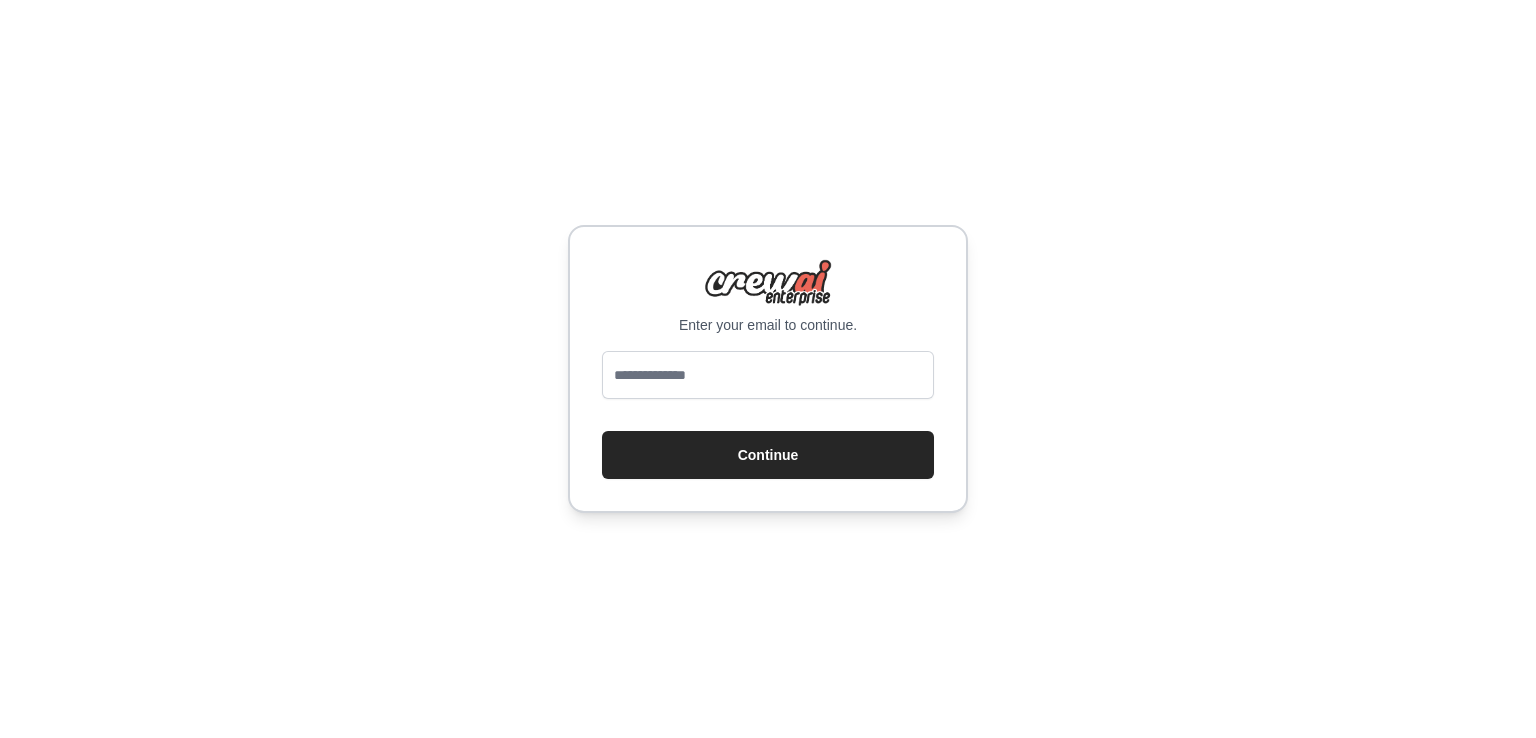 scroll, scrollTop: 0, scrollLeft: 0, axis: both 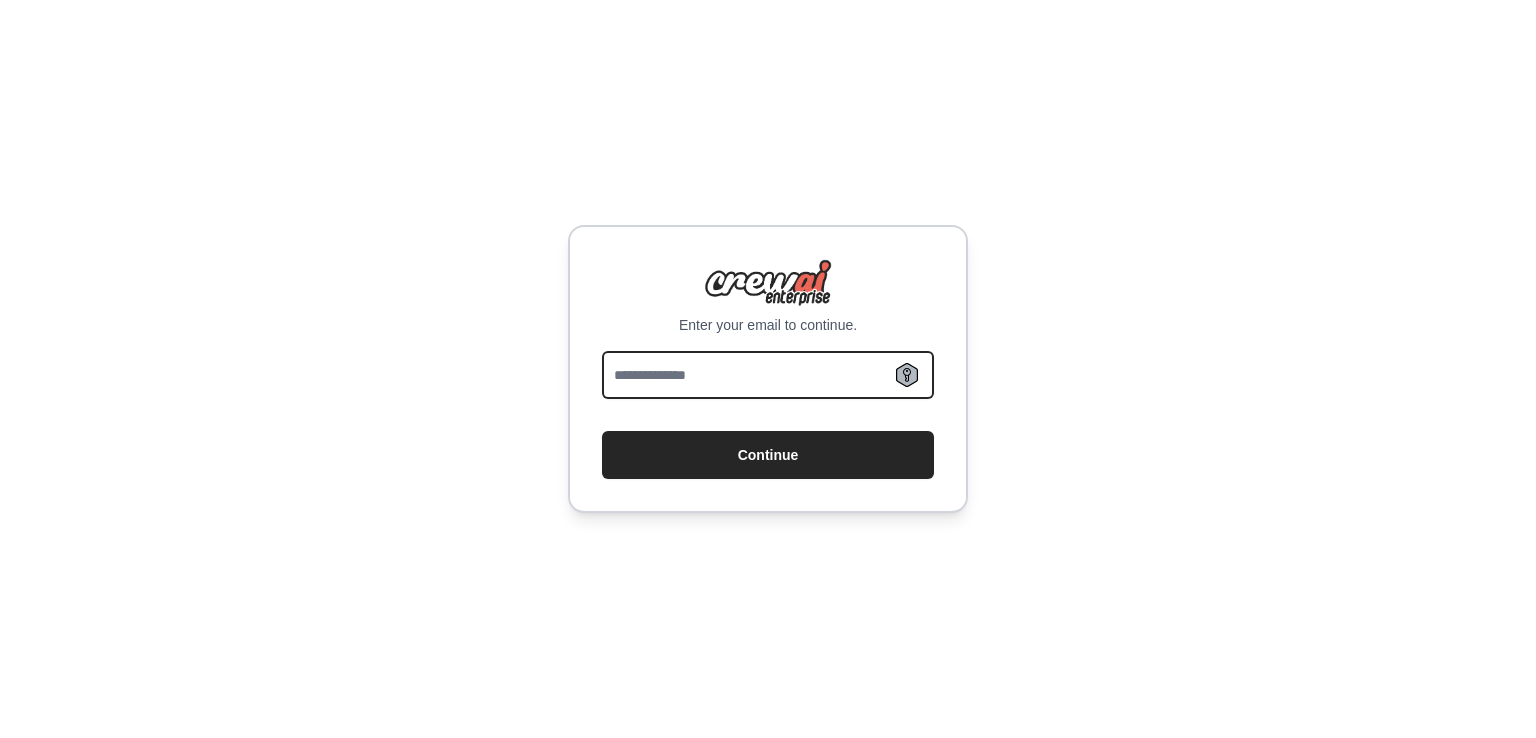 drag, startPoint x: 0, startPoint y: 0, endPoint x: 820, endPoint y: 367, distance: 898.38135 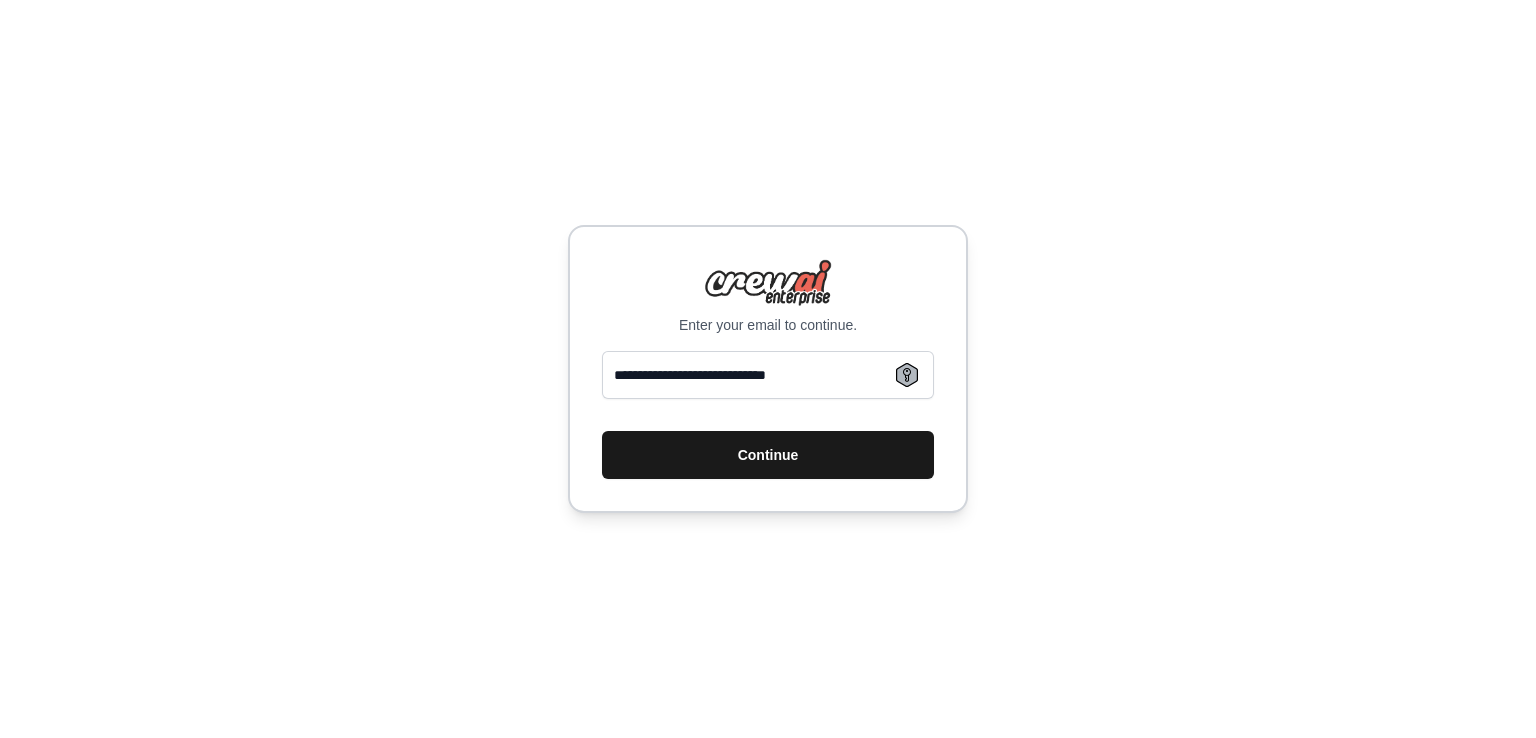 click on "Continue" at bounding box center (768, 455) 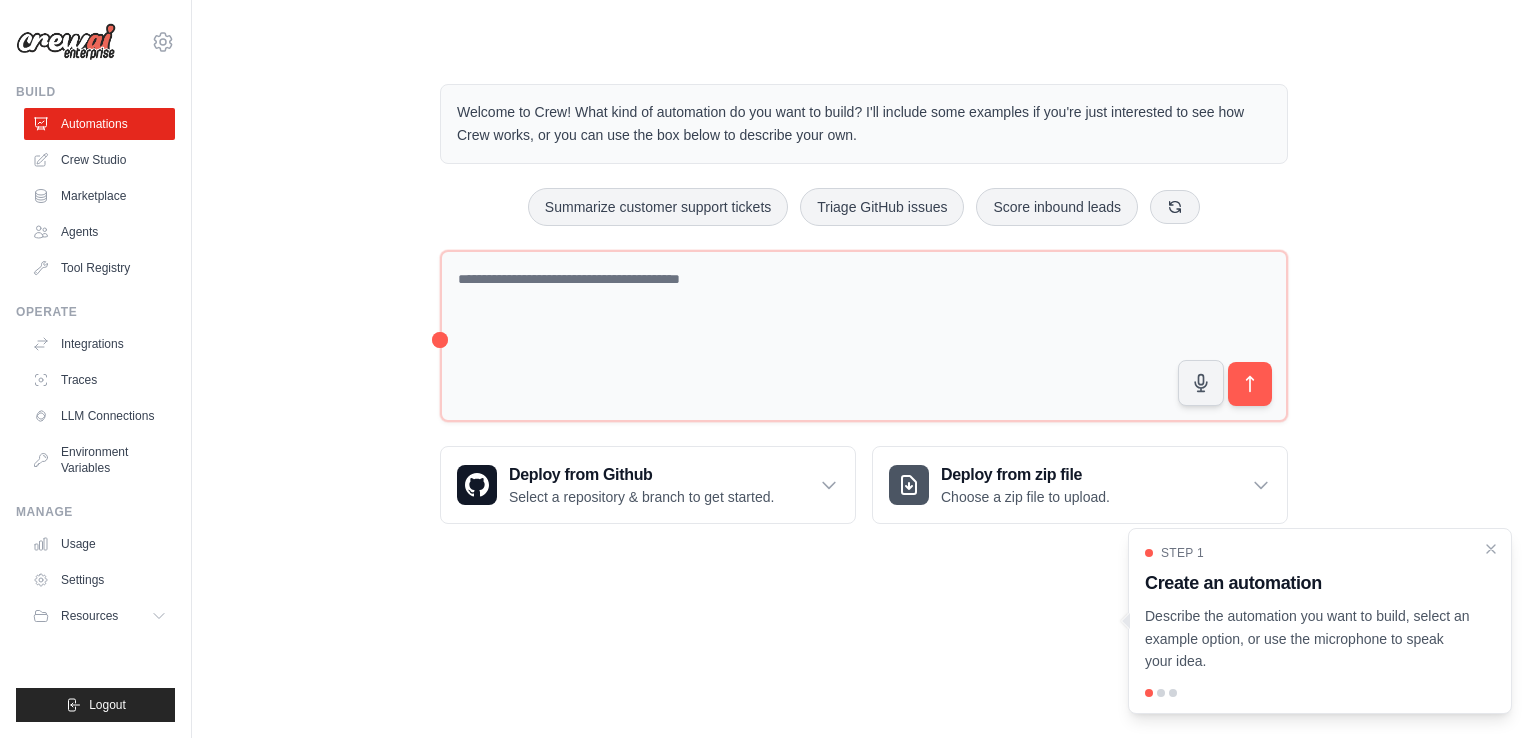 scroll, scrollTop: 0, scrollLeft: 0, axis: both 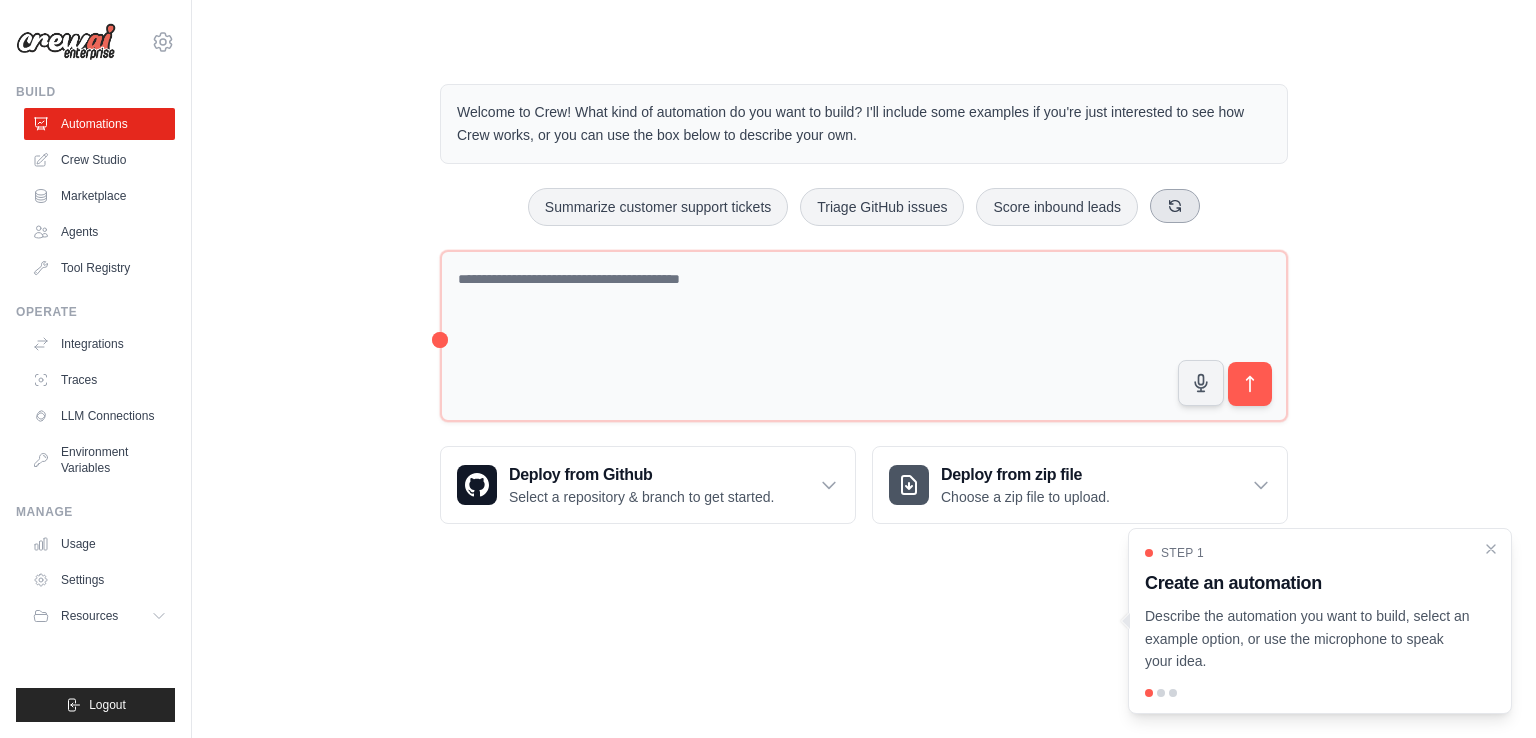 click 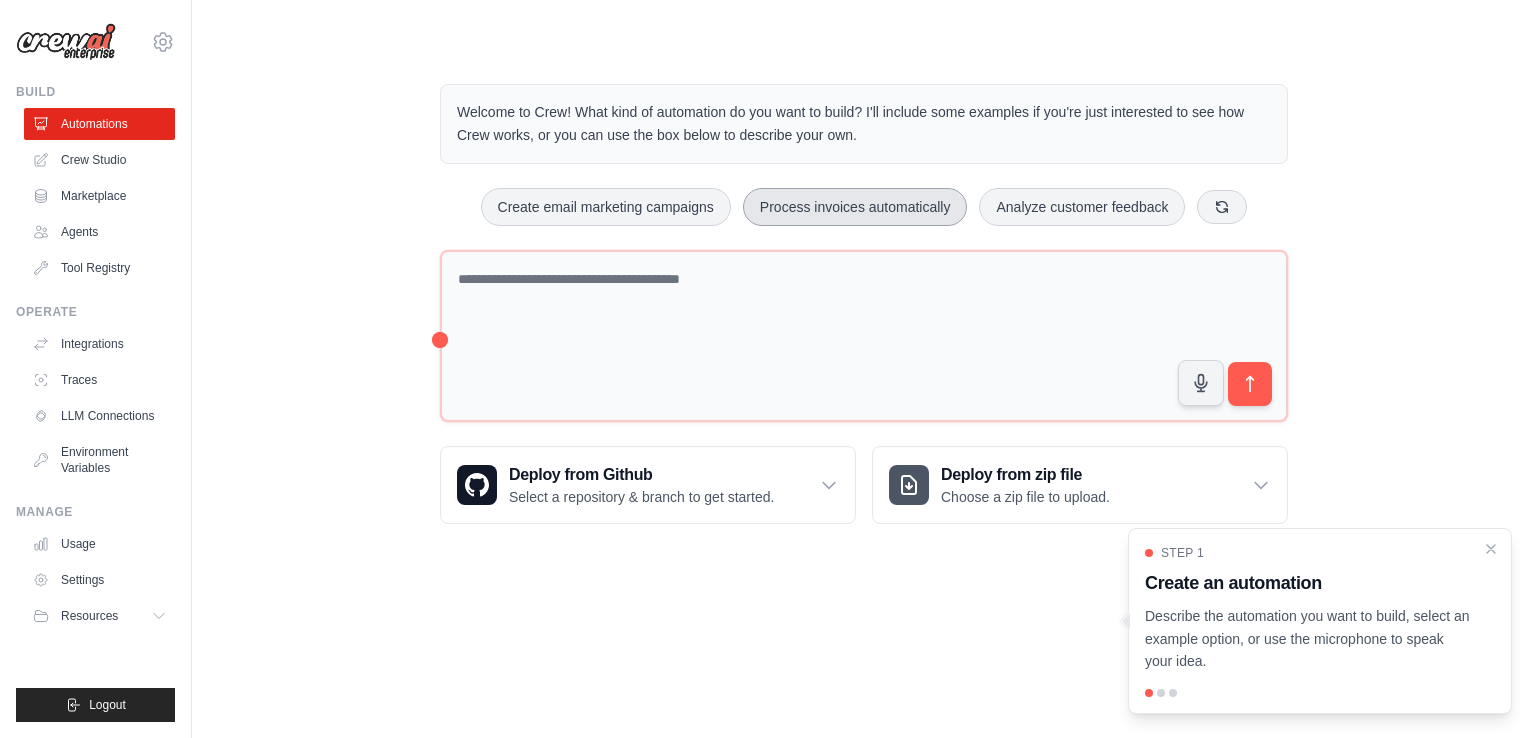 click on "Process invoices automatically" at bounding box center [855, 207] 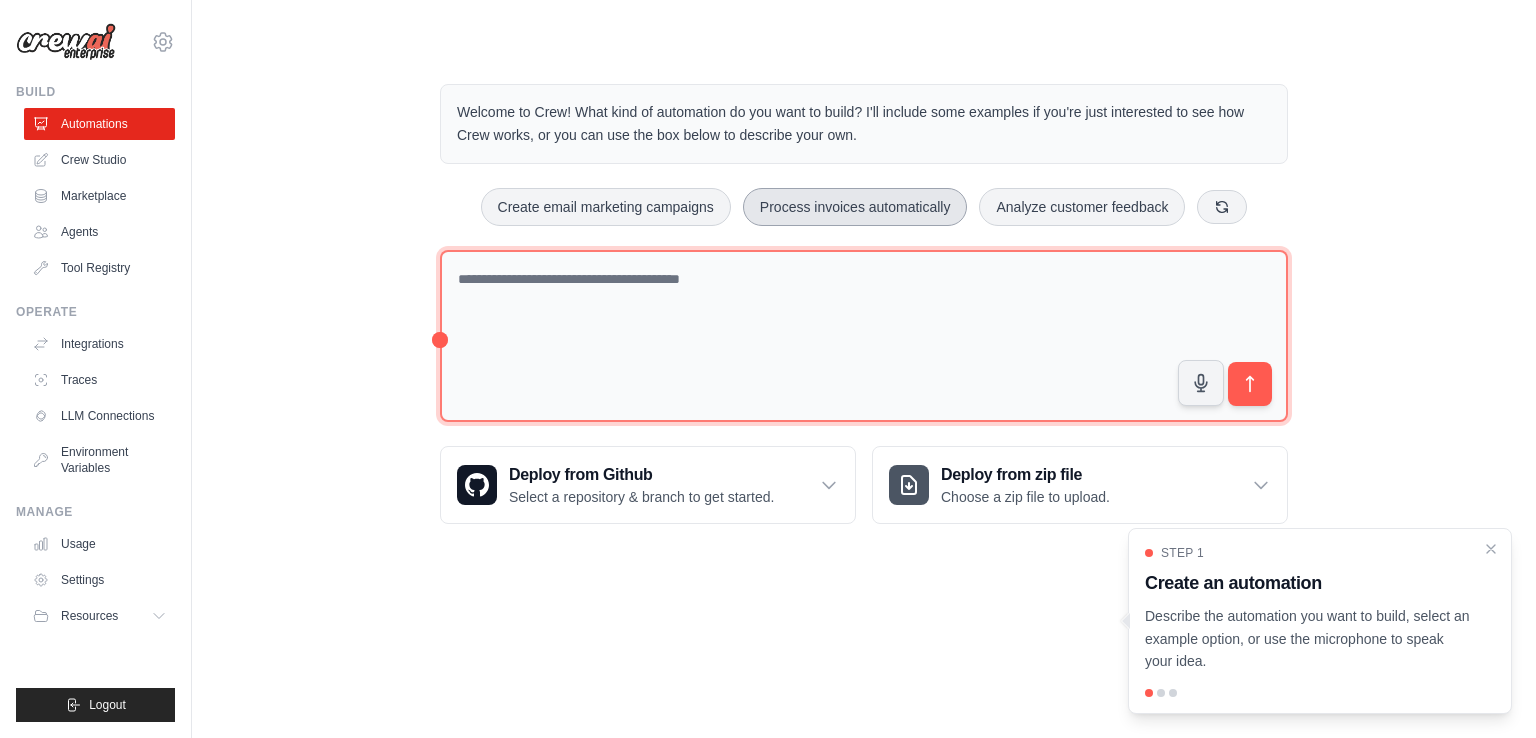 type on "**********" 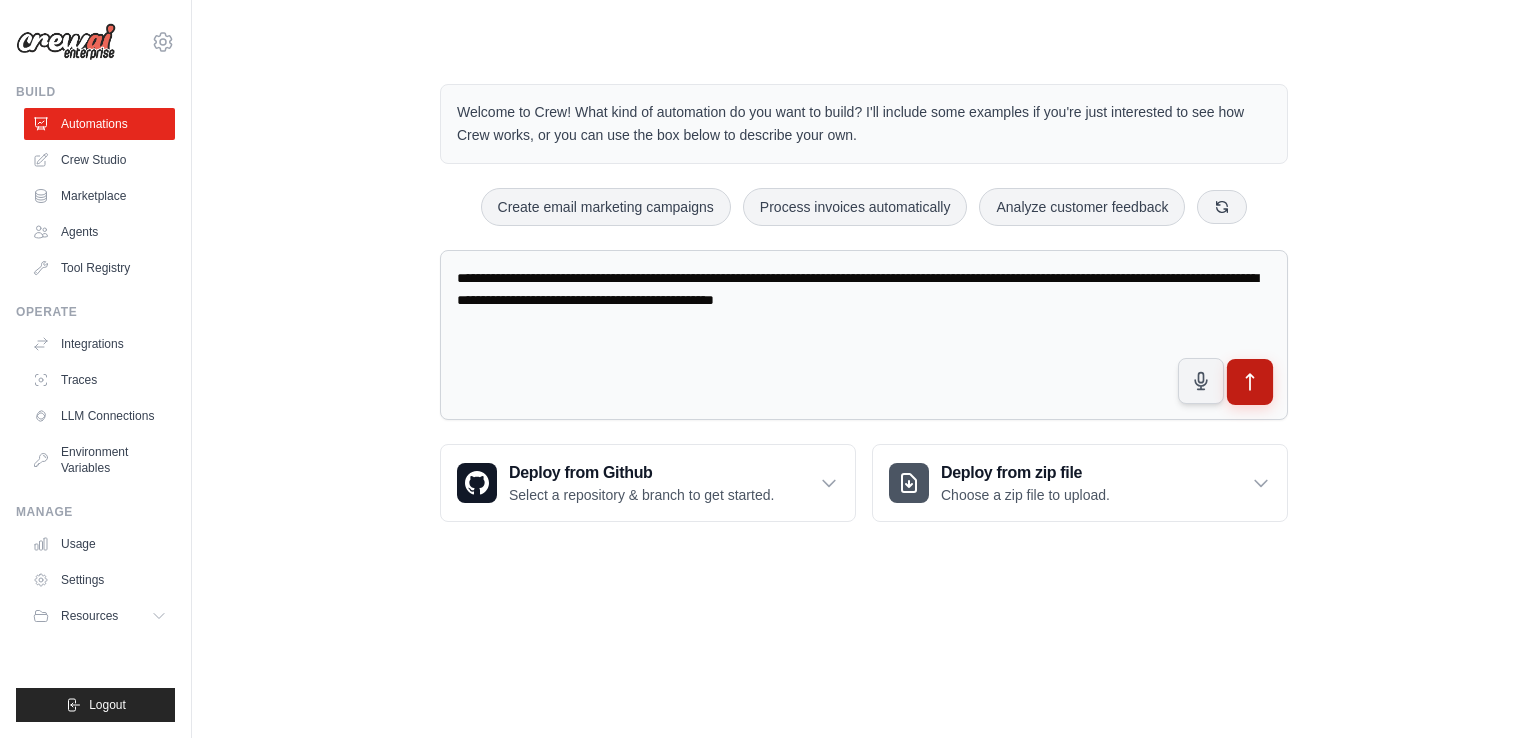 click 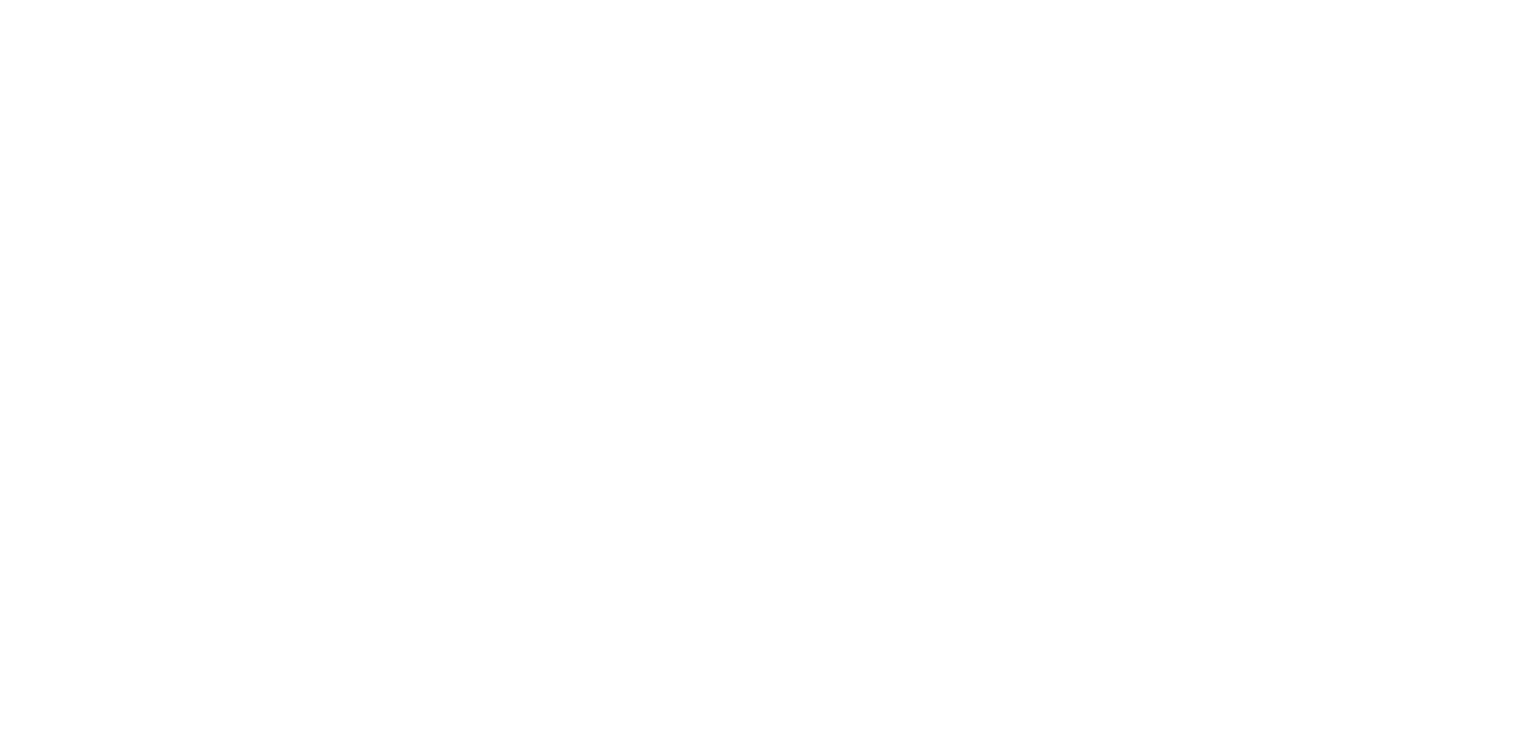 scroll, scrollTop: 0, scrollLeft: 0, axis: both 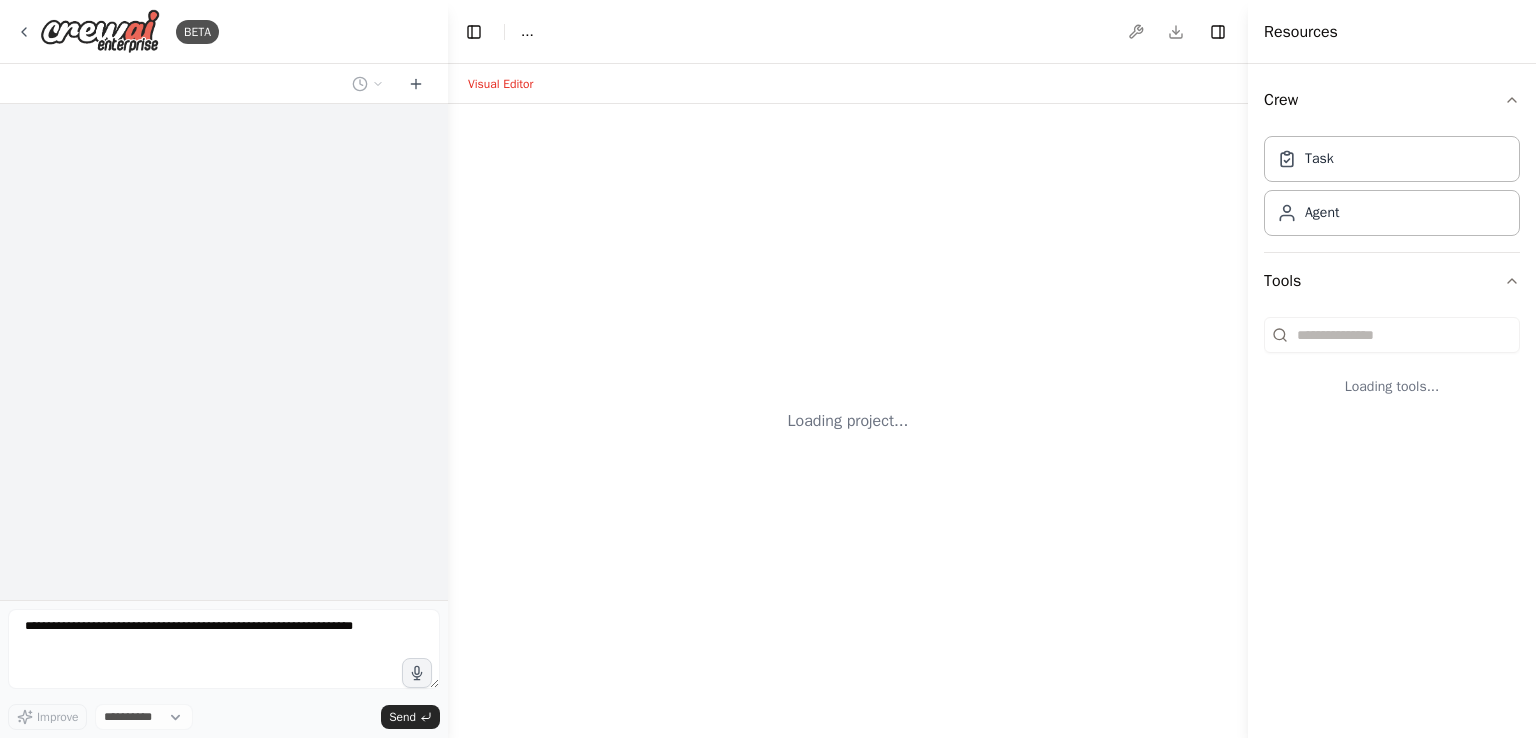 select on "****" 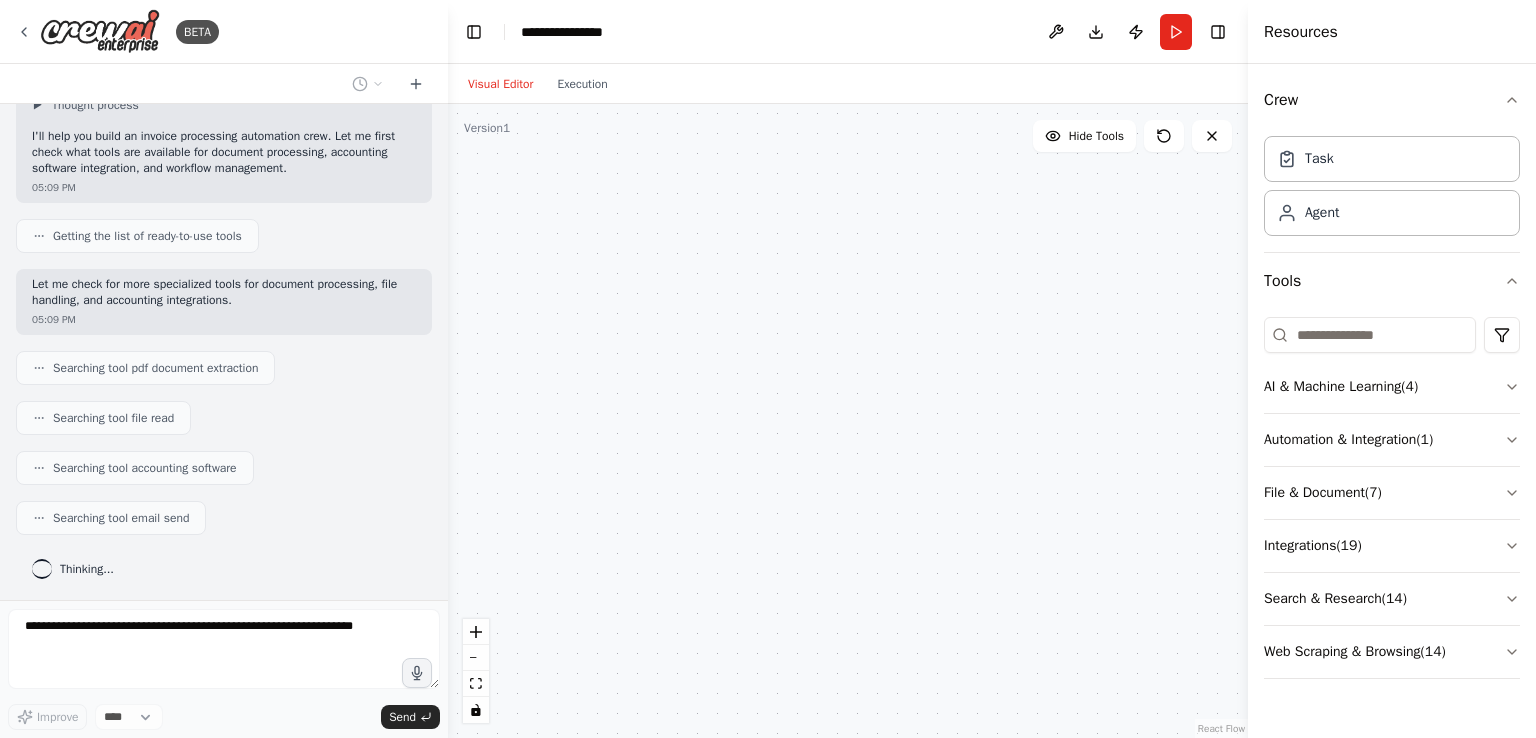 scroll, scrollTop: 197, scrollLeft: 0, axis: vertical 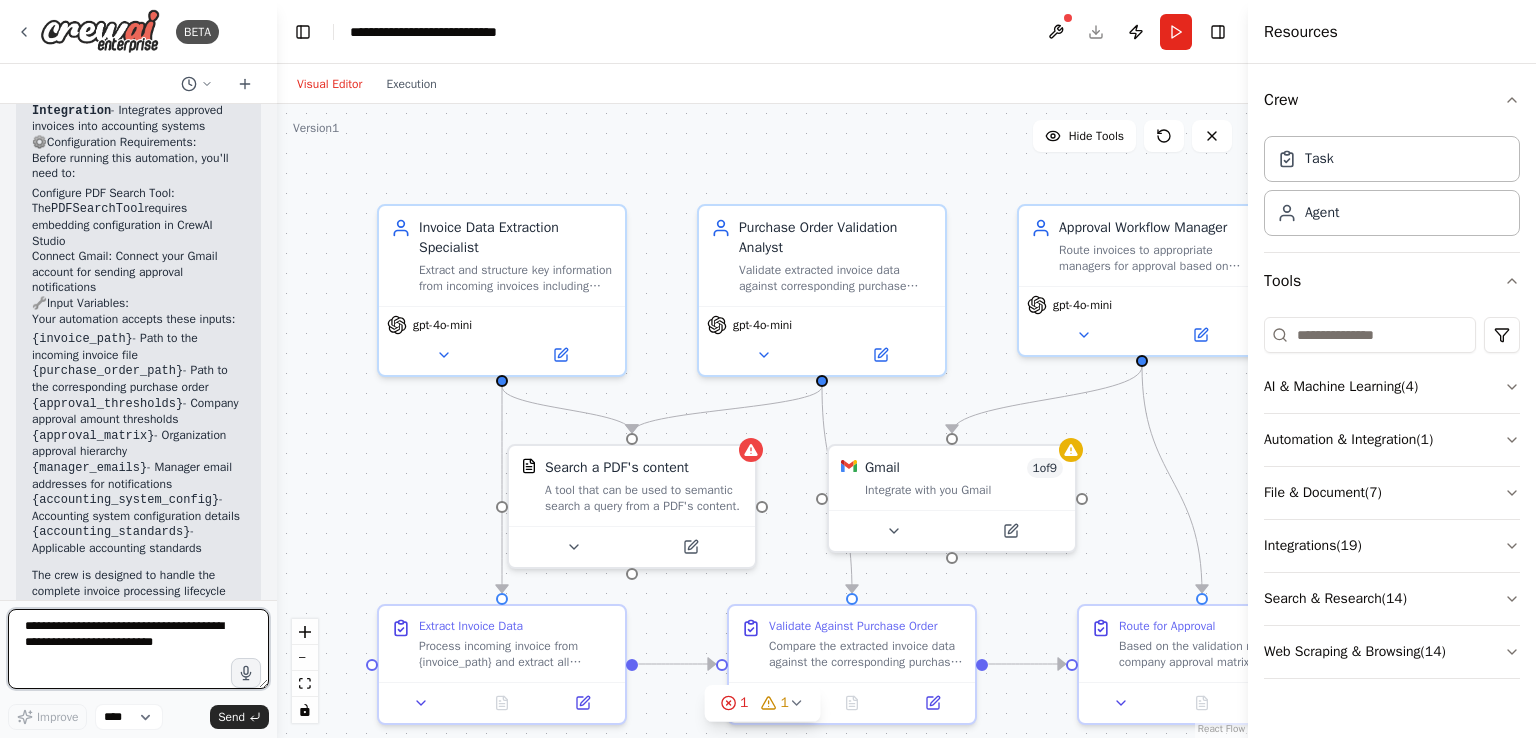 drag, startPoint x: 440, startPoint y: 303, endPoint x: 277, endPoint y: 318, distance: 163.68874 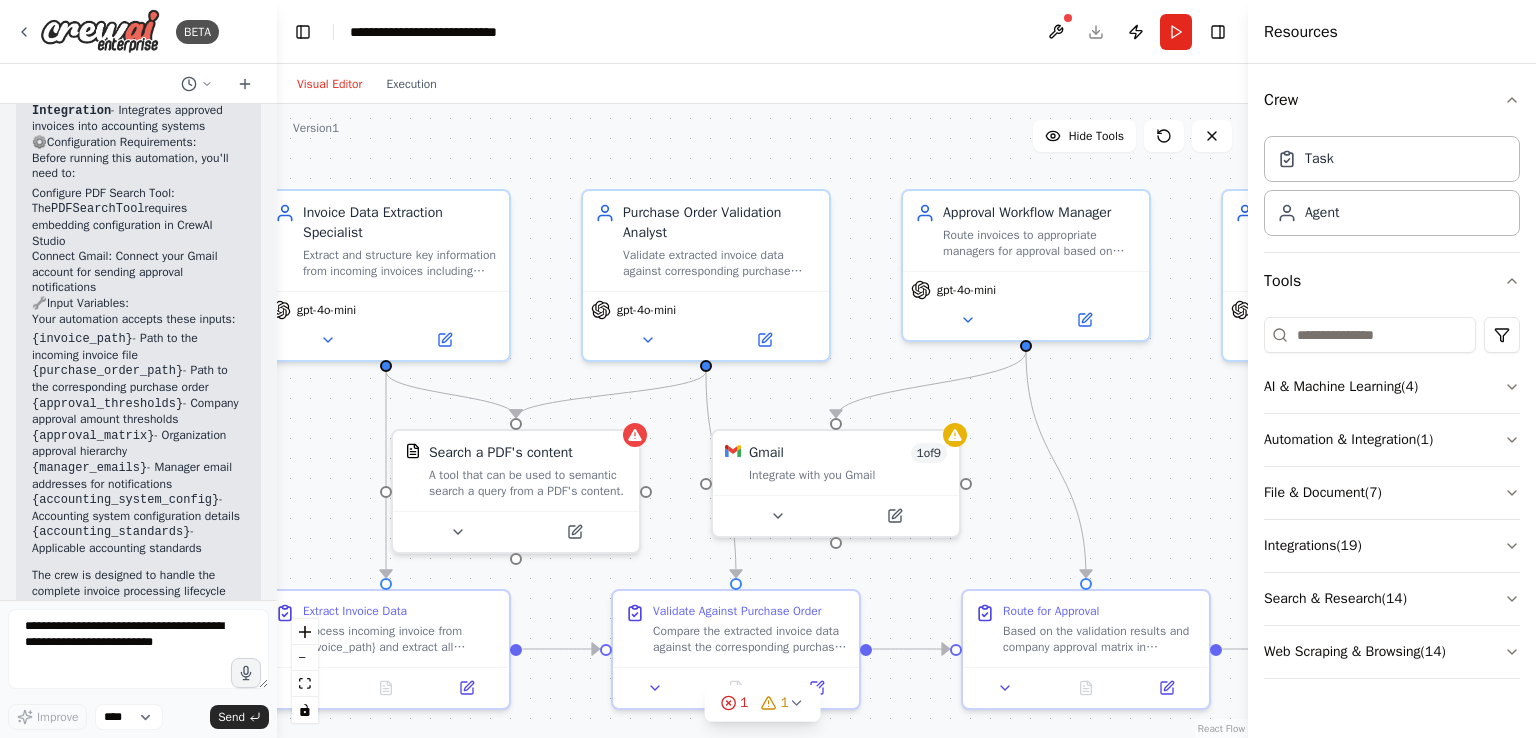 drag, startPoint x: 933, startPoint y: 136, endPoint x: 817, endPoint y: 121, distance: 116.965805 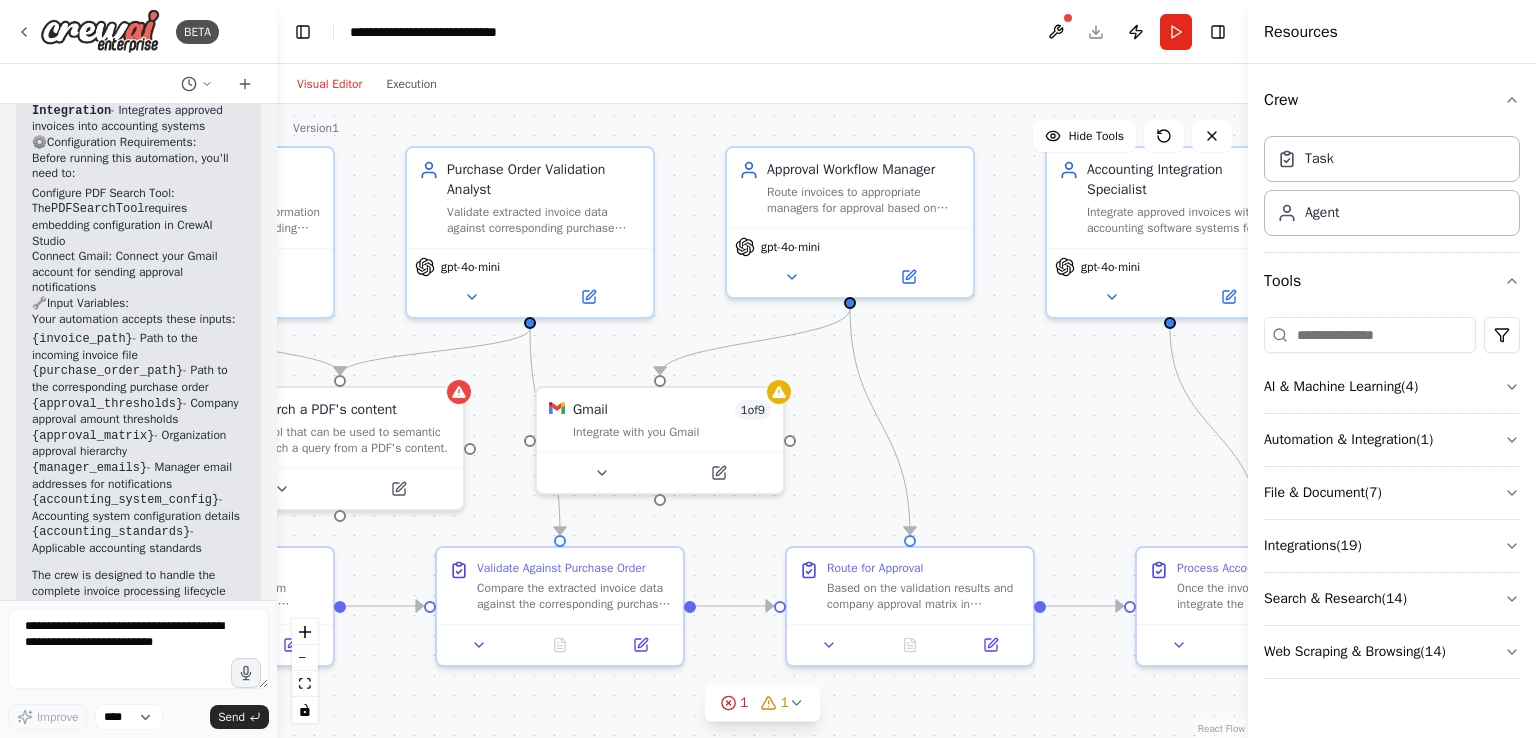 drag, startPoint x: 328, startPoint y: 521, endPoint x: 152, endPoint y: 478, distance: 181.17671 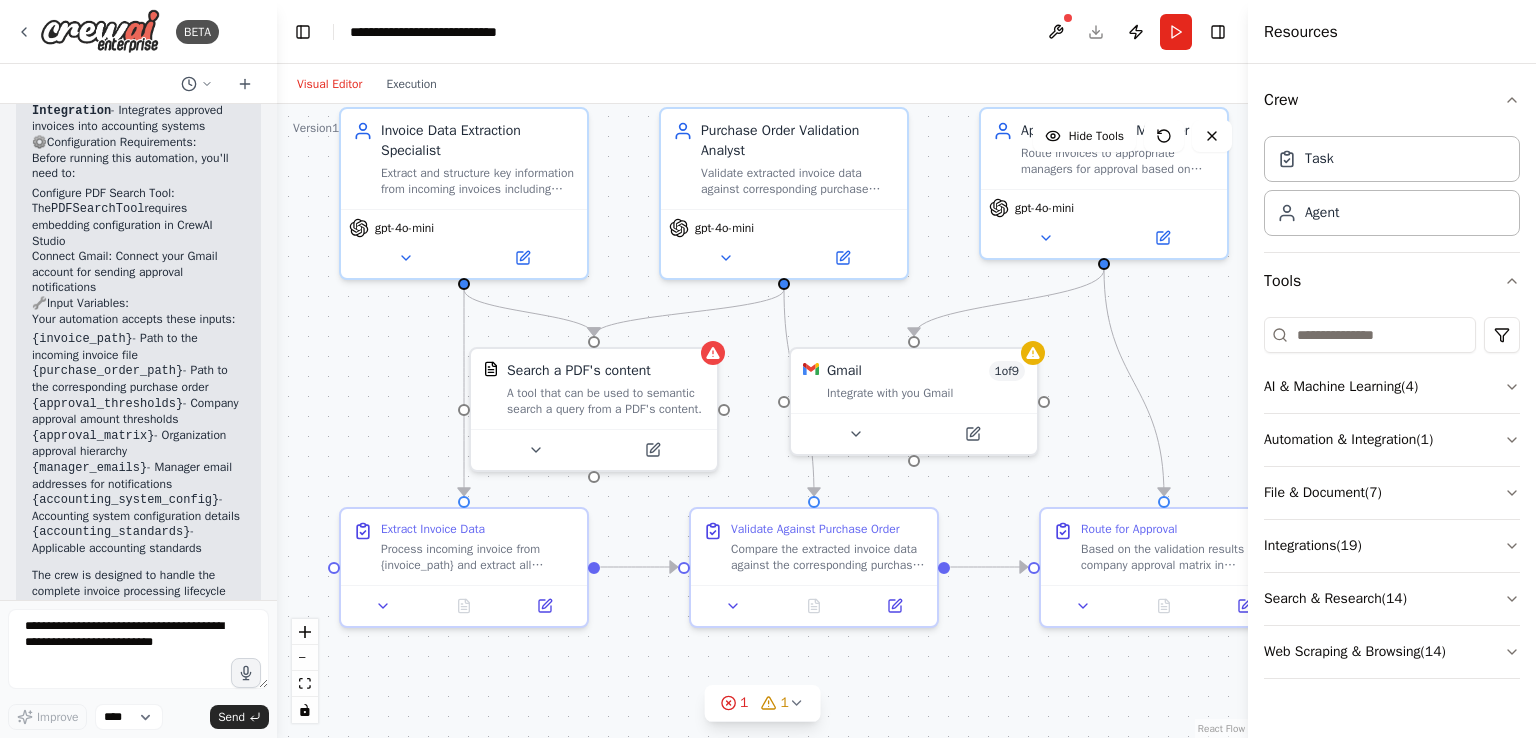 drag, startPoint x: 374, startPoint y: 325, endPoint x: 628, endPoint y: 285, distance: 257.1303 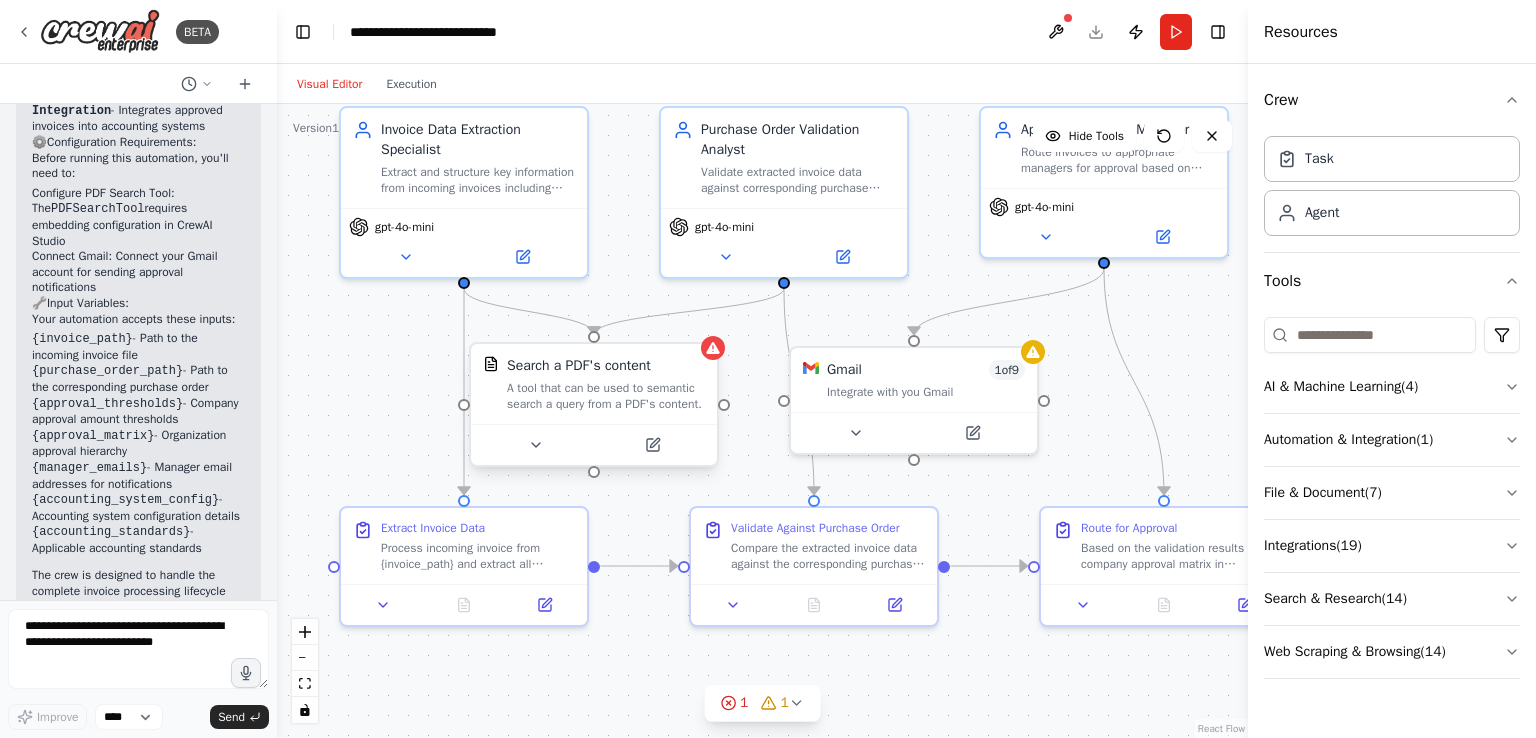 click on "A tool that can be used to semantic search a query from a PDF's content." at bounding box center (606, 396) 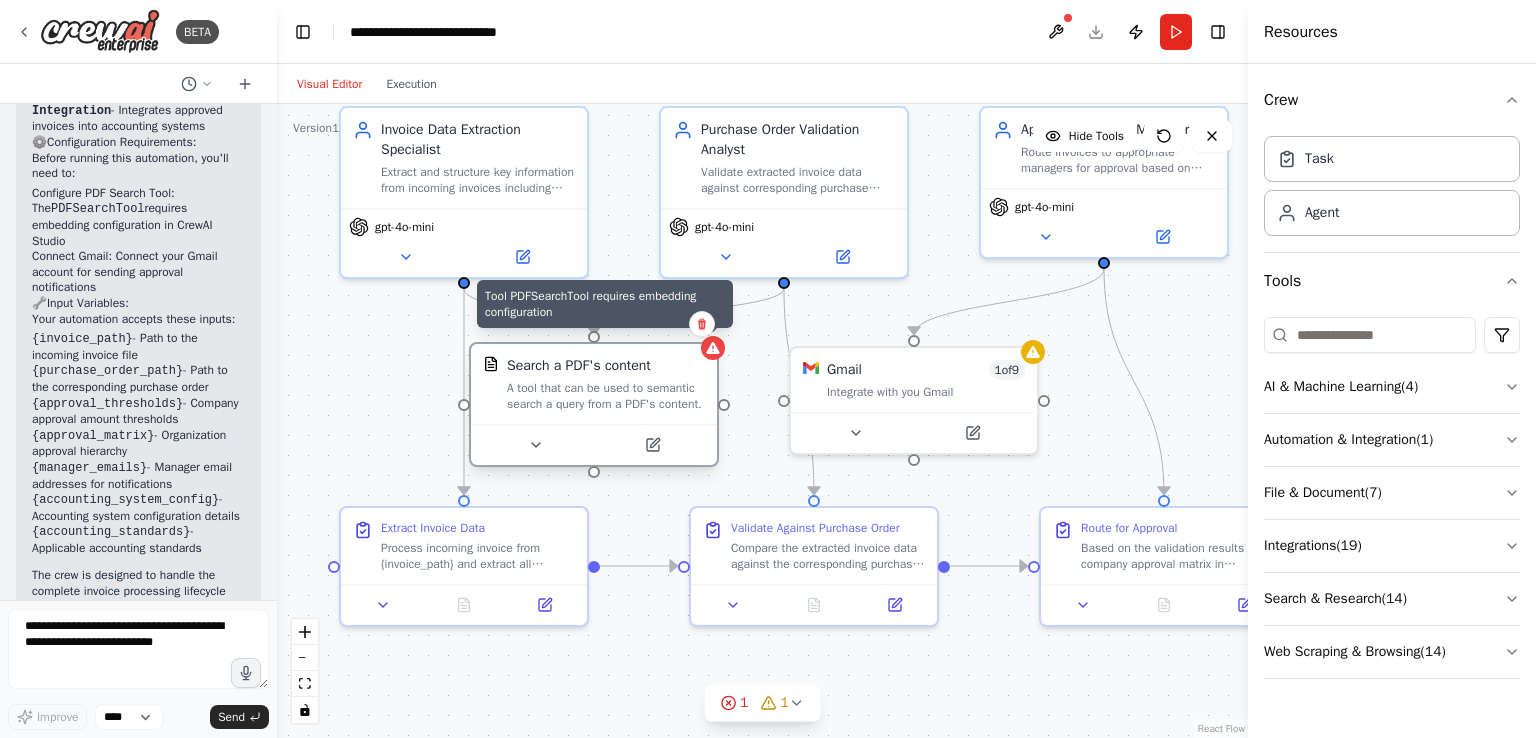 click 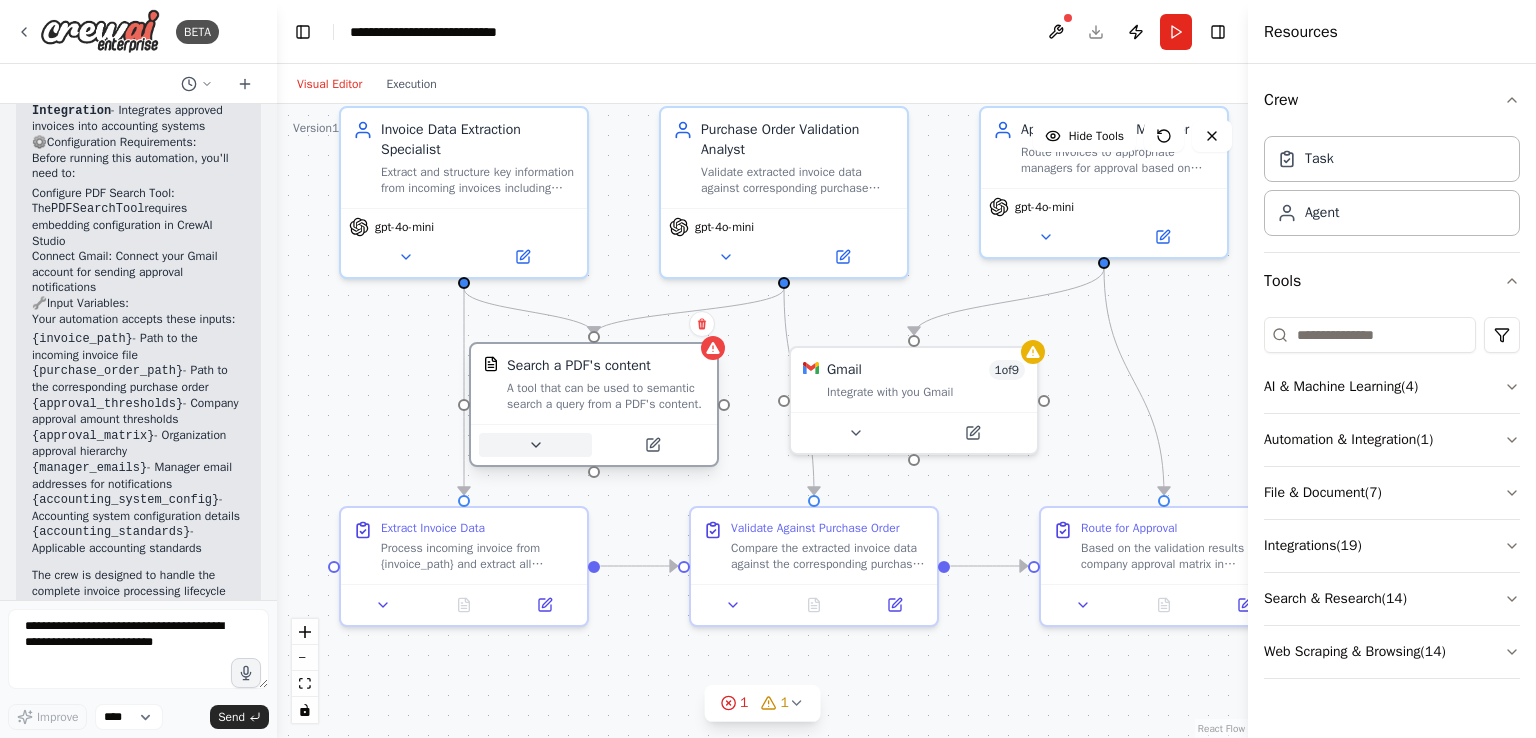 click 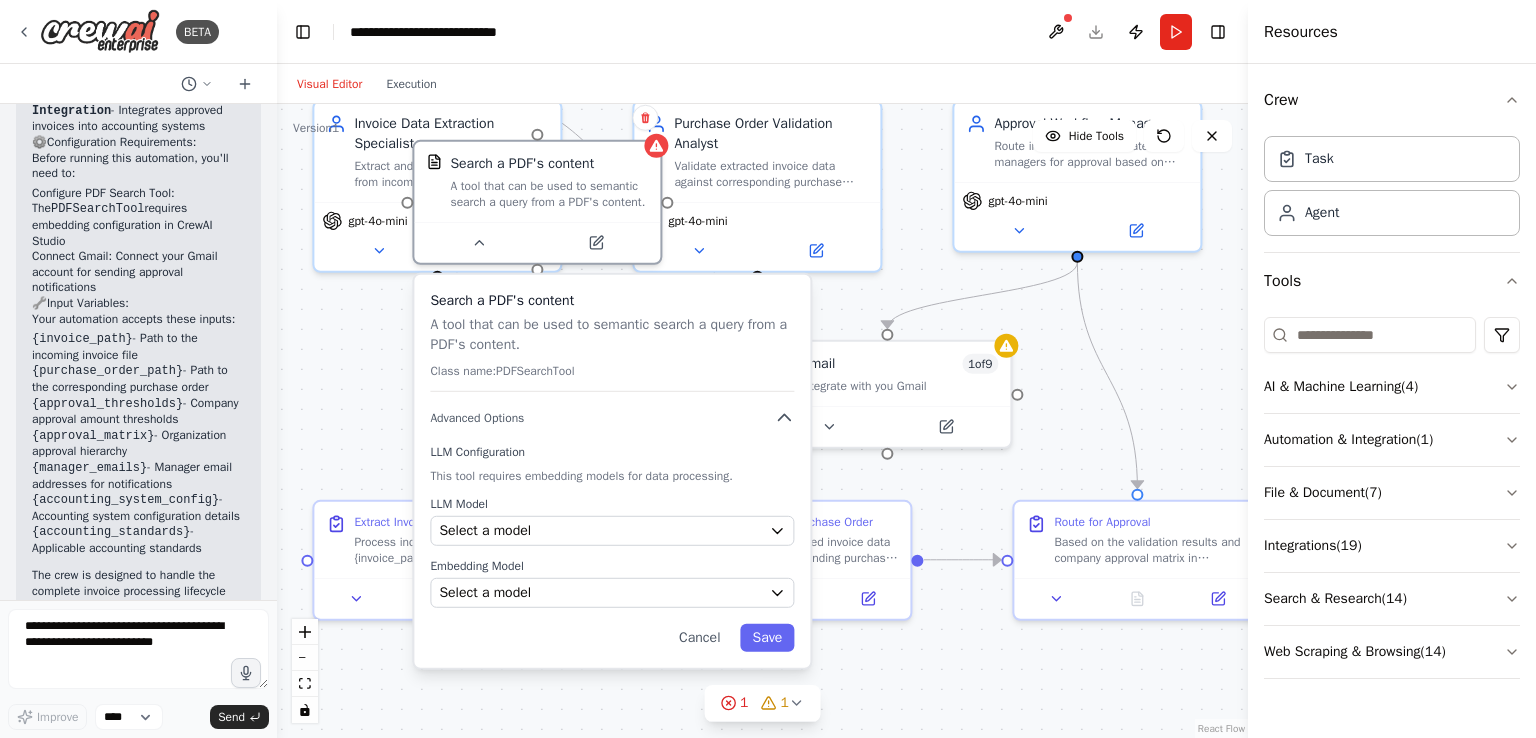 drag, startPoint x: 702, startPoint y: 666, endPoint x: 664, endPoint y: 473, distance: 196.70537 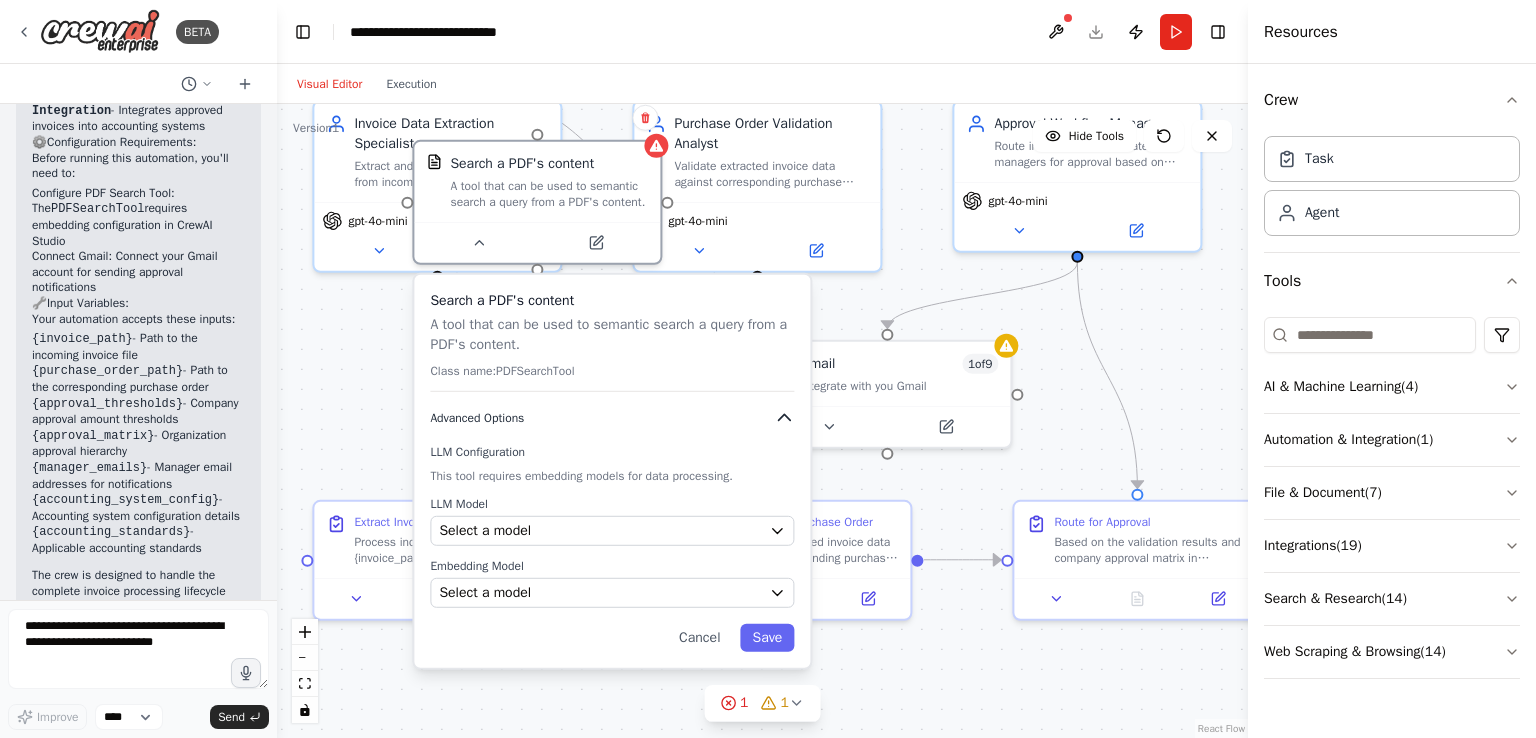 click 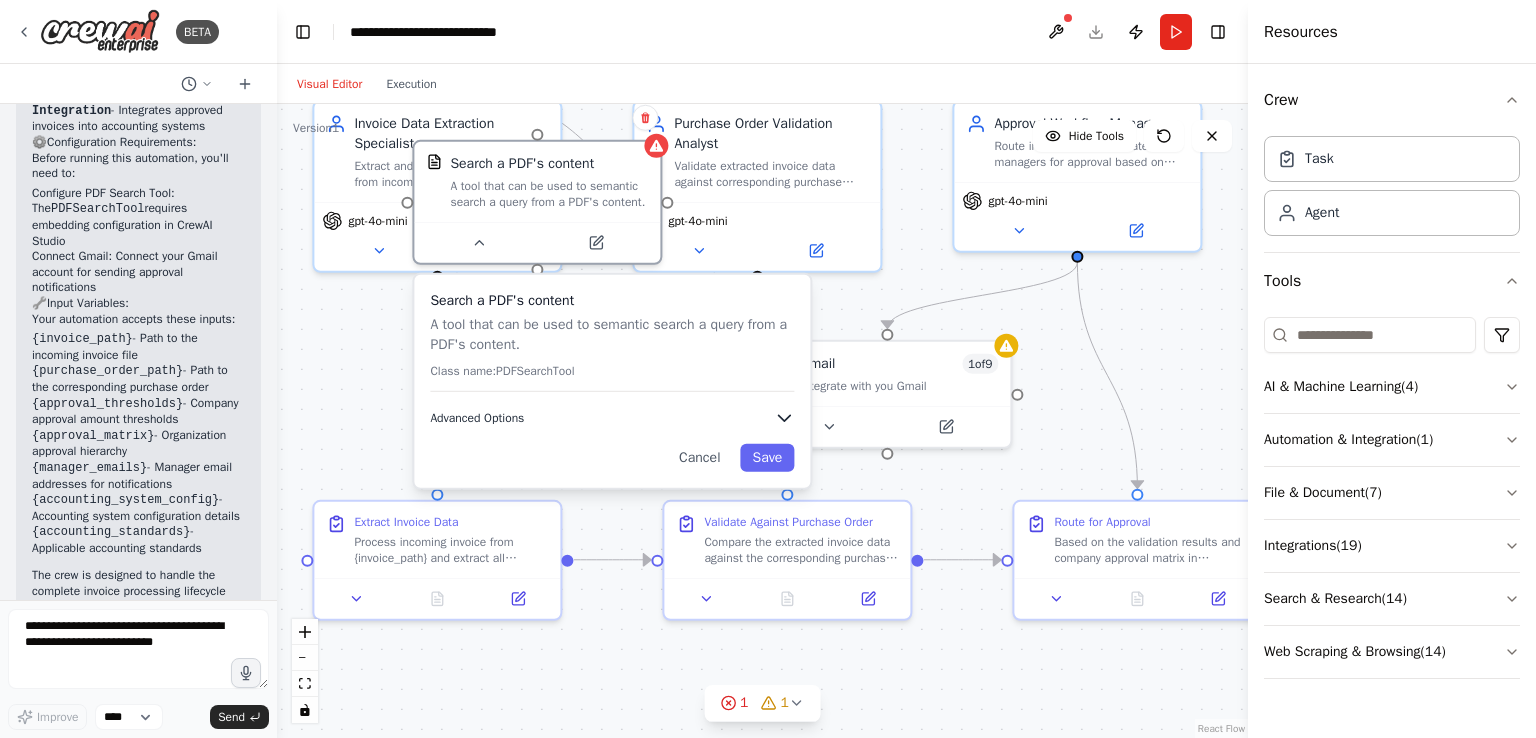 click 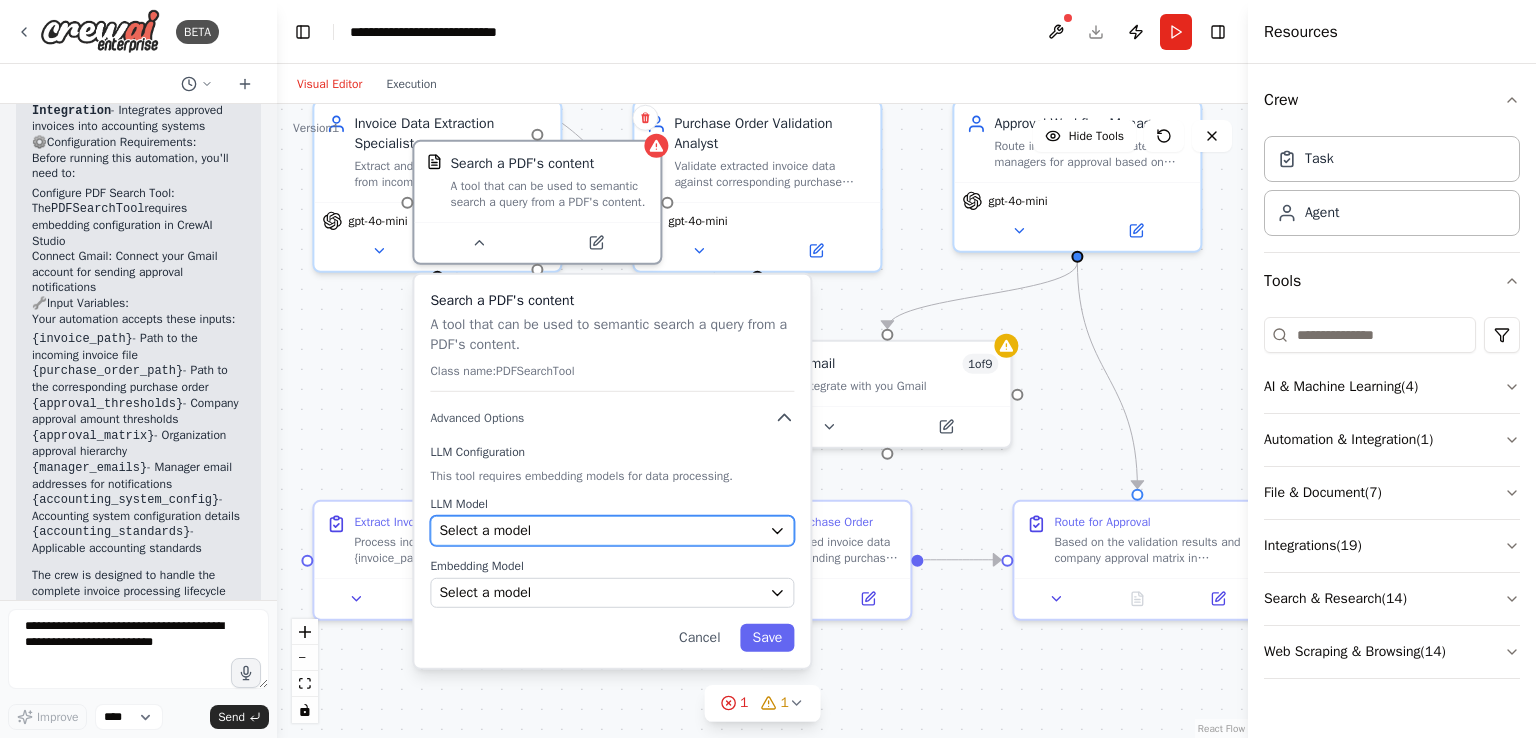 click on "Select a model" at bounding box center (600, 531) 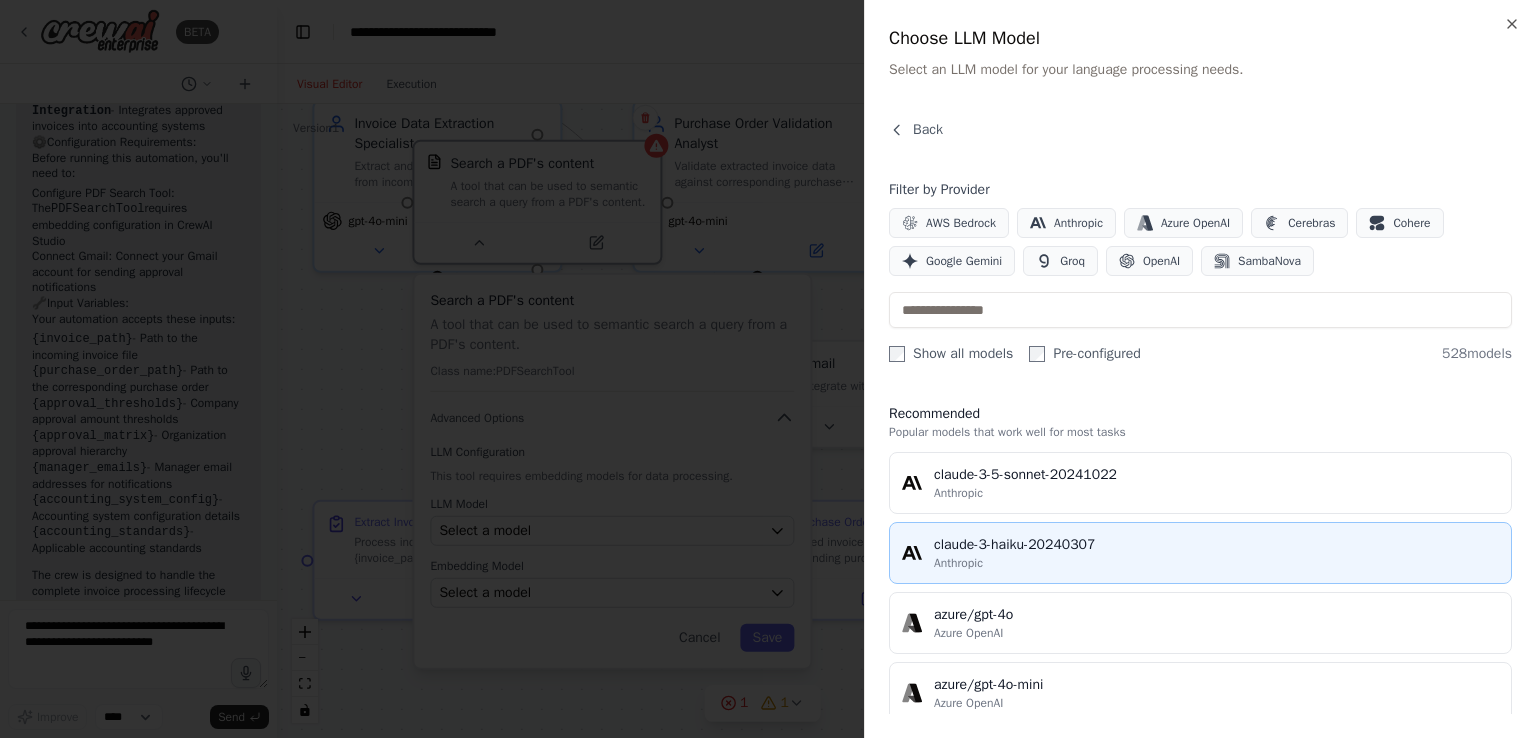 scroll, scrollTop: 400, scrollLeft: 0, axis: vertical 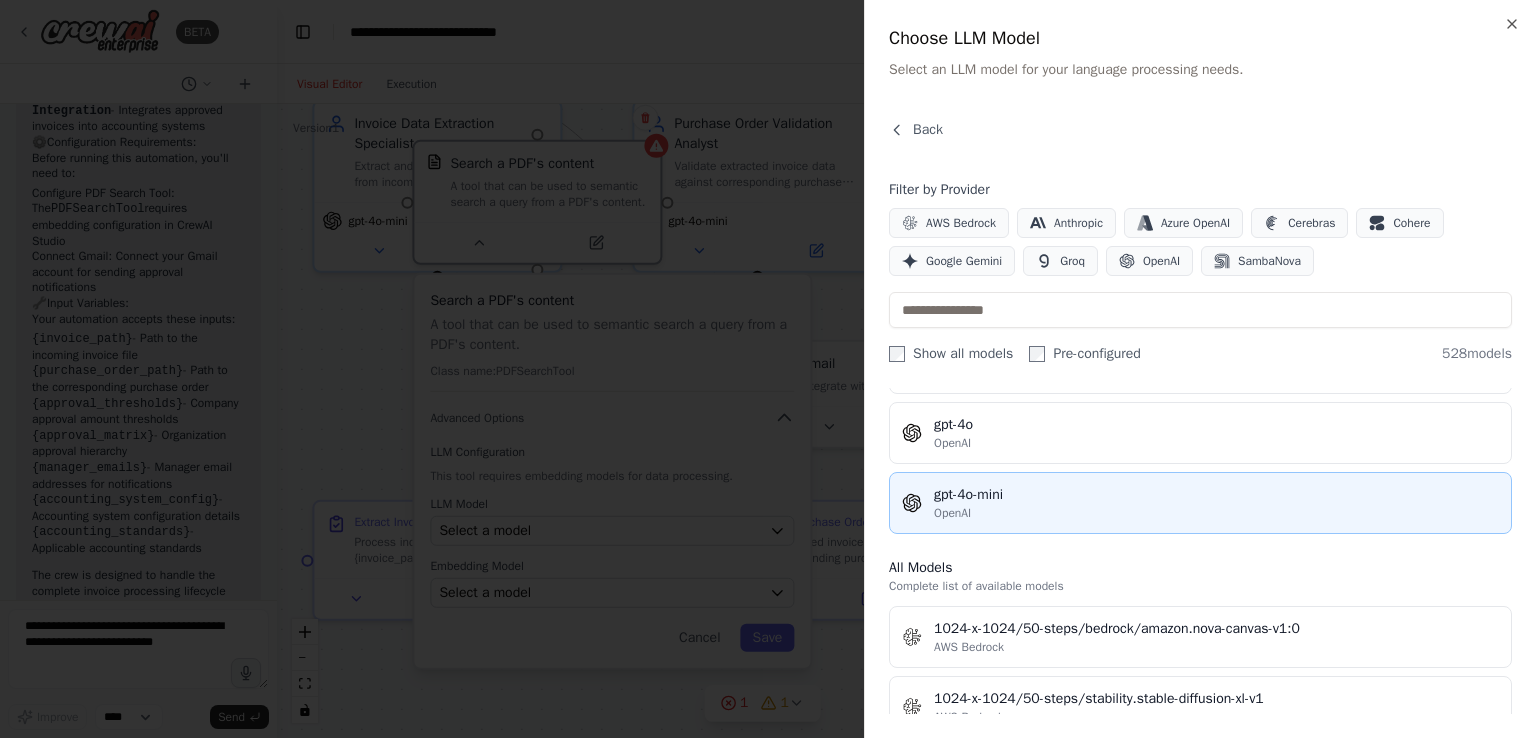 click on "OpenAI" at bounding box center [1216, 513] 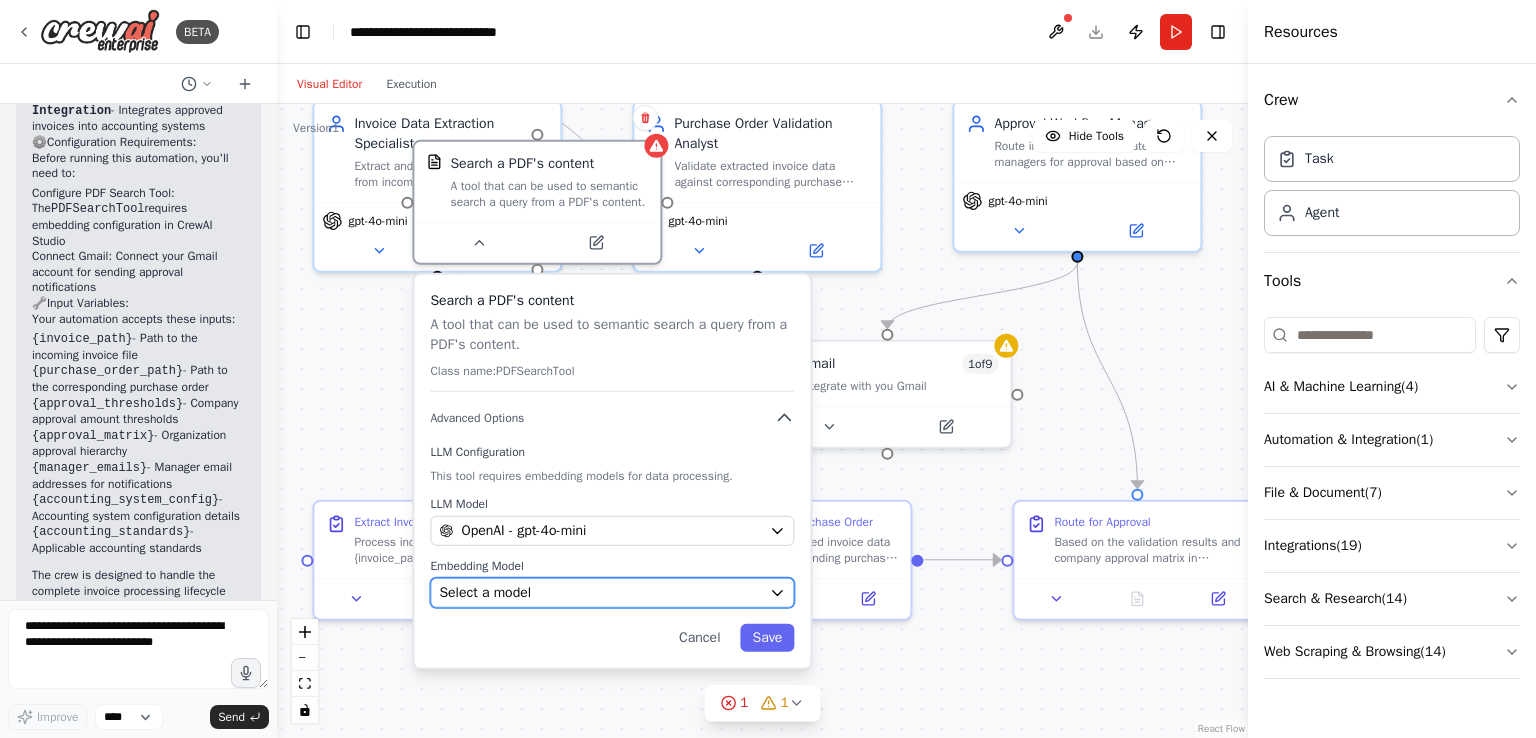 click on "Select a model" at bounding box center [600, 593] 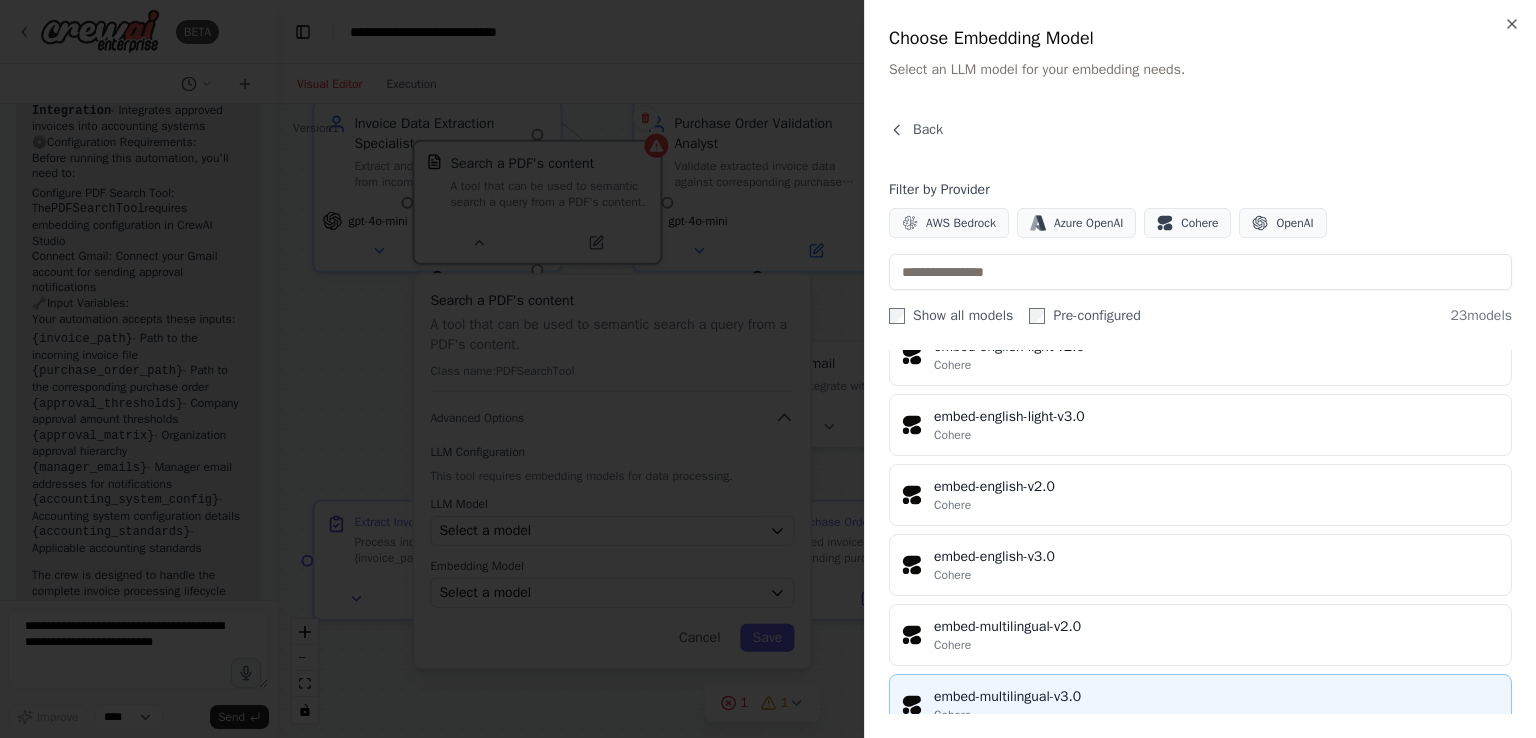 scroll, scrollTop: 1308, scrollLeft: 0, axis: vertical 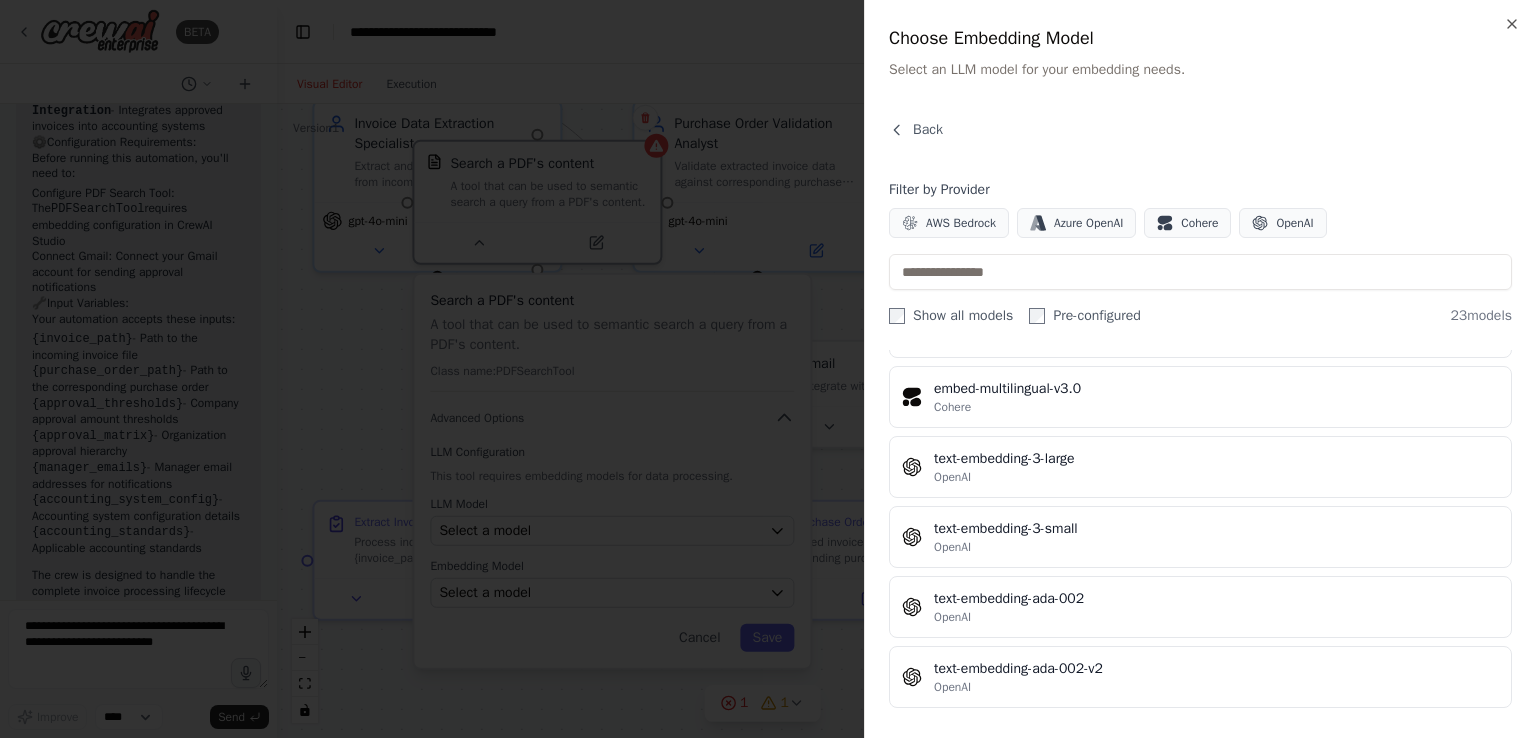 click at bounding box center (768, 369) 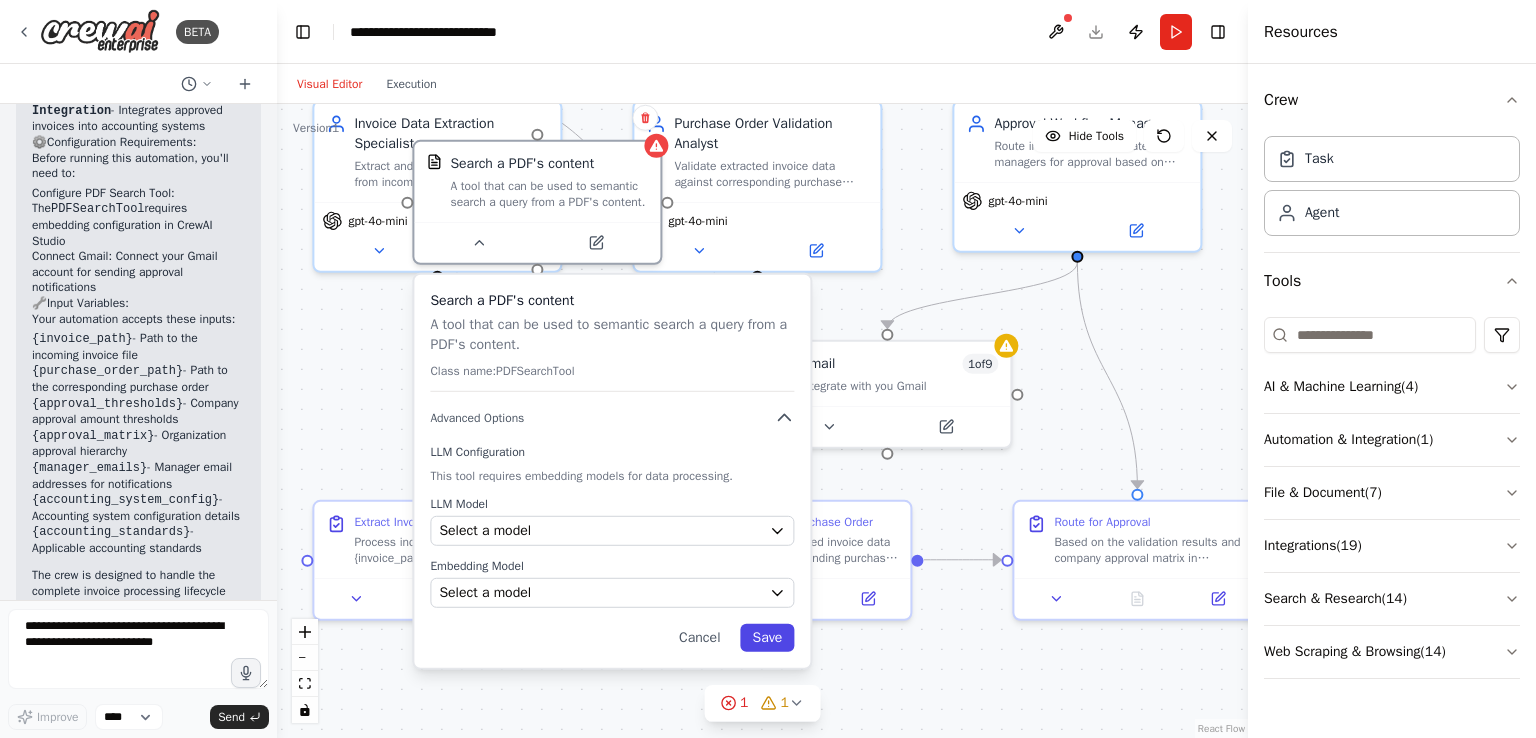 click on "Save" at bounding box center (767, 638) 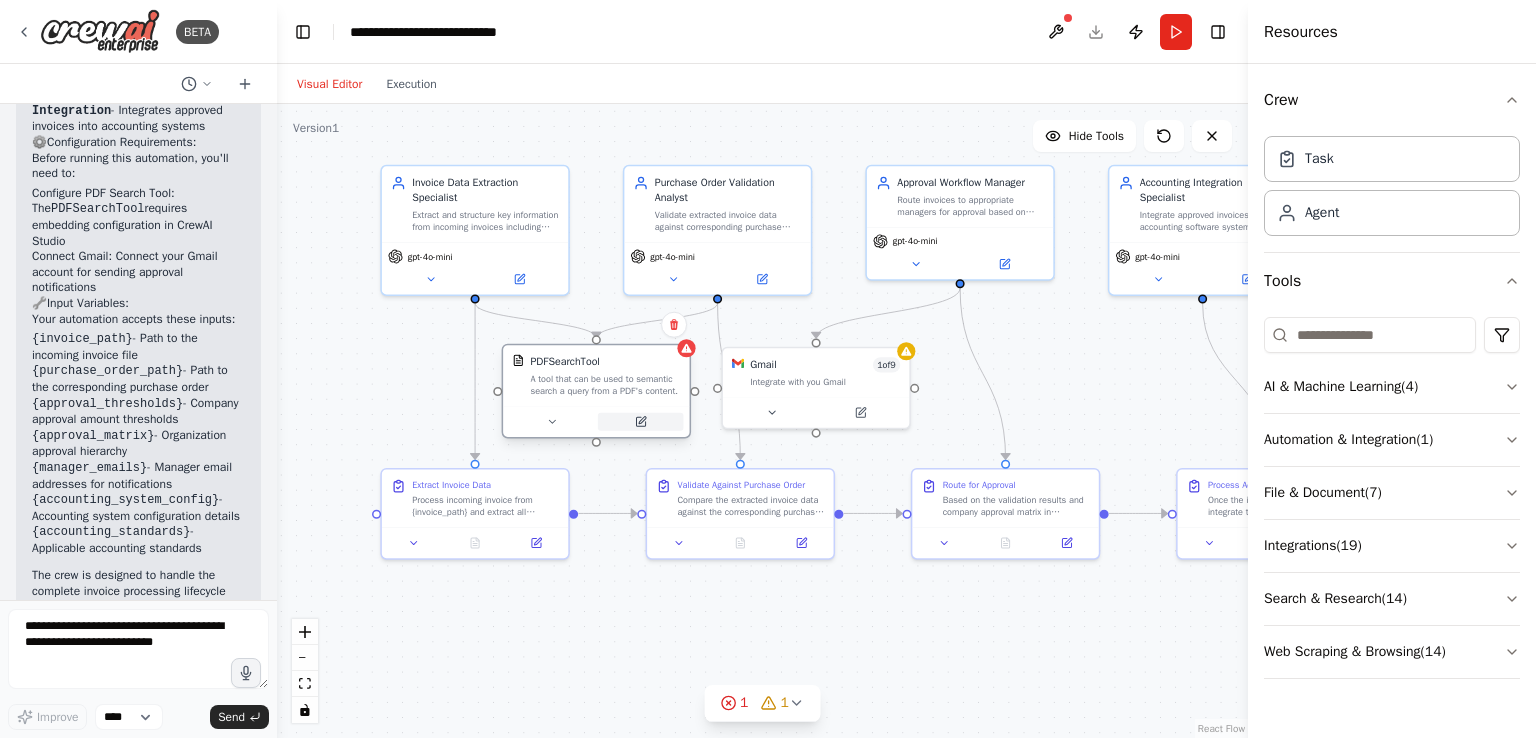 drag, startPoint x: 568, startPoint y: 322, endPoint x: 600, endPoint y: 414, distance: 97.406364 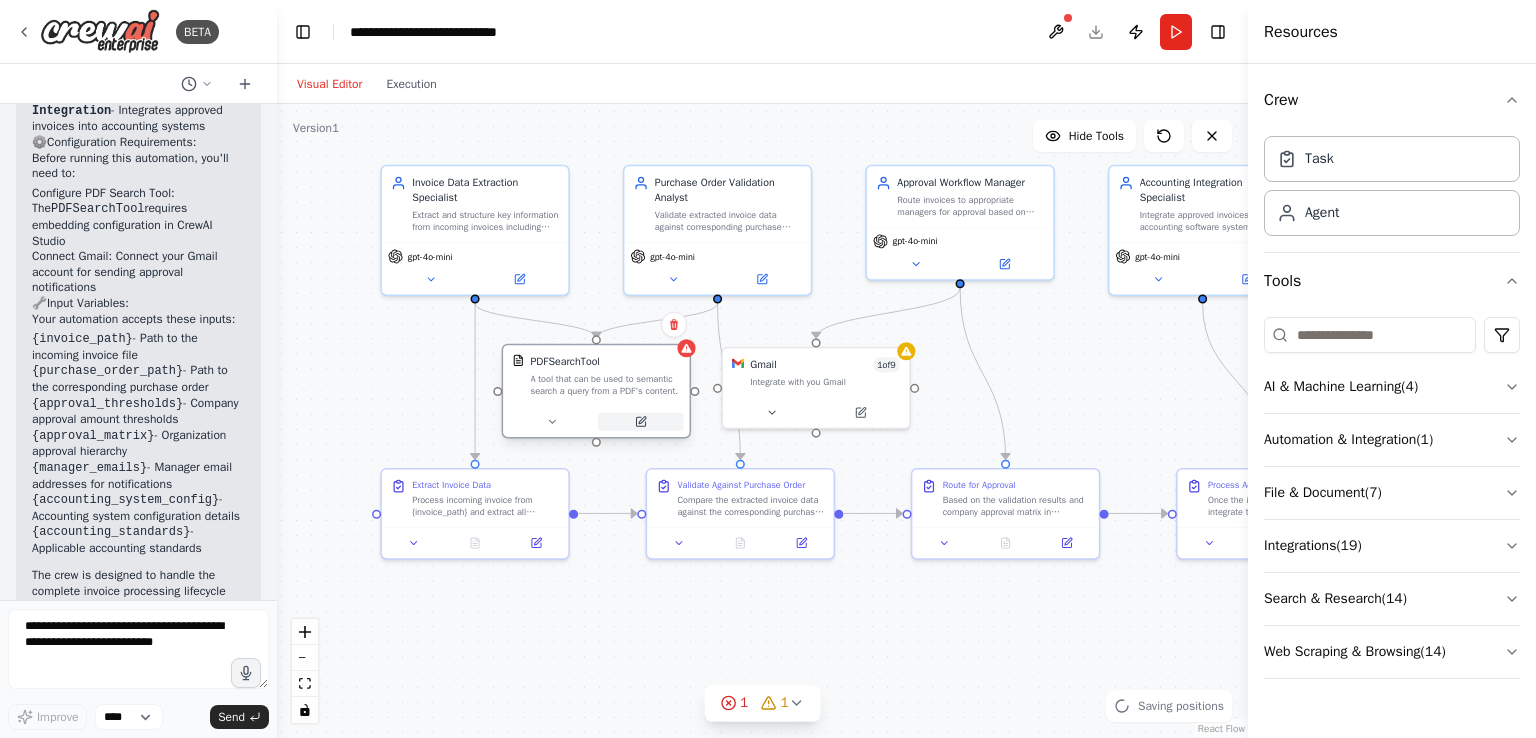 click 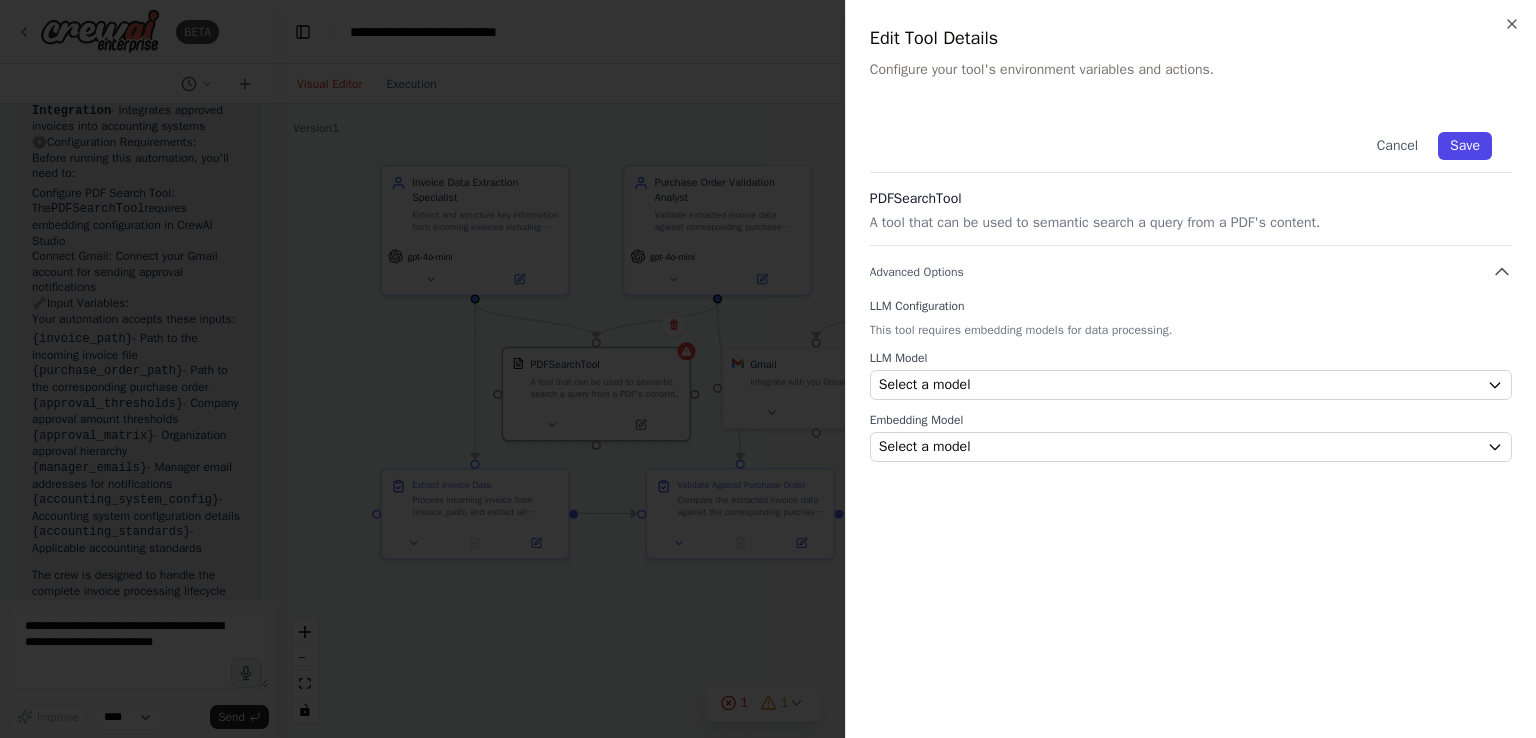 click on "Save" at bounding box center [1465, 146] 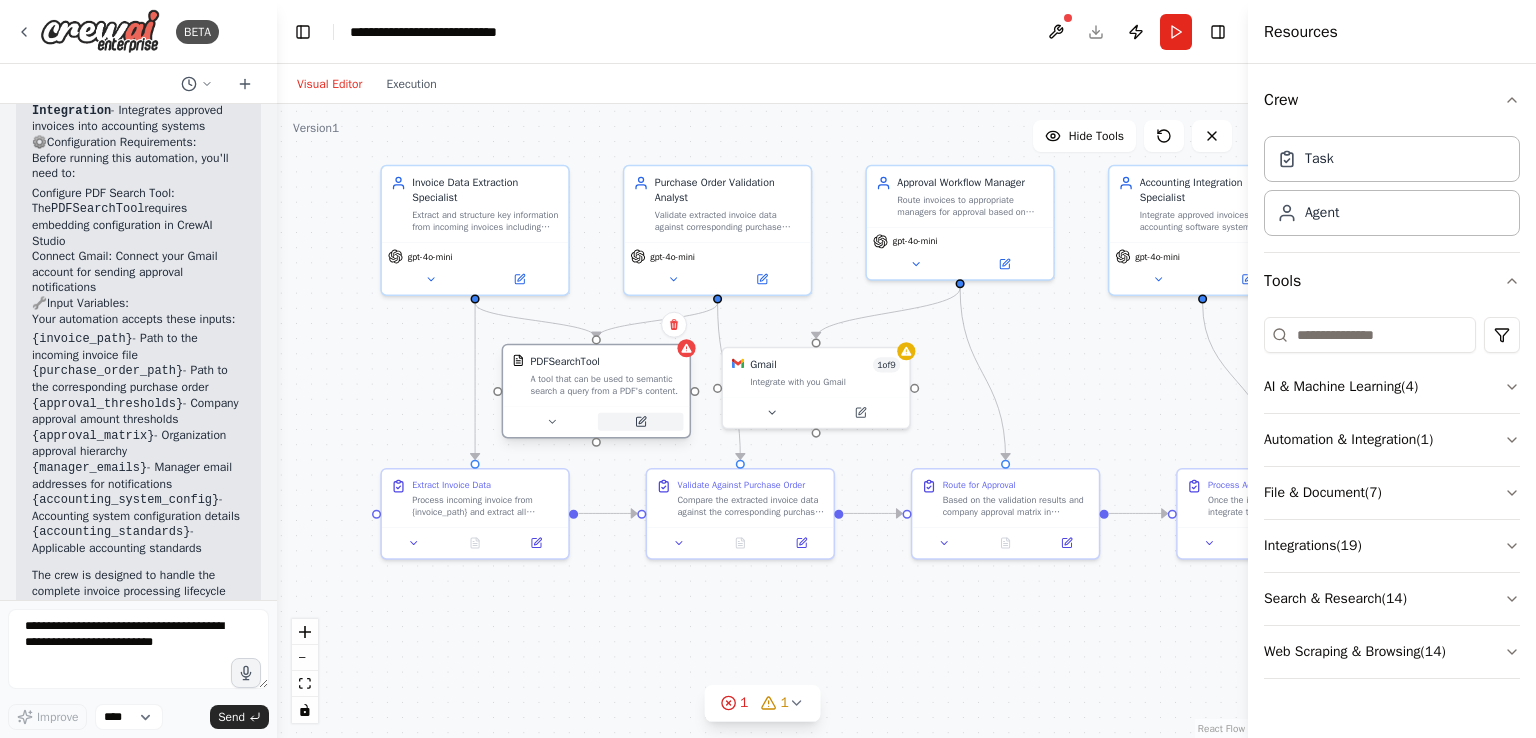 click 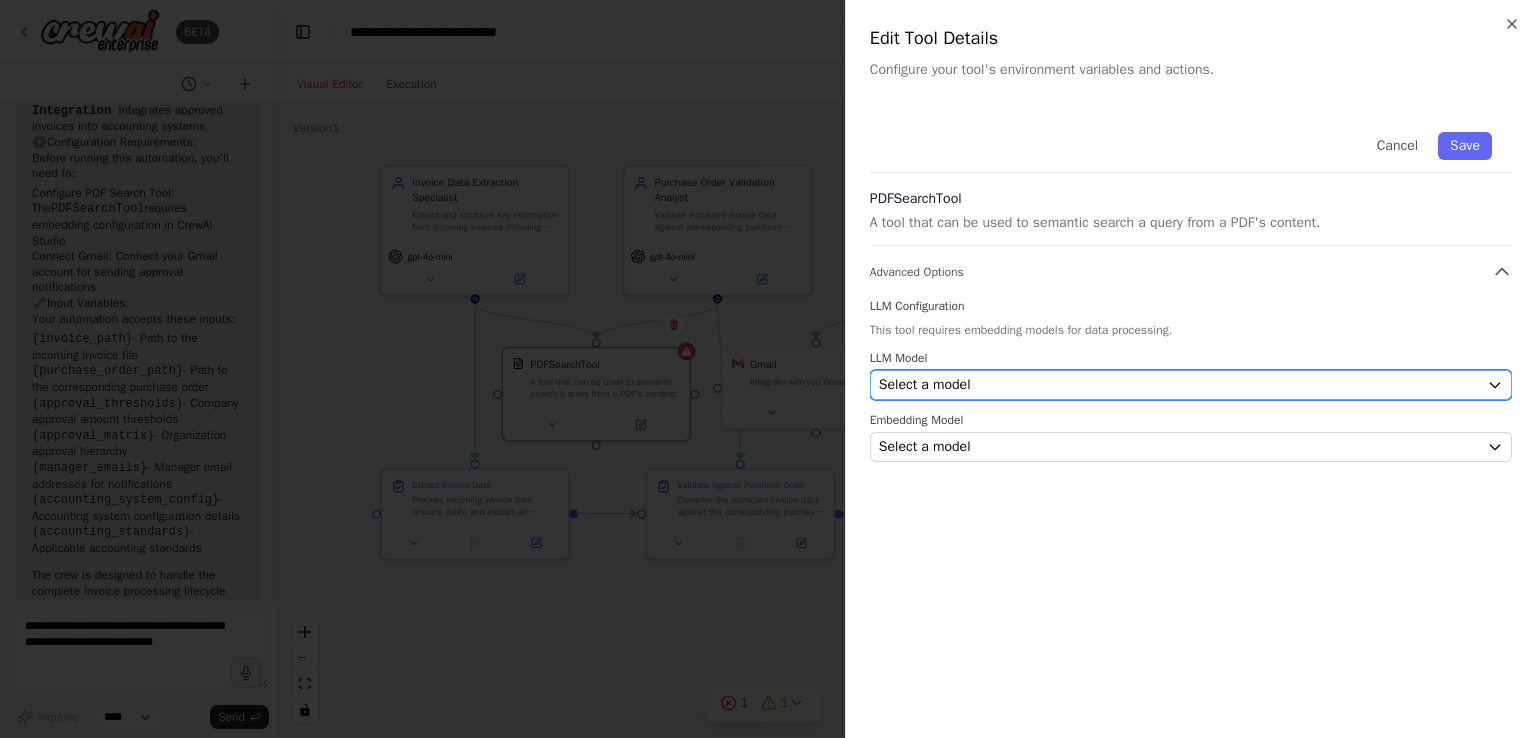 click on "Select a model" at bounding box center (1179, 385) 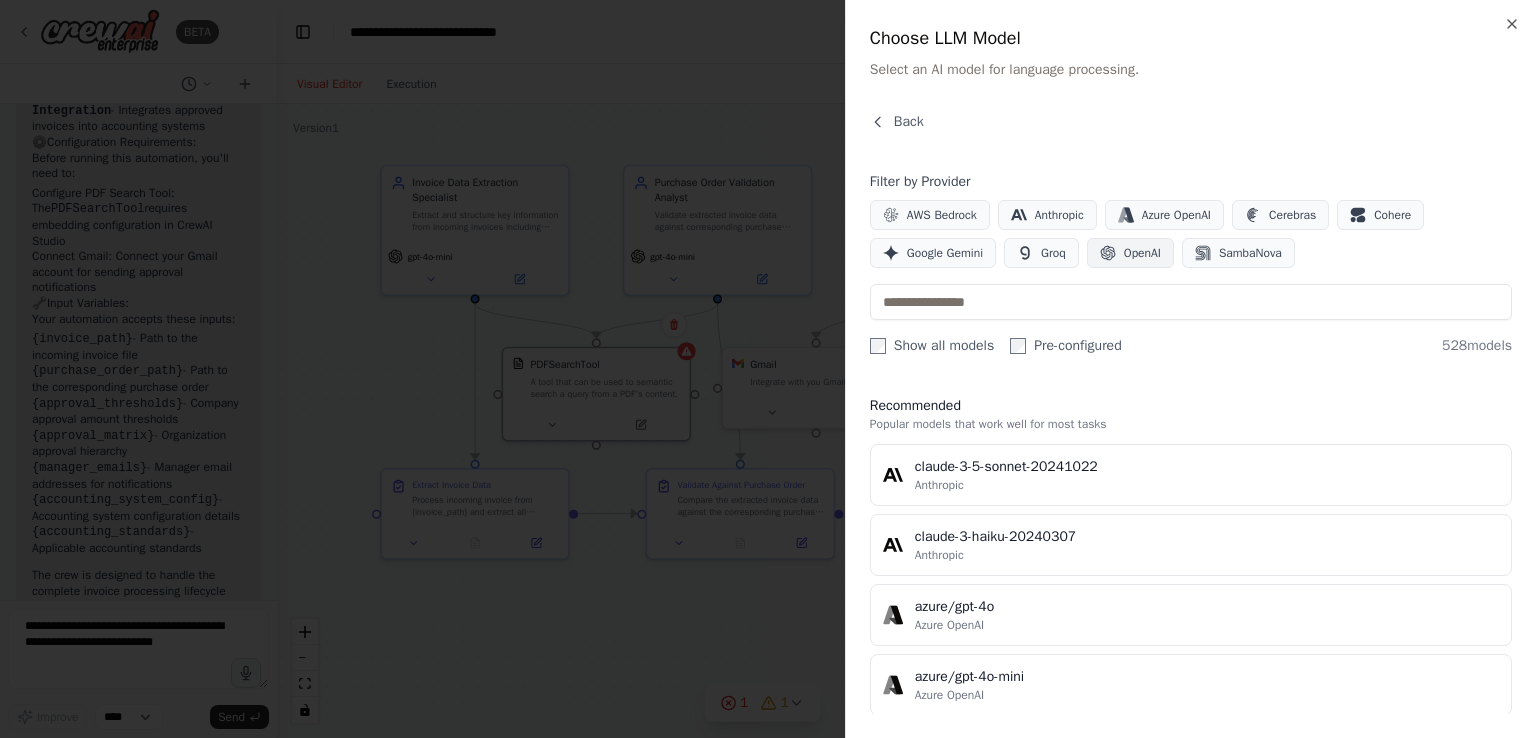 click on "OpenAI" at bounding box center [1142, 253] 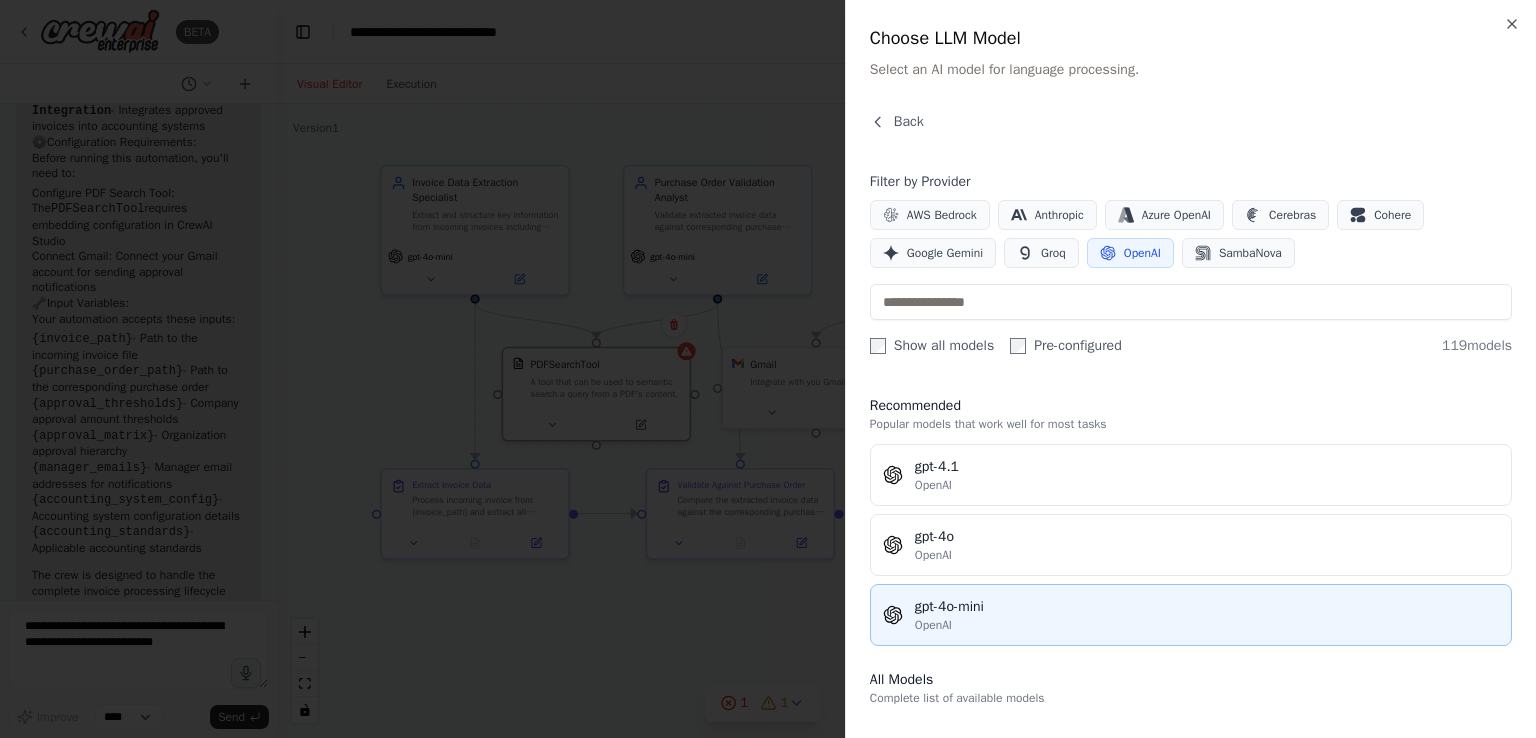 click on "OpenAI" at bounding box center (1207, 625) 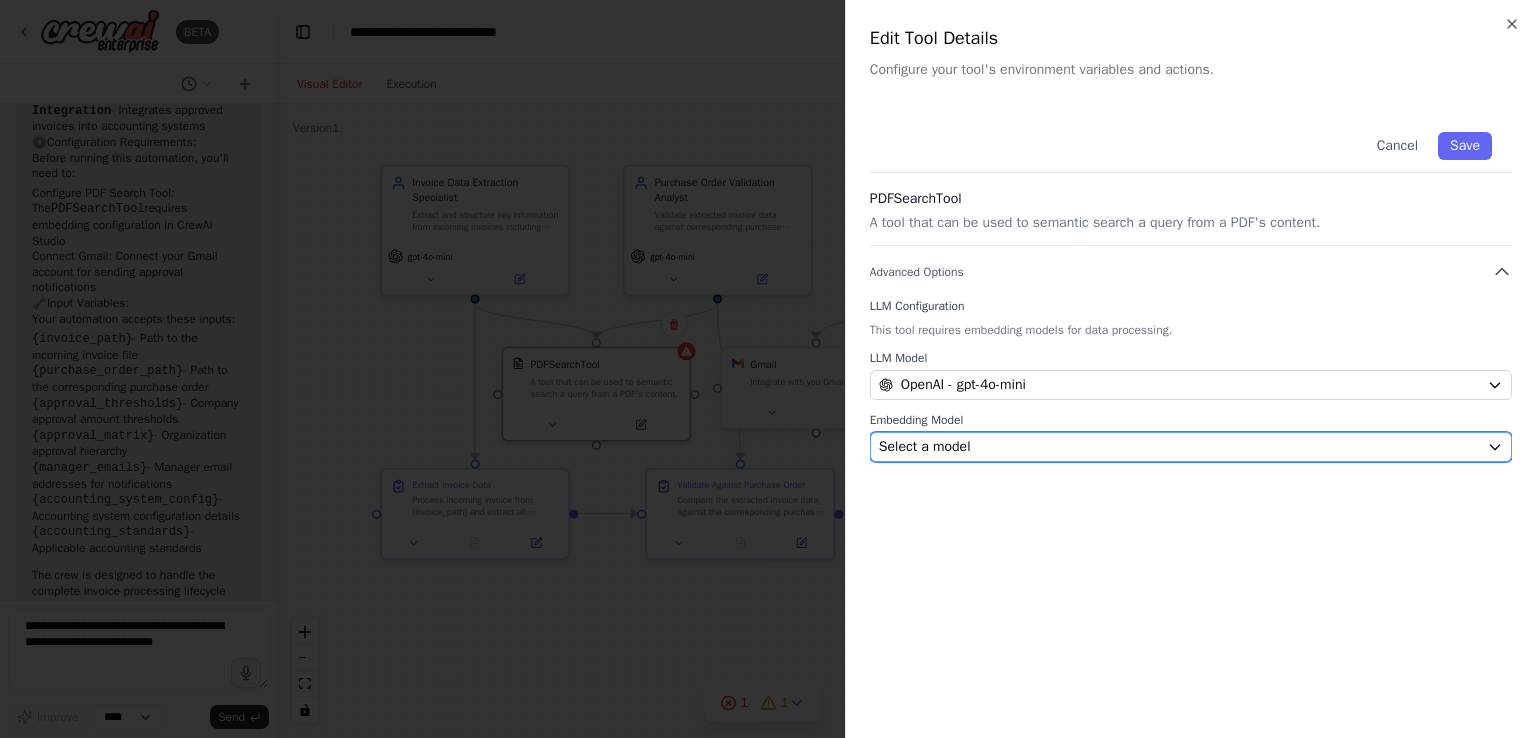 click on "Select a model" at bounding box center [1179, 447] 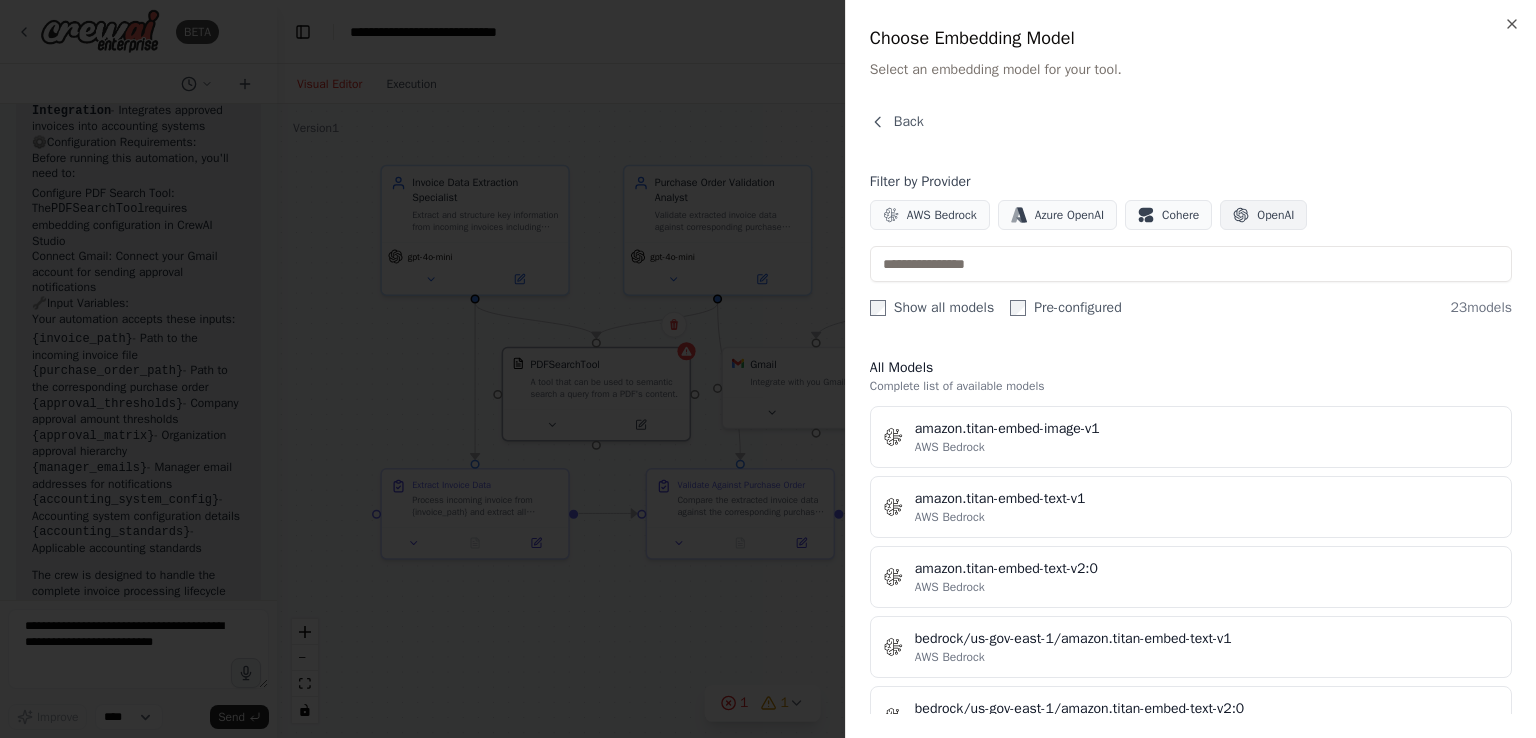 click on "OpenAI" at bounding box center (1275, 215) 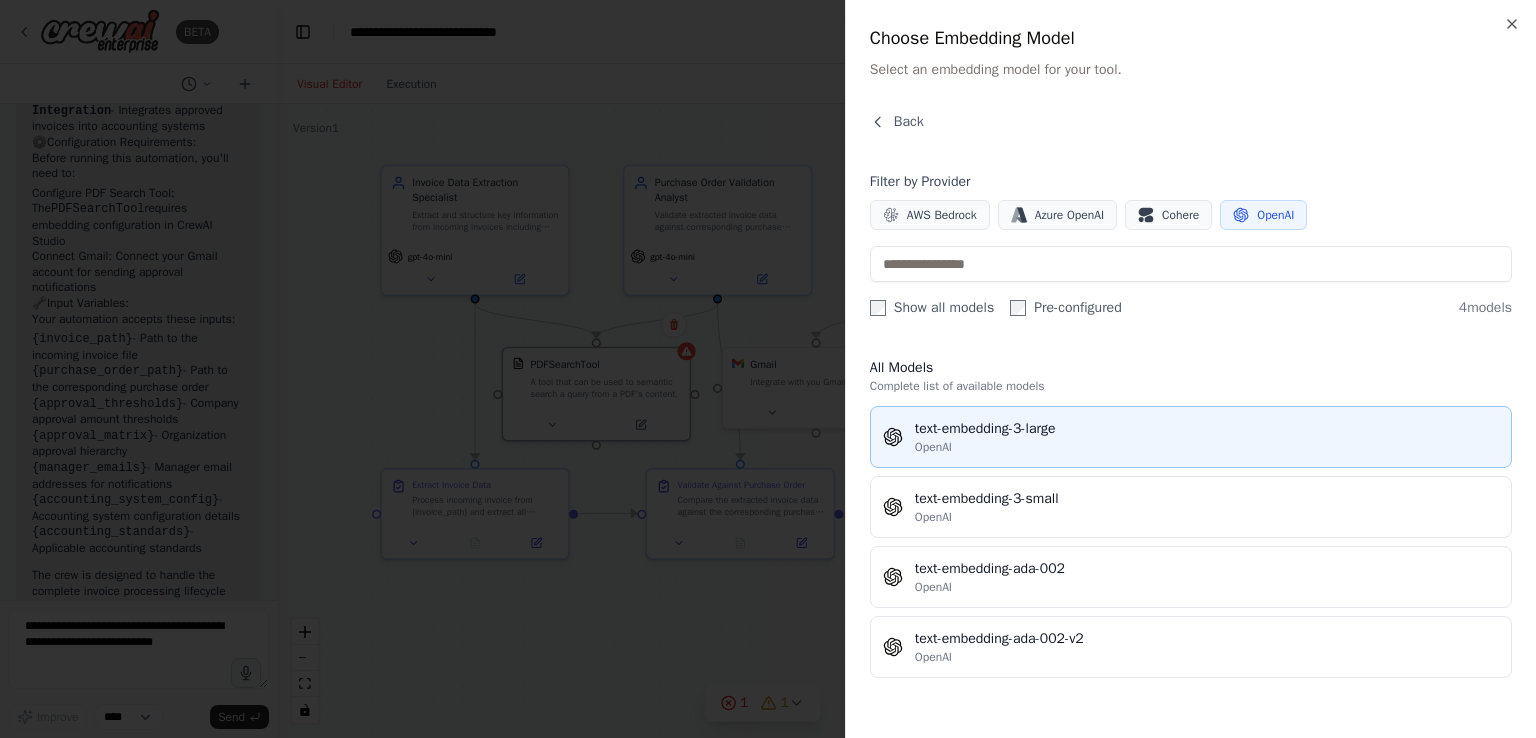 click on "text-embedding-3-large" at bounding box center (1207, 429) 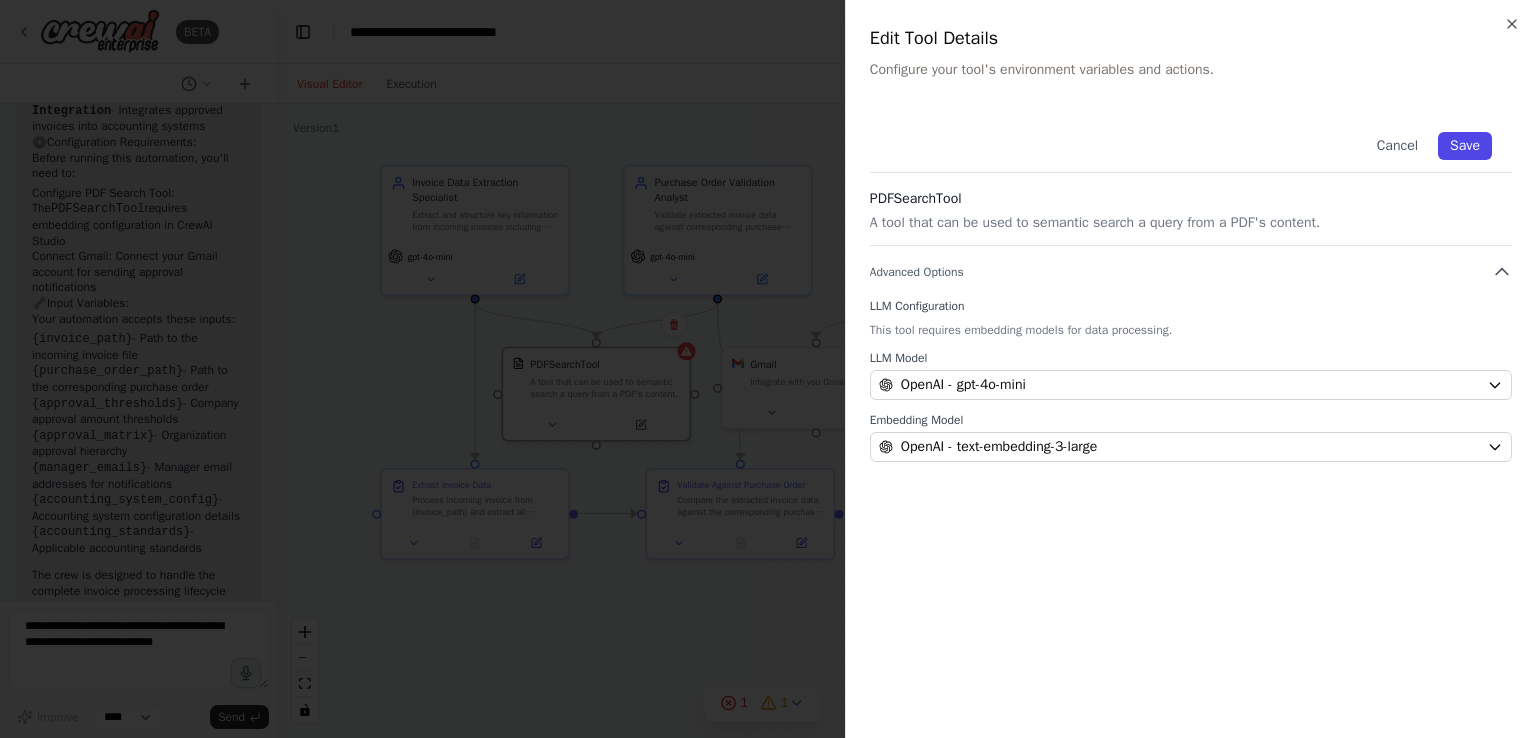 click on "Save" at bounding box center [1465, 146] 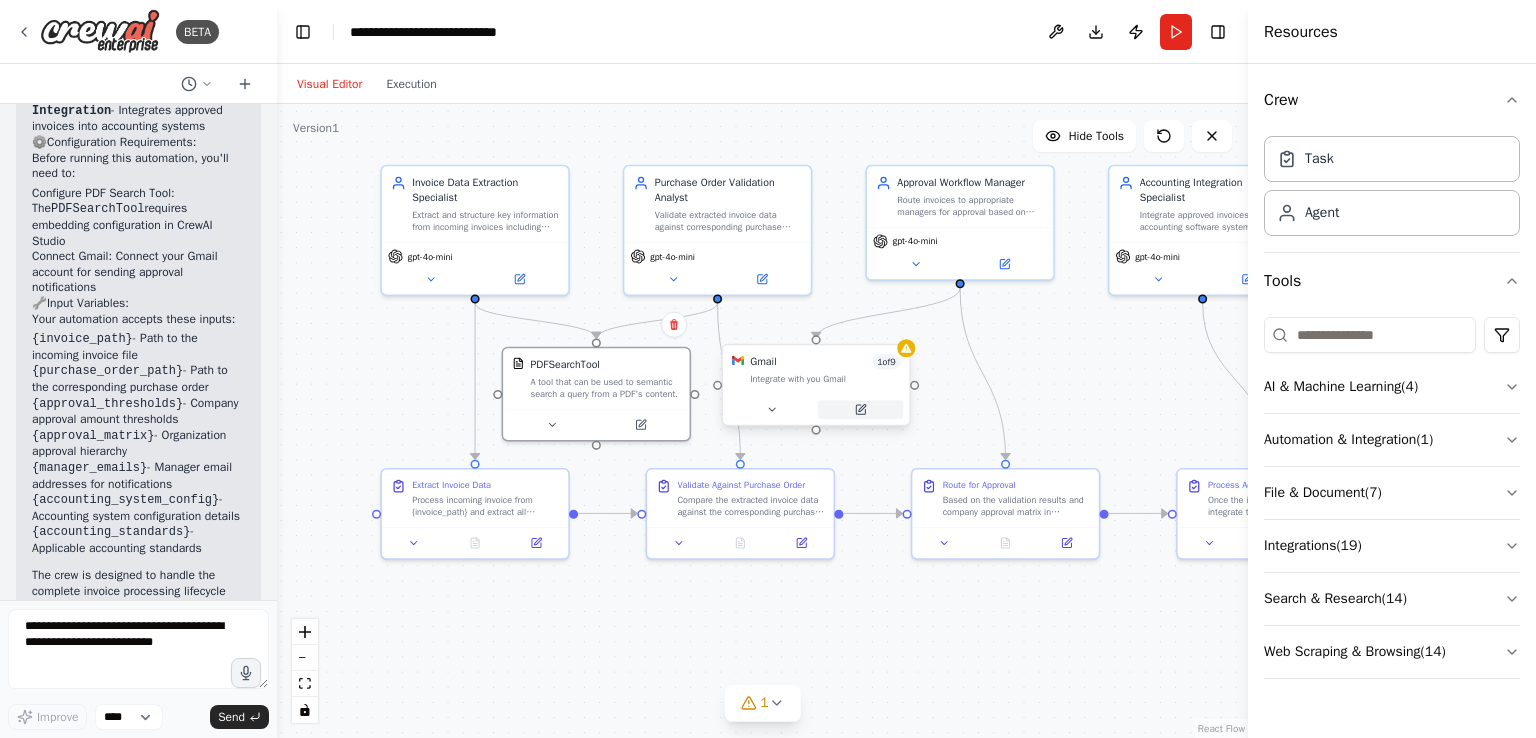 click 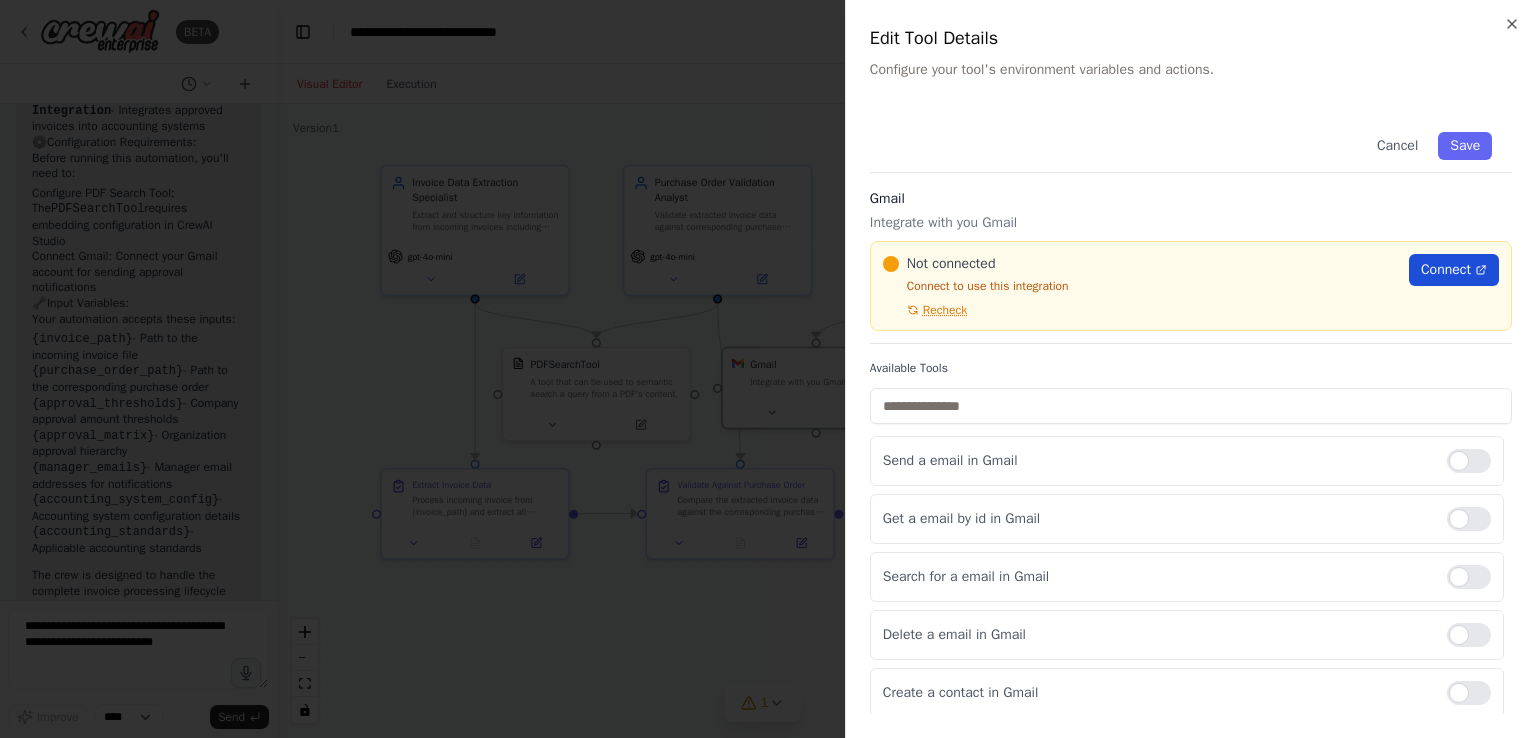 click on "Connect" at bounding box center [1446, 270] 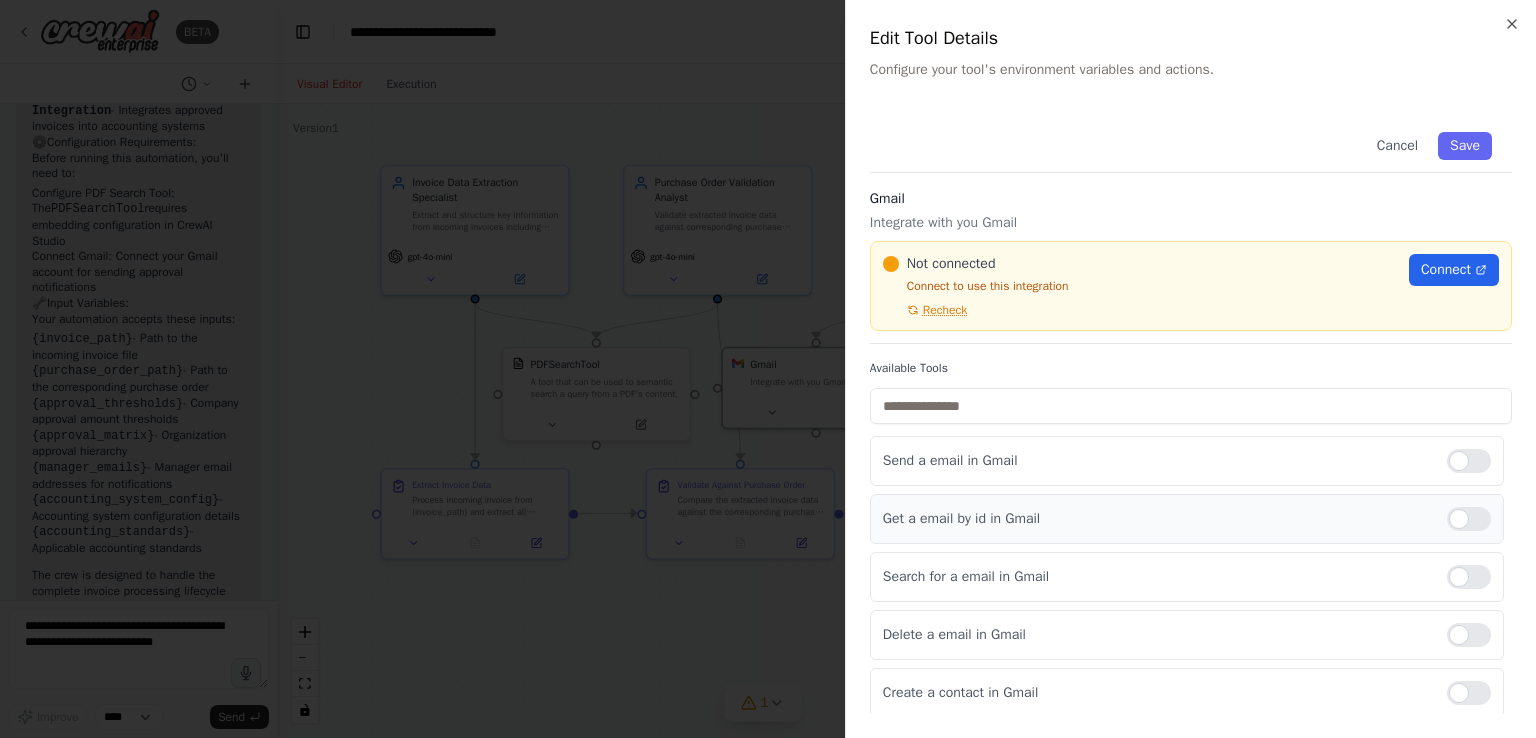 click on "Get a email by id in Gmail" at bounding box center (1157, 519) 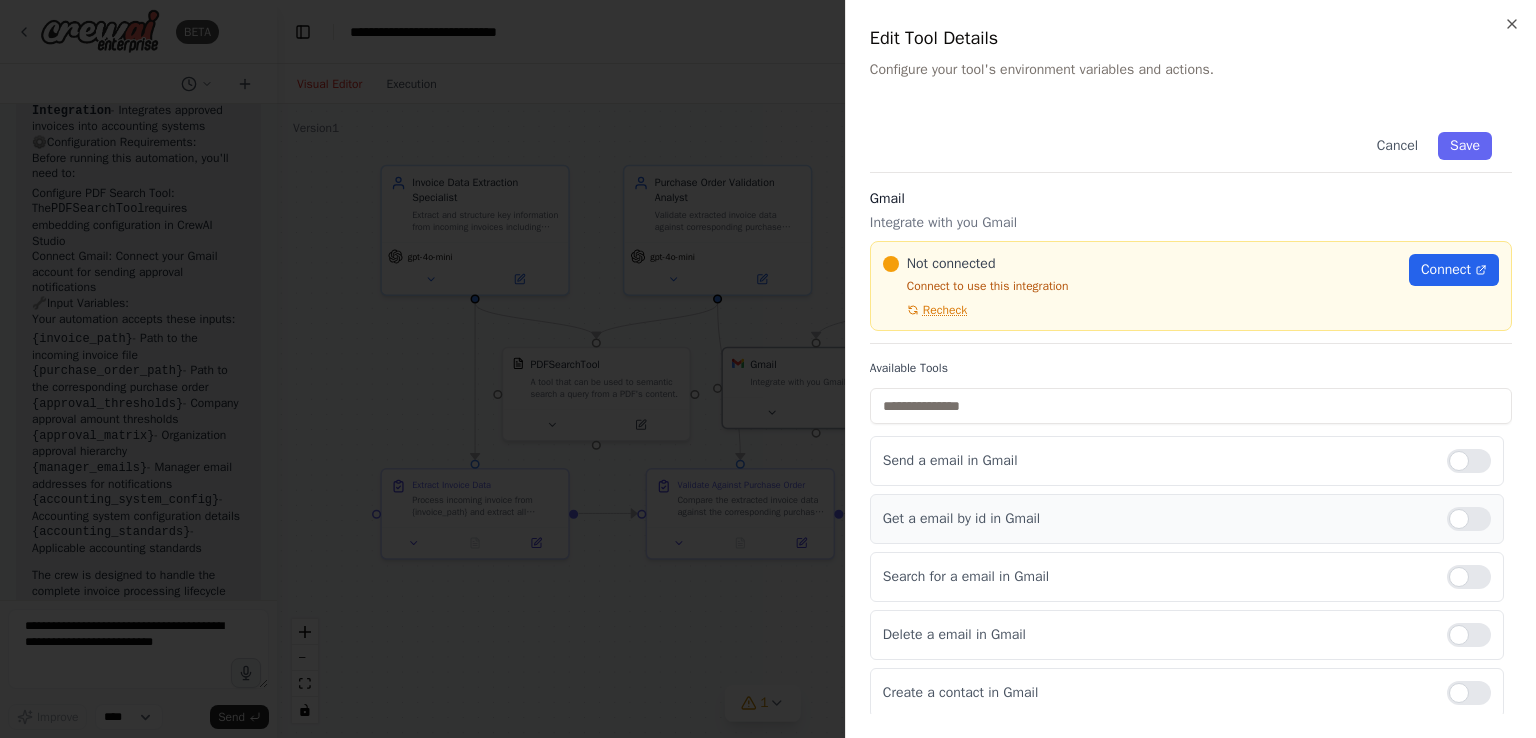 click at bounding box center [1469, 519] 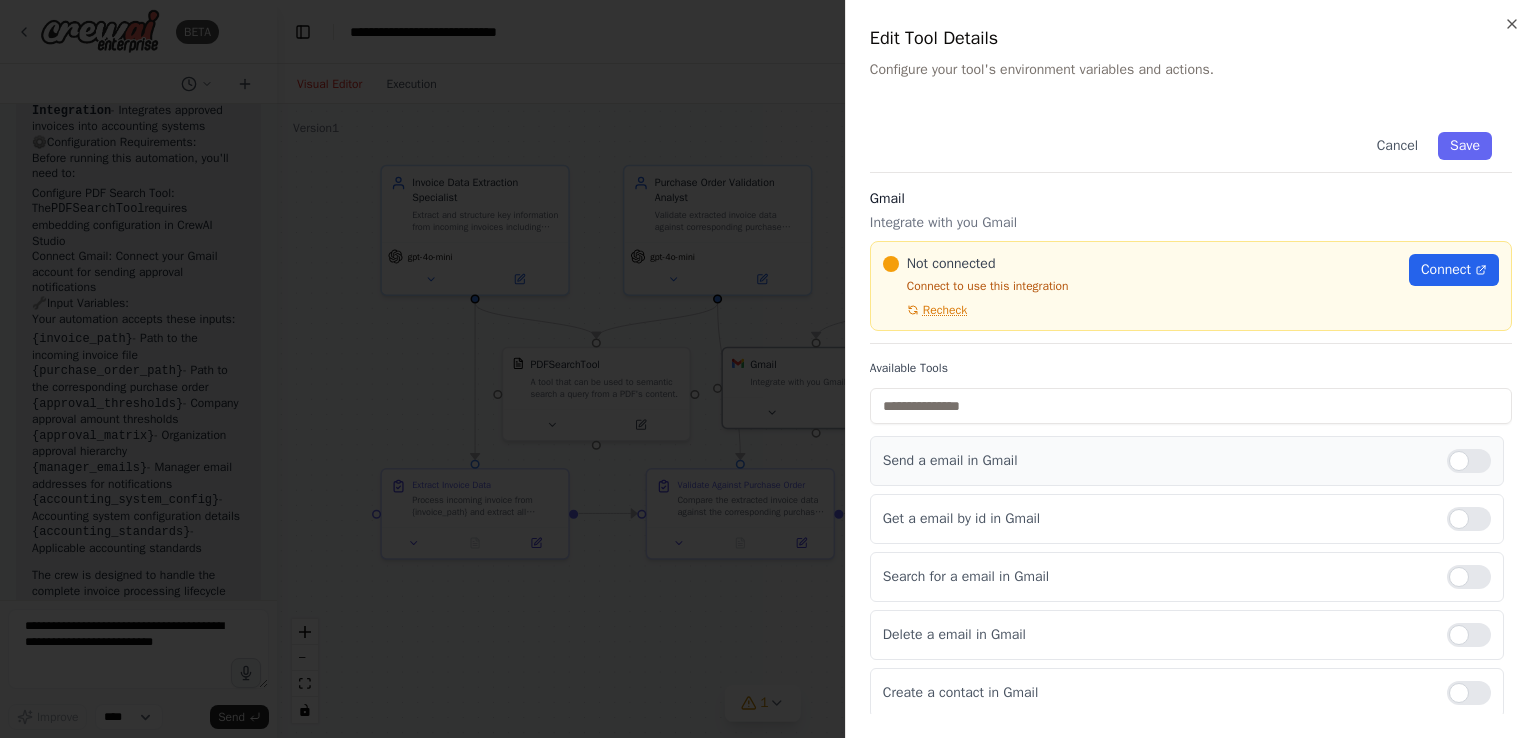 click at bounding box center [1469, 461] 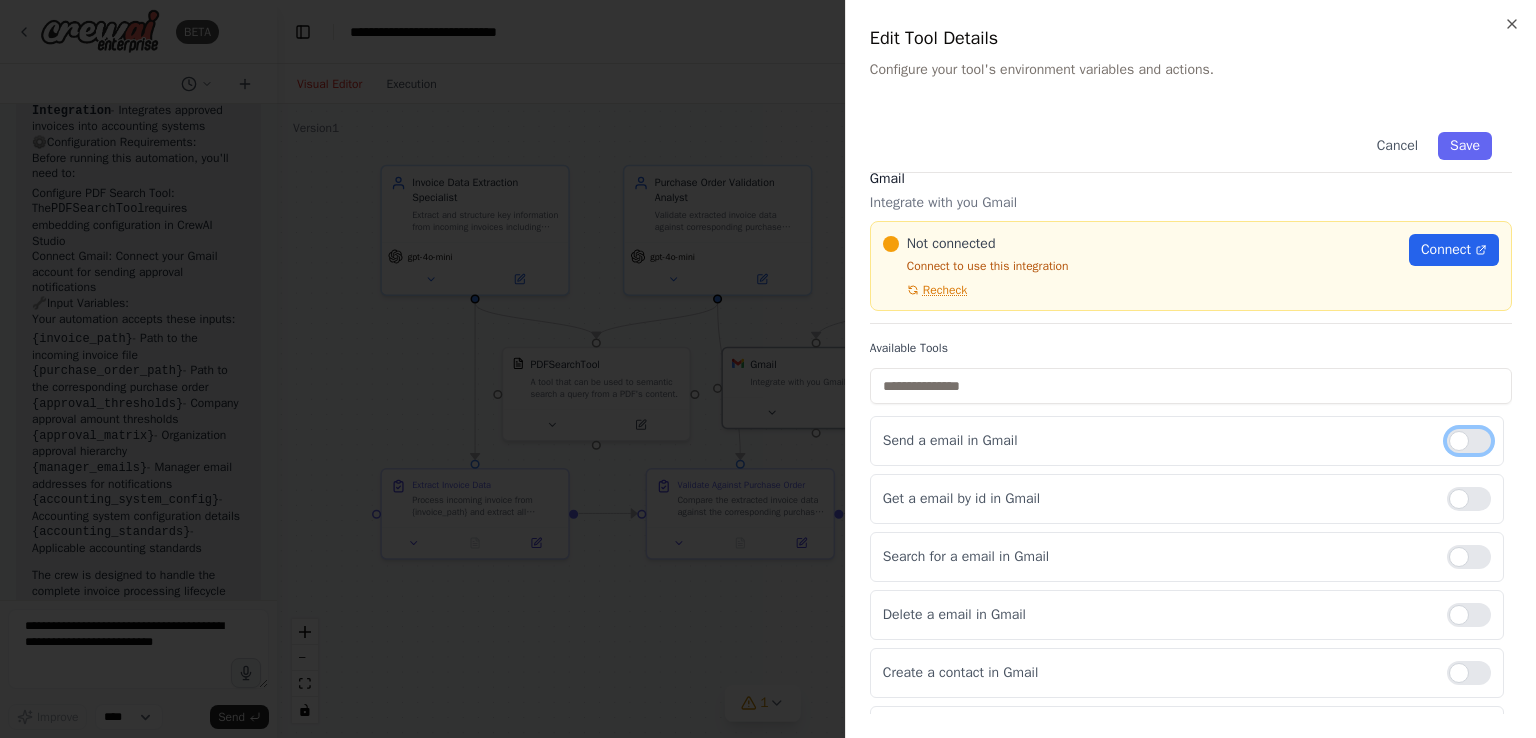 scroll, scrollTop: 0, scrollLeft: 0, axis: both 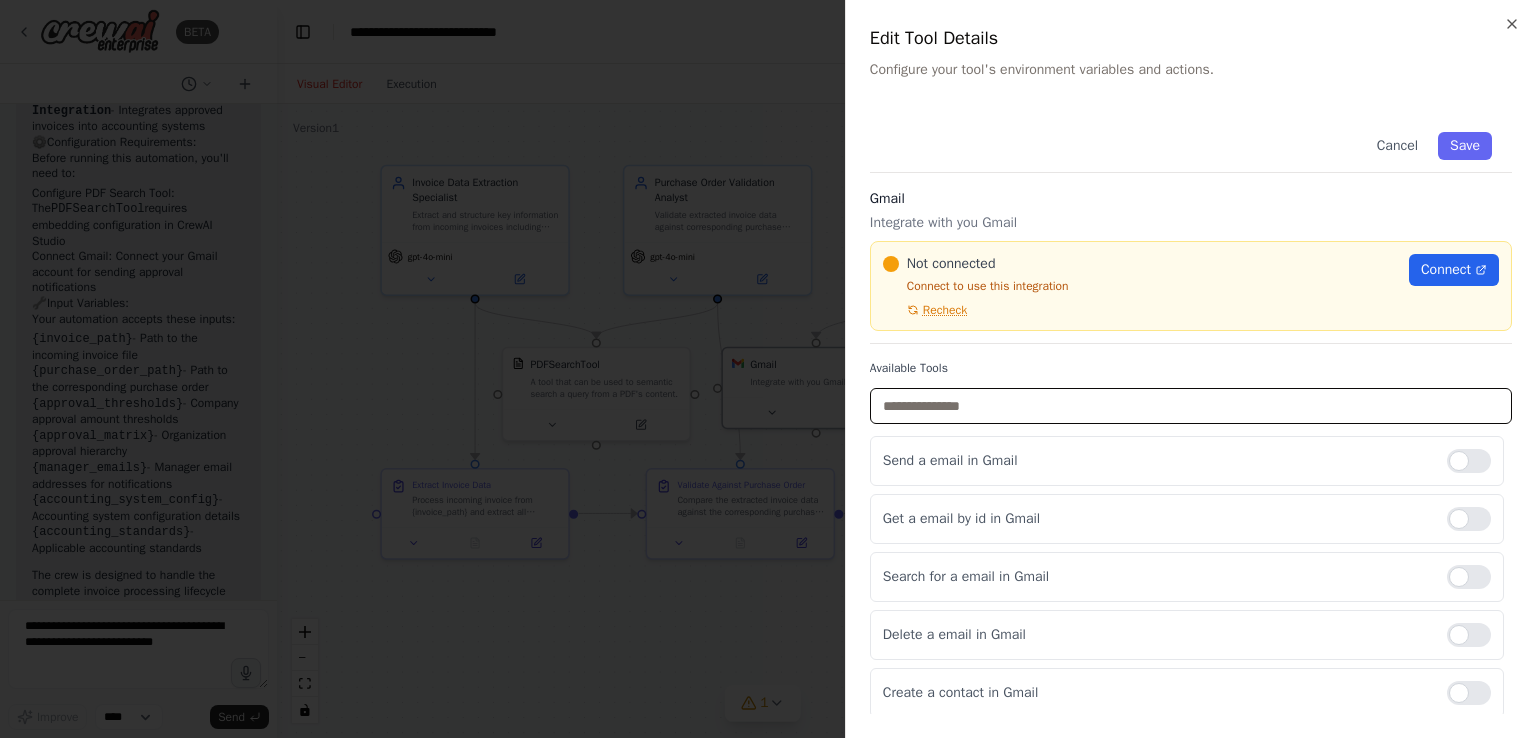 click at bounding box center (1191, 406) 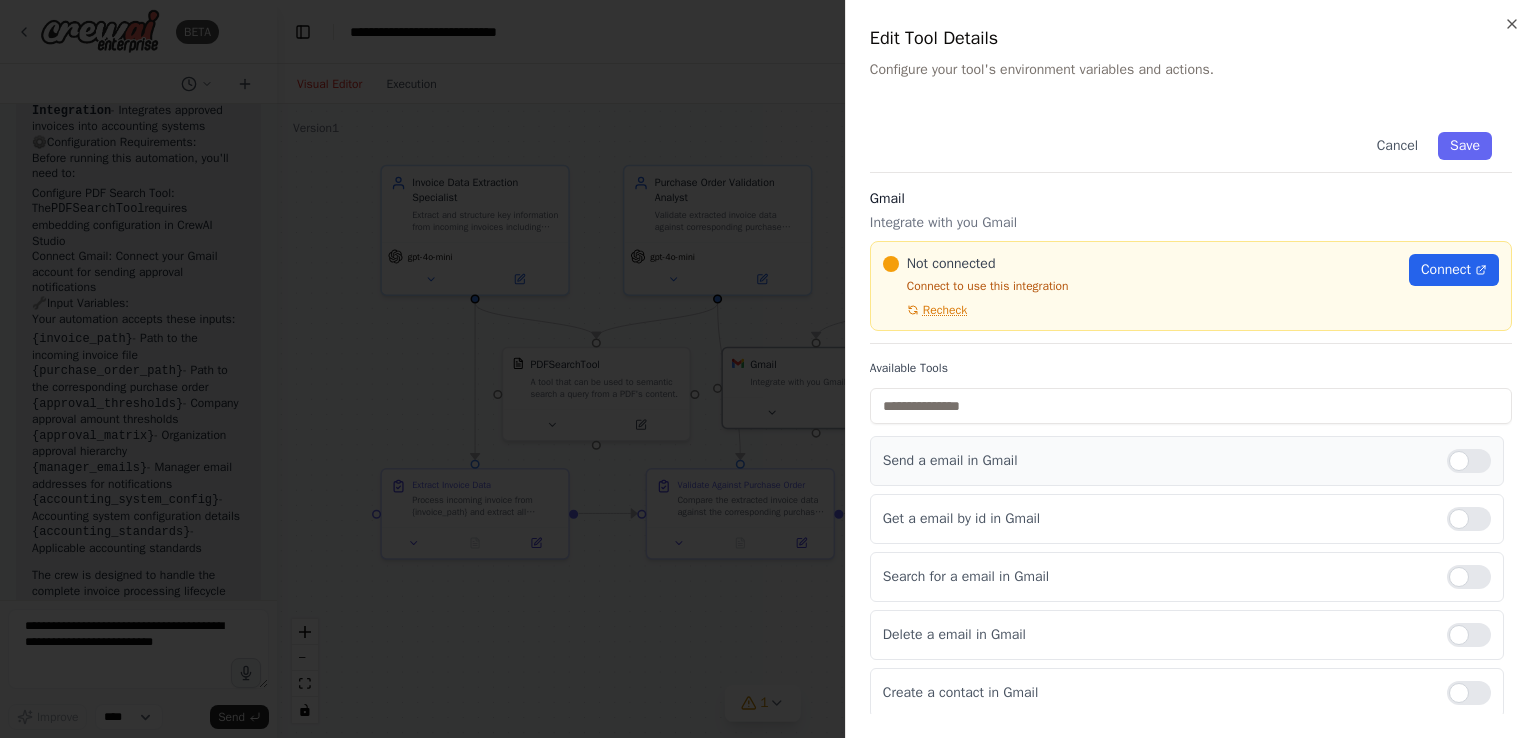 click at bounding box center [1469, 461] 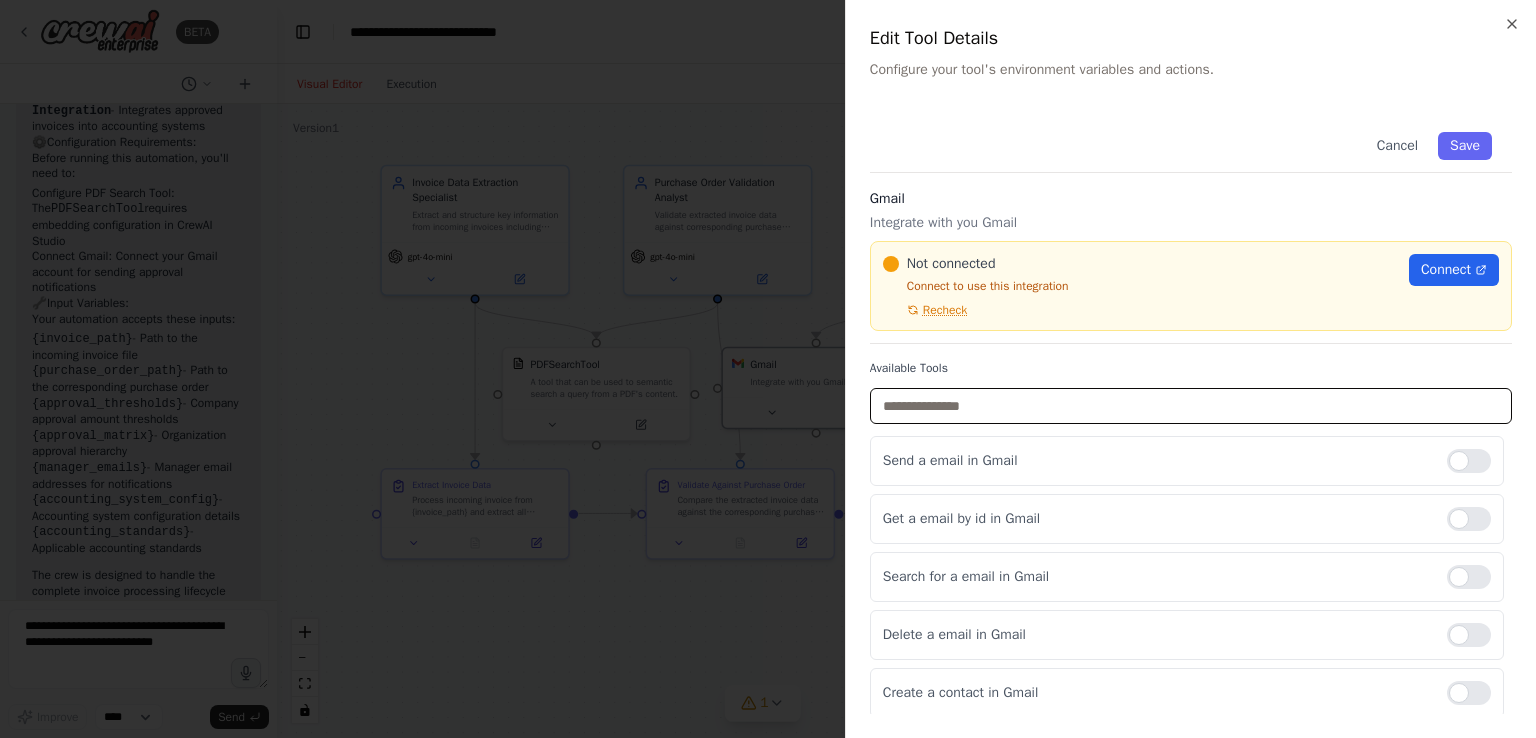 click at bounding box center (1191, 406) 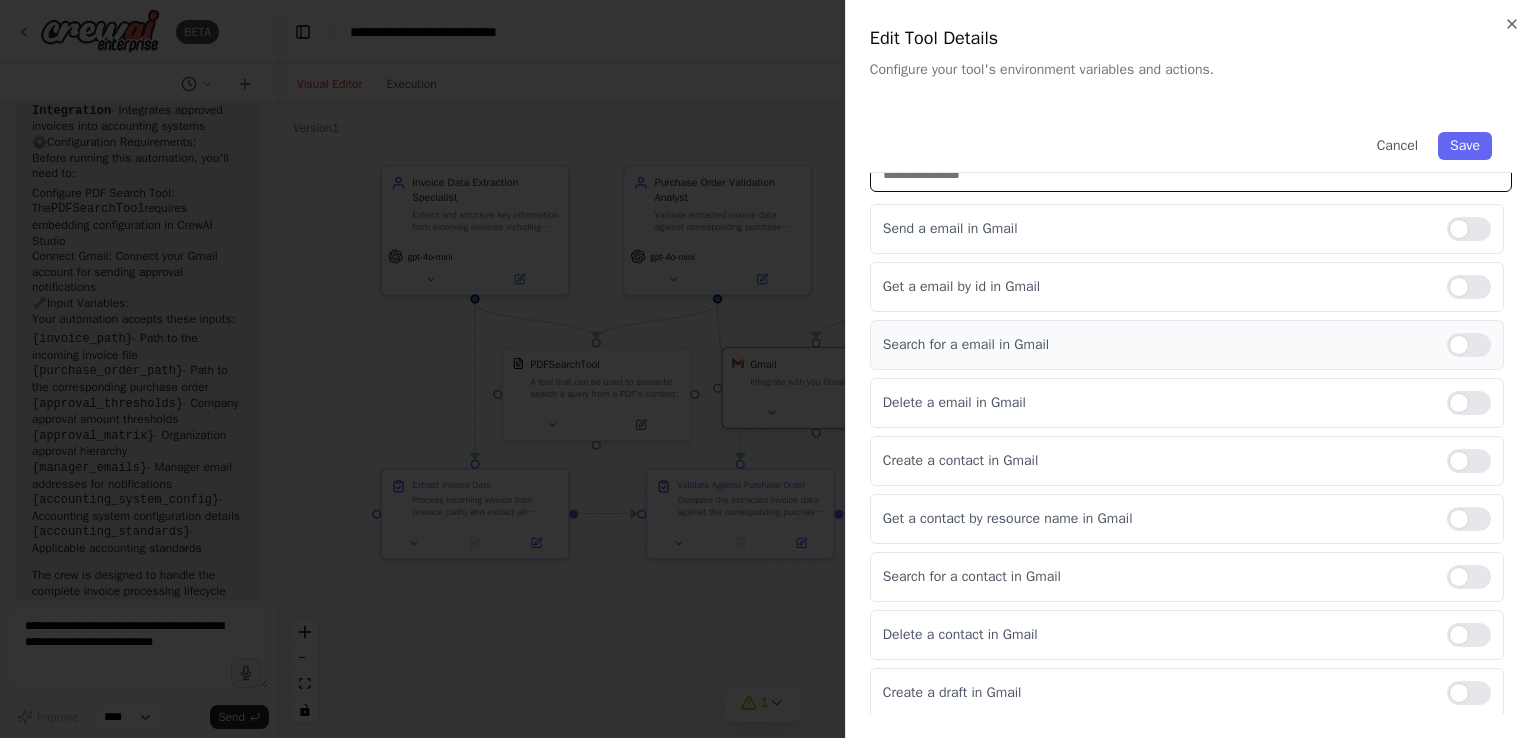 scroll, scrollTop: 0, scrollLeft: 0, axis: both 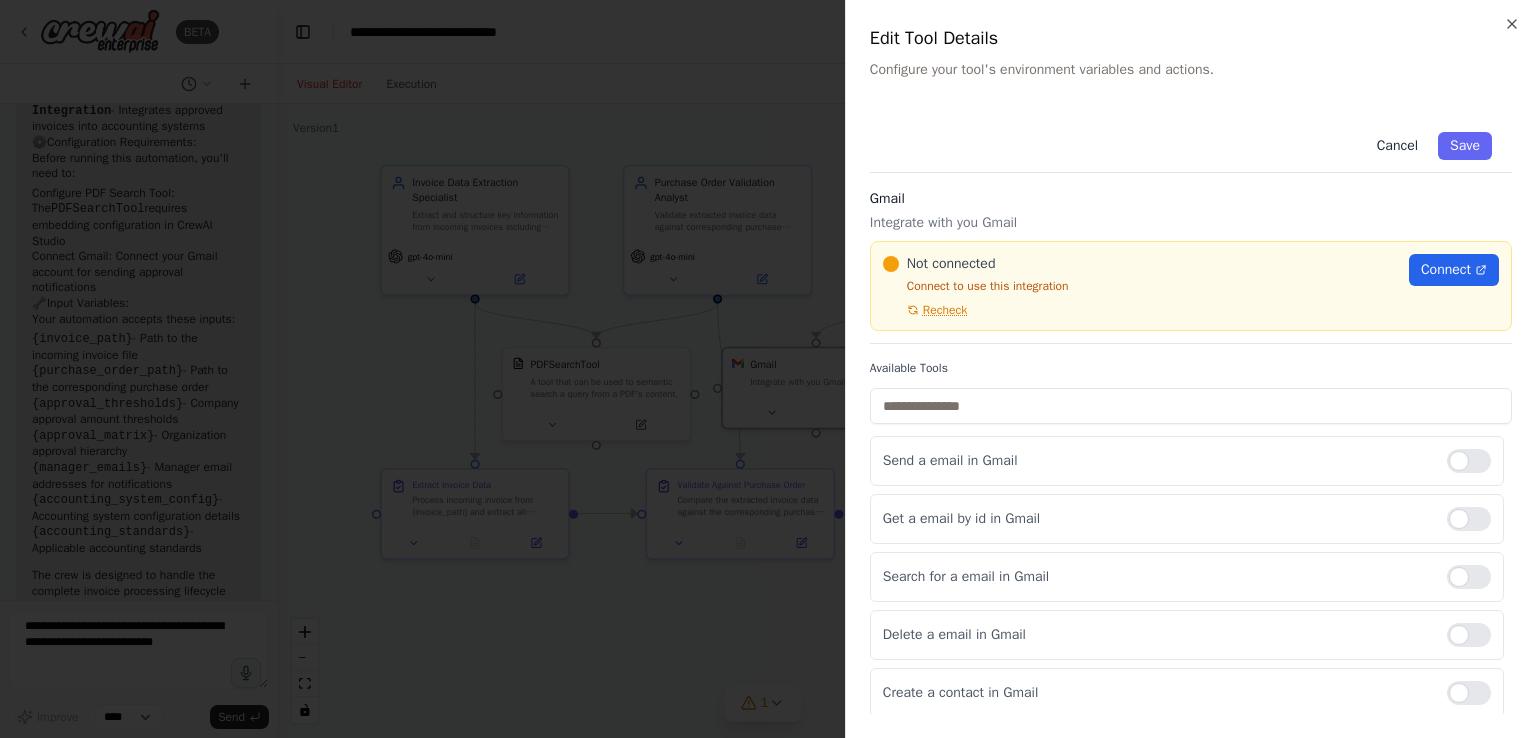 click on "Cancel" at bounding box center (1397, 146) 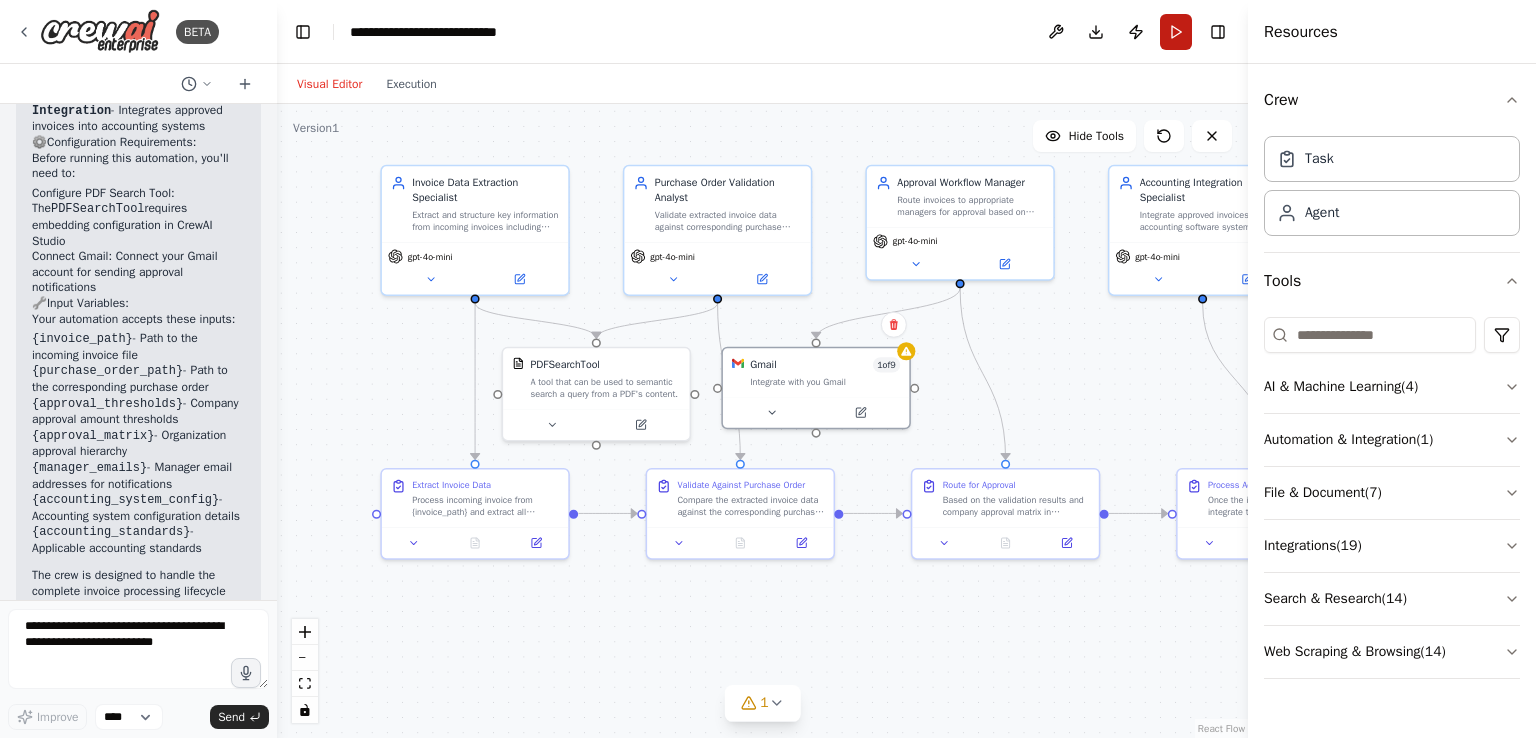 click on "Run" at bounding box center [1176, 32] 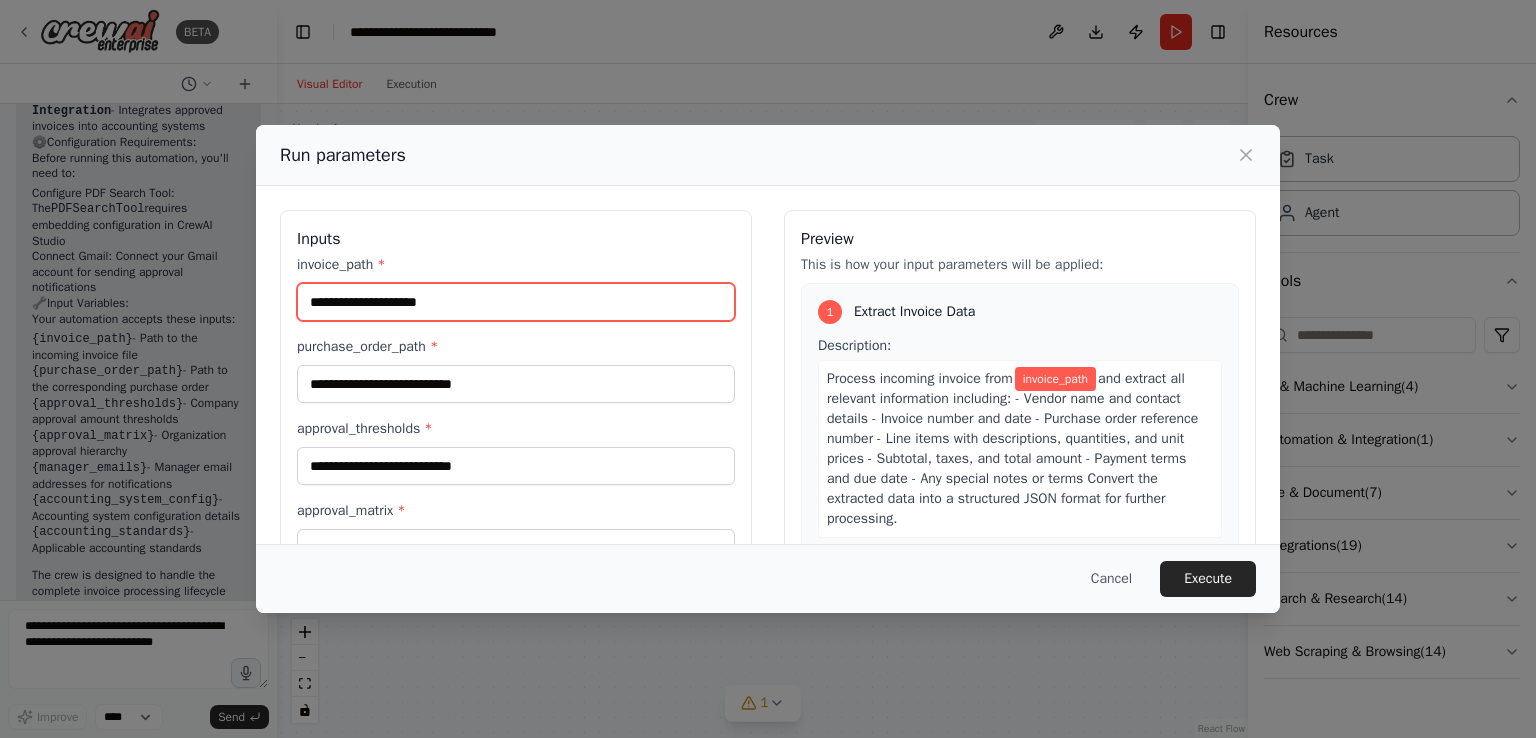 click on "invoice_path *" at bounding box center (516, 302) 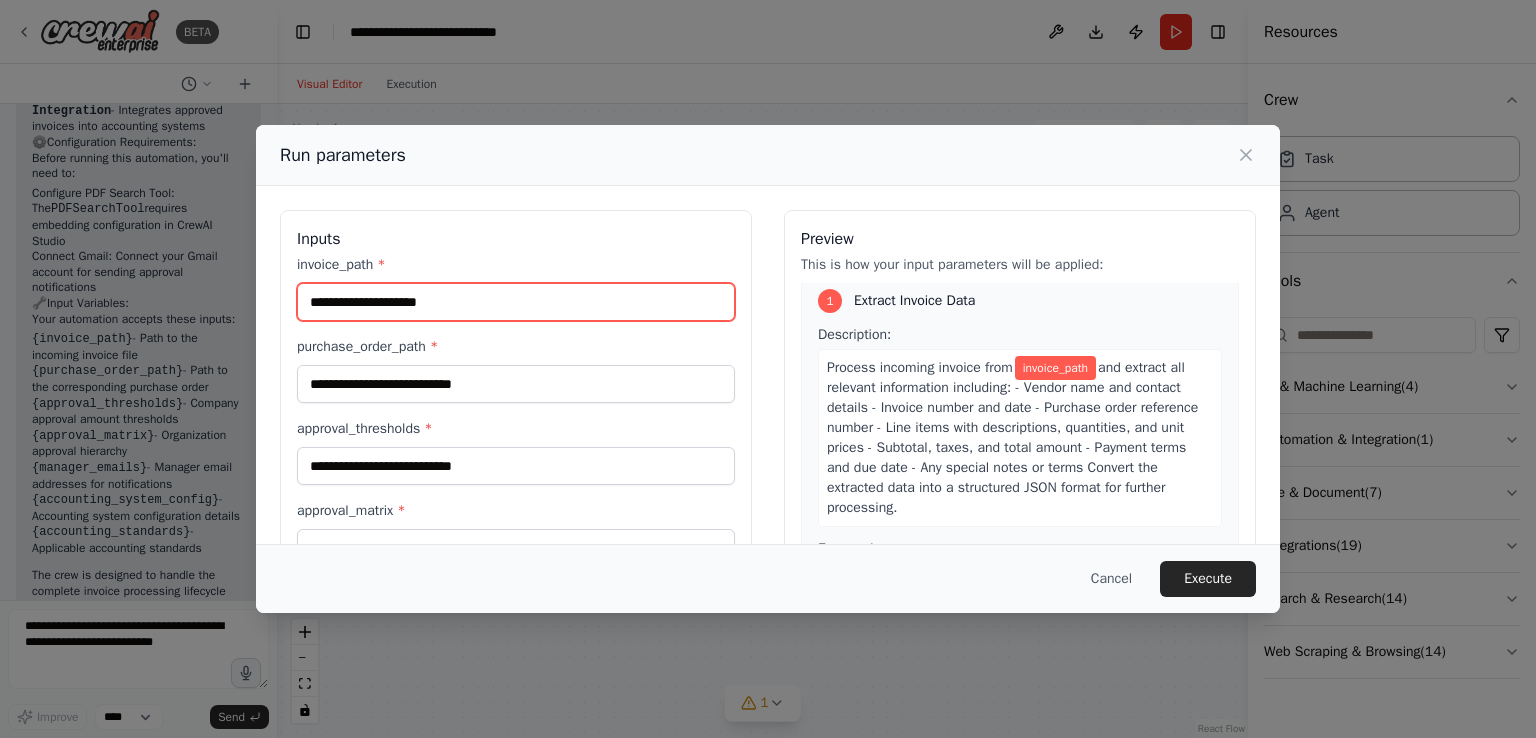 scroll, scrollTop: 0, scrollLeft: 0, axis: both 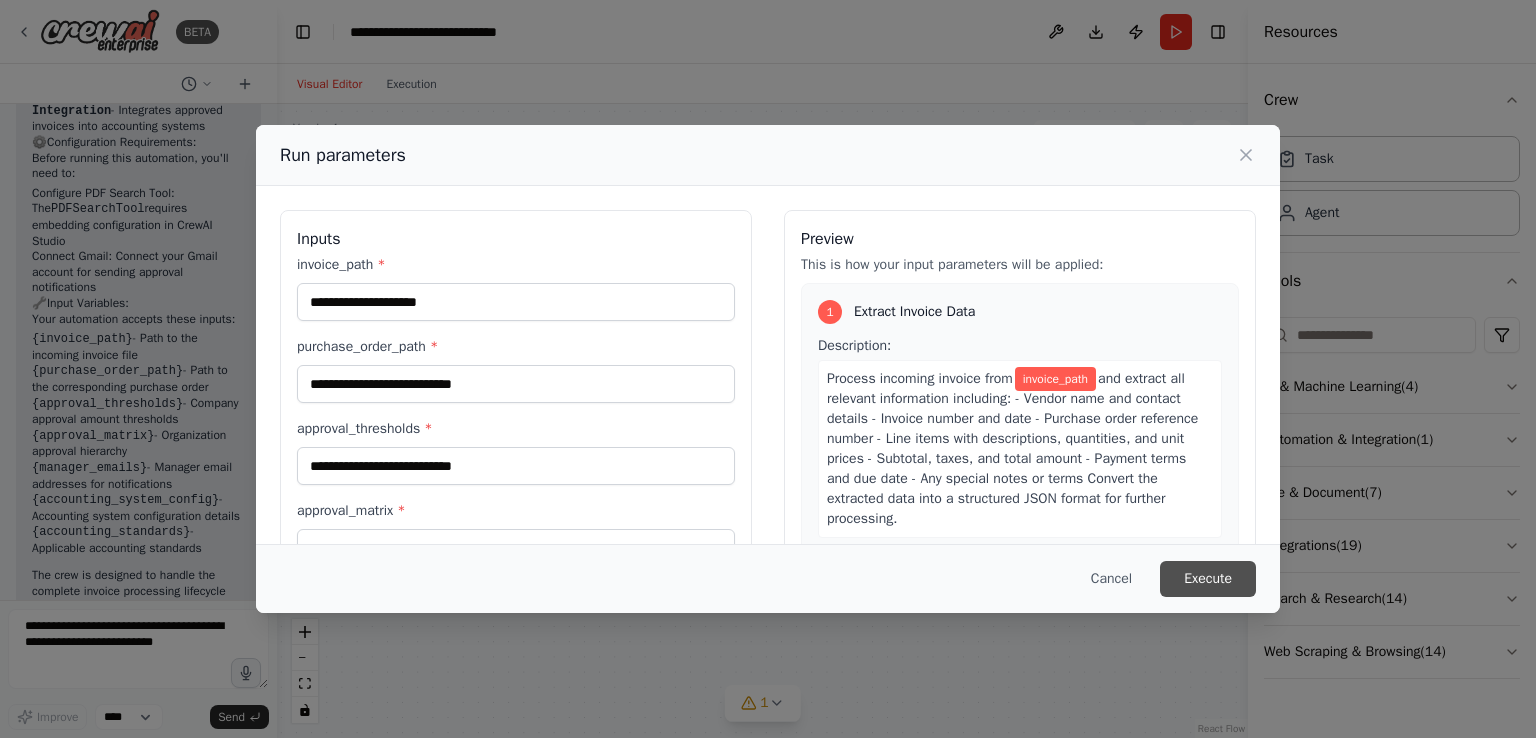 click on "Execute" at bounding box center (1208, 579) 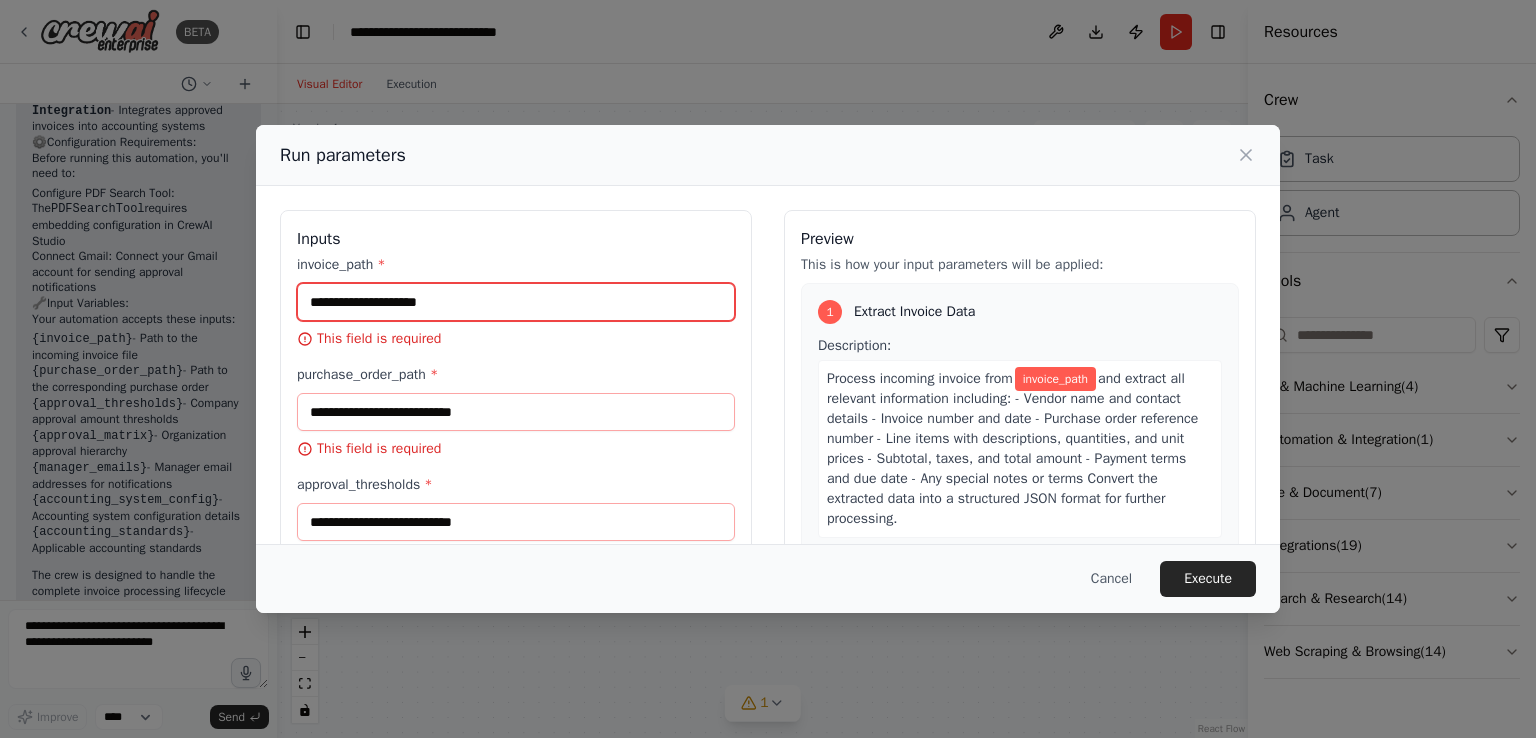 click on "invoice_path *" at bounding box center (516, 302) 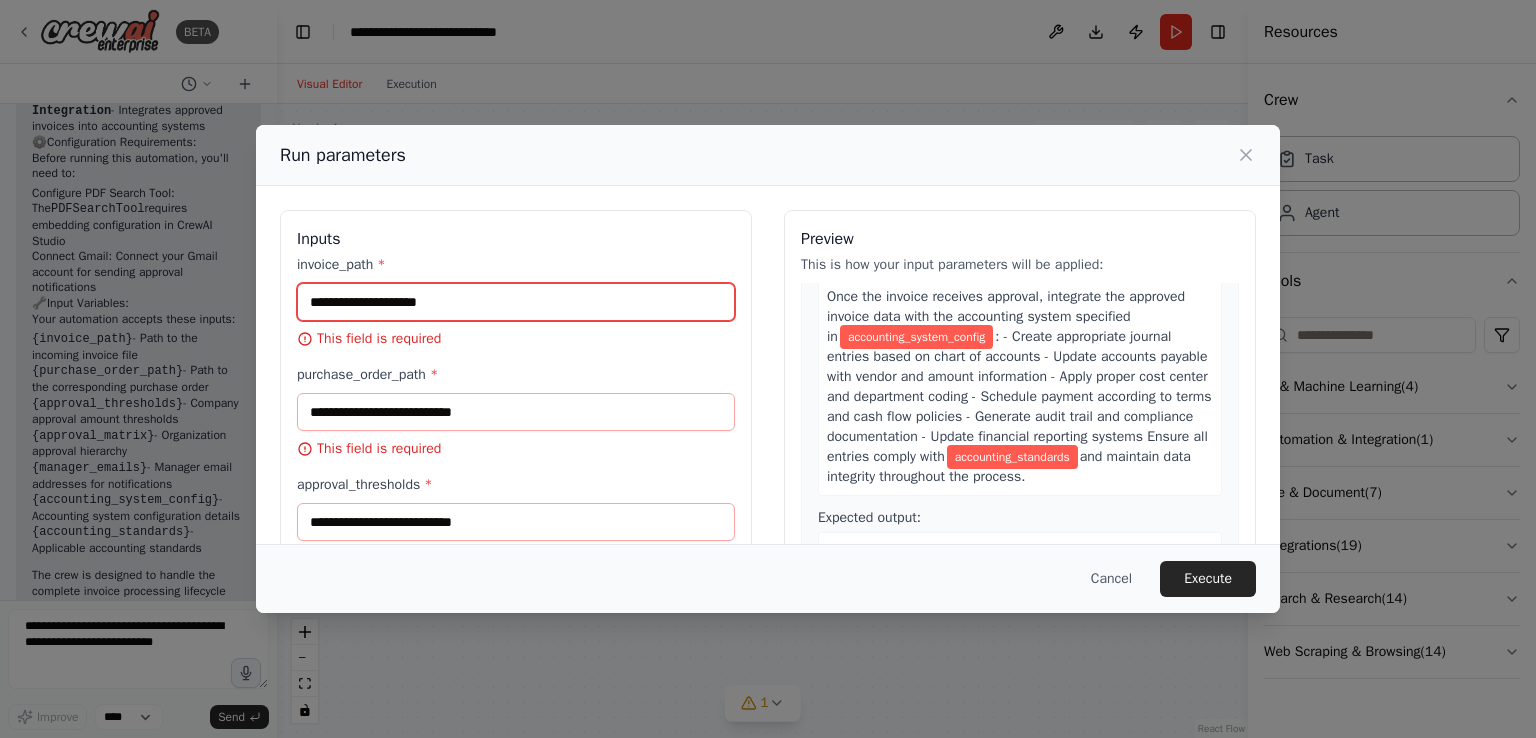 scroll, scrollTop: 1443, scrollLeft: 0, axis: vertical 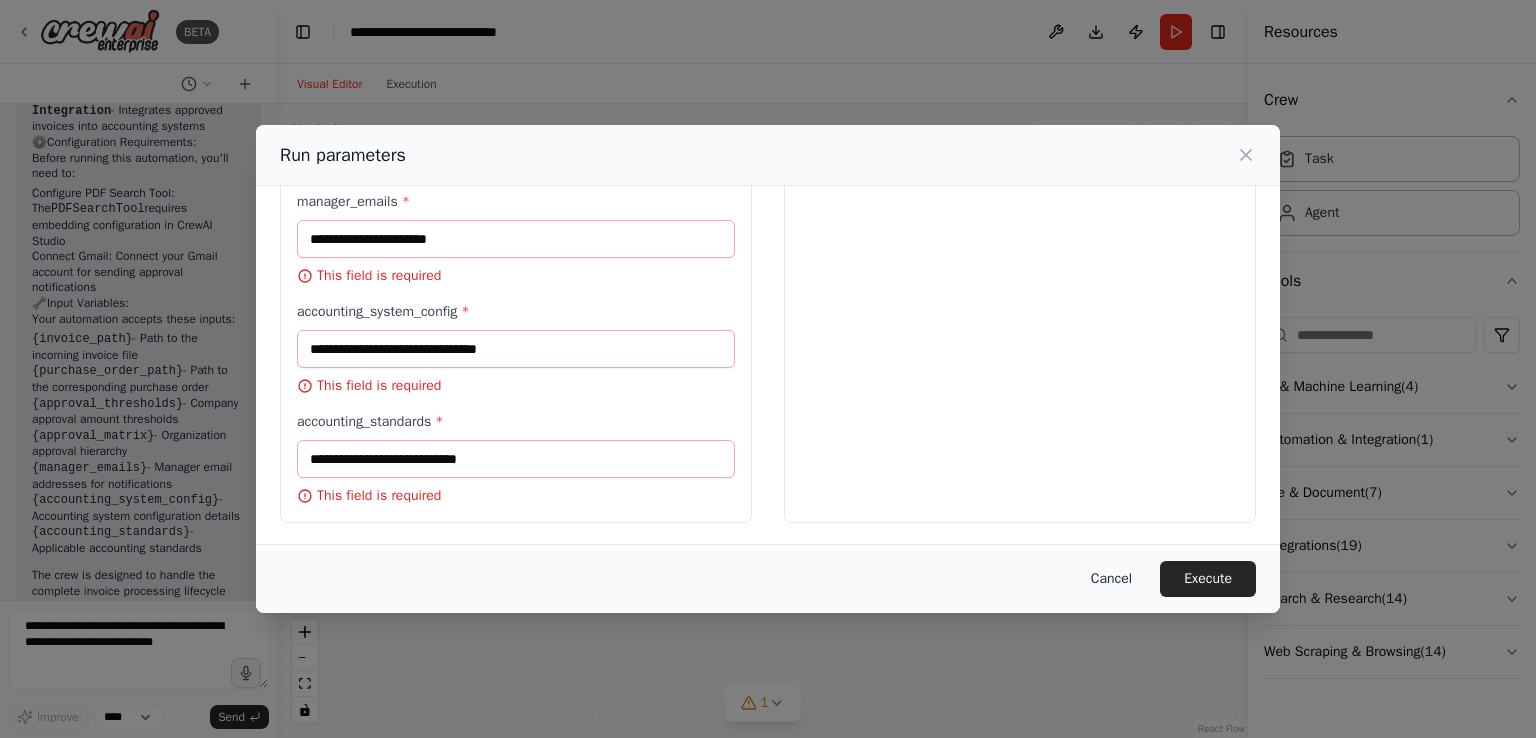 click on "Cancel" at bounding box center [1111, 579] 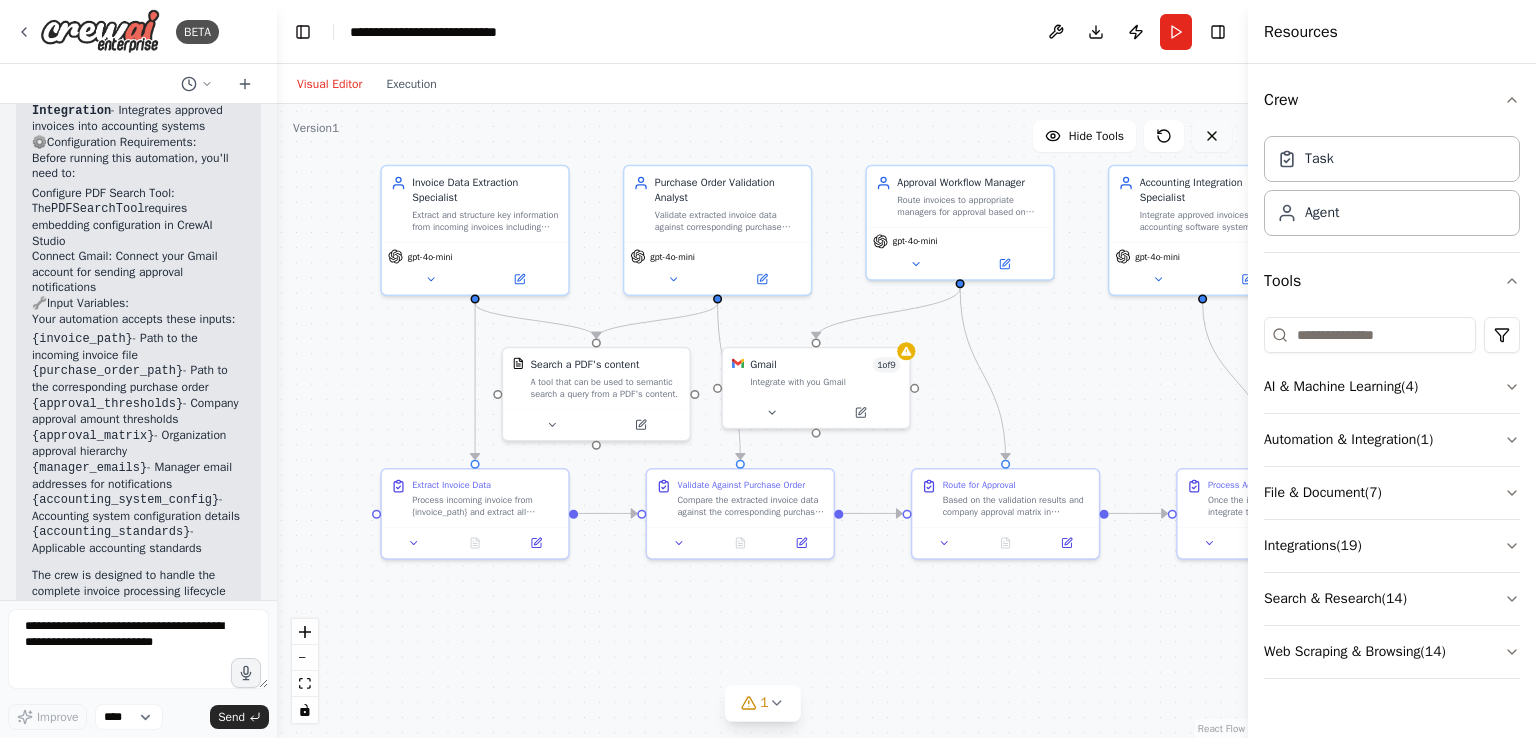 click 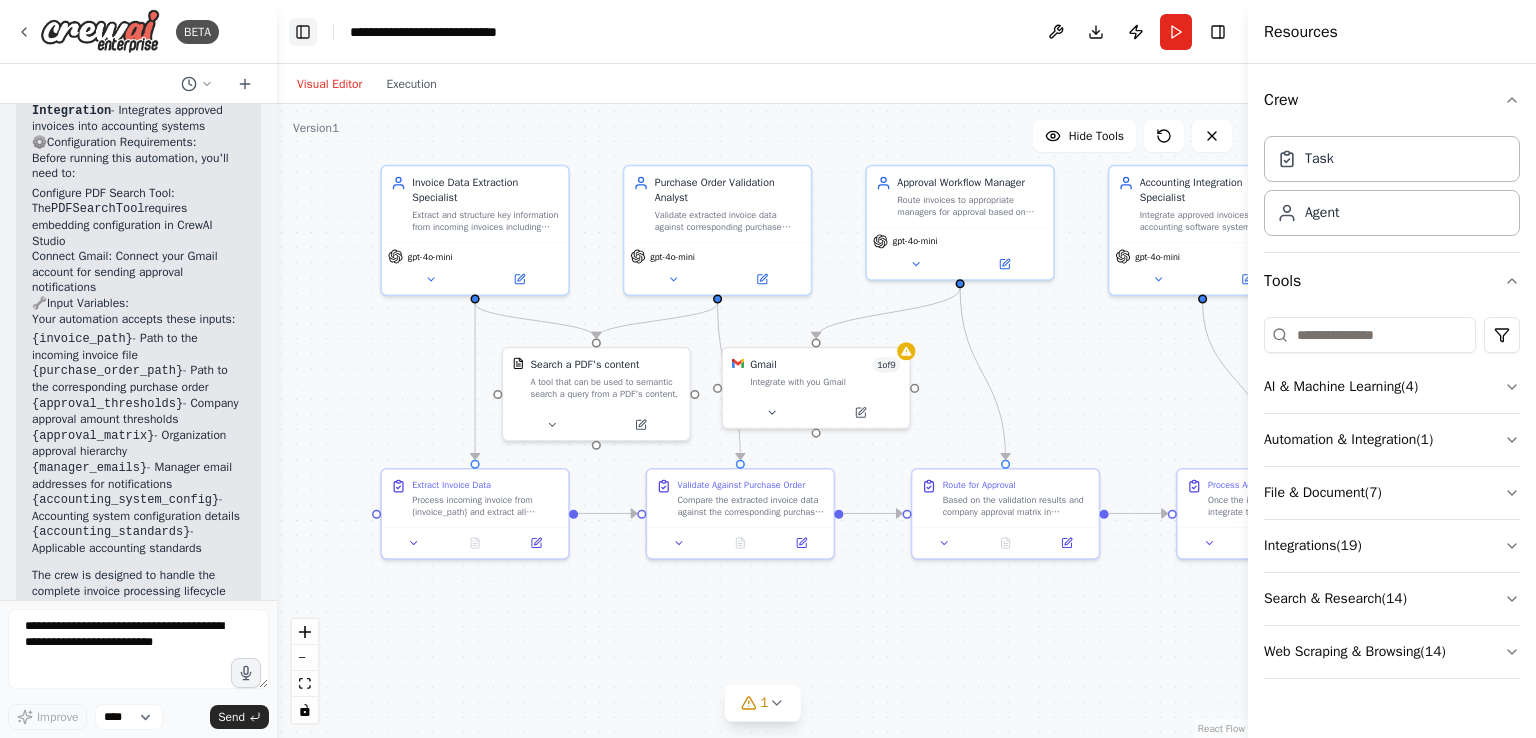 click on "Toggle Left Sidebar" at bounding box center [303, 32] 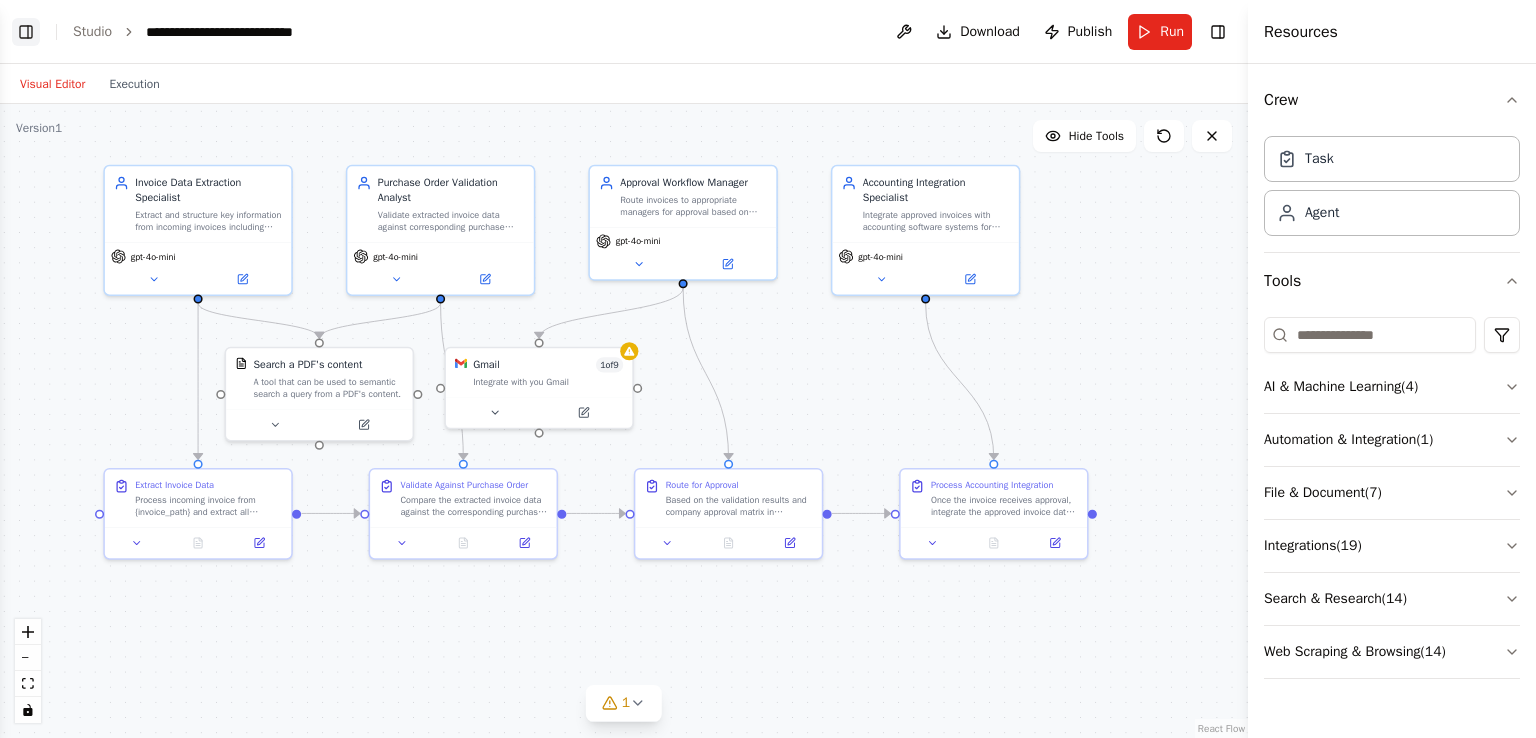 click on "Toggle Left Sidebar" at bounding box center (26, 32) 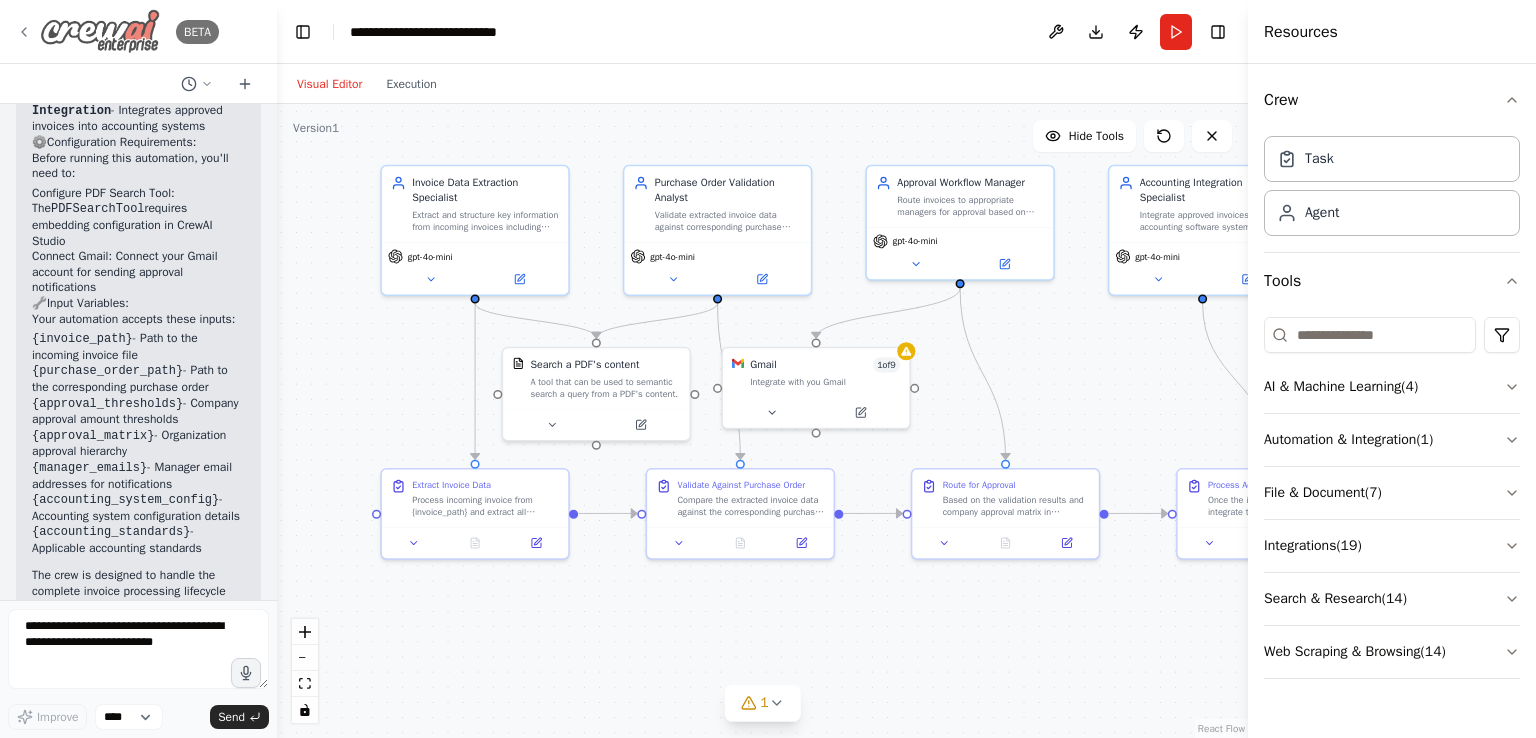 click 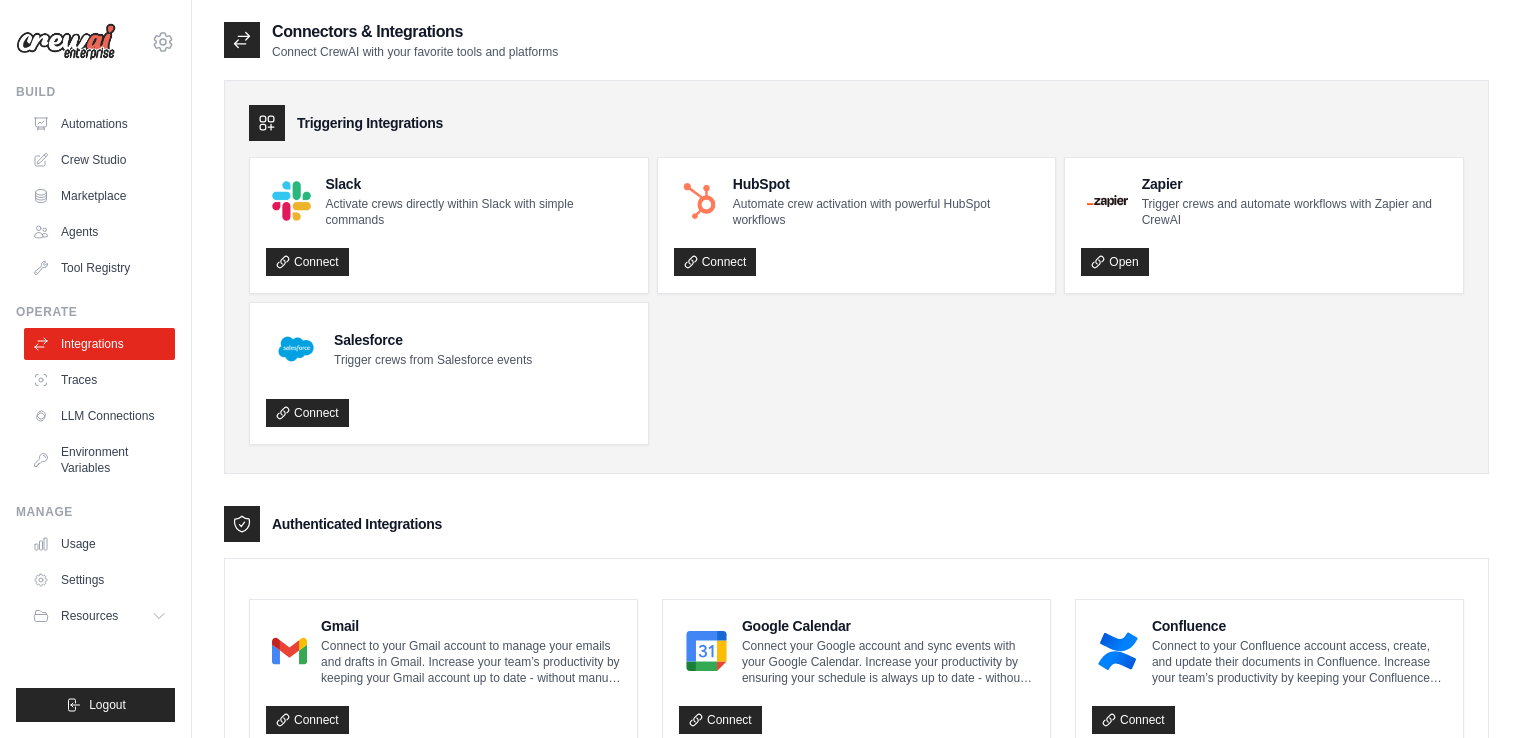 scroll, scrollTop: 0, scrollLeft: 0, axis: both 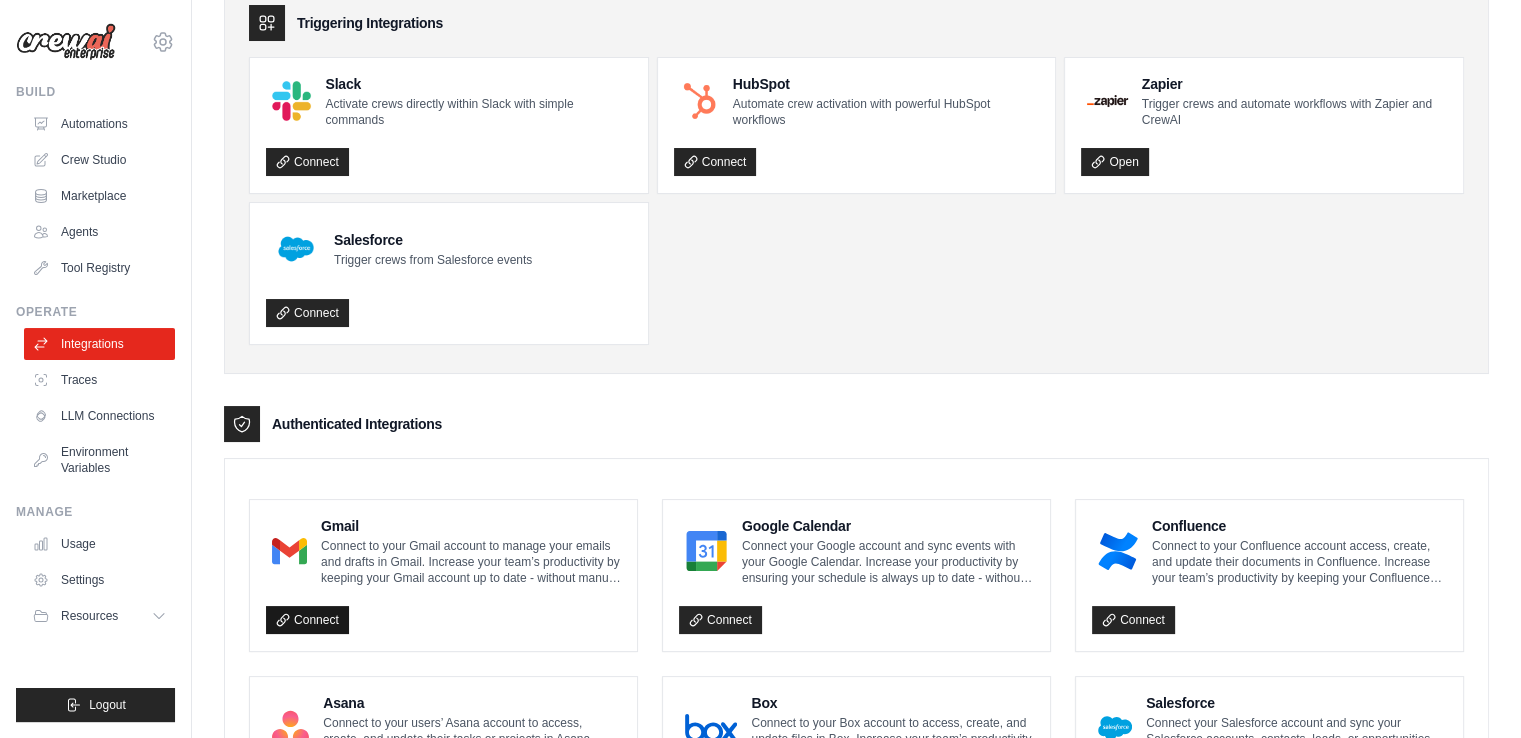 click on "Connect" at bounding box center [307, 620] 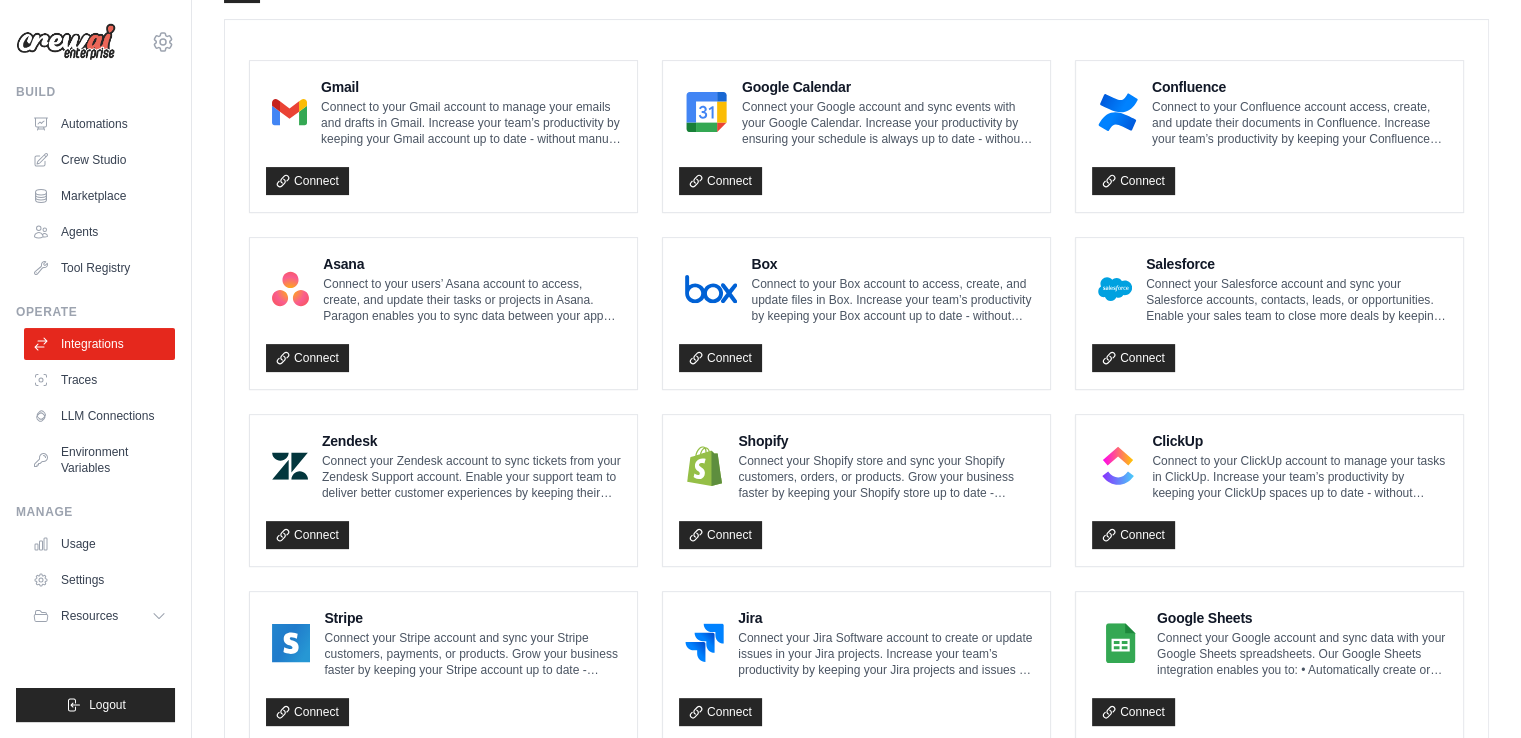 scroll, scrollTop: 0, scrollLeft: 0, axis: both 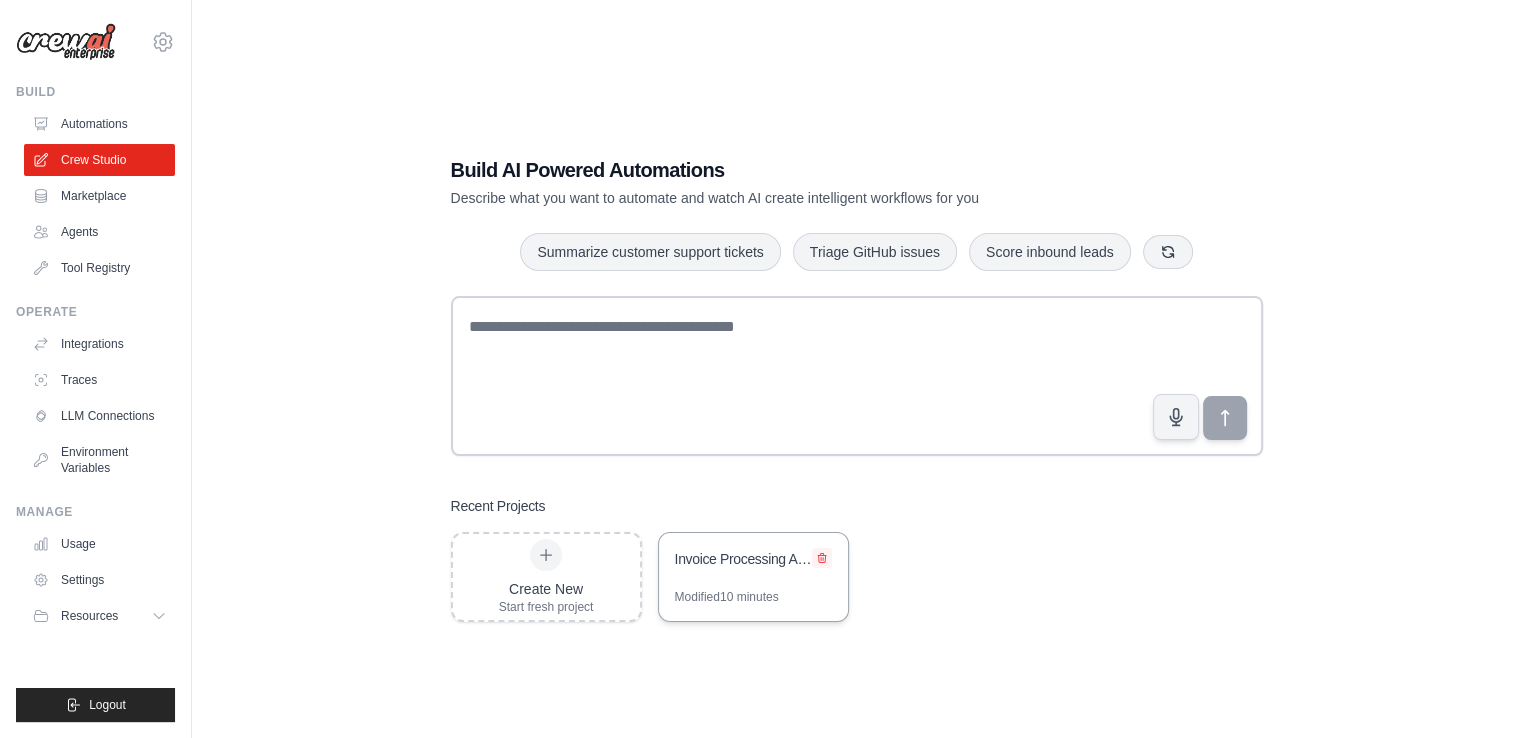 click 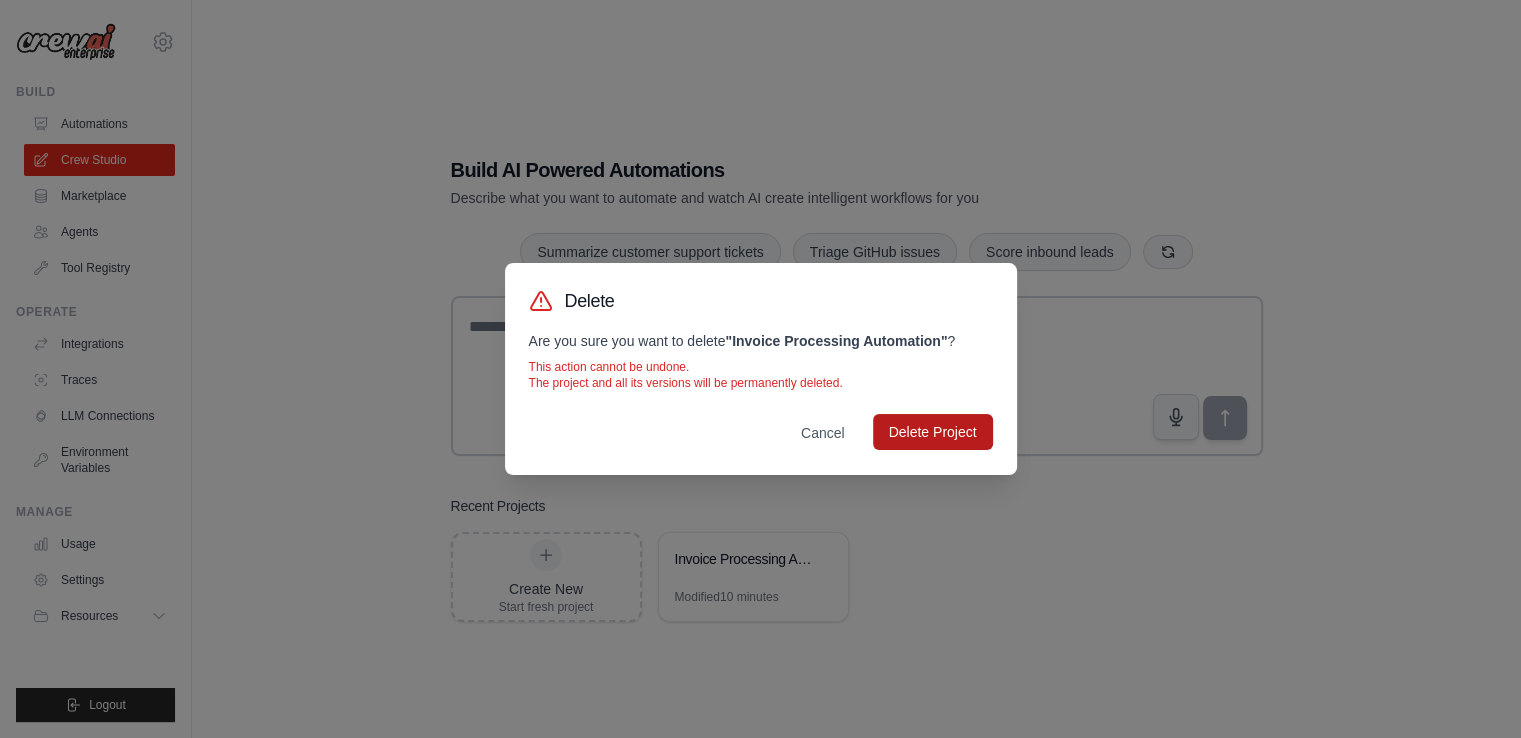 click on "Delete Project" at bounding box center [933, 432] 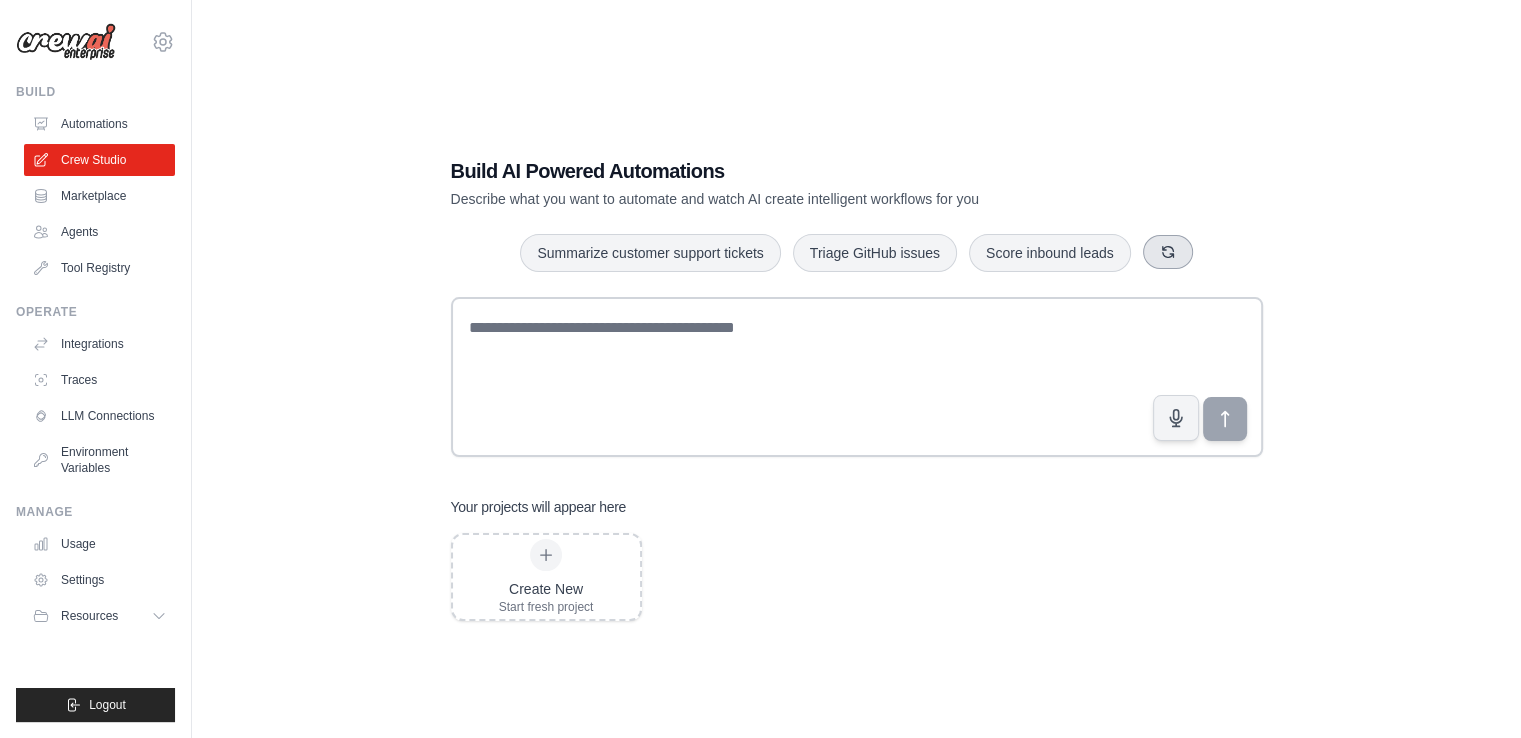 click 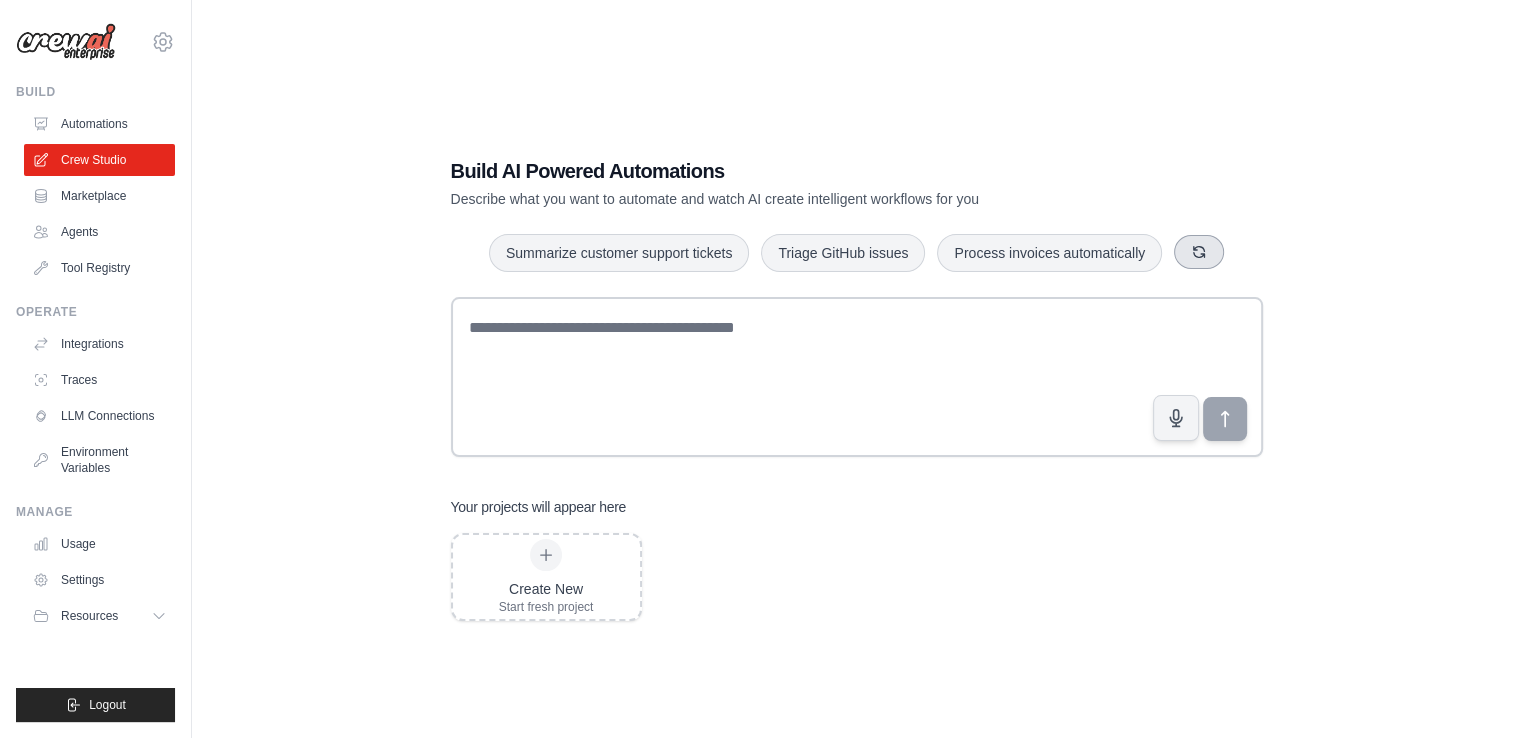 click 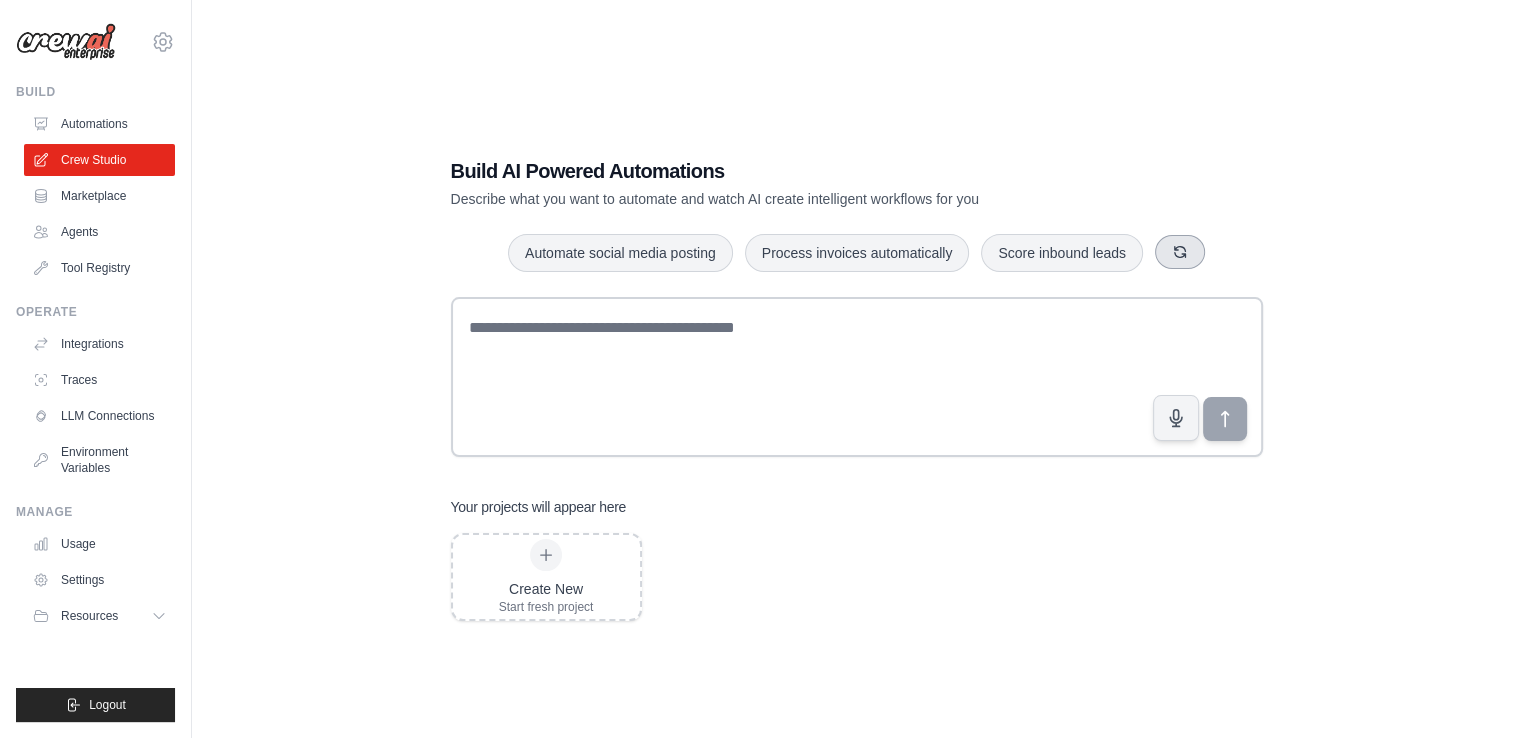click at bounding box center (1180, 252) 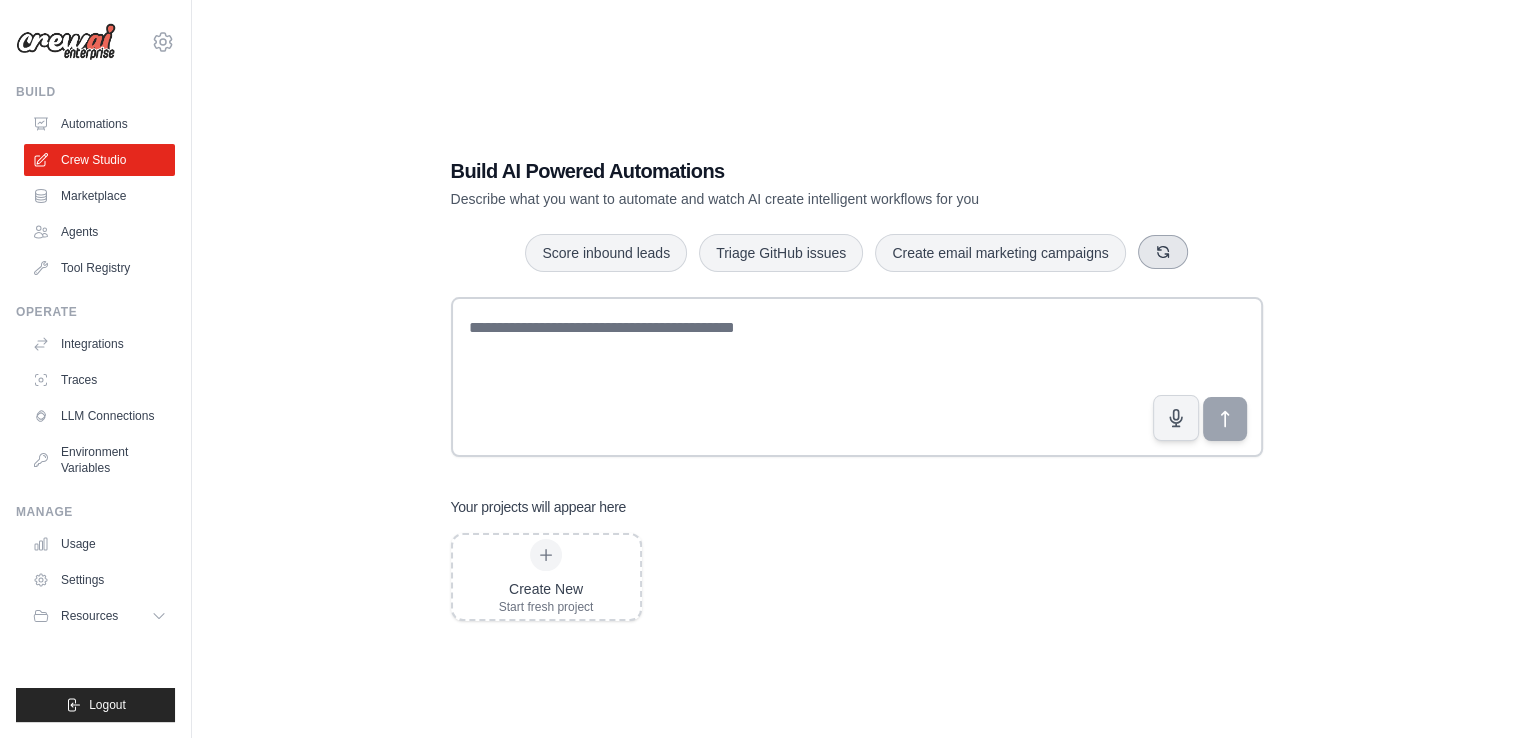 click 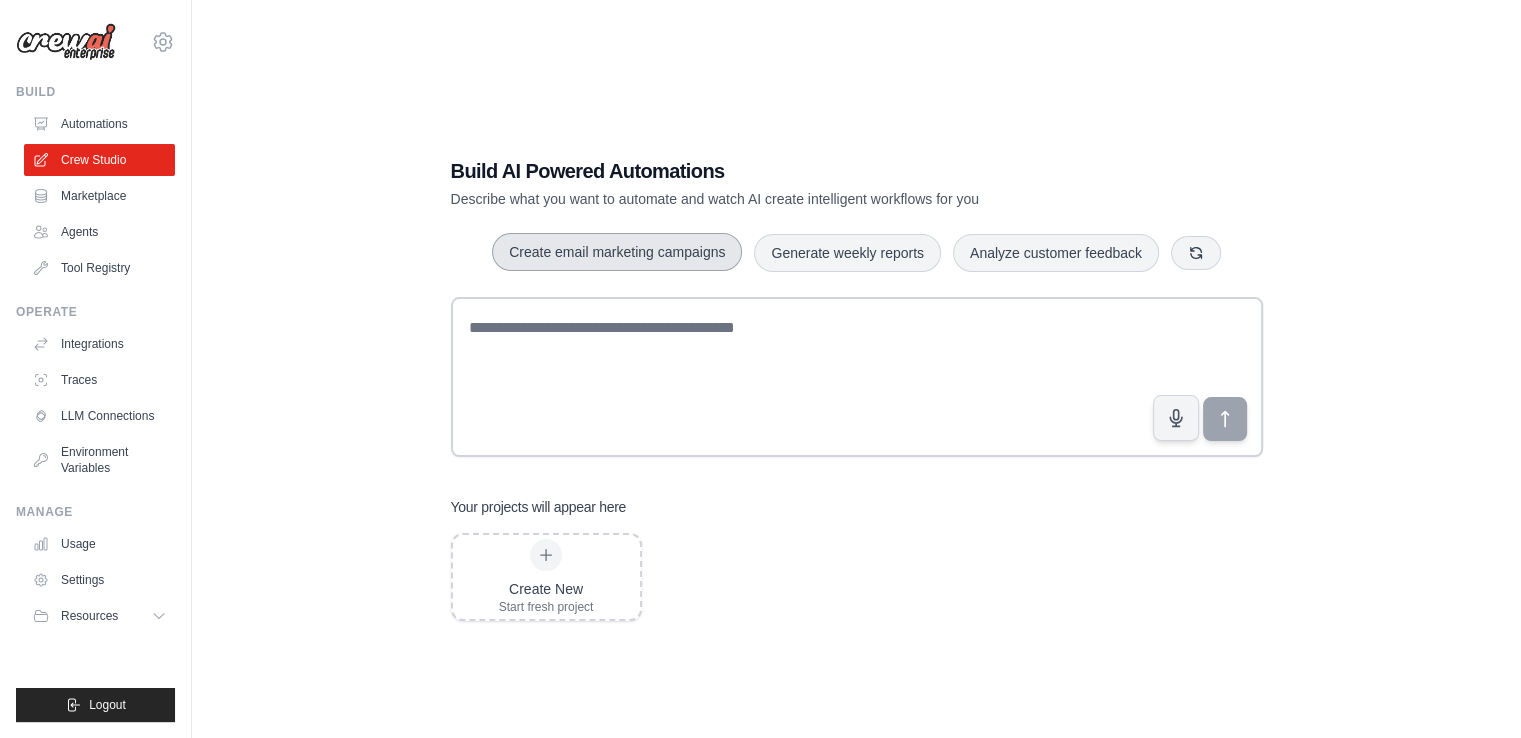 click on "Create email marketing campaigns" at bounding box center [617, 252] 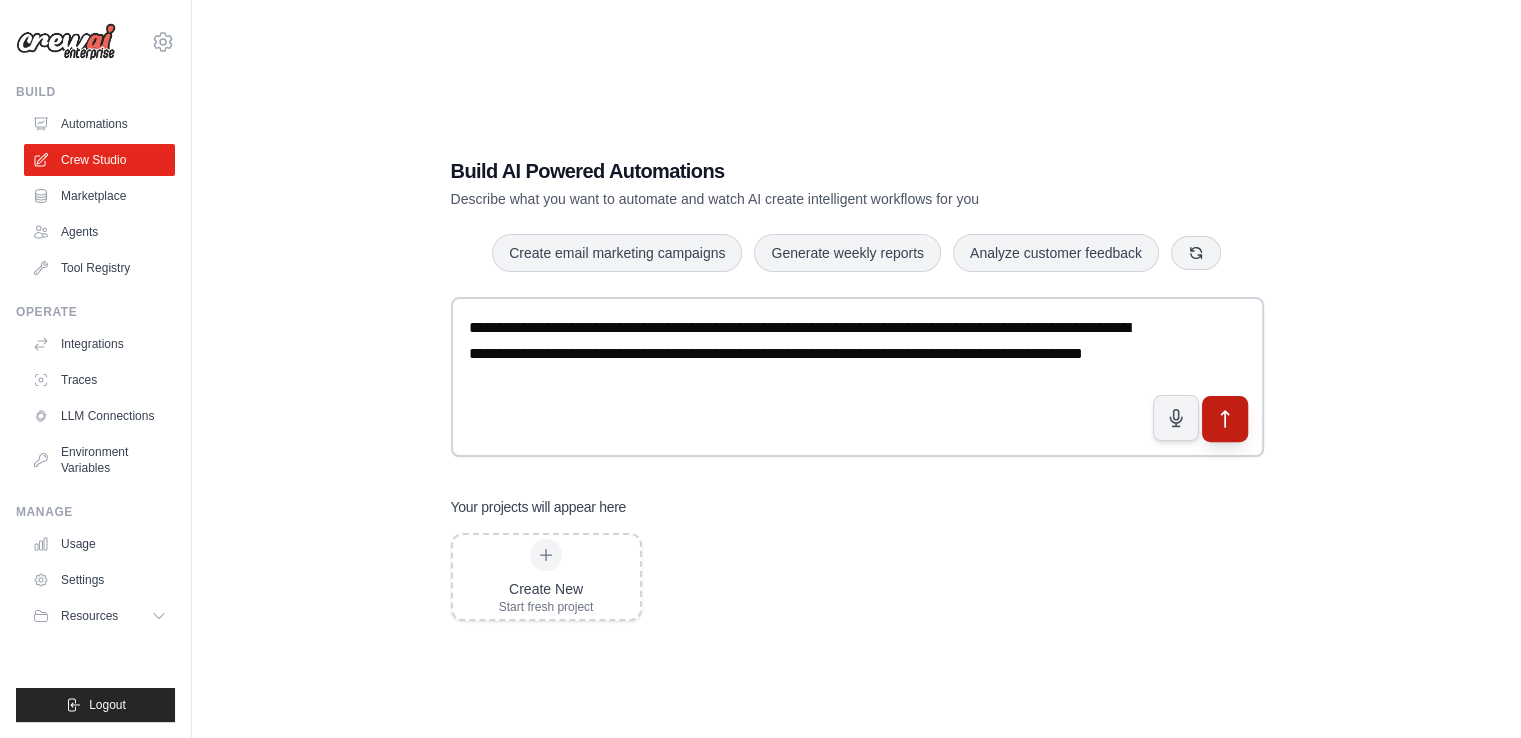 click 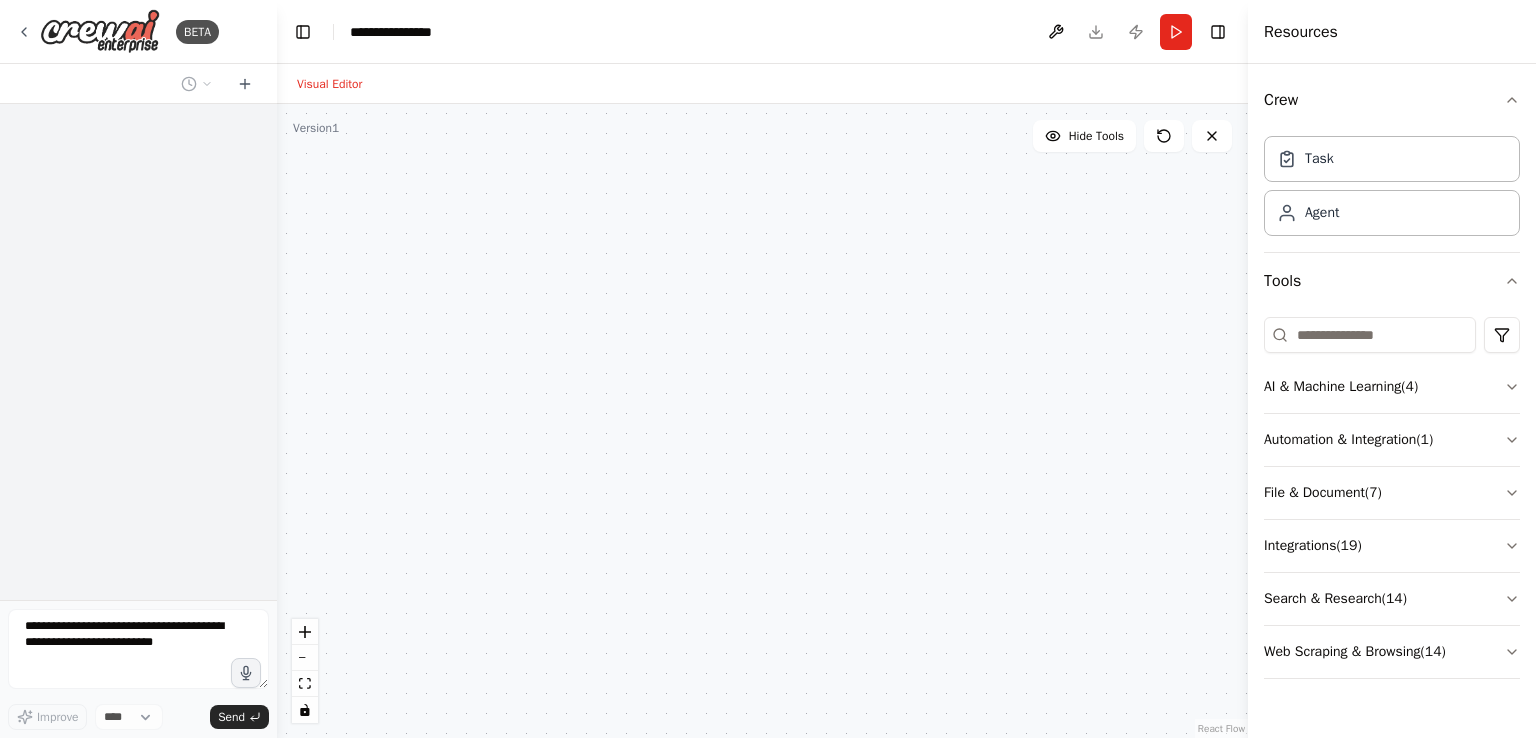 scroll, scrollTop: 0, scrollLeft: 0, axis: both 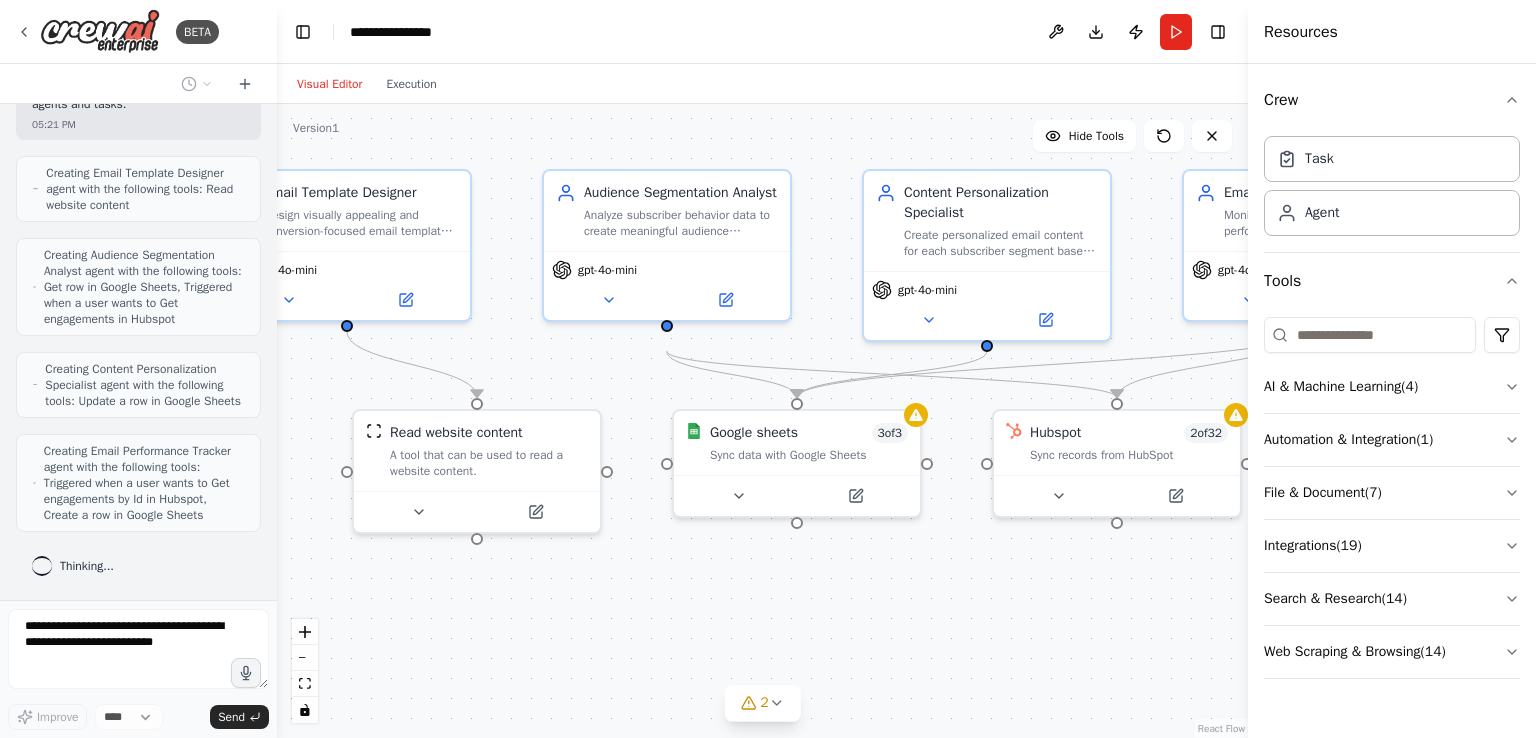 drag, startPoint x: 1028, startPoint y: 601, endPoint x: 873, endPoint y: 566, distance: 158.90248 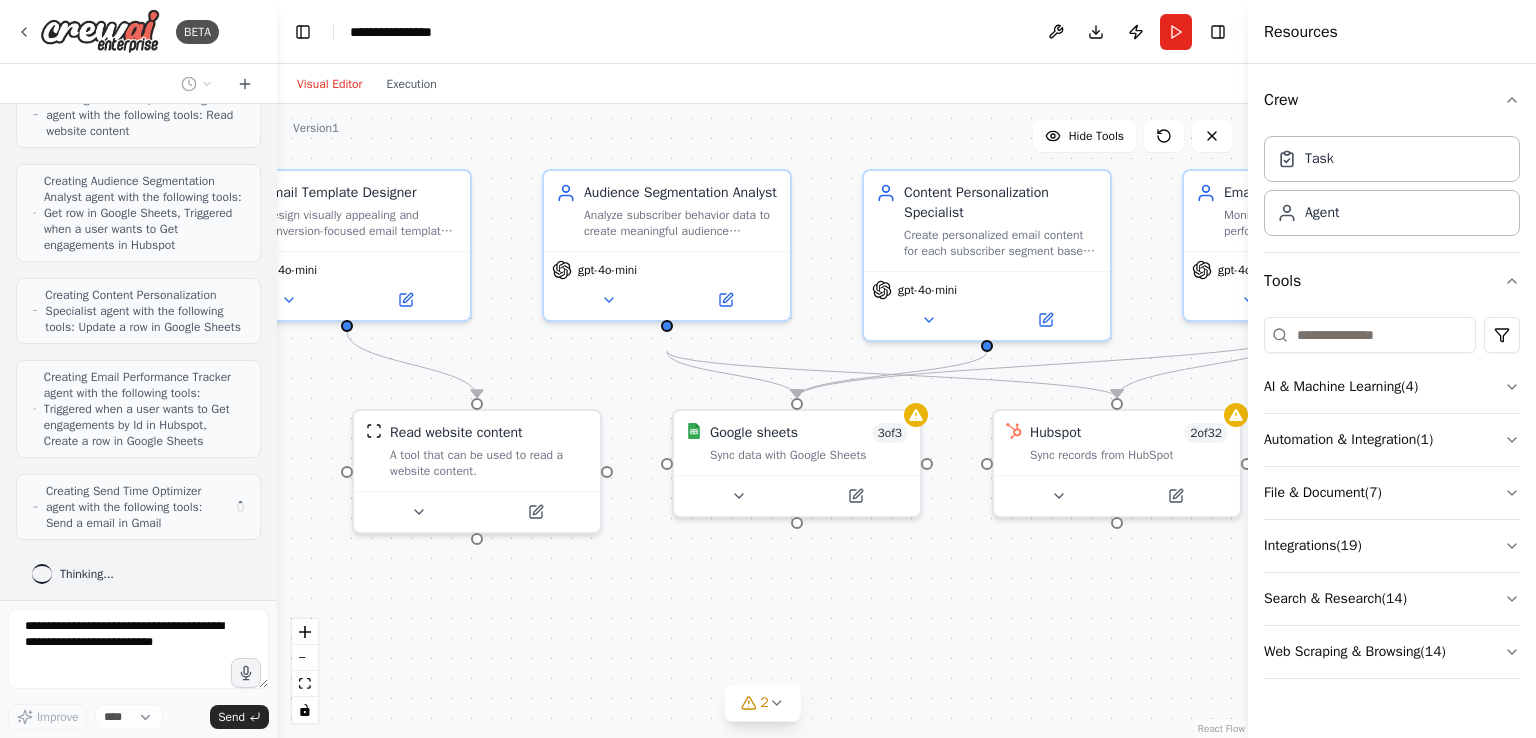 scroll, scrollTop: 872, scrollLeft: 0, axis: vertical 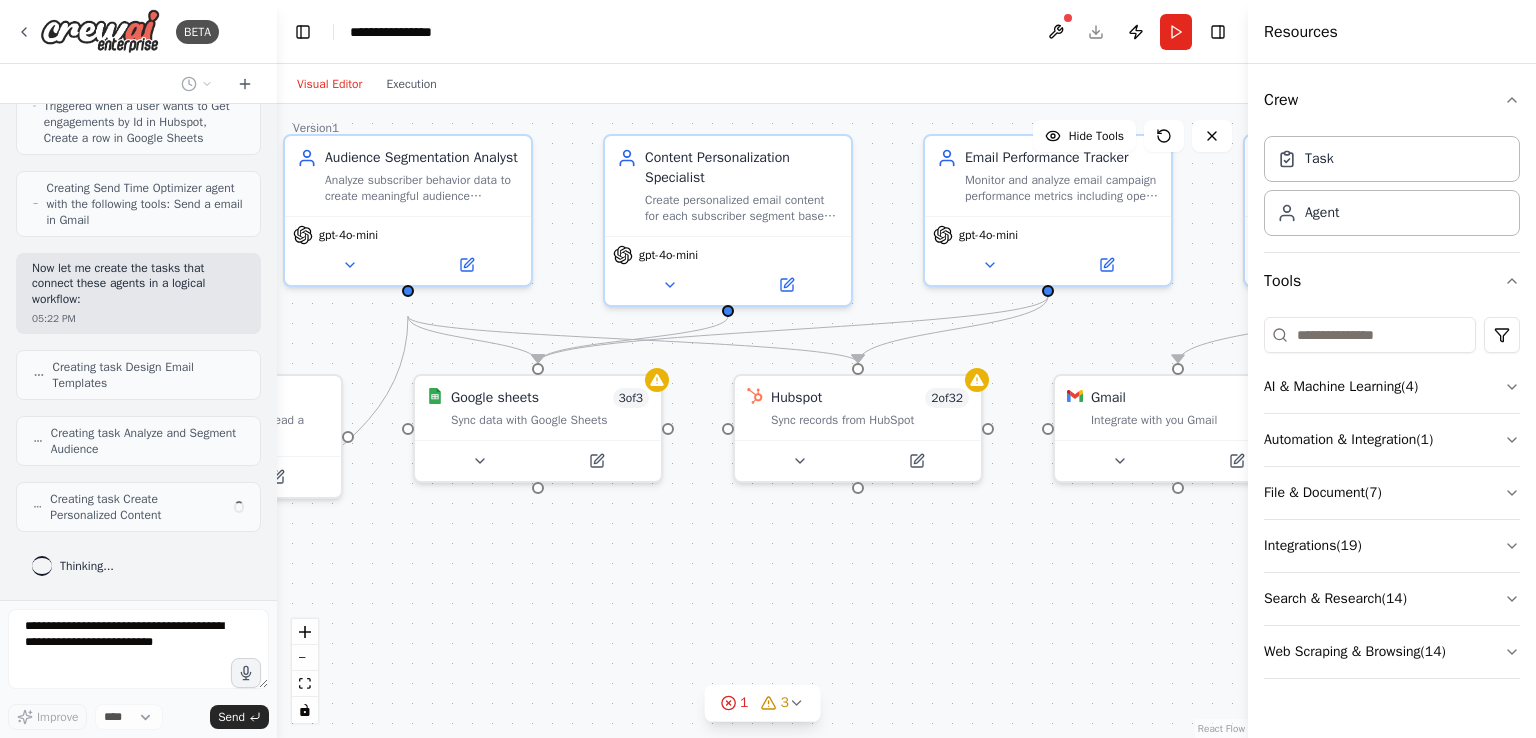 click on ".deletable-edge-delete-btn {
width: 20px;
height: 20px;
border: 0px solid #ffffff;
color: #6b7280;
background-color: #f8fafc;
cursor: pointer;
border-radius: 50%;
font-size: 12px;
padding: 3px;
display: flex;
align-items: center;
justify-content: center;
transition: all 0.2s cubic-bezier(0.4, 0, 0.2, 1);
box-shadow: 0 2px 4px rgba(0, 0, 0, 0.1);
}
.deletable-edge-delete-btn:hover {
background-color: #ef4444;
color: #ffffff;
border-color: #dc2626;
transform: scale(1.1);
box-shadow: 0 4px 12px rgba(239, 68, 68, 0.4);
}
.deletable-edge-delete-btn:active {
transform: scale(0.95);
box-shadow: 0 2px 4px rgba(239, 68, 68, 0.3);
}
Email Template Designer gpt-4o-mini Read website content gpt-4o-mini" at bounding box center [762, 421] 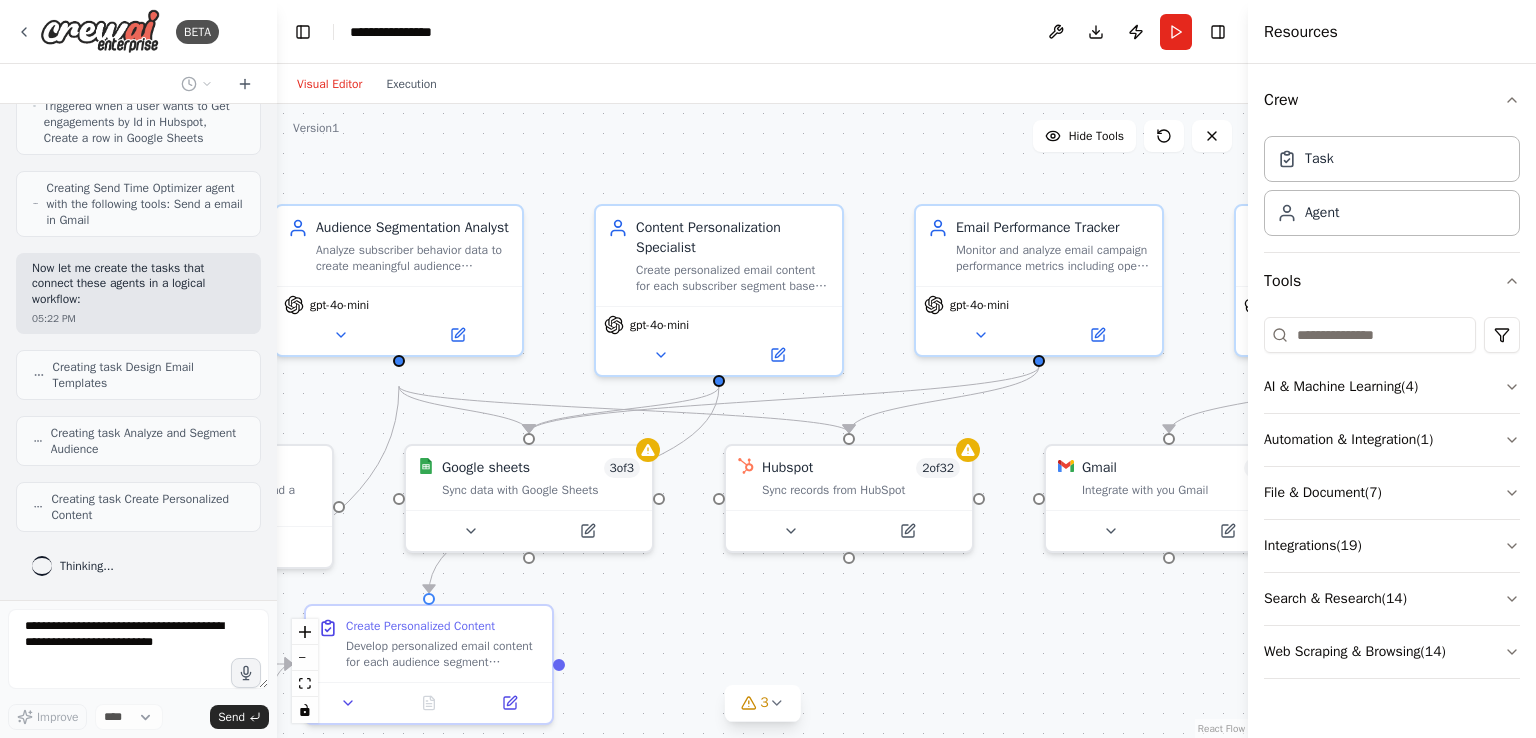 scroll, scrollTop: 1232, scrollLeft: 0, axis: vertical 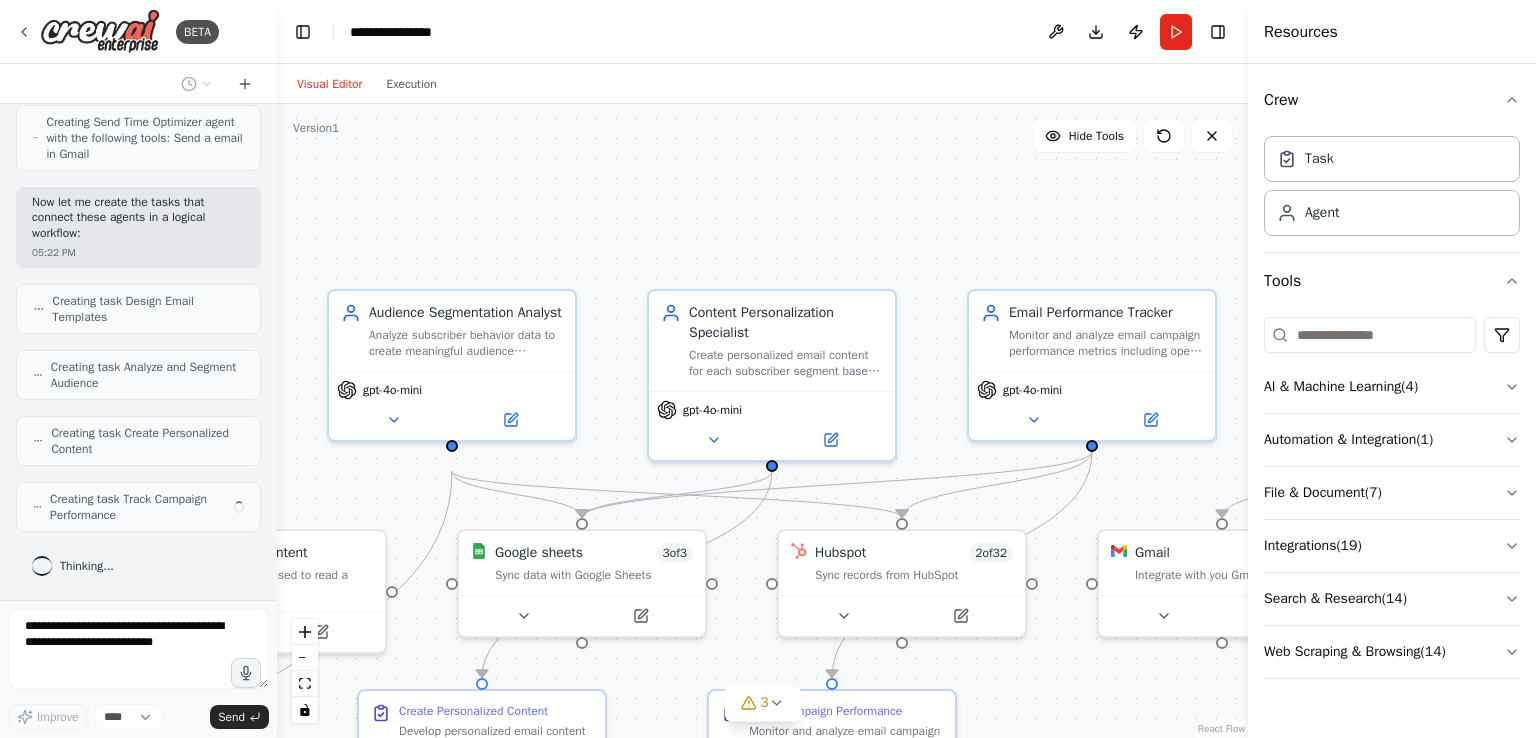 drag, startPoint x: 998, startPoint y: 553, endPoint x: 1048, endPoint y: 715, distance: 169.54056 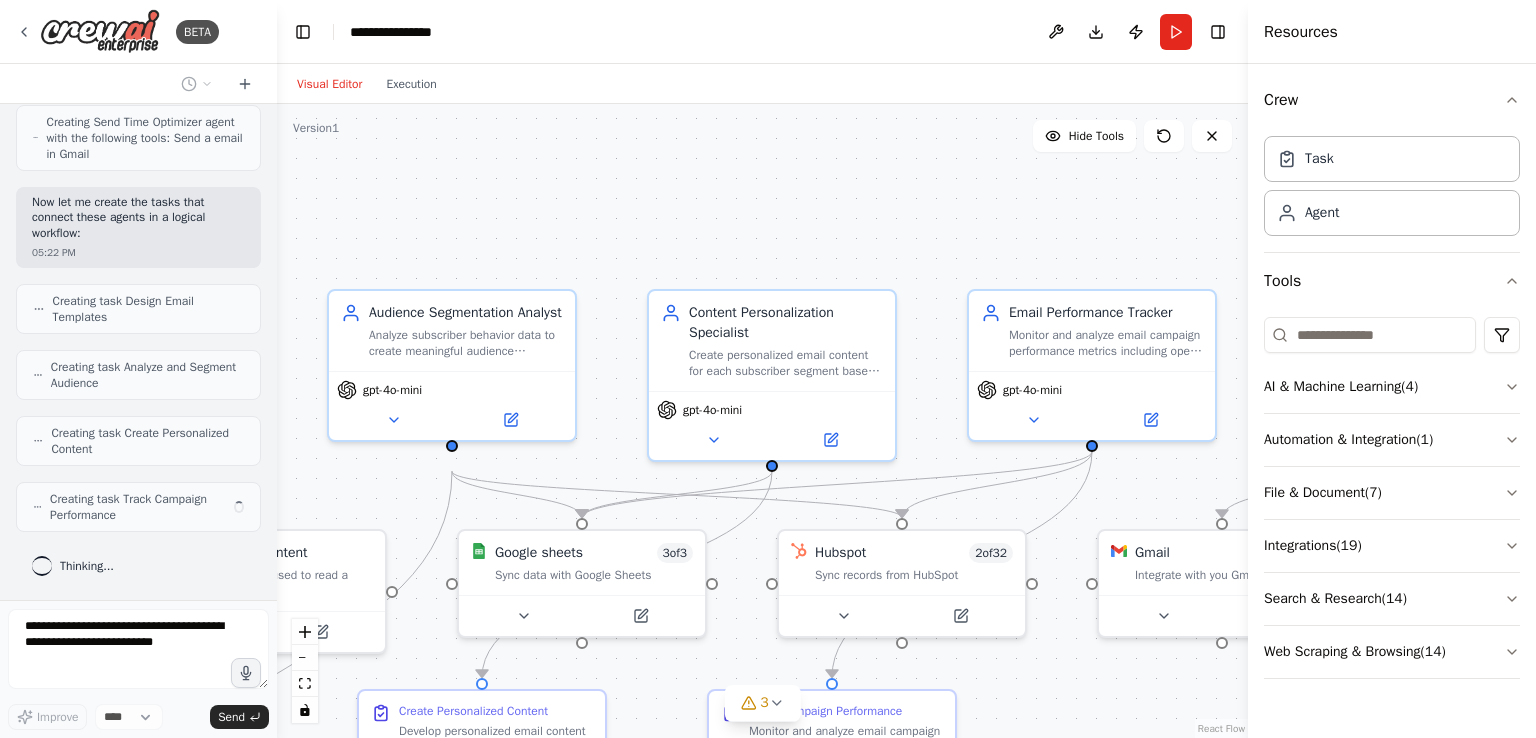 click on ".deletable-edge-delete-btn {
width: 20px;
height: 20px;
border: 0px solid #ffffff;
color: #6b7280;
background-color: #f8fafc;
cursor: pointer;
border-radius: 50%;
font-size: 12px;
padding: 3px;
display: flex;
align-items: center;
justify-content: center;
transition: all 0.2s cubic-bezier(0.4, 0, 0.2, 1);
box-shadow: 0 2px 4px rgba(0, 0, 0, 0.1);
}
.deletable-edge-delete-btn:hover {
background-color: #ef4444;
color: #ffffff;
border-color: #dc2626;
transform: scale(1.1);
box-shadow: 0 4px 12px rgba(239, 68, 68, 0.4);
}
.deletable-edge-delete-btn:active {
transform: scale(0.95);
box-shadow: 0 2px 4px rgba(239, 68, 68, 0.3);
}
Email Template Designer gpt-4o-mini Read website content gpt-4o-mini" at bounding box center (762, 421) 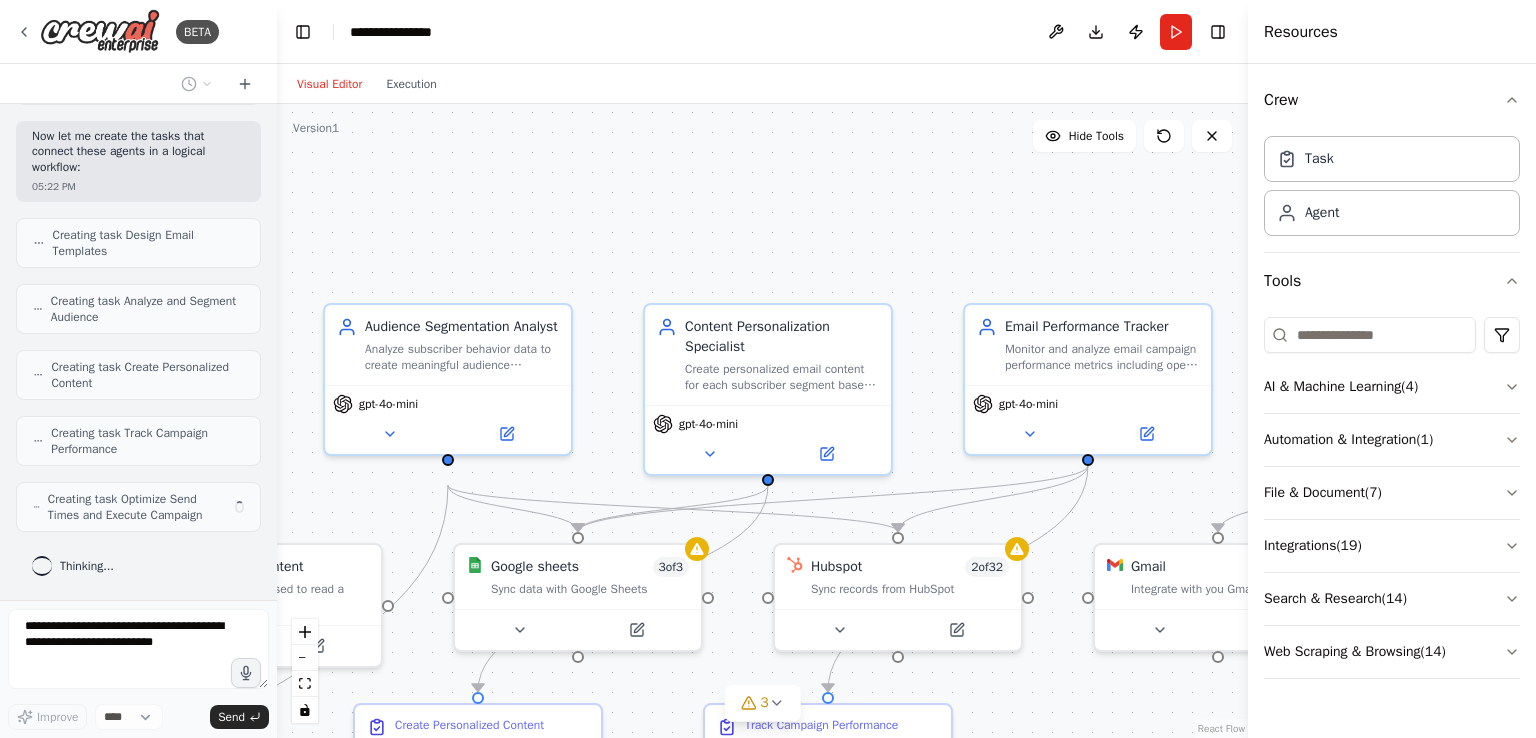 scroll, scrollTop: 1298, scrollLeft: 0, axis: vertical 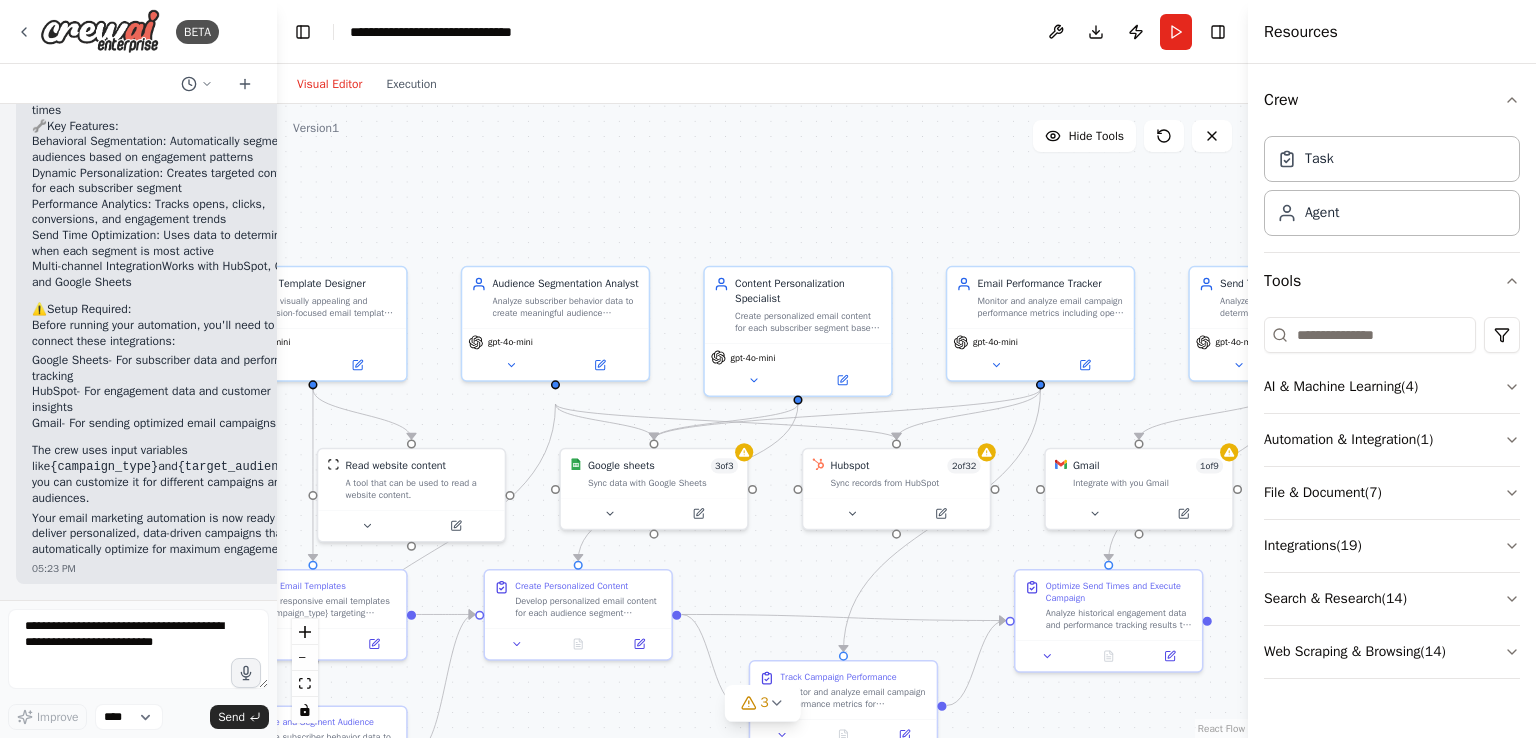 drag, startPoint x: 648, startPoint y: 157, endPoint x: 768, endPoint y: 44, distance: 164.83022 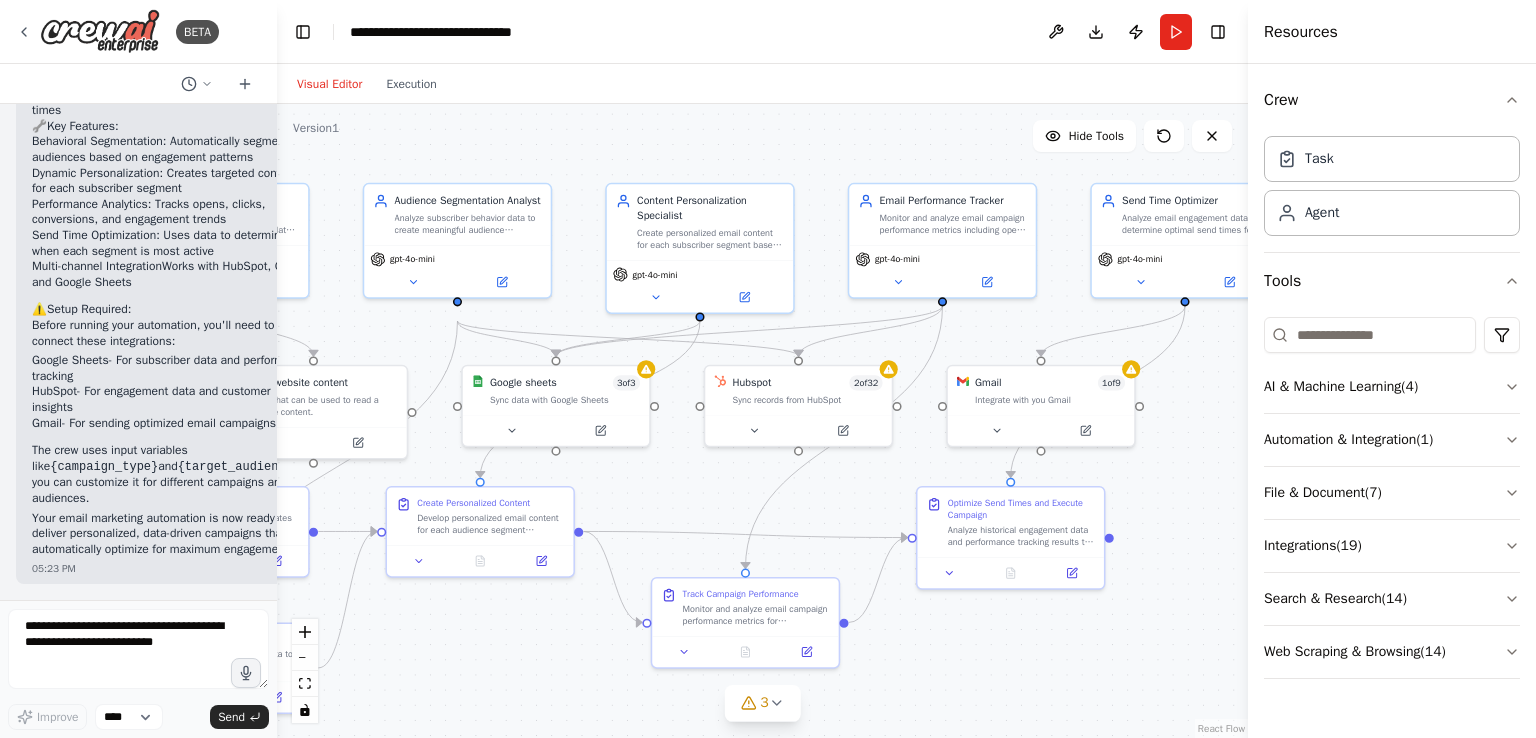 drag, startPoint x: 680, startPoint y: 646, endPoint x: 520, endPoint y: 633, distance: 160.52725 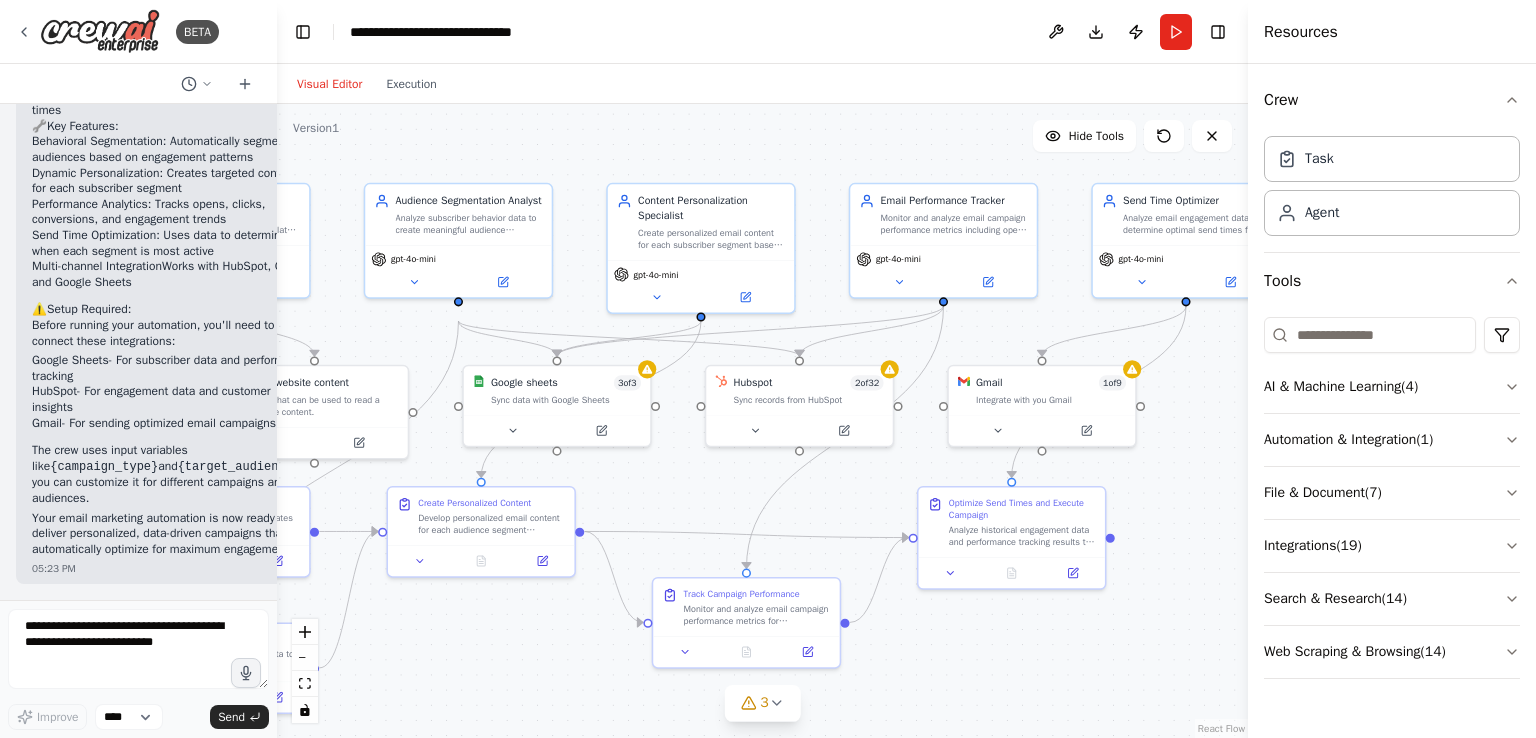 scroll, scrollTop: 2351, scrollLeft: 0, axis: vertical 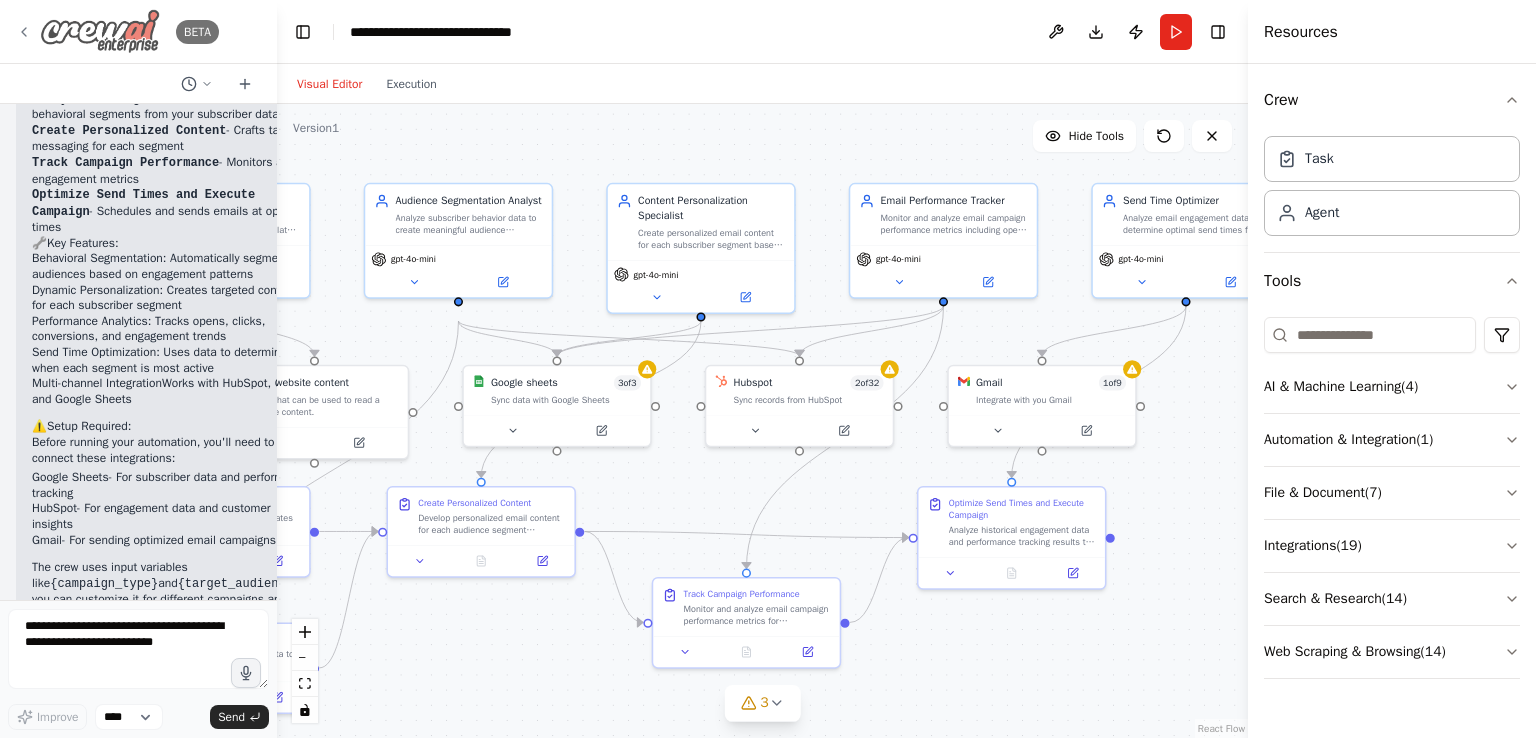 click 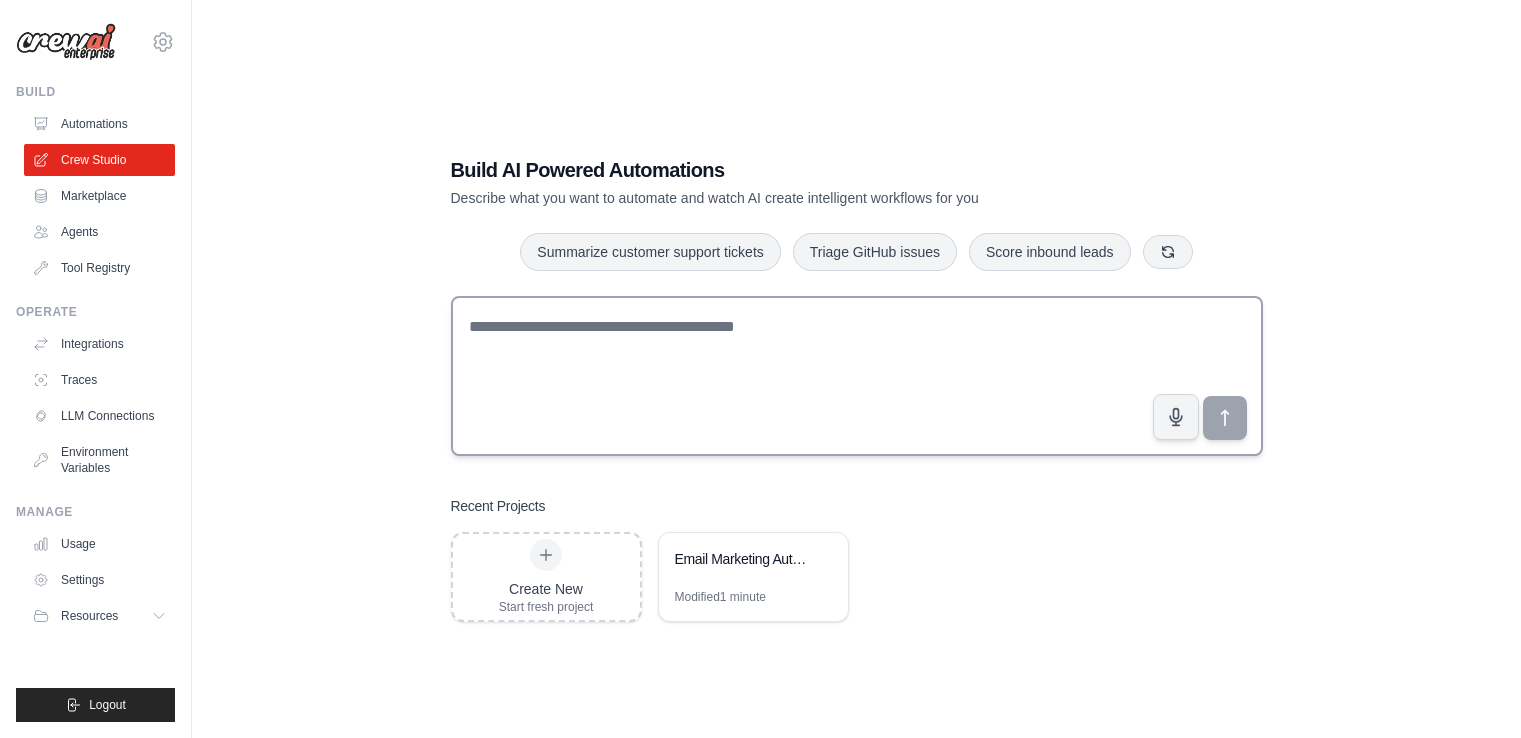 scroll, scrollTop: 0, scrollLeft: 0, axis: both 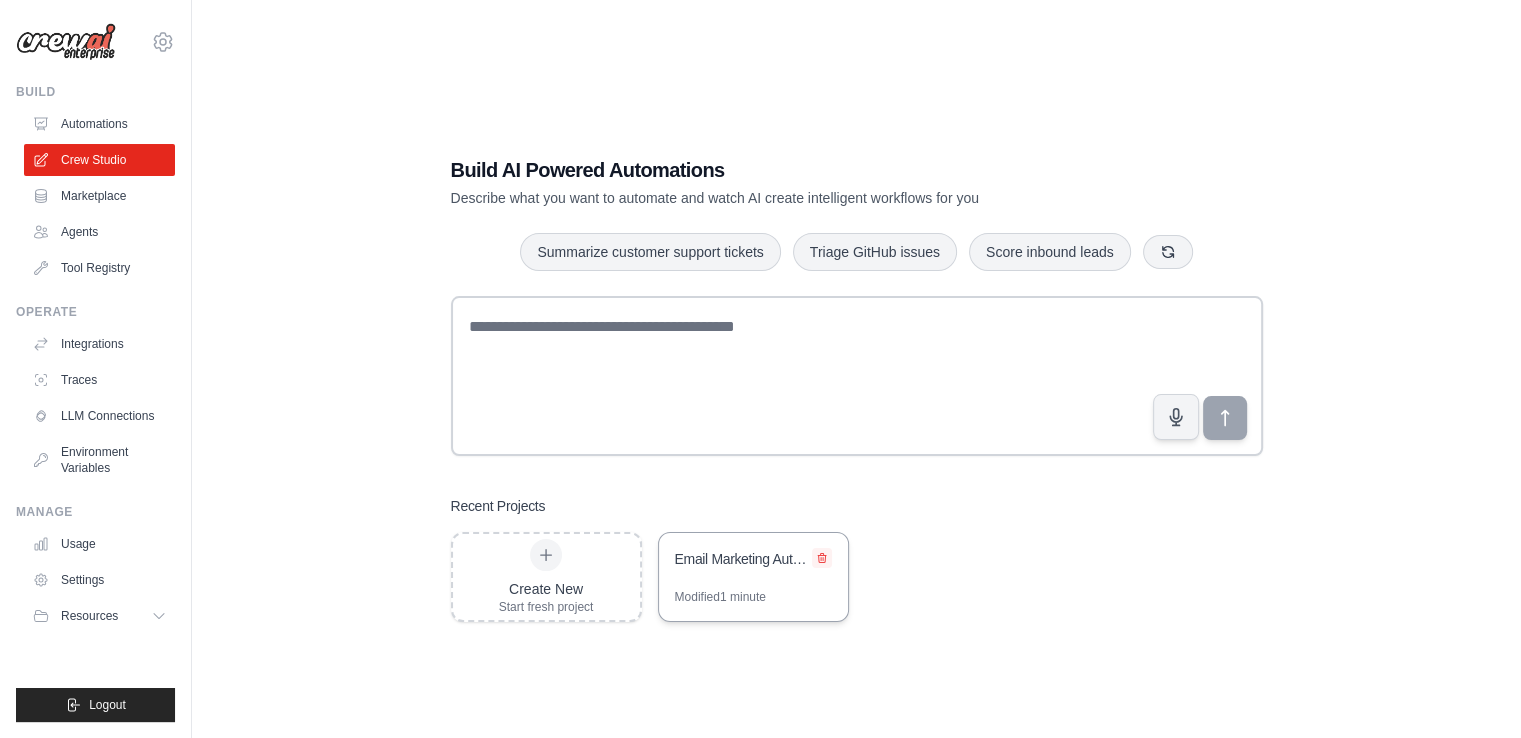 click 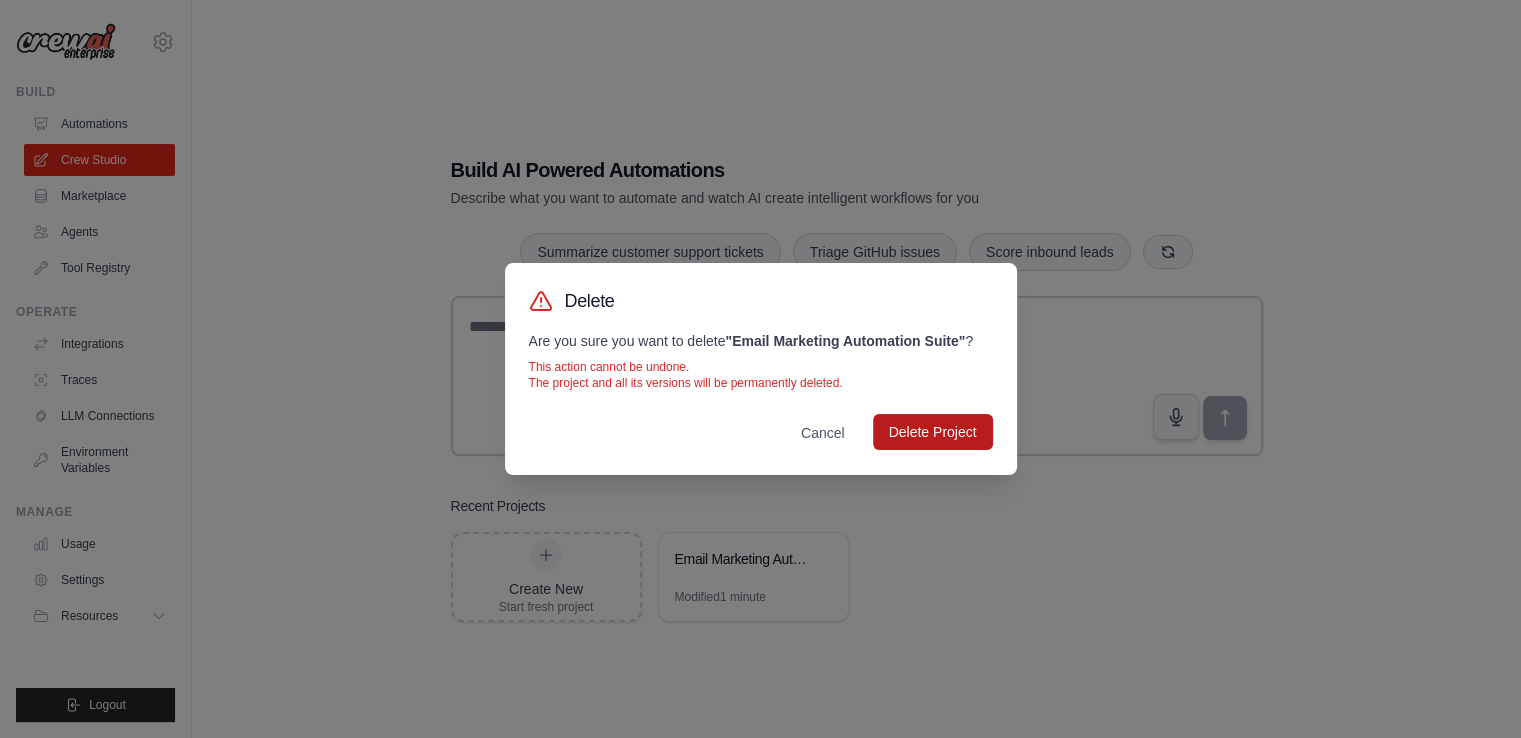 click on "Delete Project" at bounding box center [933, 432] 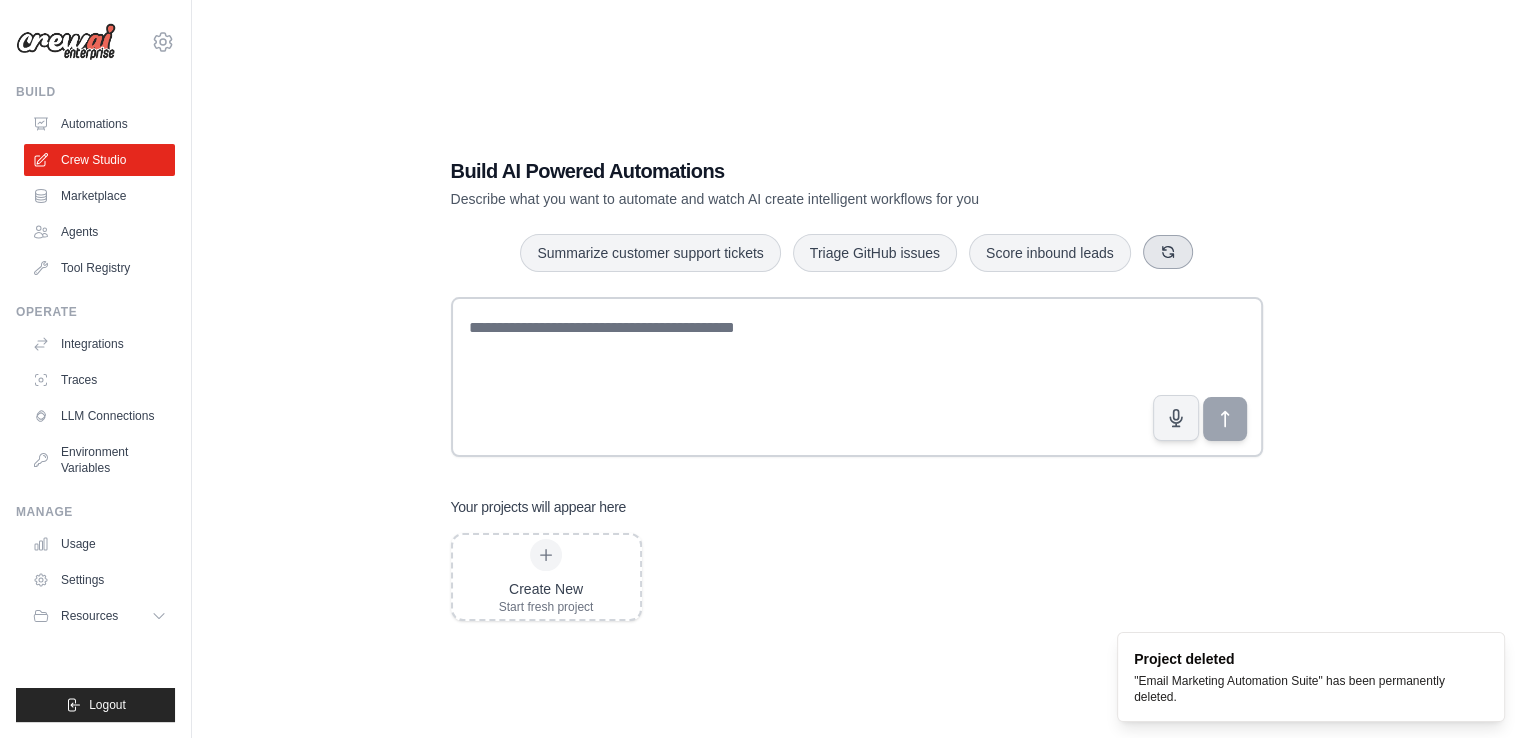 click 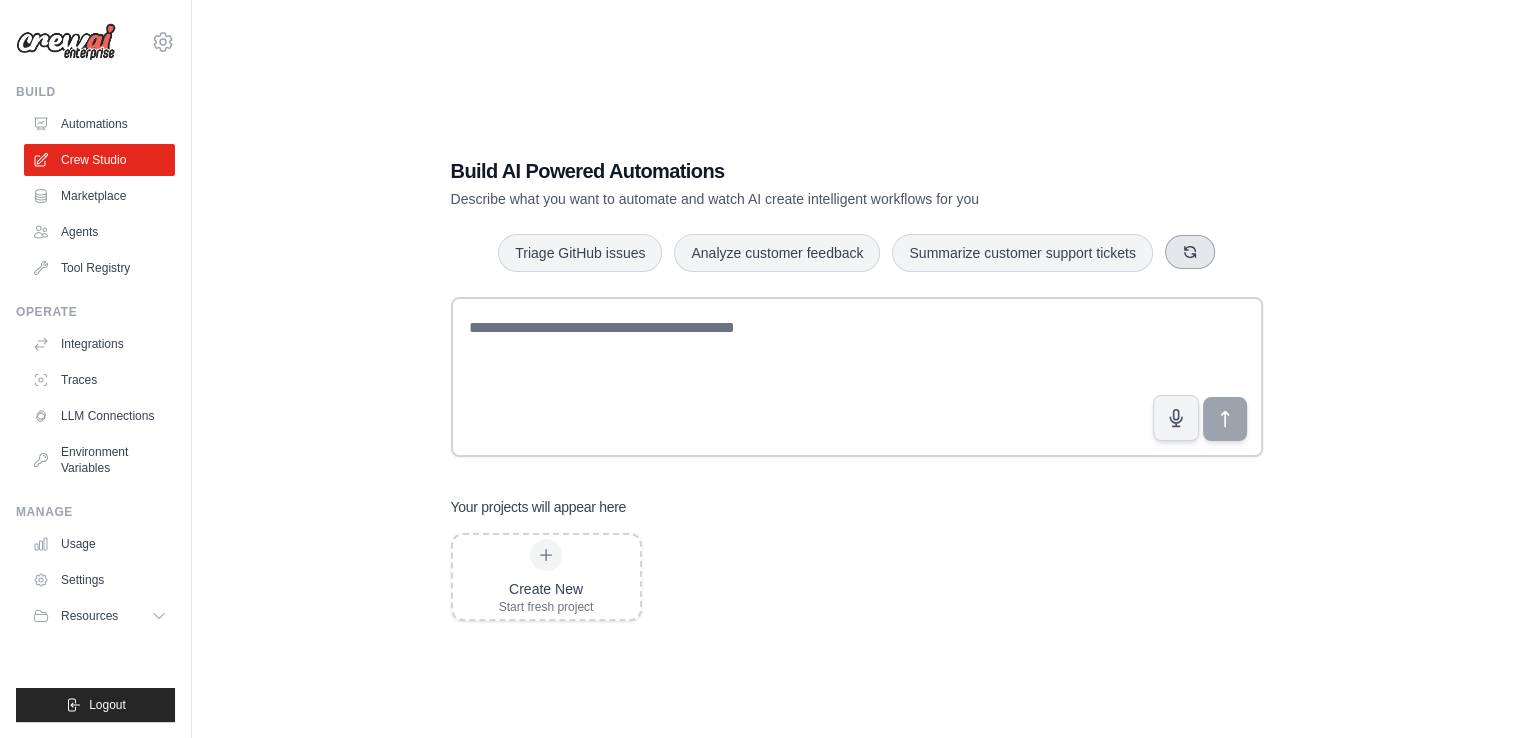 click 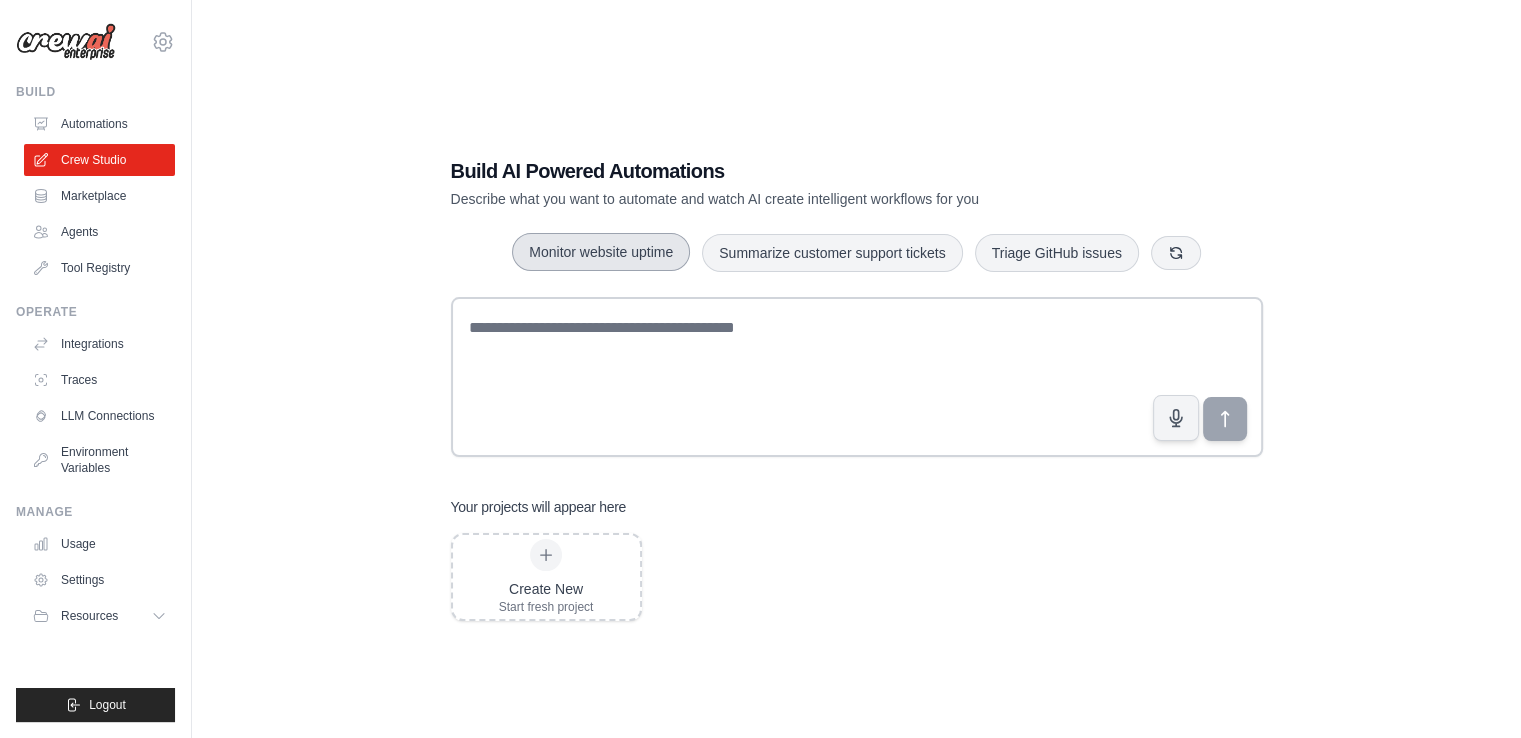 click on "Monitor website uptime" at bounding box center (601, 252) 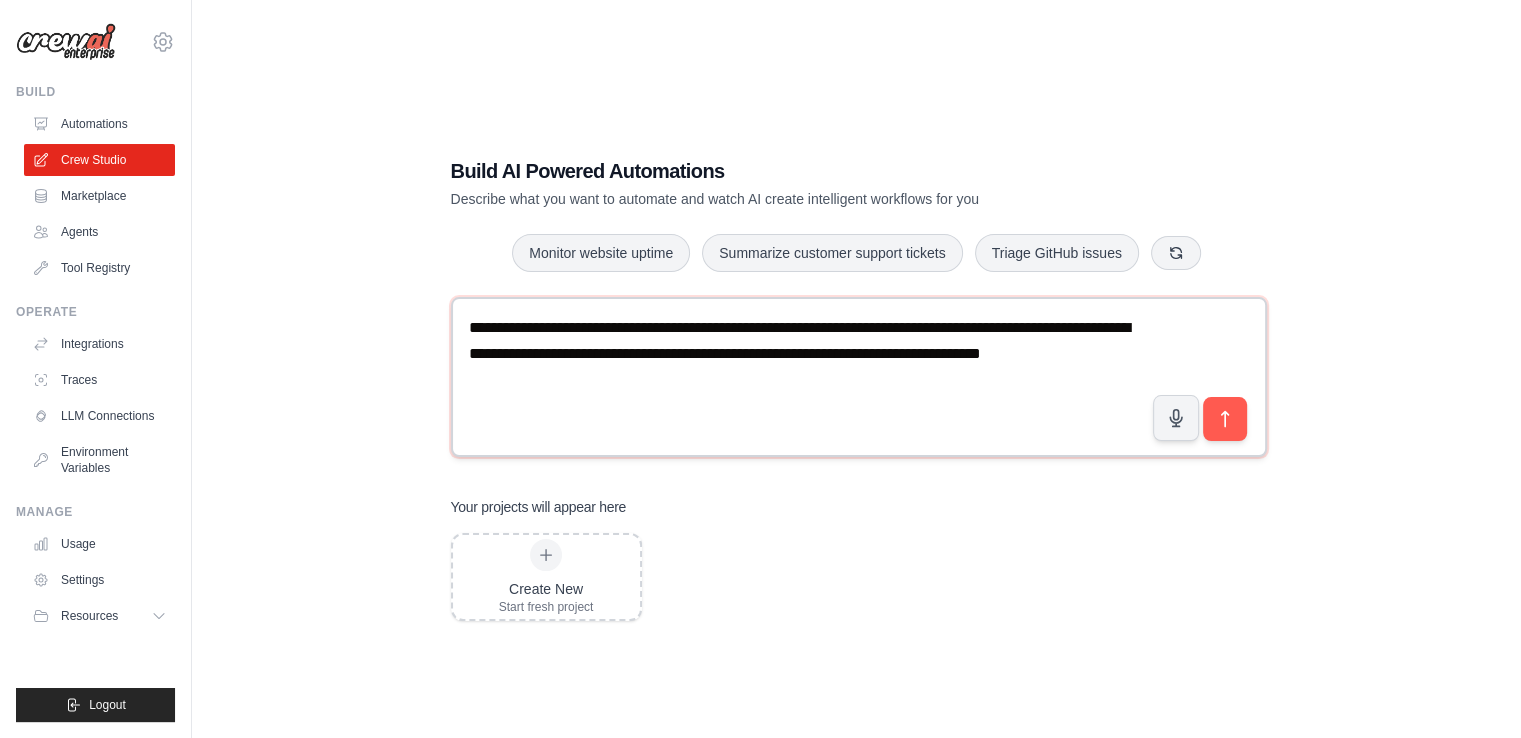 click on "**********" at bounding box center (859, 377) 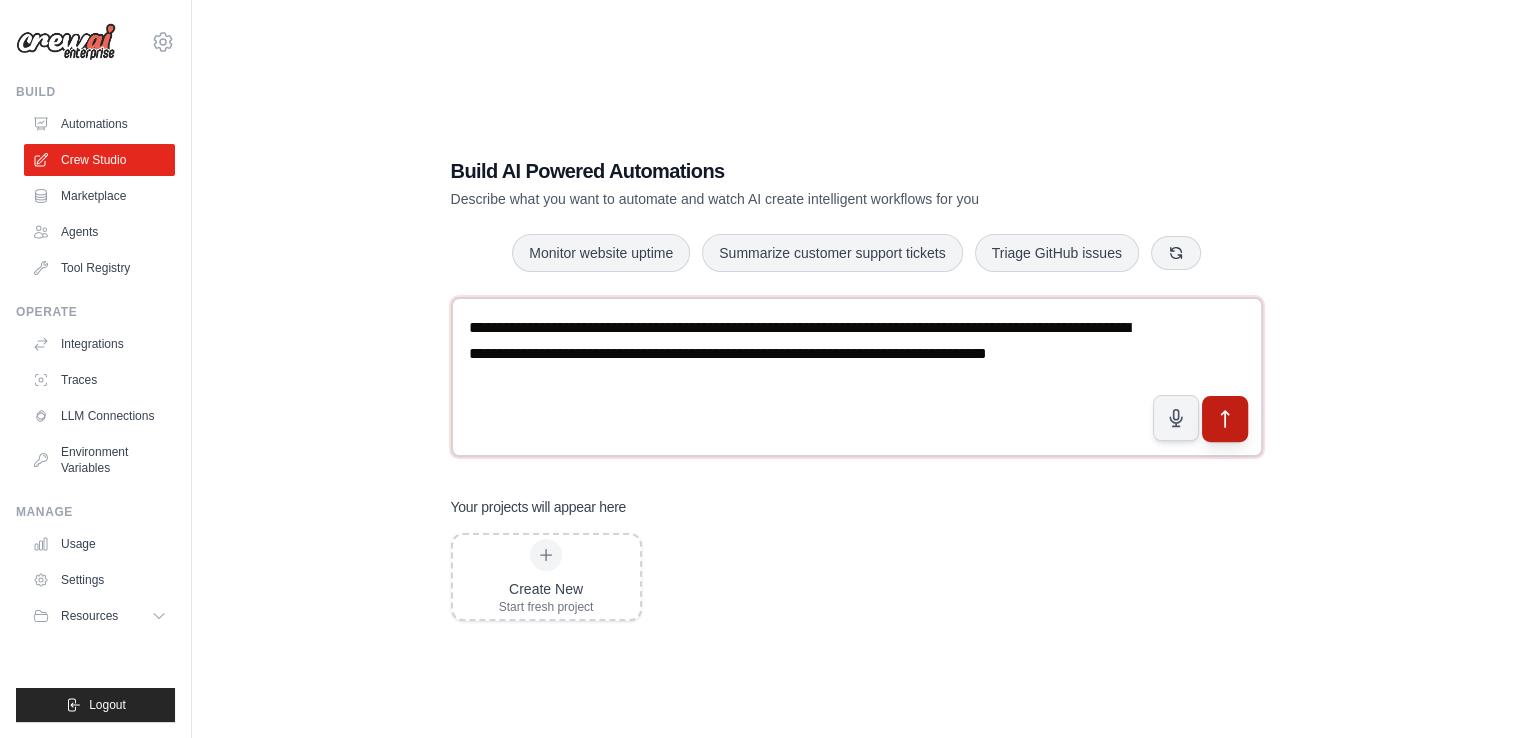 type on "**********" 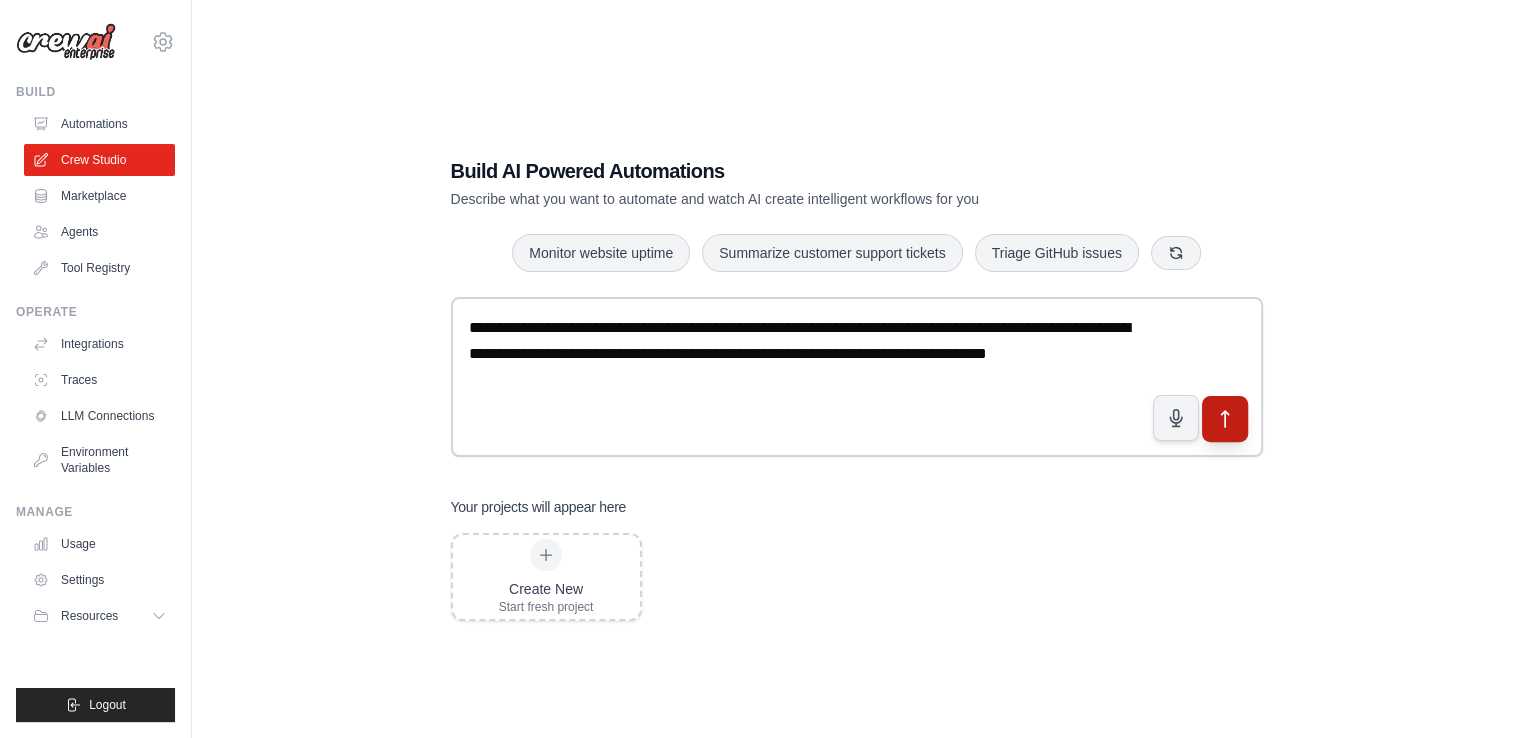 click at bounding box center [1224, 419] 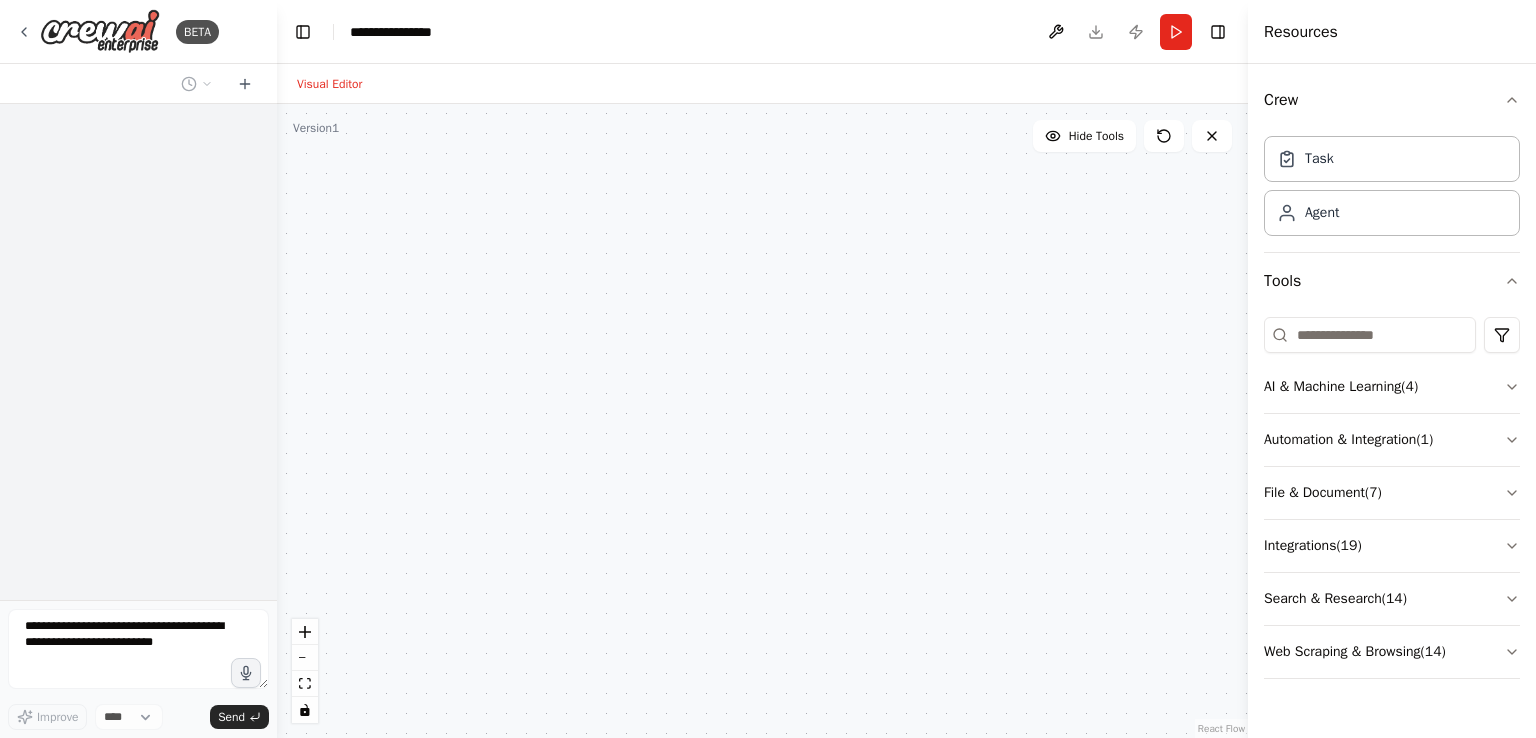 scroll, scrollTop: 0, scrollLeft: 0, axis: both 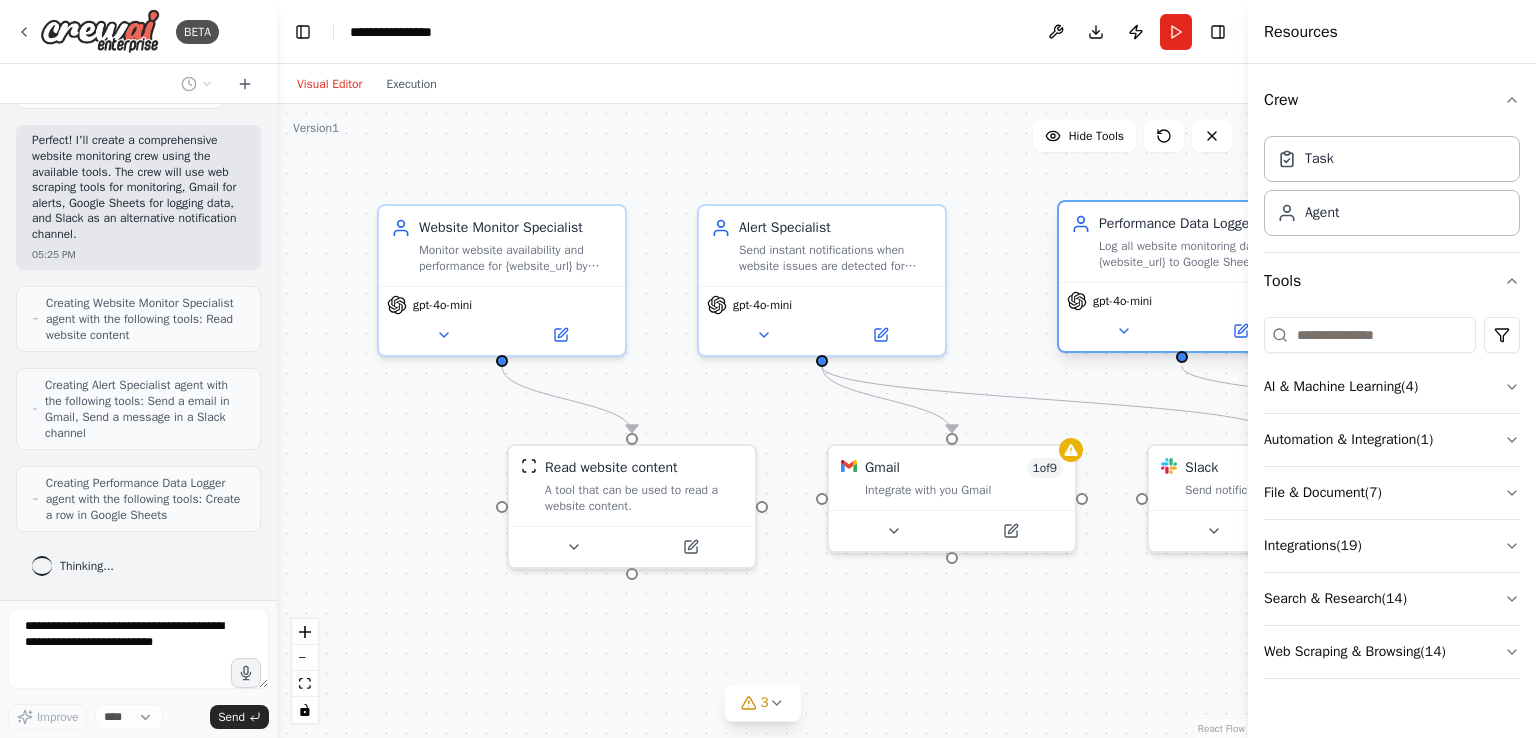 drag, startPoint x: 1088, startPoint y: 277, endPoint x: 1133, endPoint y: 275, distance: 45.044422 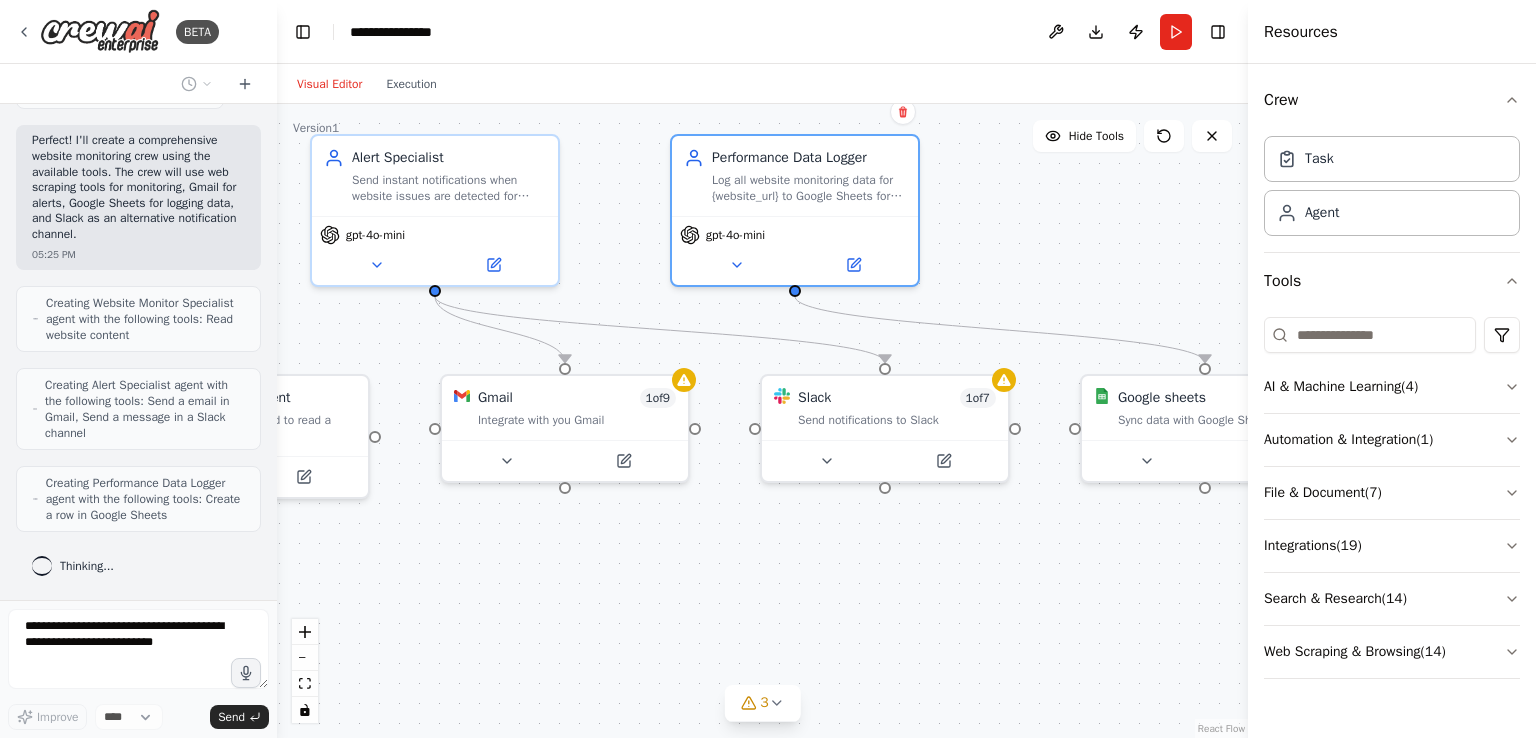 drag, startPoint x: 999, startPoint y: 320, endPoint x: 612, endPoint y: 249, distance: 393.459 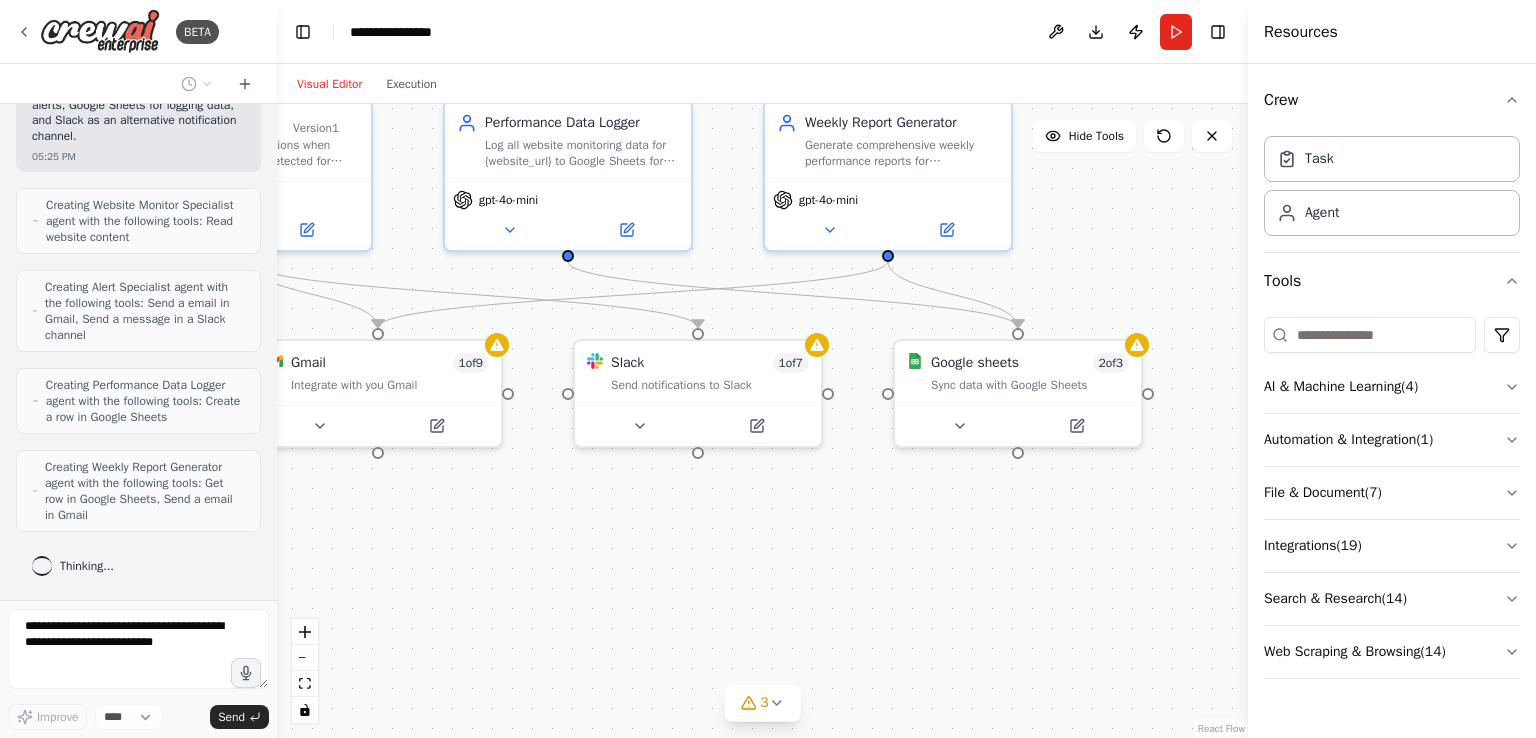 scroll, scrollTop: 939, scrollLeft: 0, axis: vertical 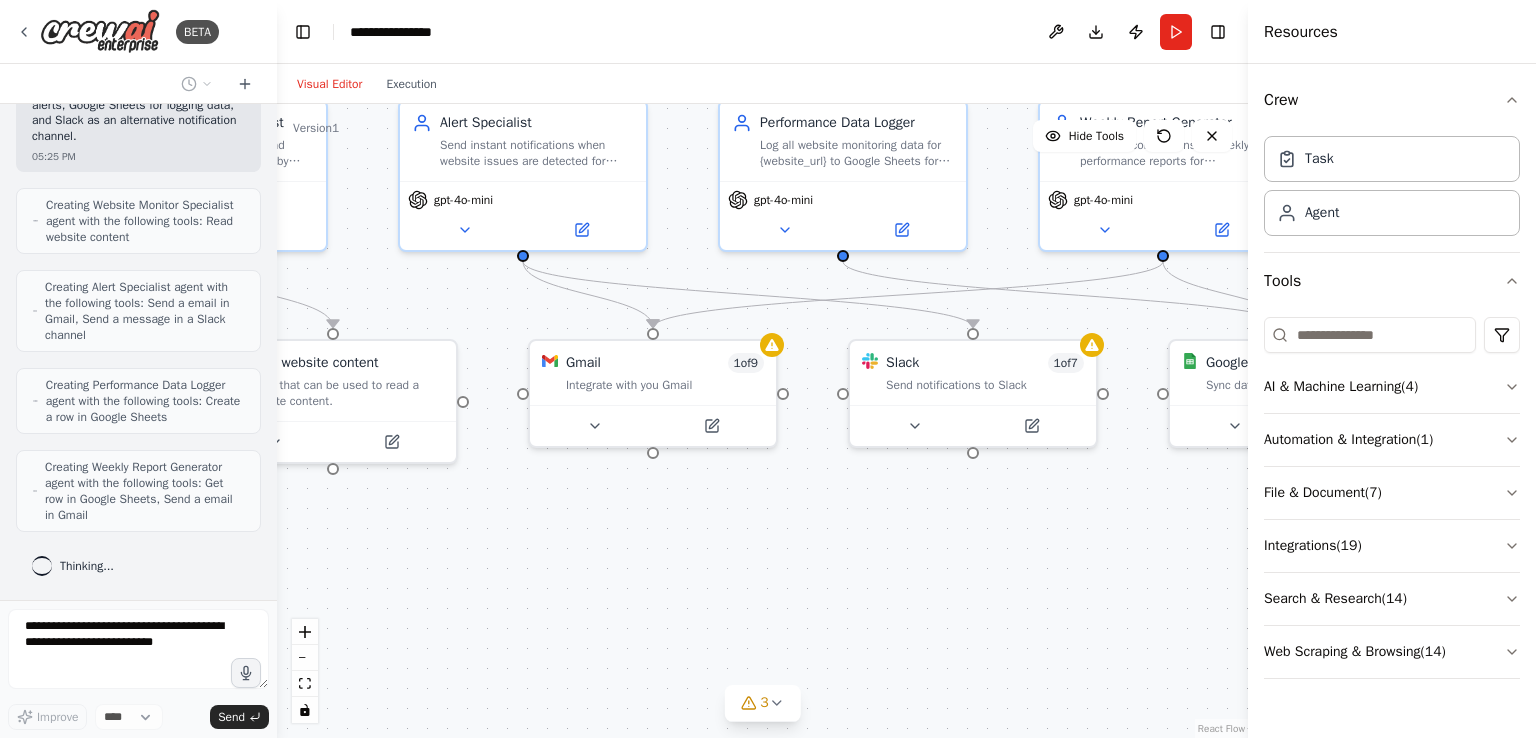 drag, startPoint x: 1088, startPoint y: 593, endPoint x: 1184, endPoint y: 559, distance: 101.84302 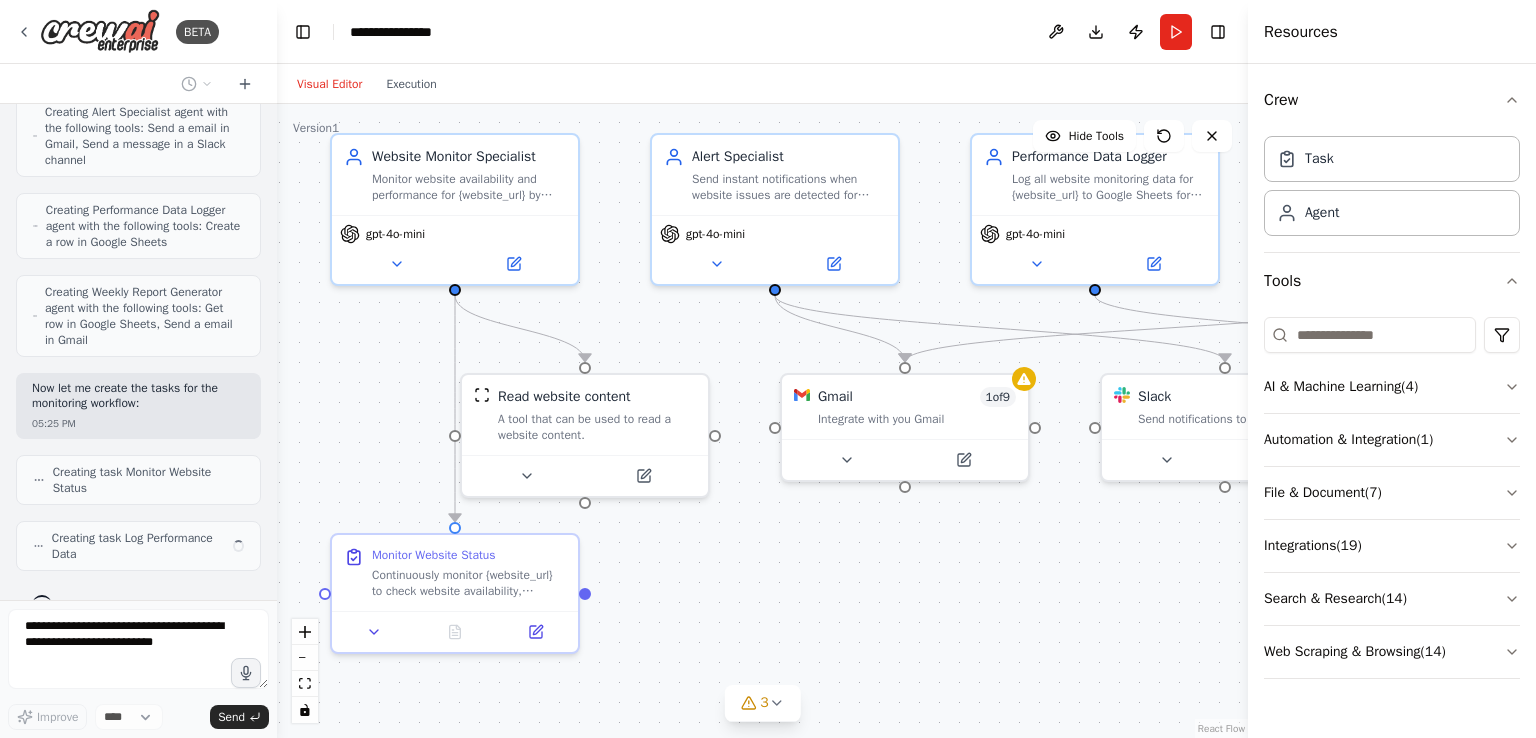 scroll, scrollTop: 1152, scrollLeft: 0, axis: vertical 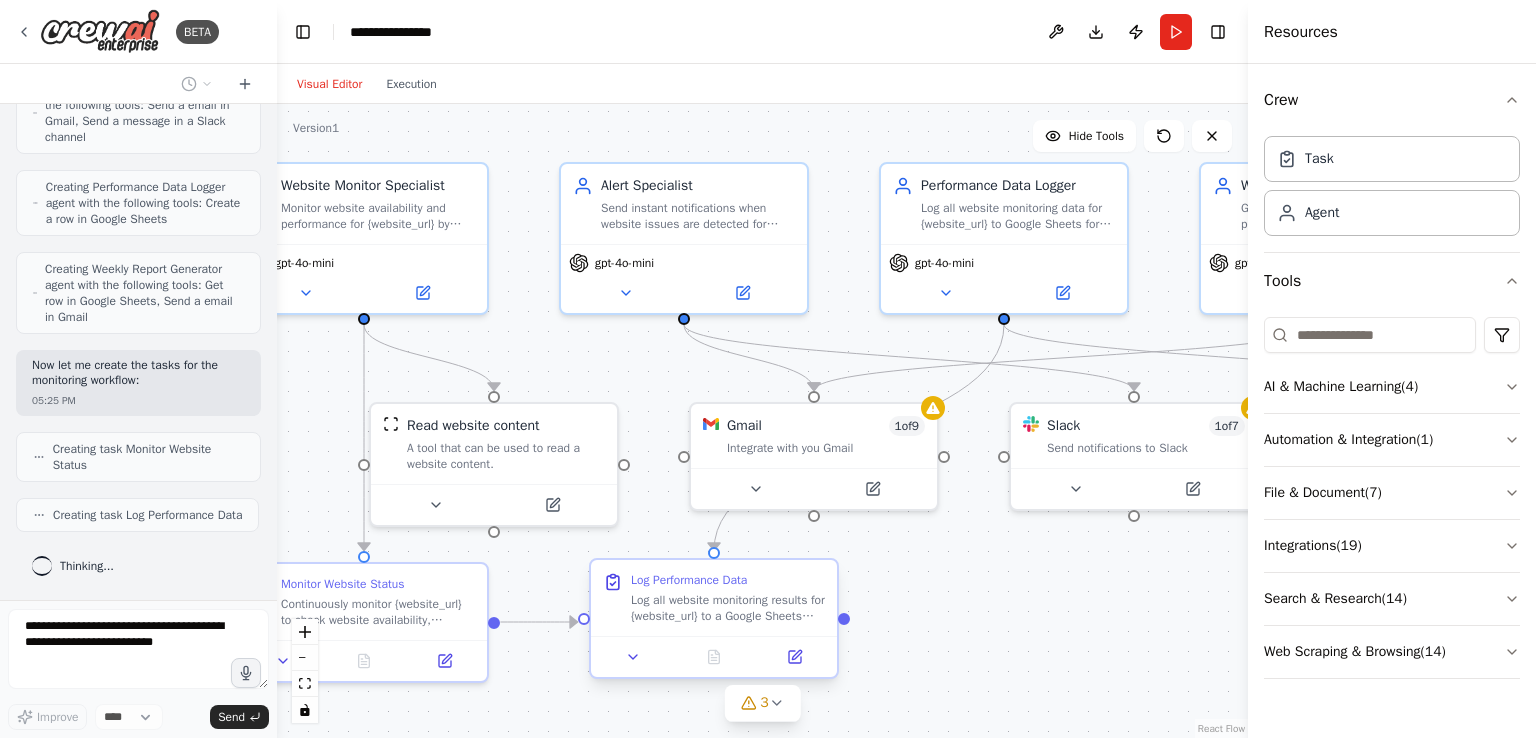 drag, startPoint x: 568, startPoint y: 547, endPoint x: 721, endPoint y: 610, distance: 165.46298 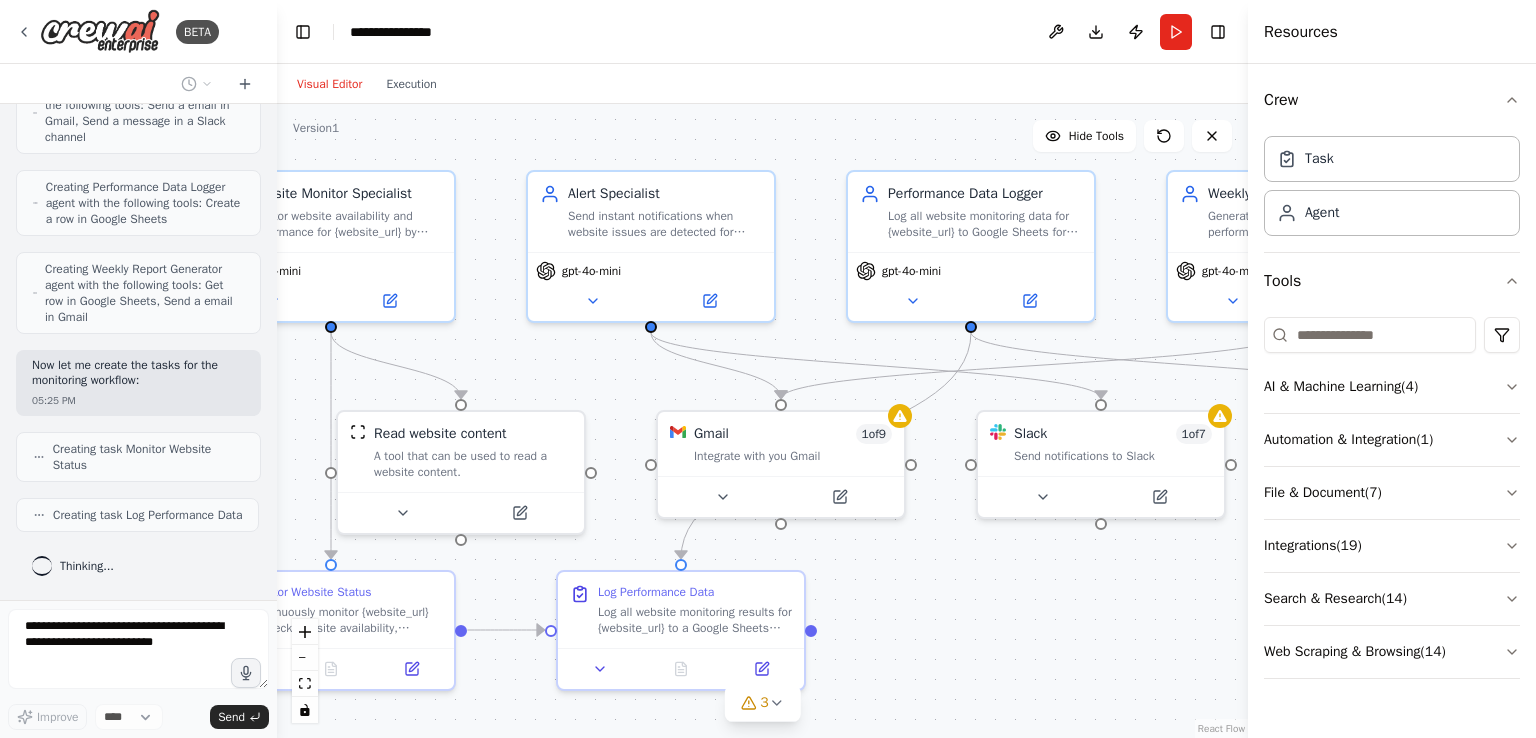 drag, startPoint x: 1155, startPoint y: 597, endPoint x: 1122, endPoint y: 605, distance: 33.955853 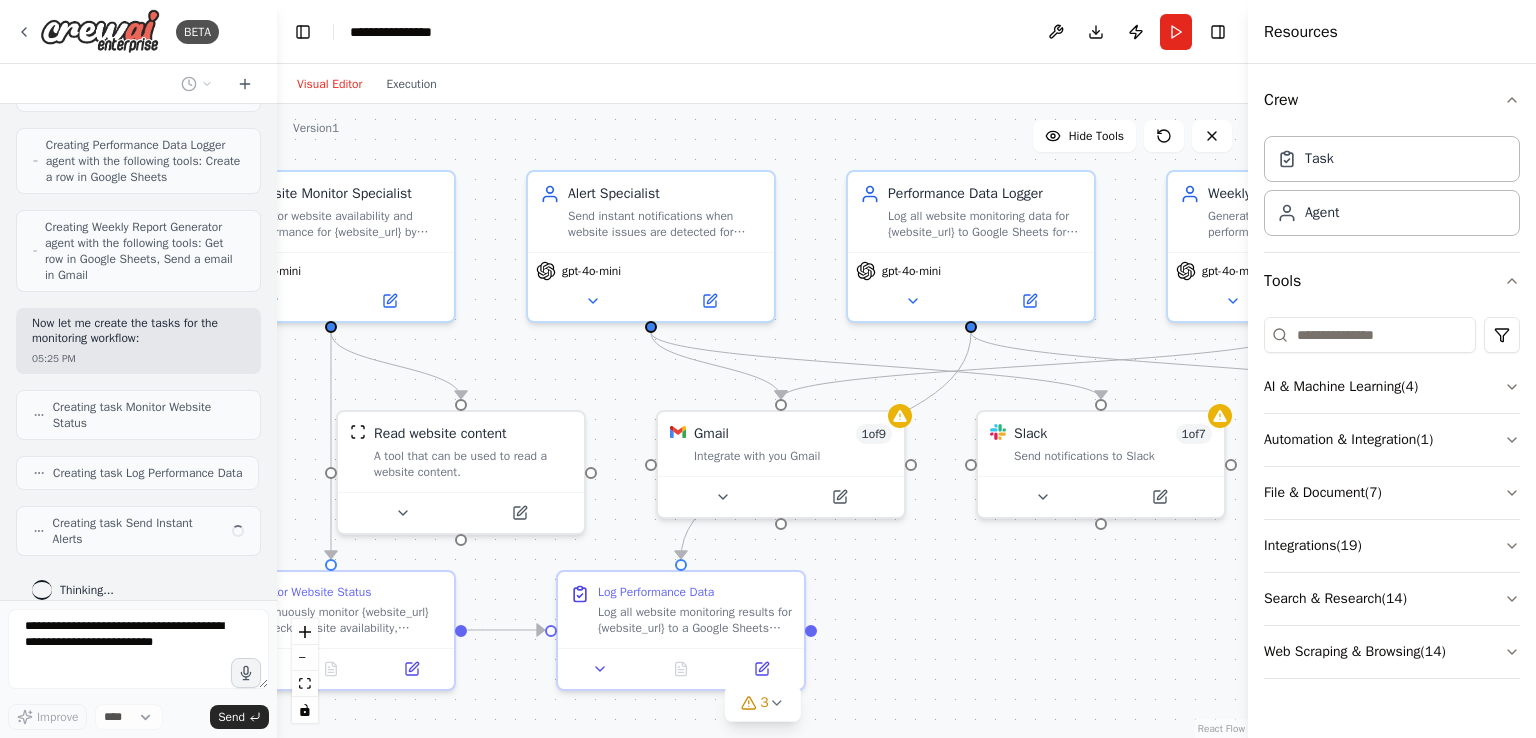 scroll, scrollTop: 1218, scrollLeft: 0, axis: vertical 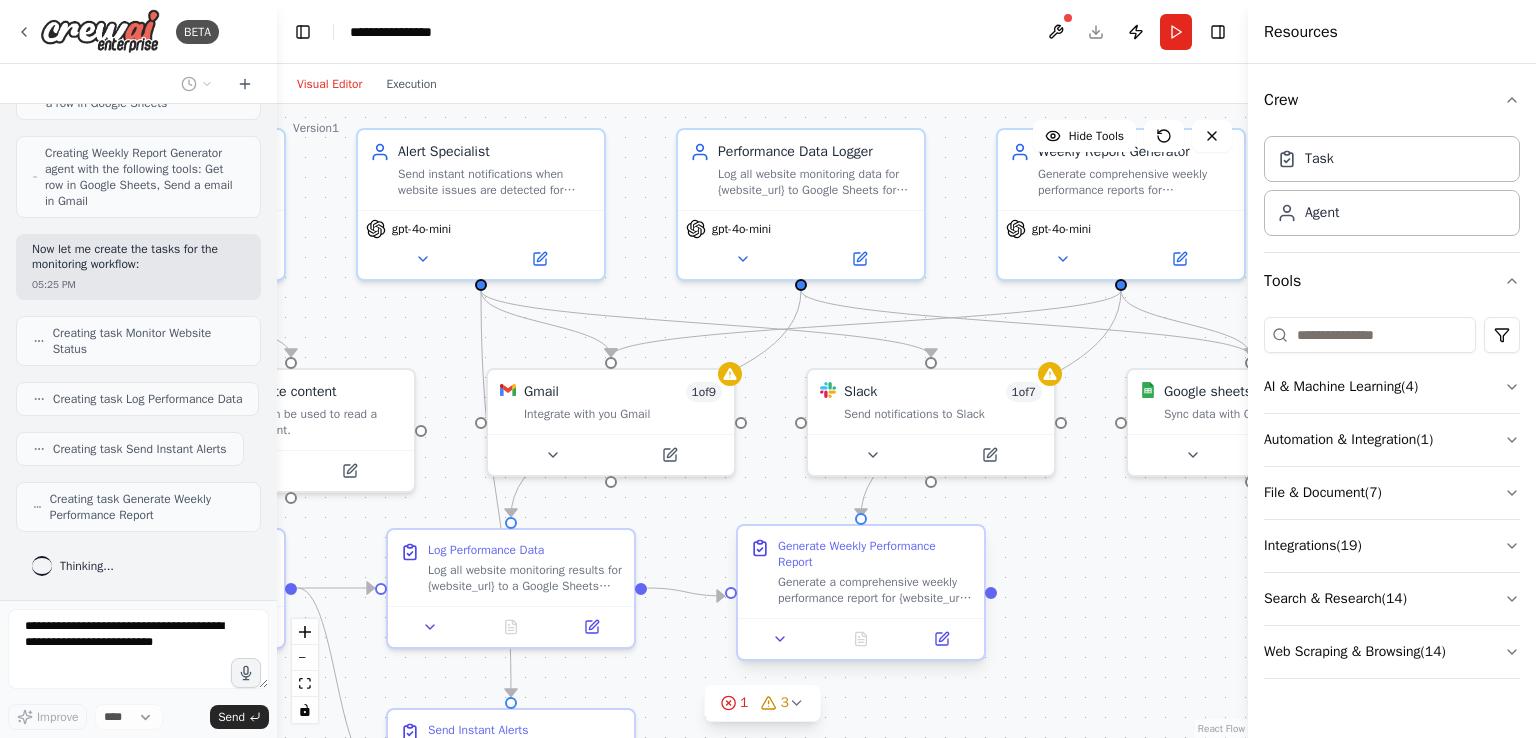 drag, startPoint x: 922, startPoint y: 601, endPoint x: 752, endPoint y: 559, distance: 175.11139 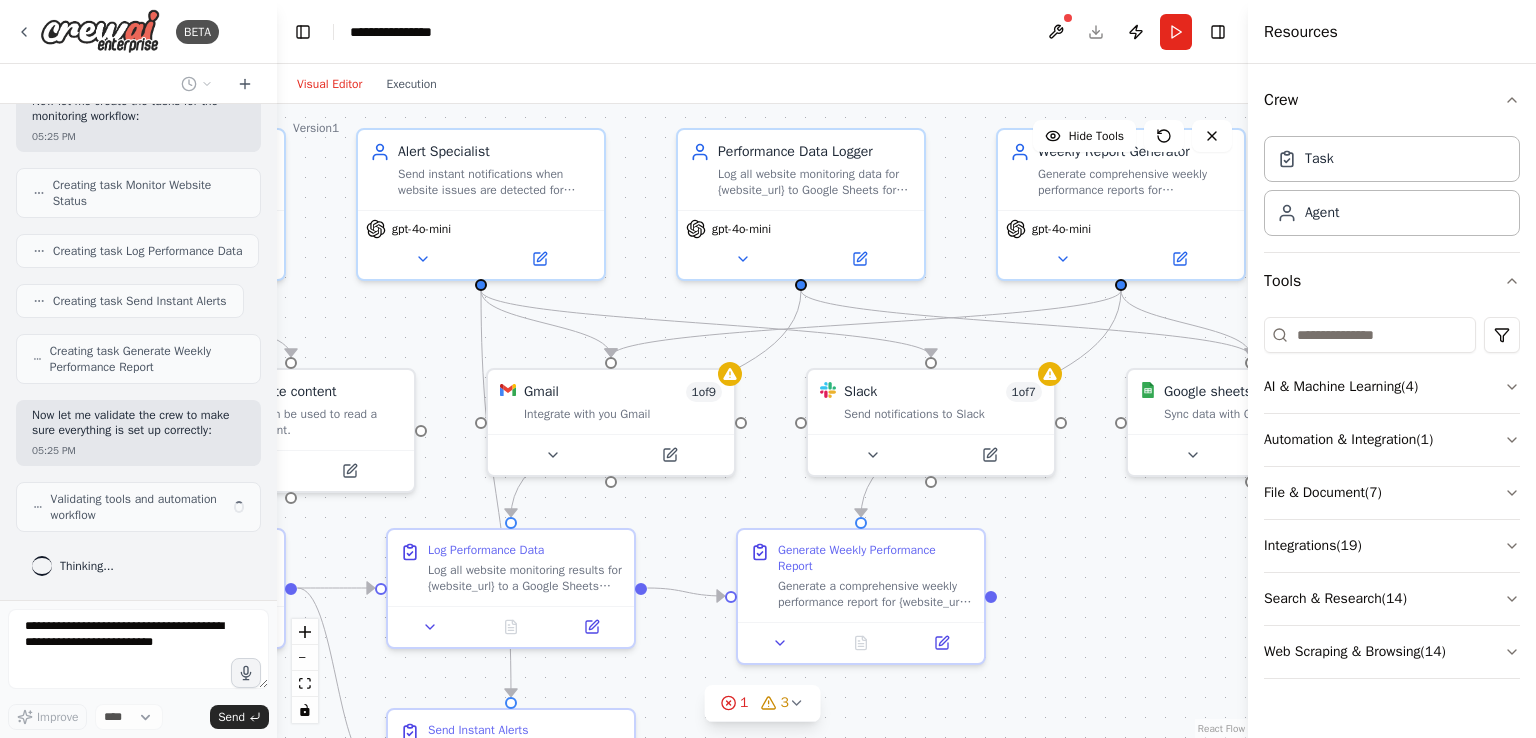 scroll, scrollTop: 1431, scrollLeft: 0, axis: vertical 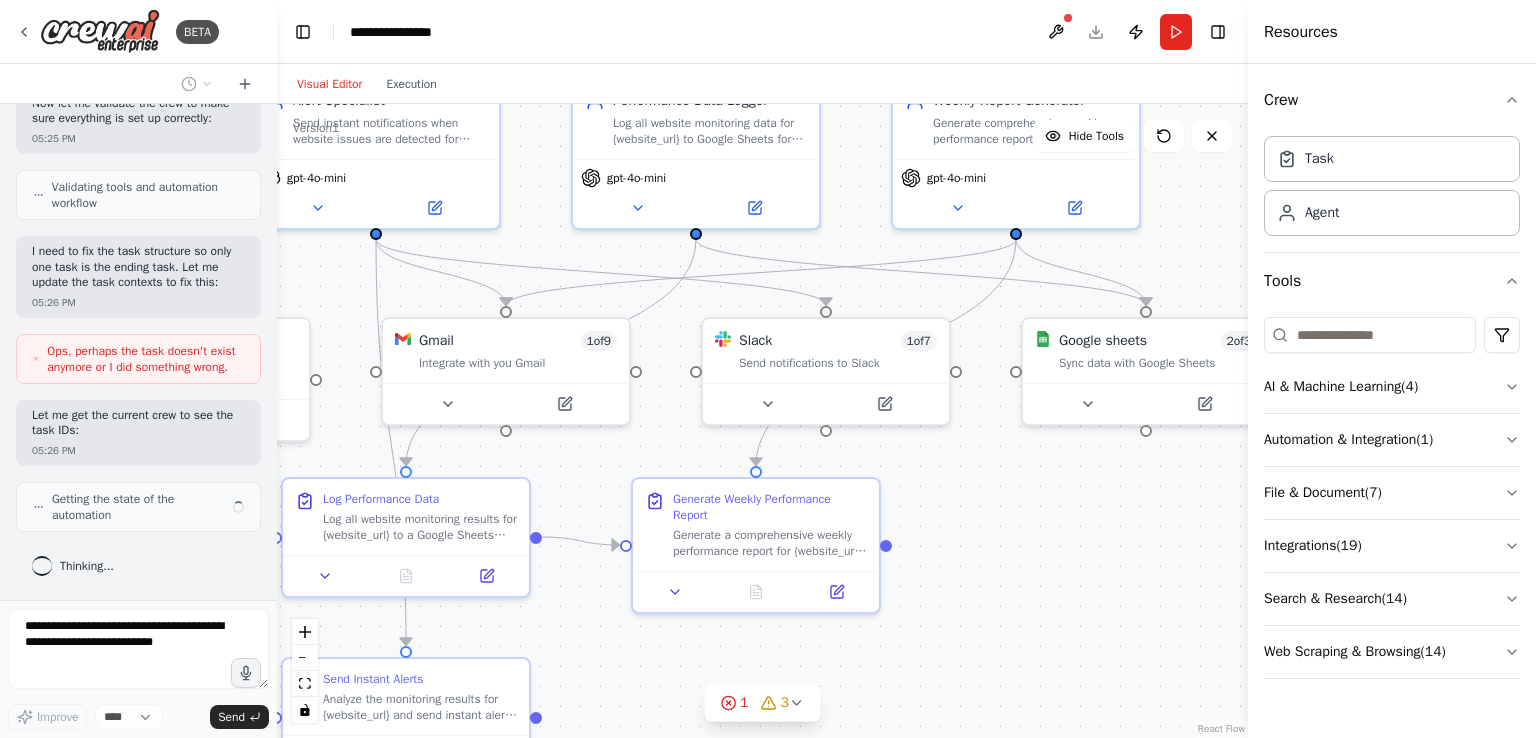 drag, startPoint x: 1136, startPoint y: 597, endPoint x: 1031, endPoint y: 546, distance: 116.73046 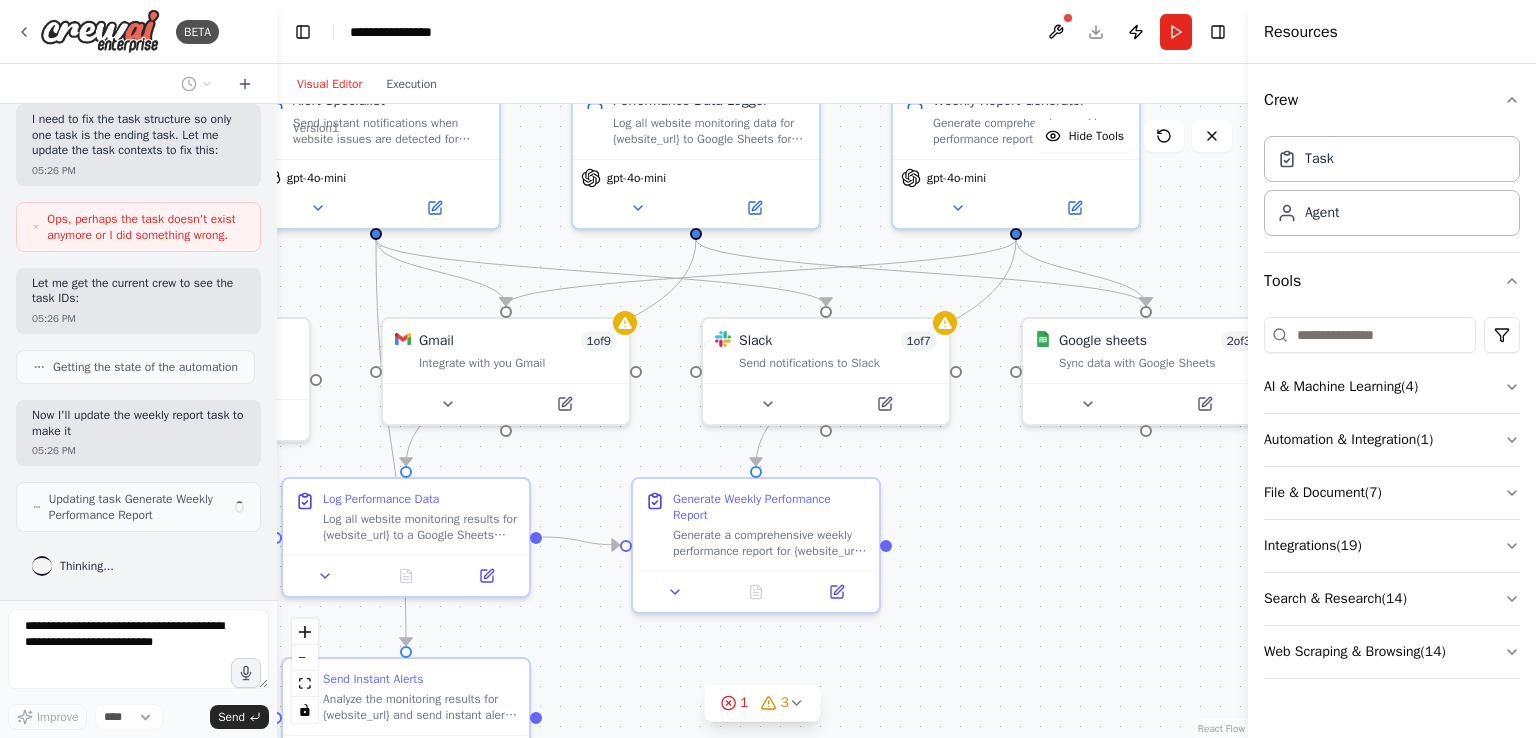 scroll, scrollTop: 1921, scrollLeft: 0, axis: vertical 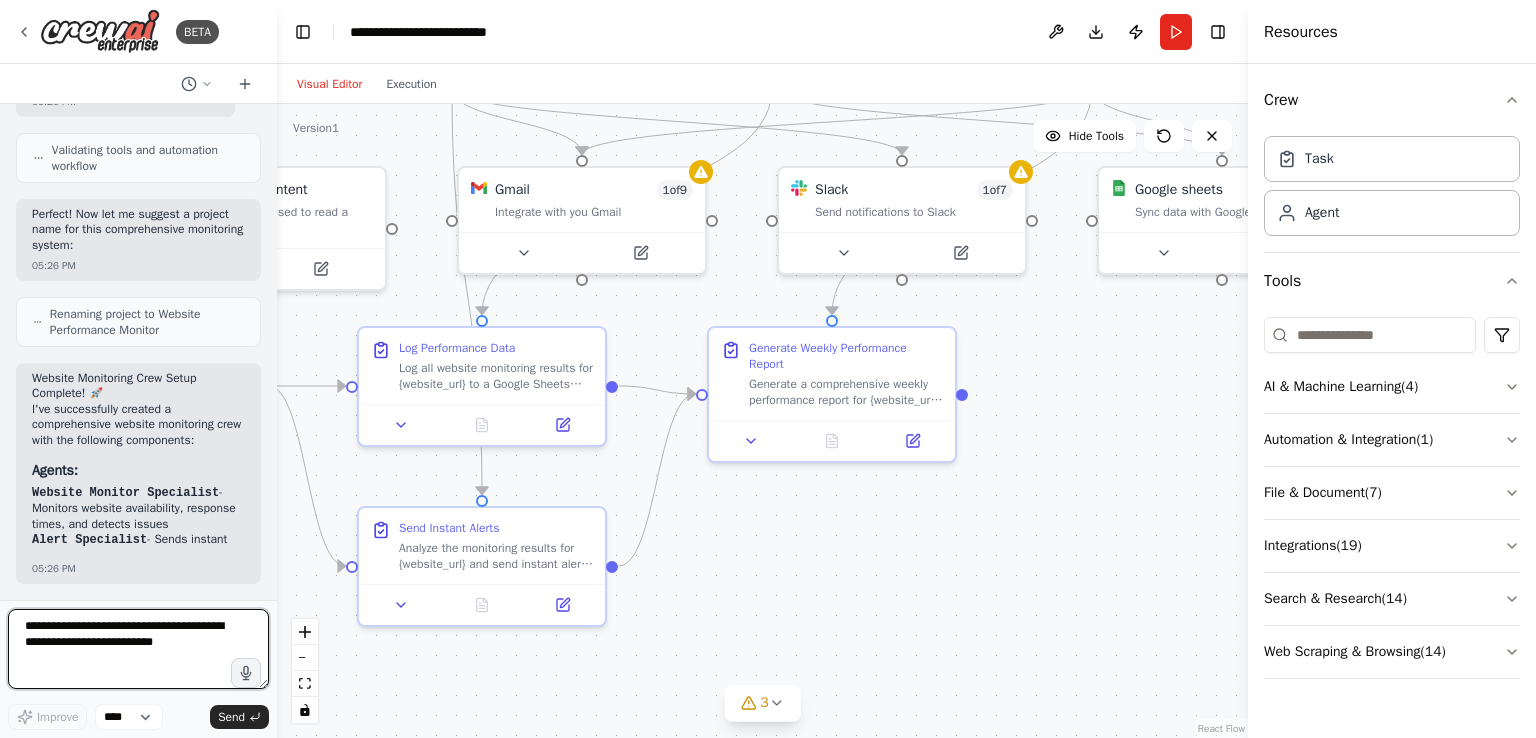 drag, startPoint x: 1052, startPoint y: 608, endPoint x: 1128, endPoint y: 457, distance: 169.04733 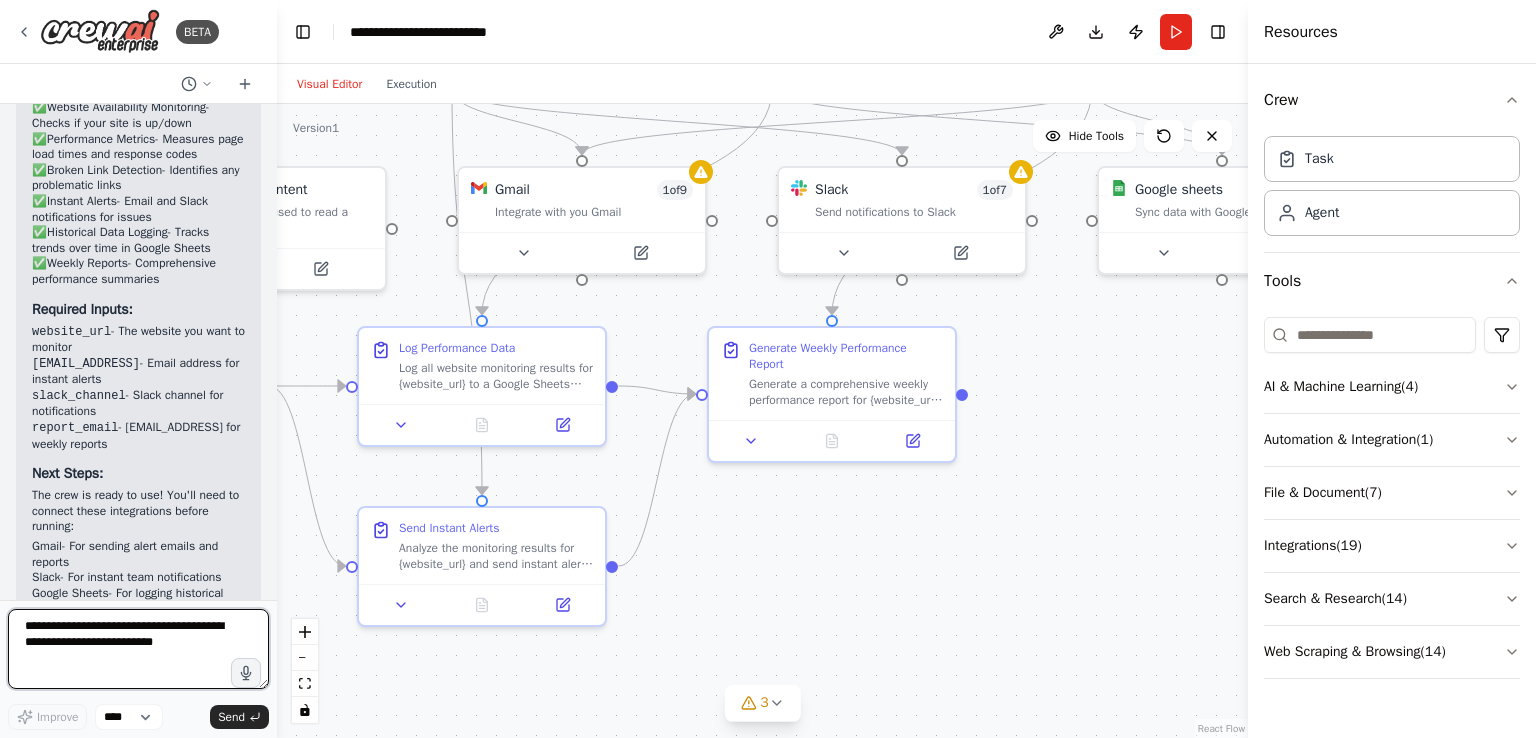 scroll, scrollTop: 3032, scrollLeft: 0, axis: vertical 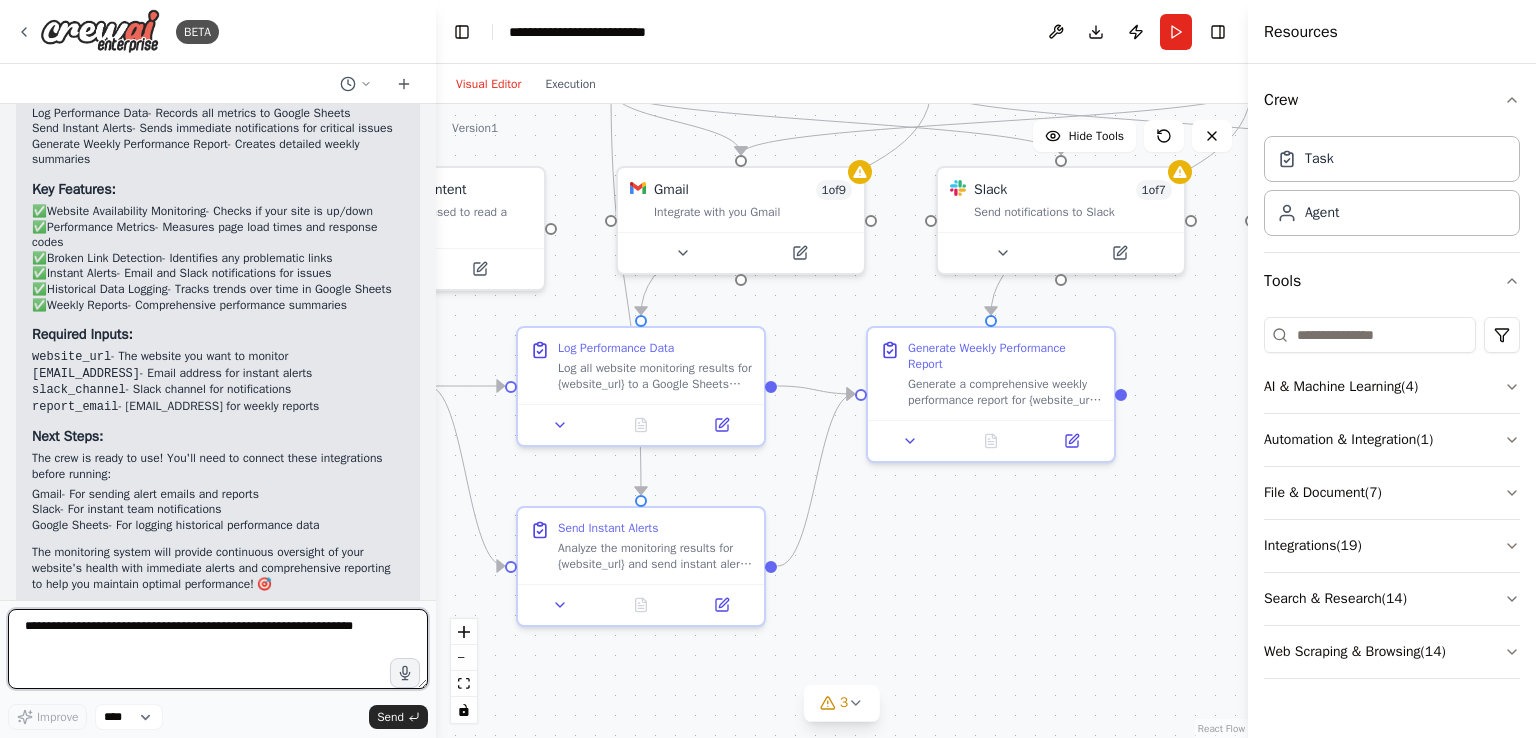 drag, startPoint x: 270, startPoint y: 413, endPoint x: 436, endPoint y: 412, distance: 166.003 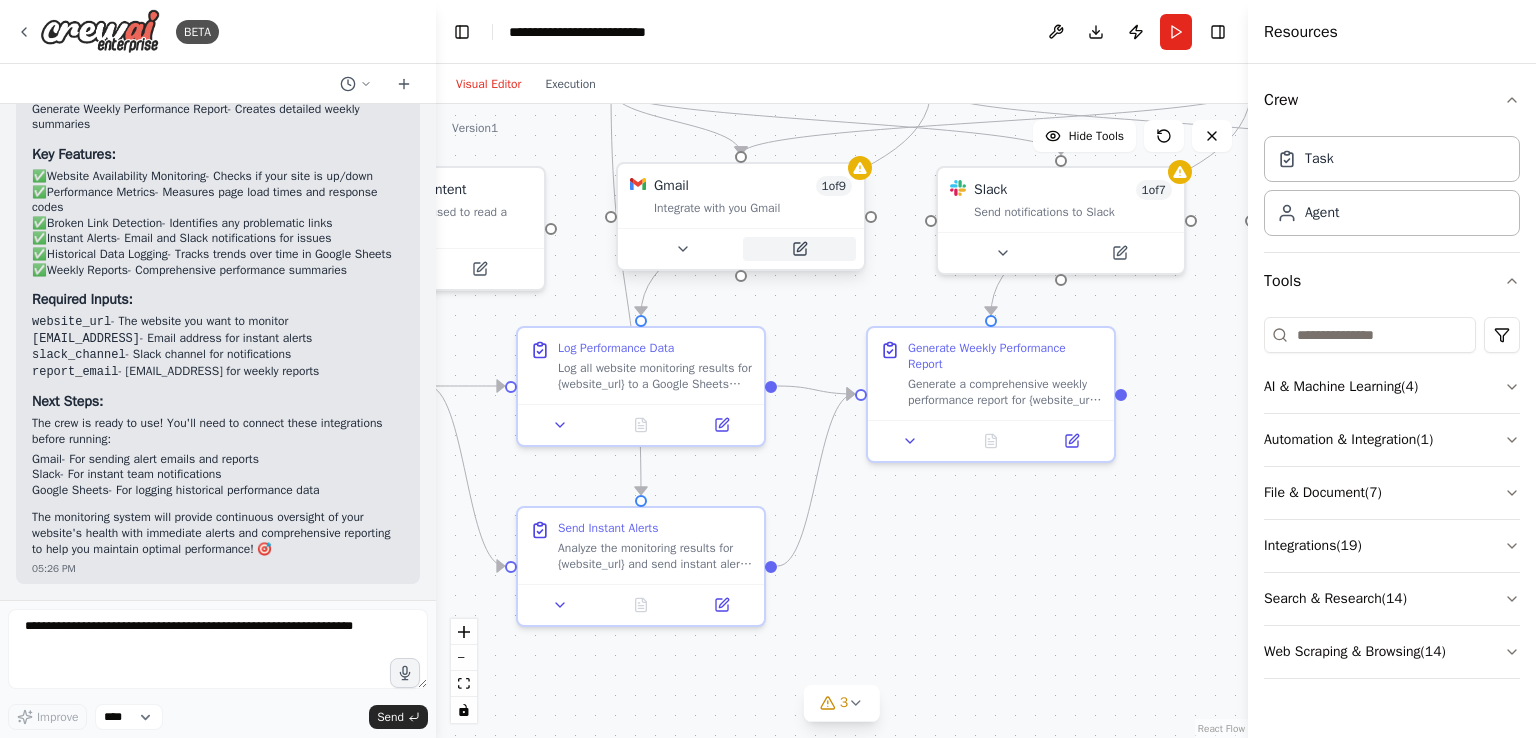 click 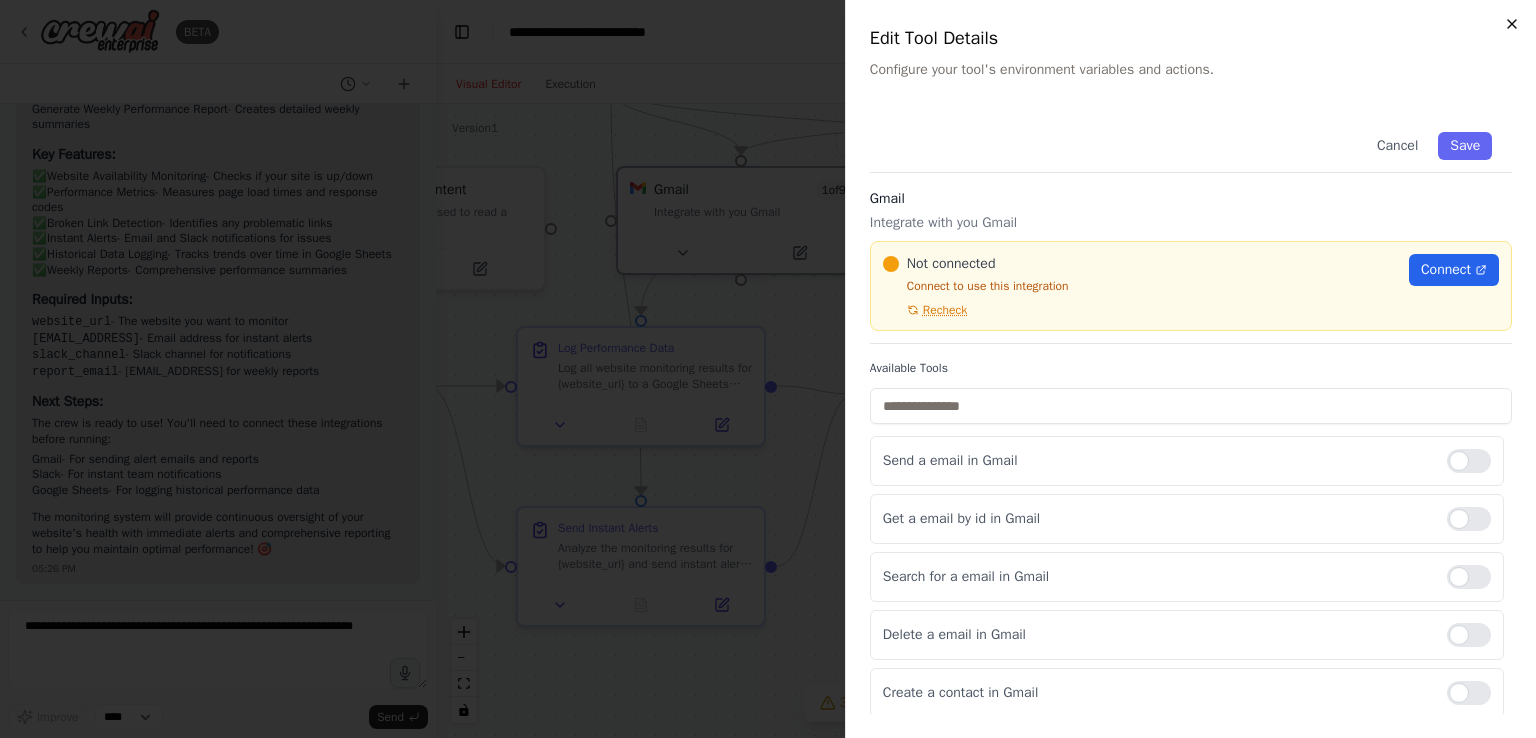 click 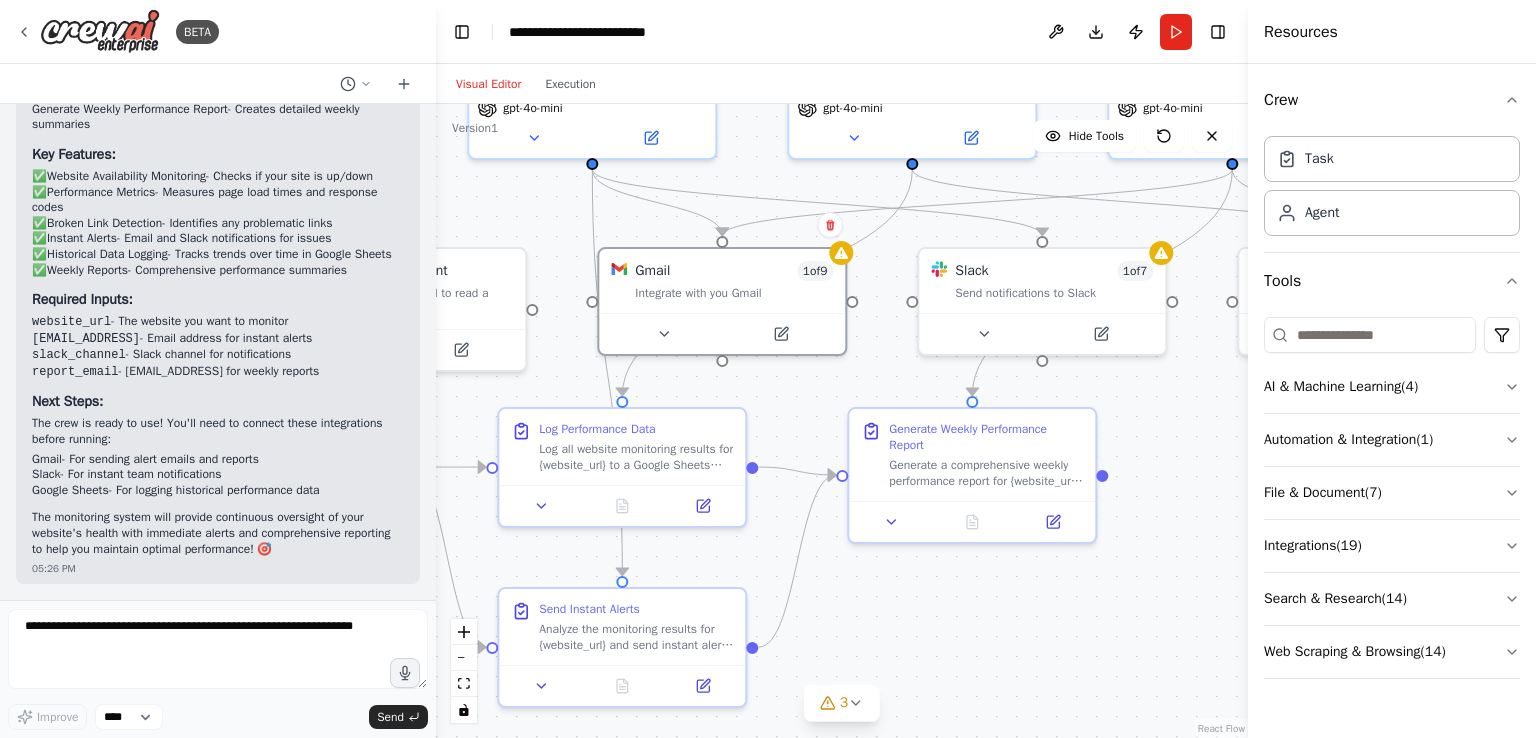 drag, startPoint x: 1112, startPoint y: 536, endPoint x: 1073, endPoint y: 653, distance: 123.32883 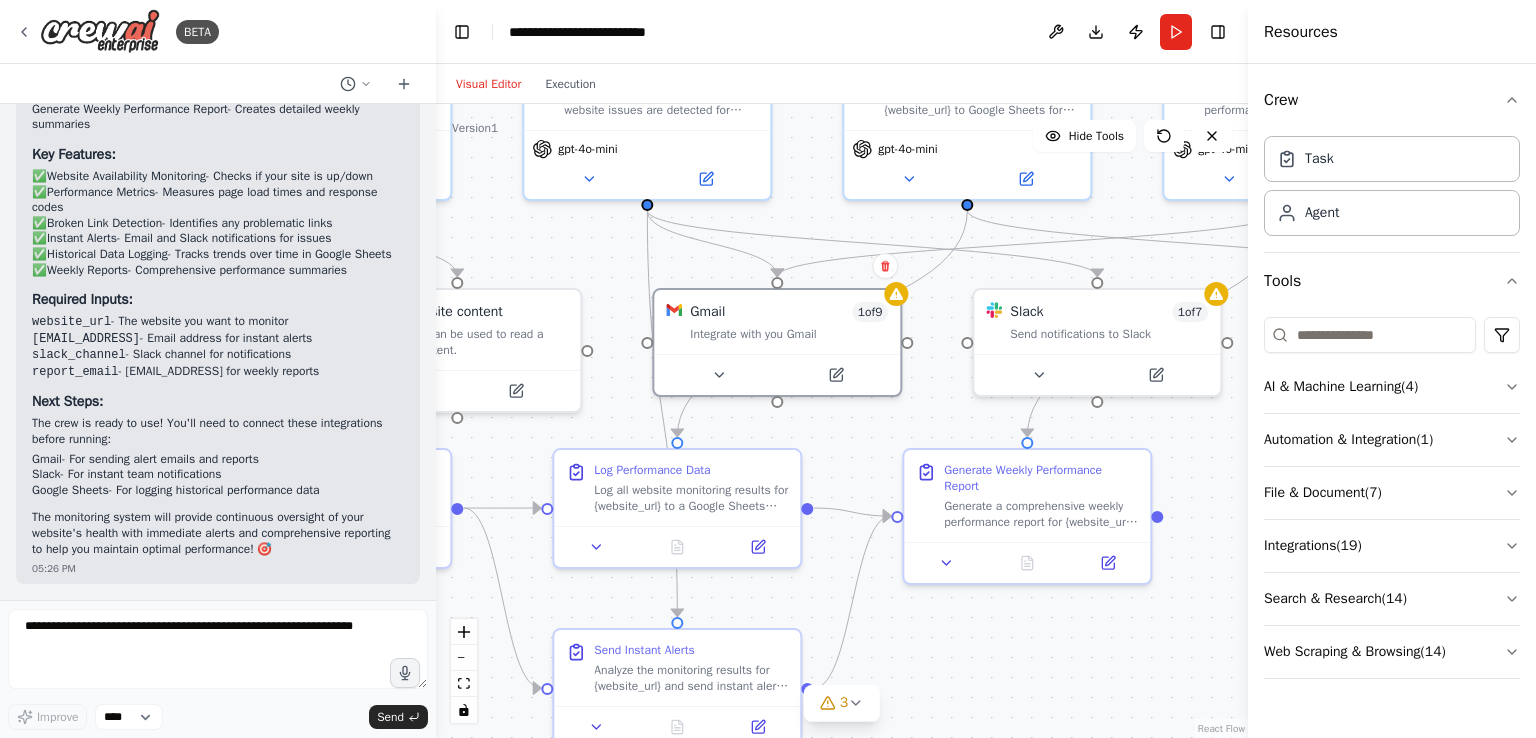 drag, startPoint x: 1143, startPoint y: 545, endPoint x: 1235, endPoint y: 472, distance: 117.4436 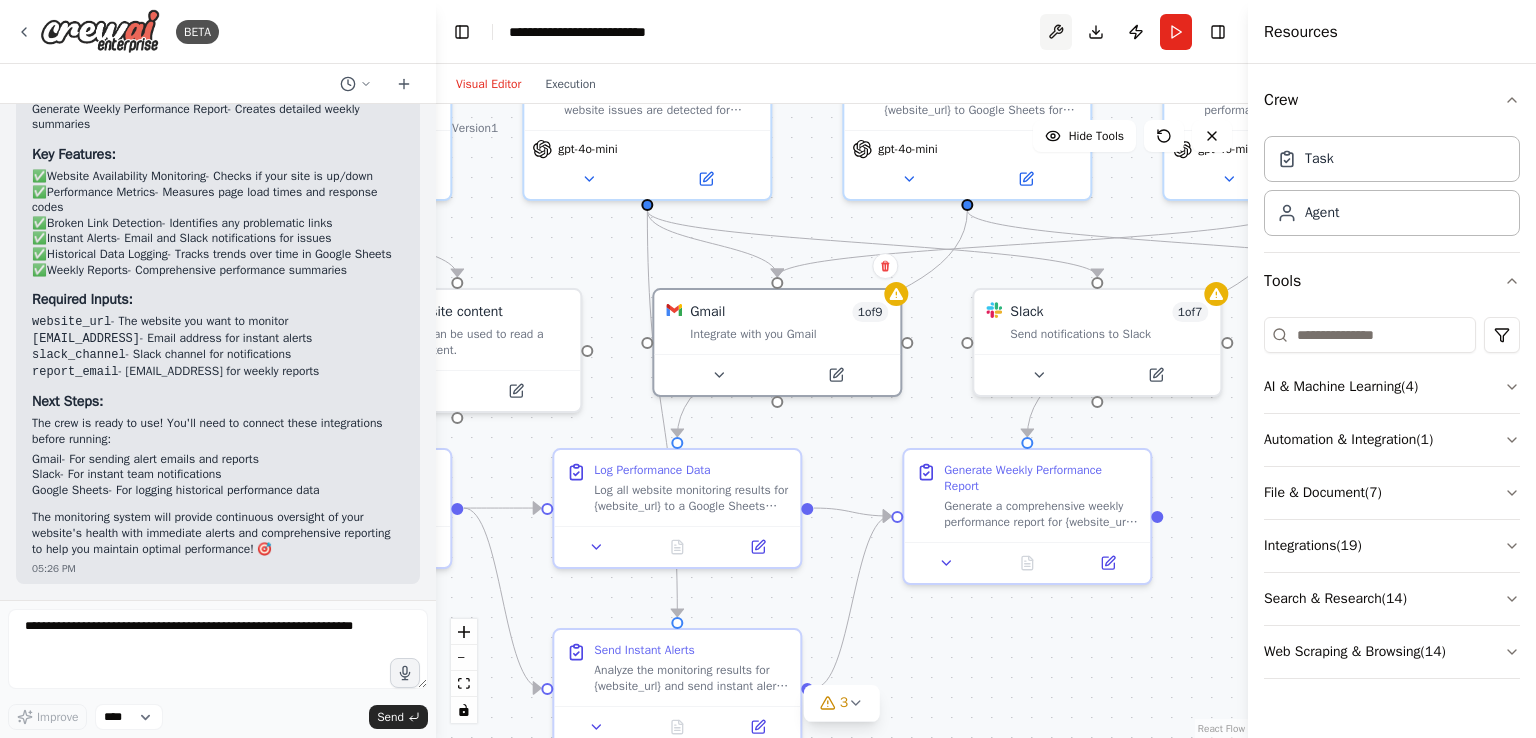 click at bounding box center [1056, 32] 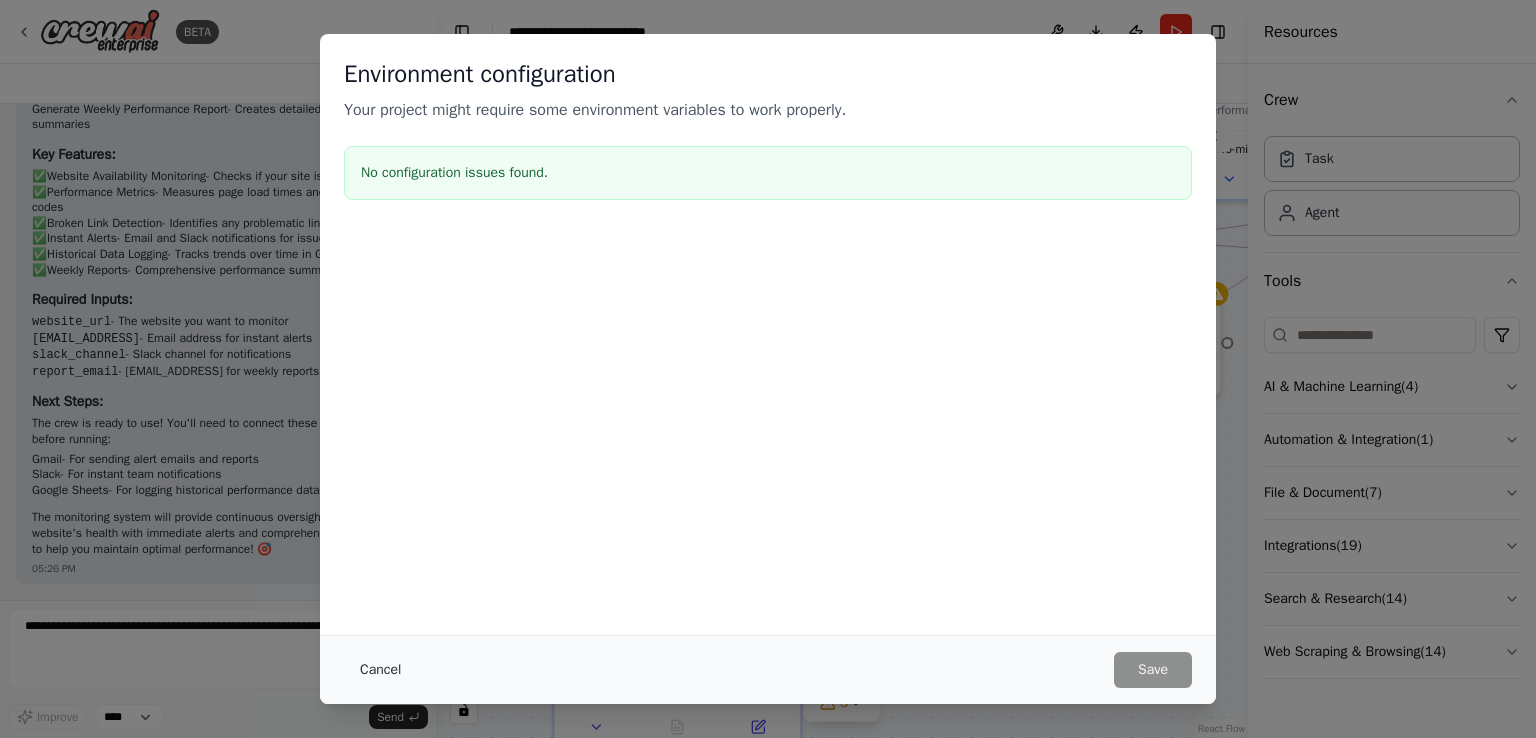 click on "Cancel" at bounding box center (380, 670) 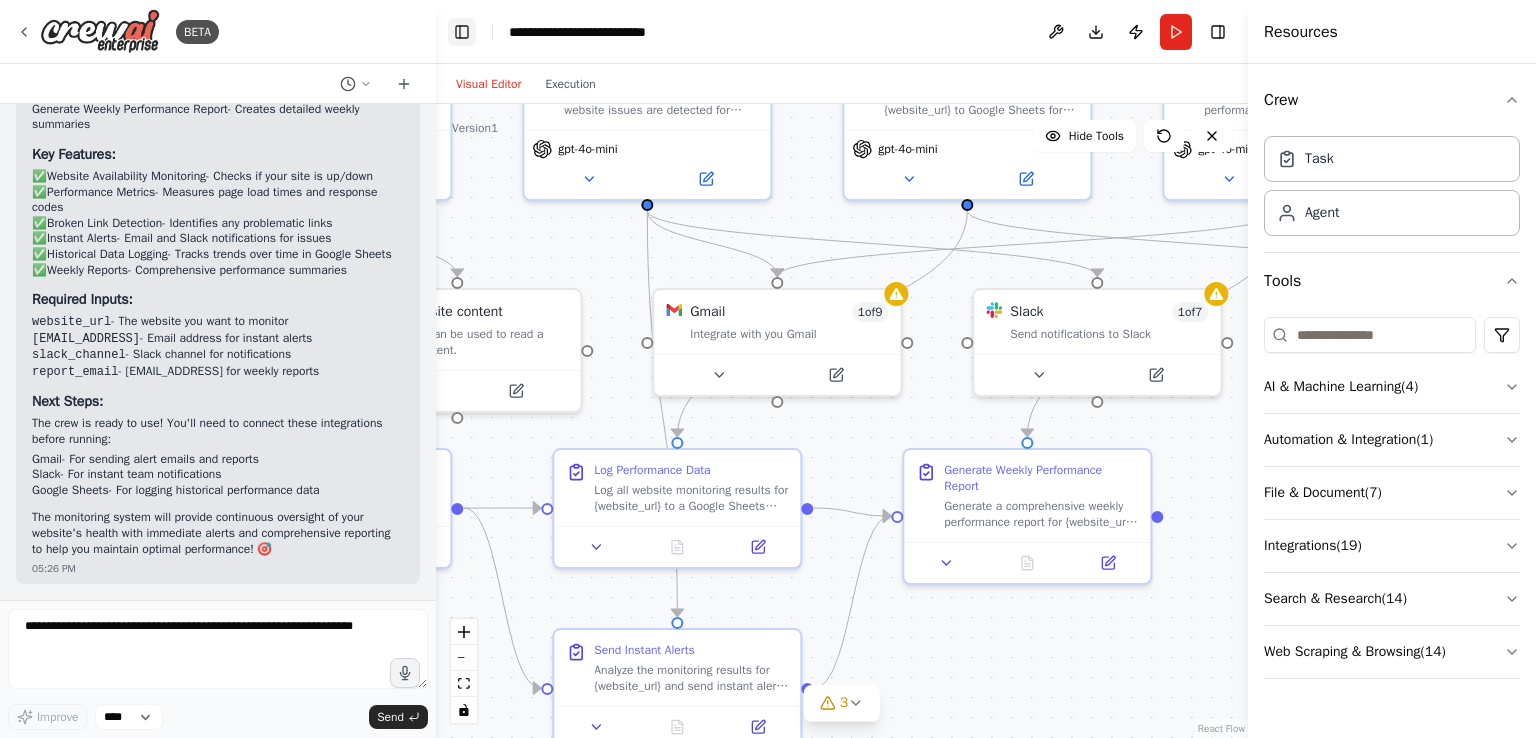 click on "Toggle Left Sidebar" at bounding box center [462, 32] 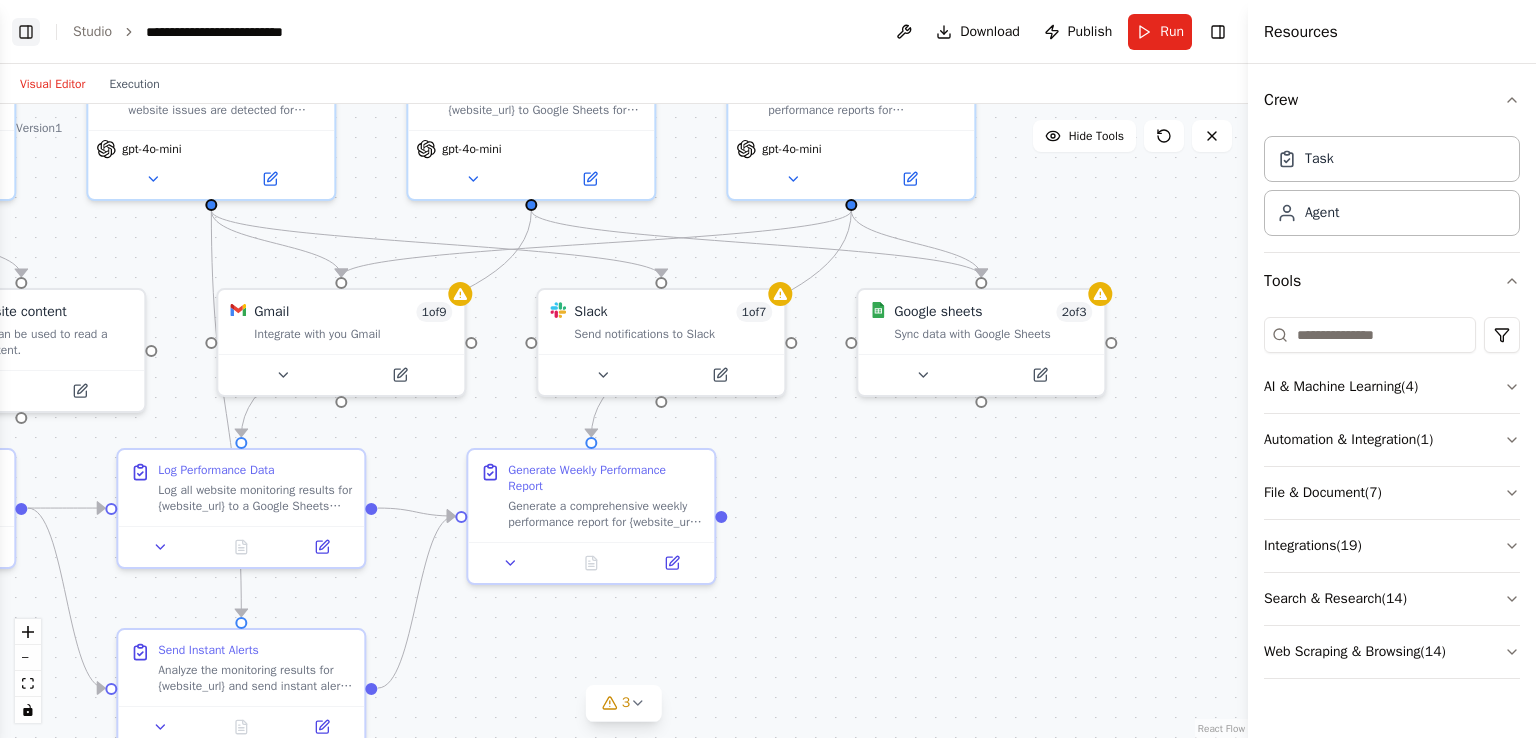 click on "Toggle Left Sidebar" at bounding box center [26, 32] 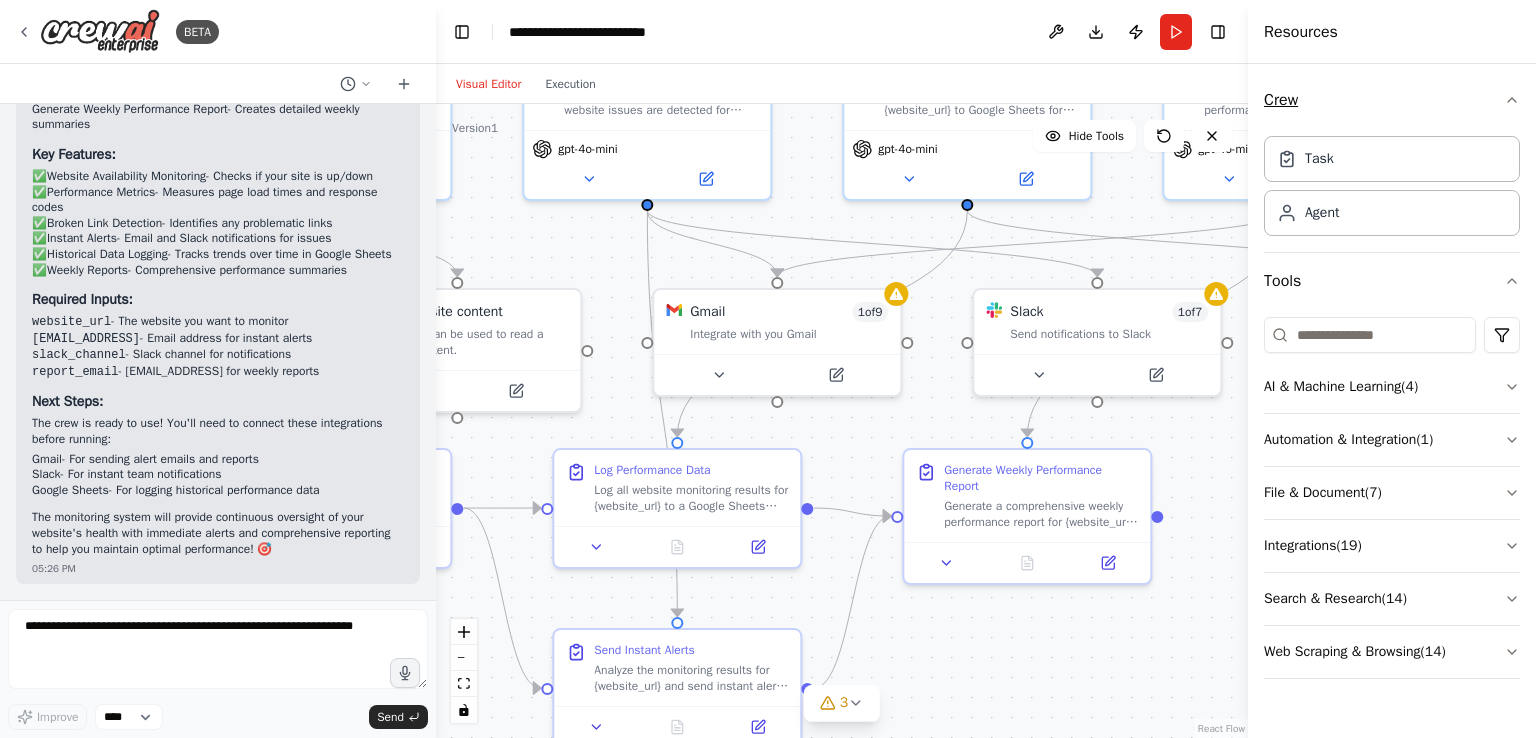 click on "Crew" at bounding box center (1392, 100) 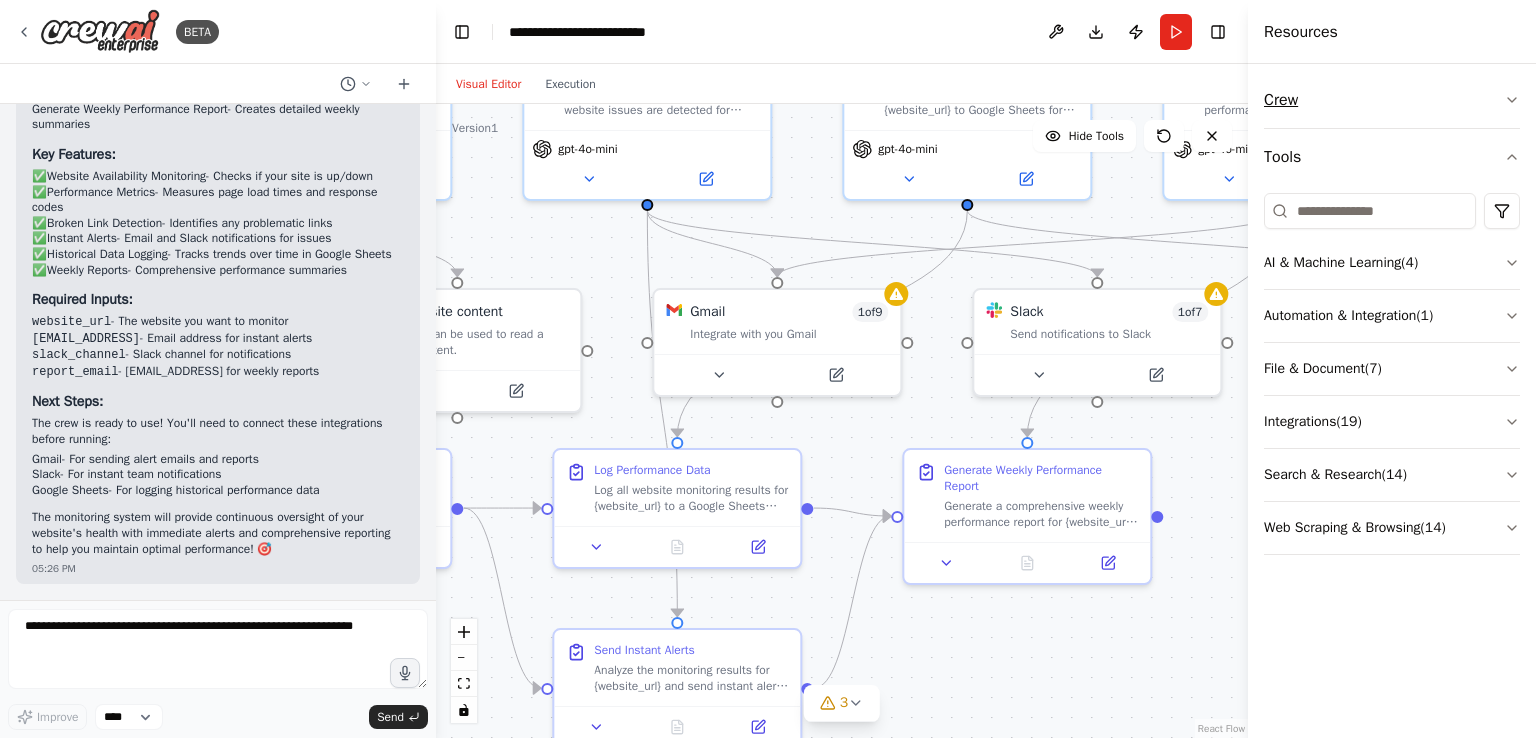 click on "Crew" at bounding box center [1392, 100] 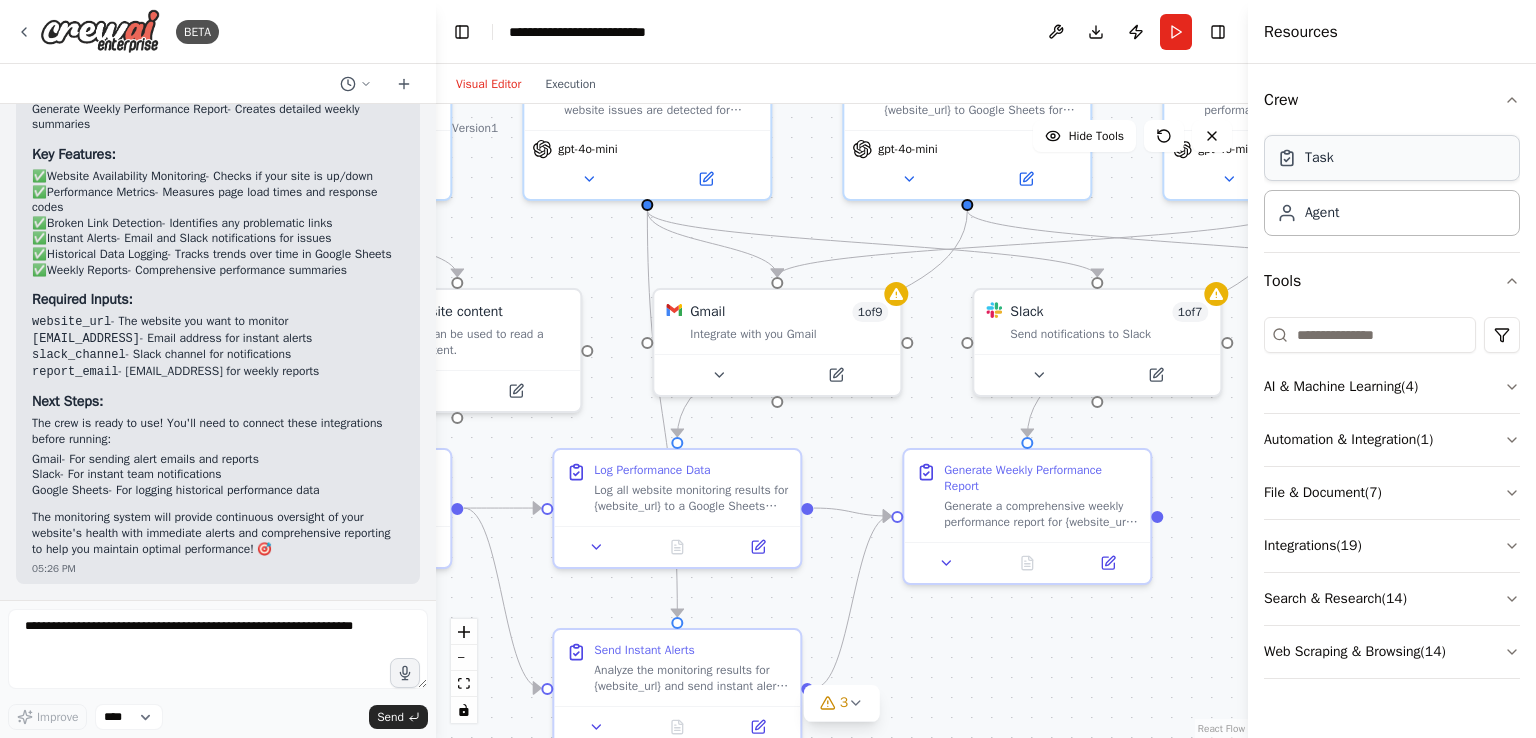 click on "Task" at bounding box center [1392, 158] 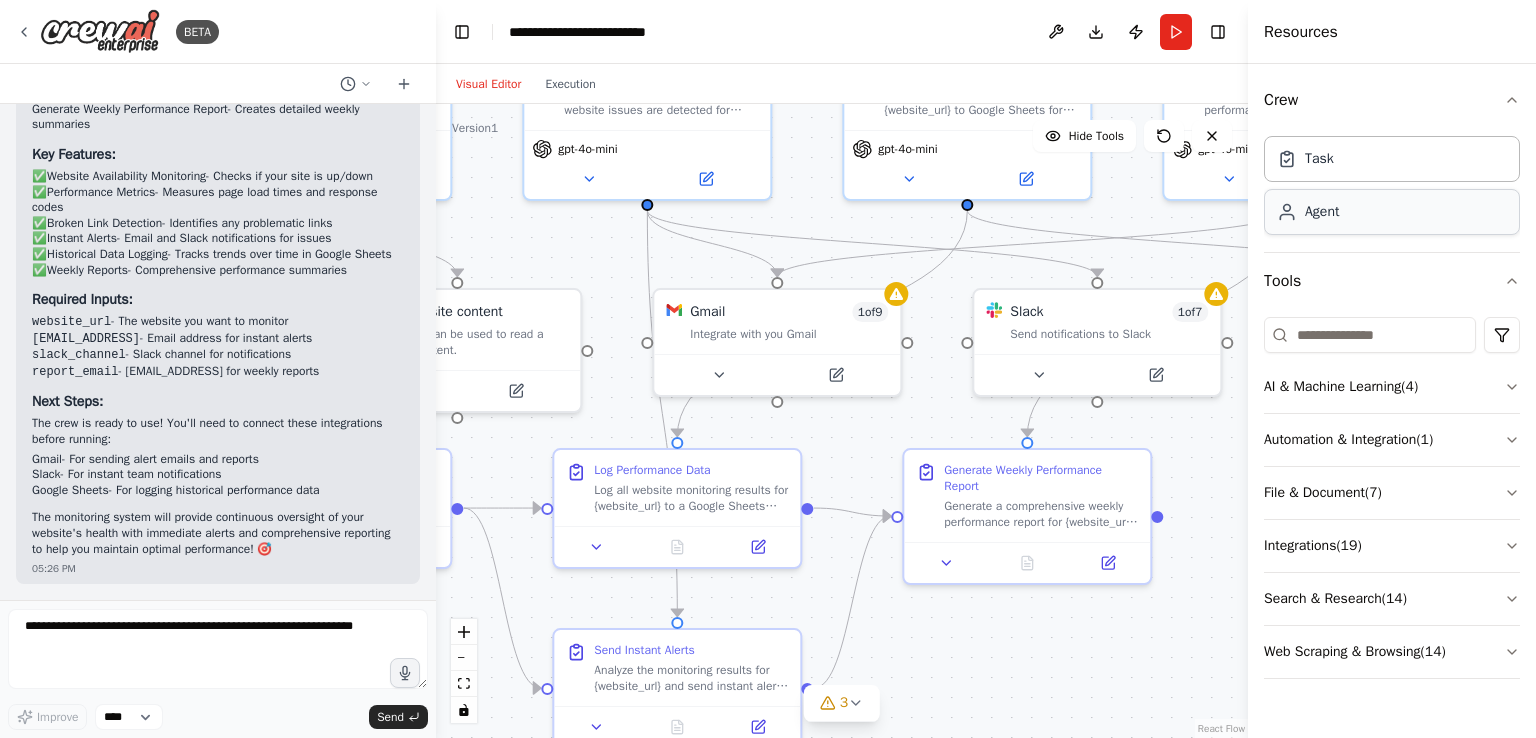click on "Agent" at bounding box center (1322, 212) 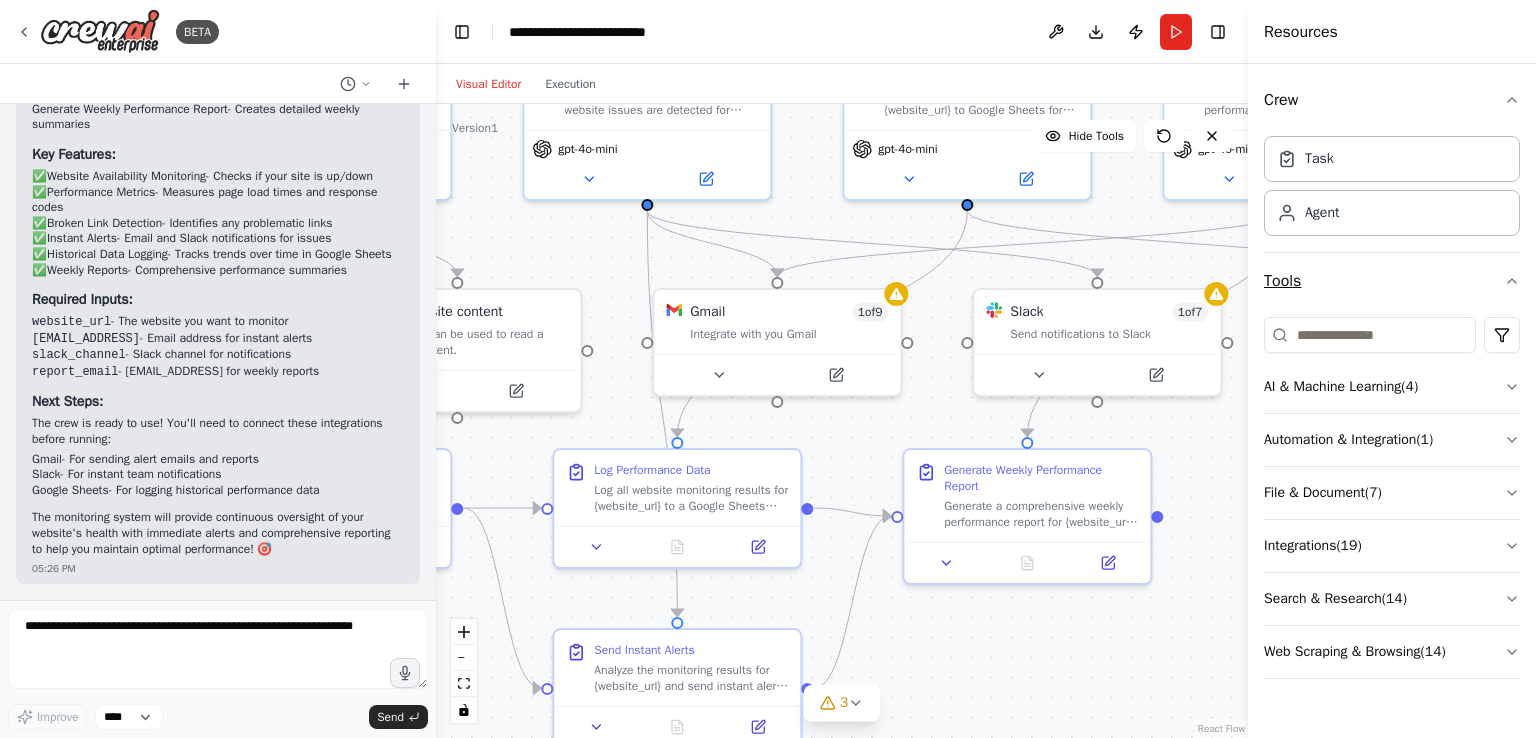 click 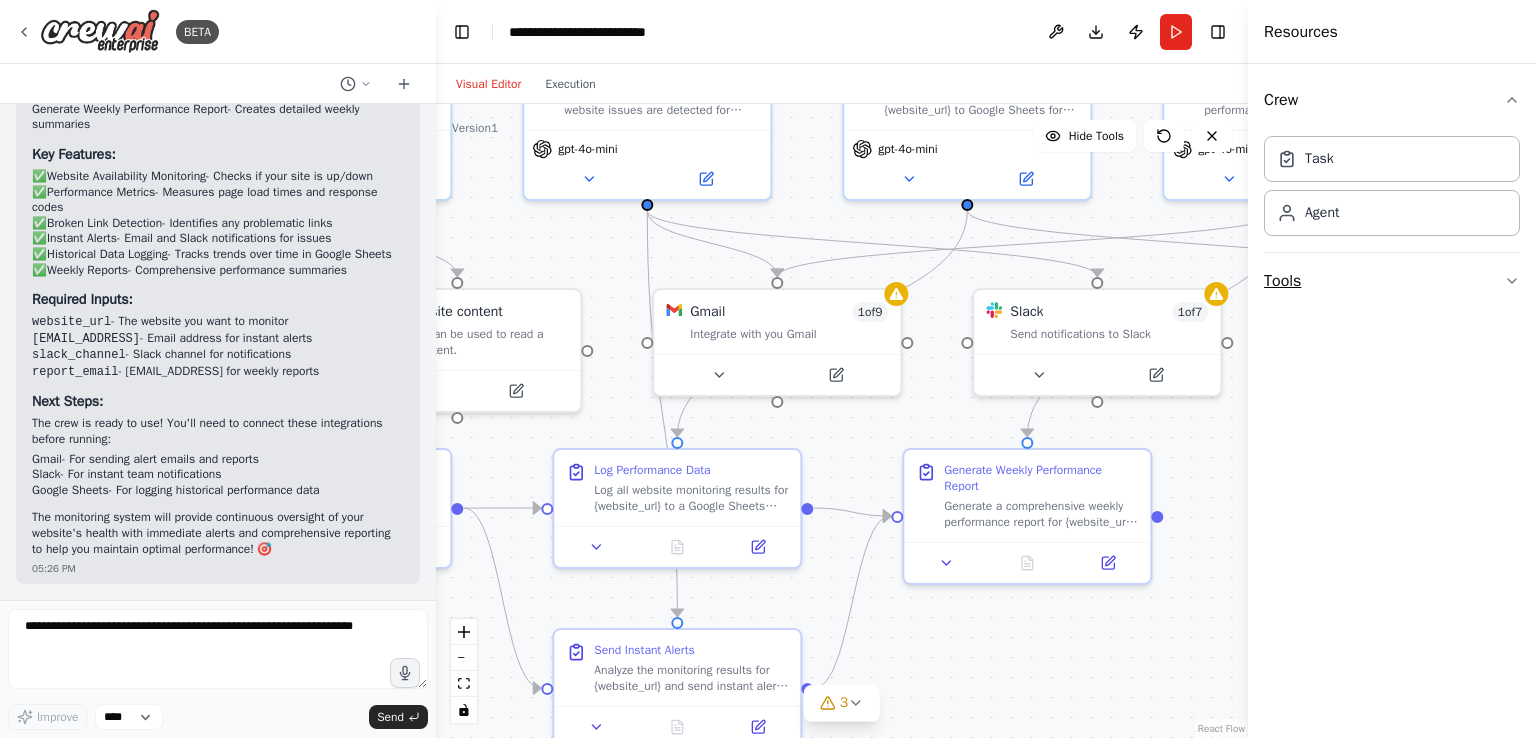 click on "Tools" at bounding box center (1392, 281) 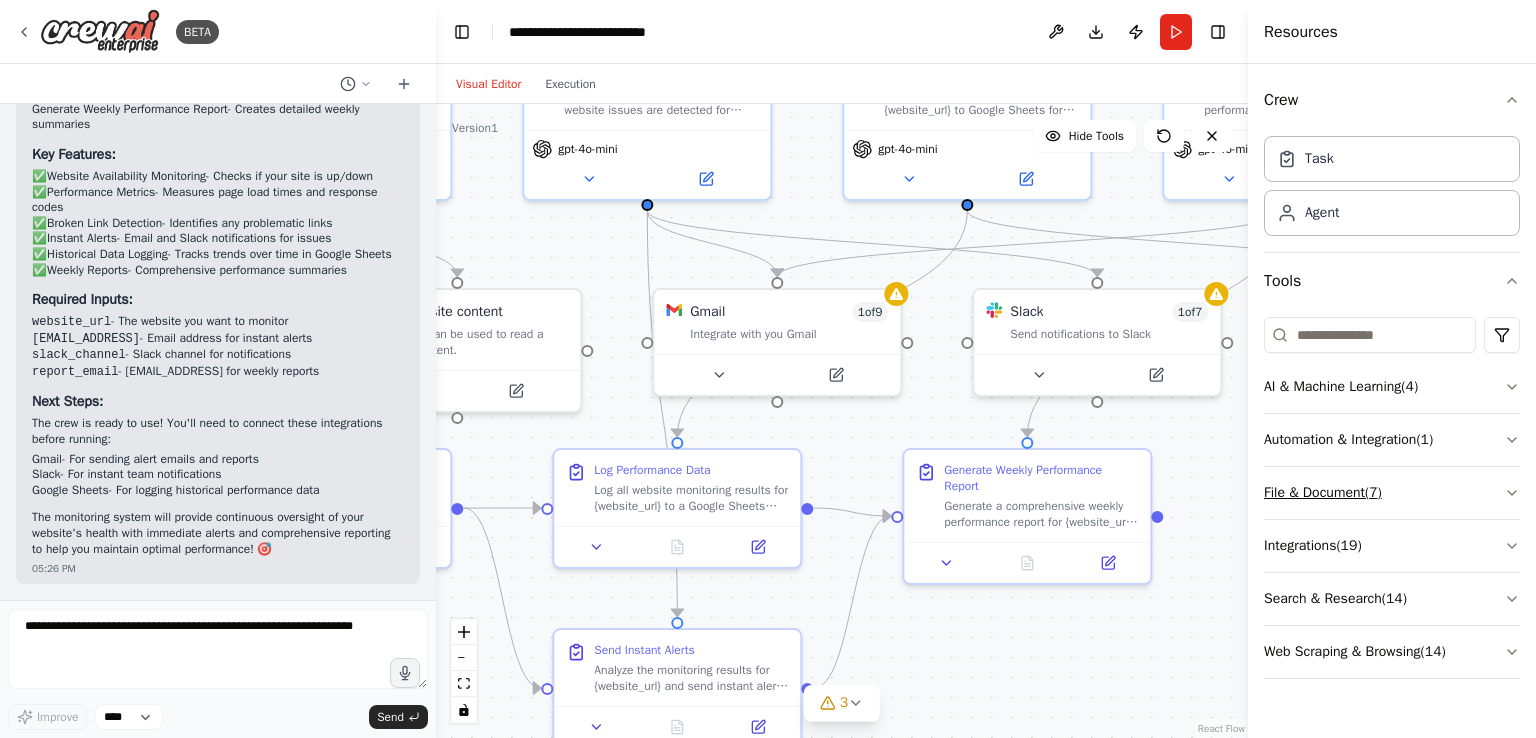 click on "File & Document  ( 7 )" at bounding box center [1392, 493] 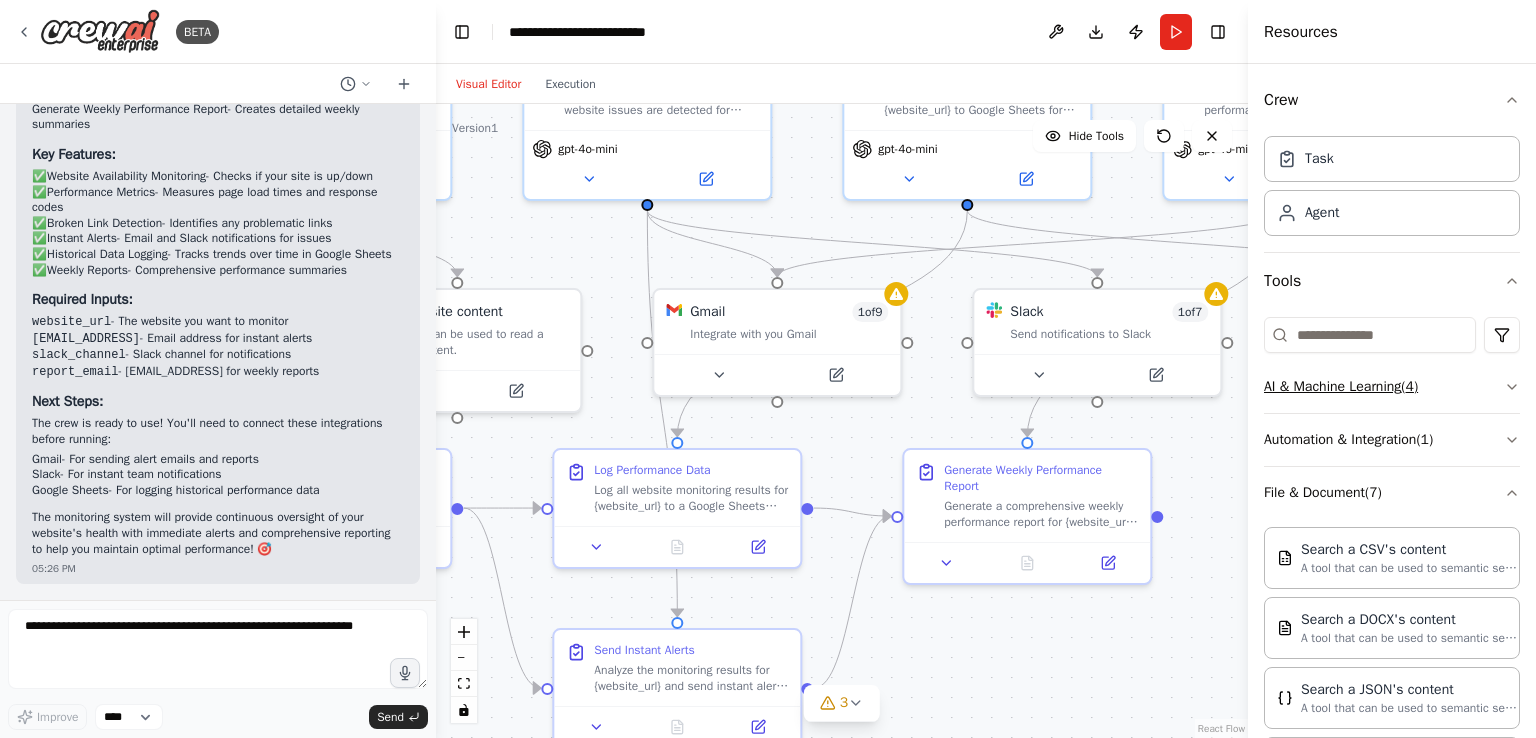 click on "AI & Machine Learning  ( 4 )" at bounding box center (1392, 387) 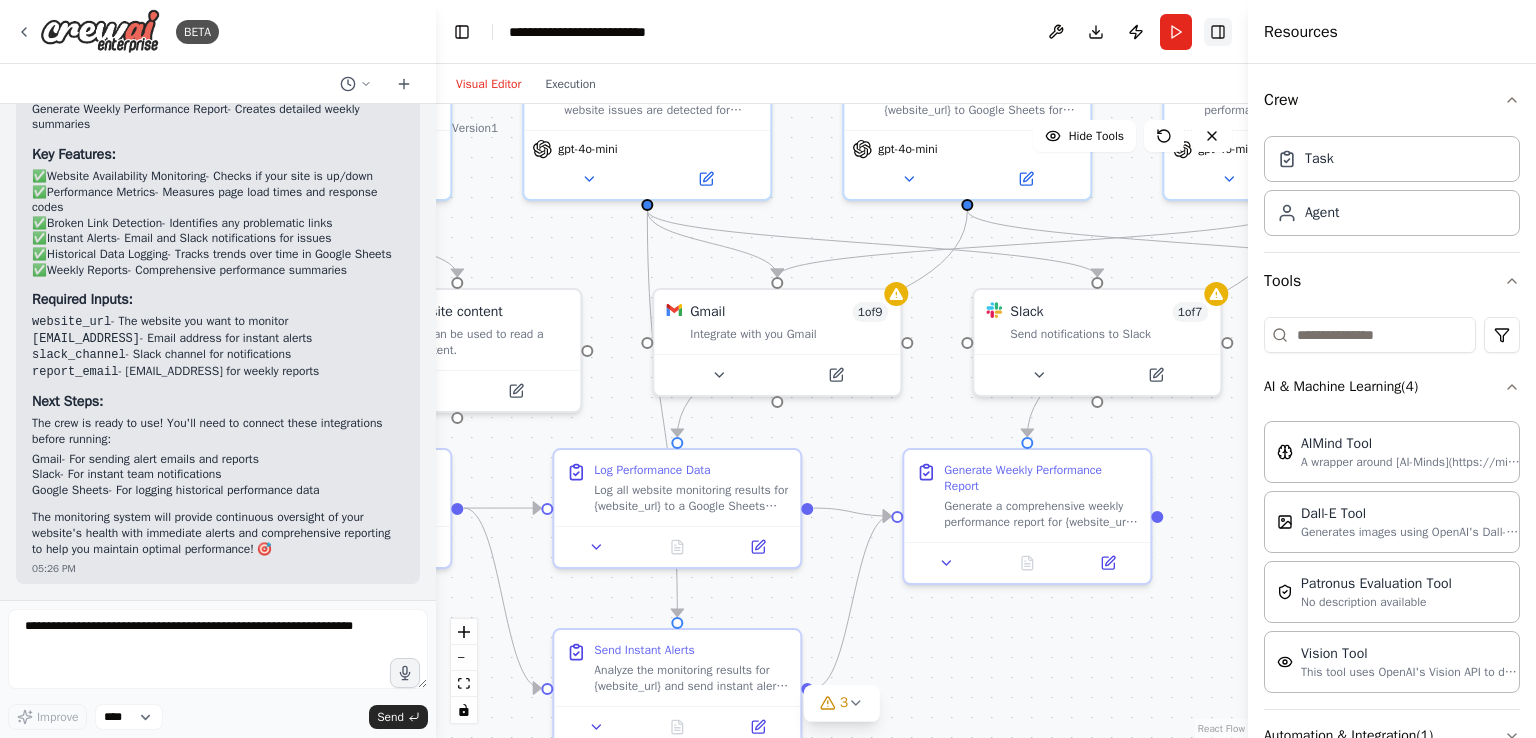 click on "Toggle Right Sidebar" at bounding box center (1218, 32) 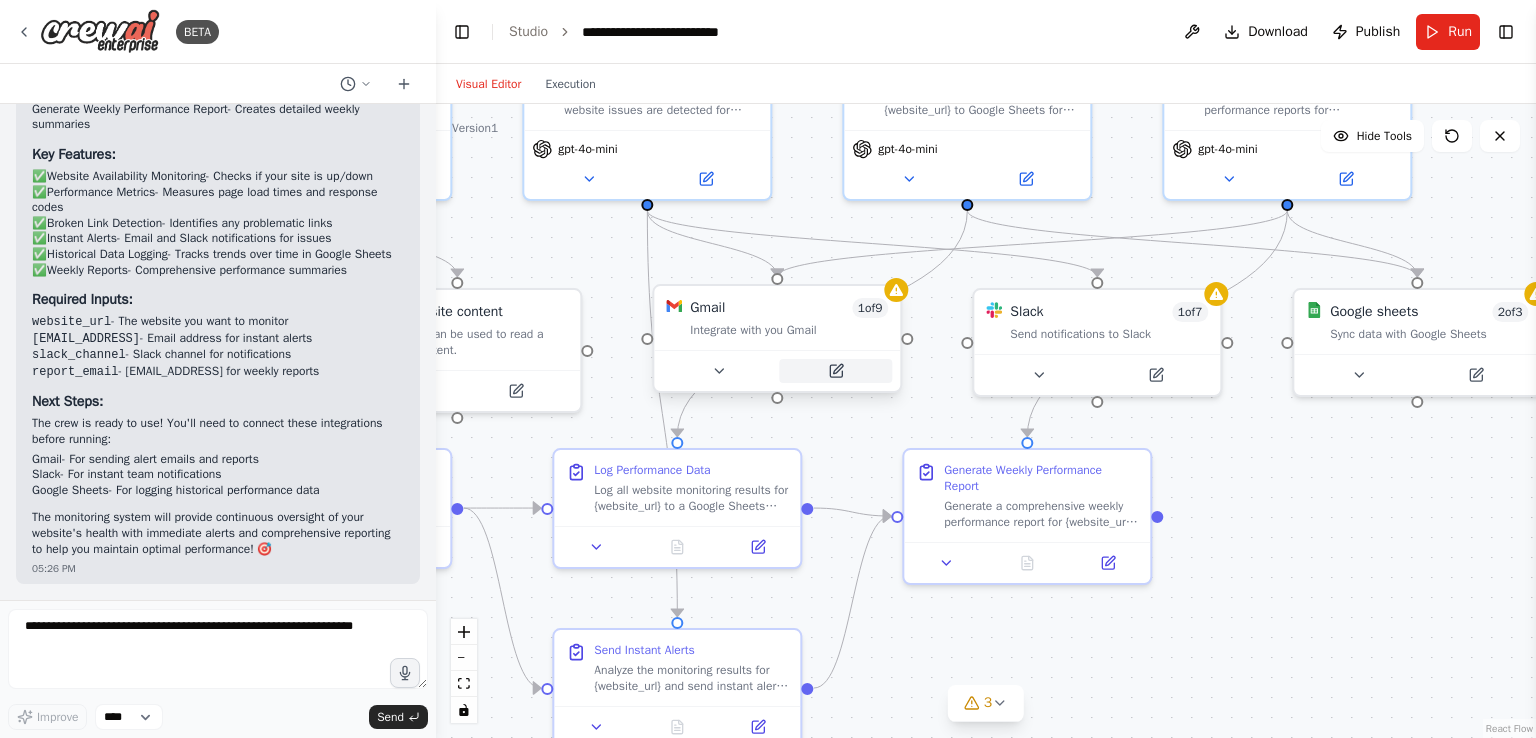 click 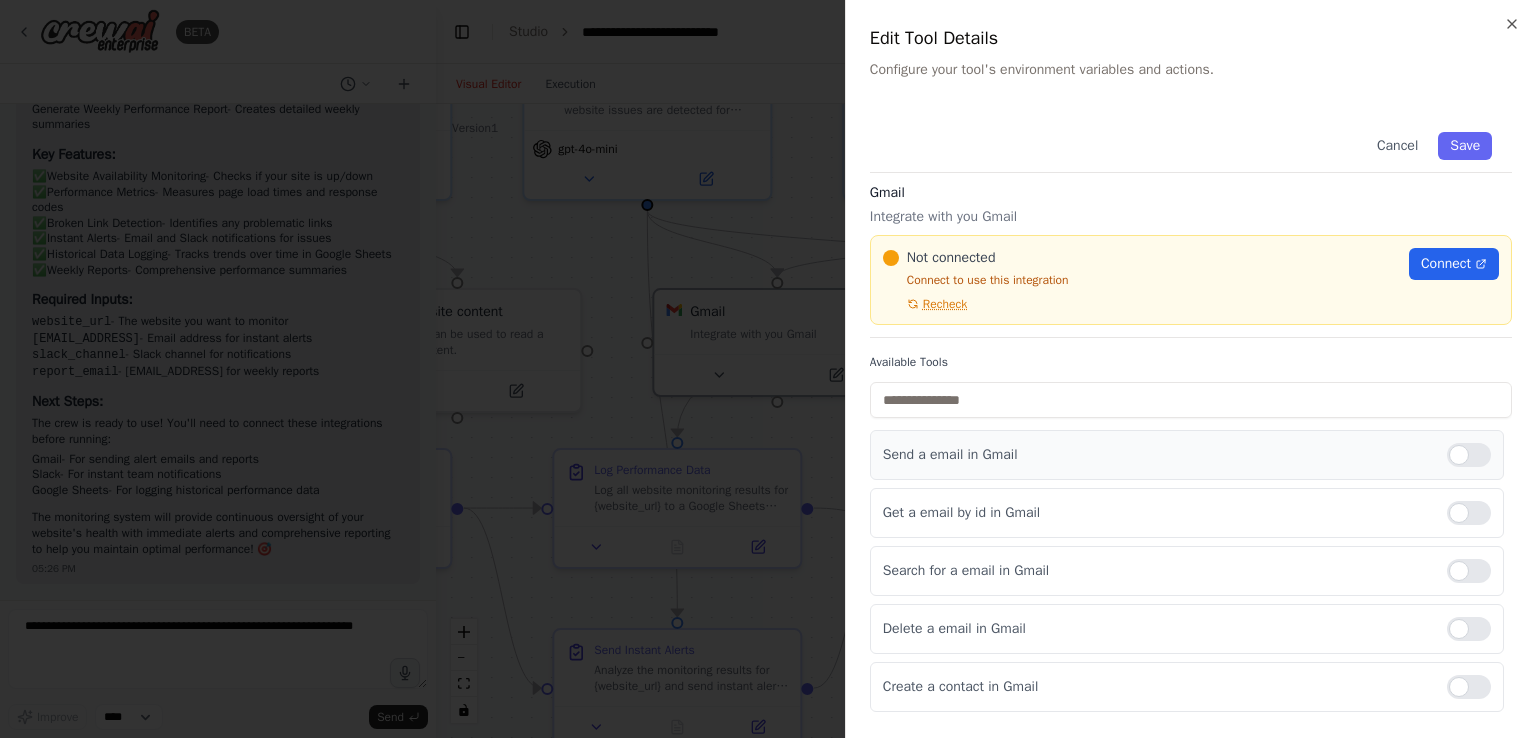 scroll, scrollTop: 0, scrollLeft: 0, axis: both 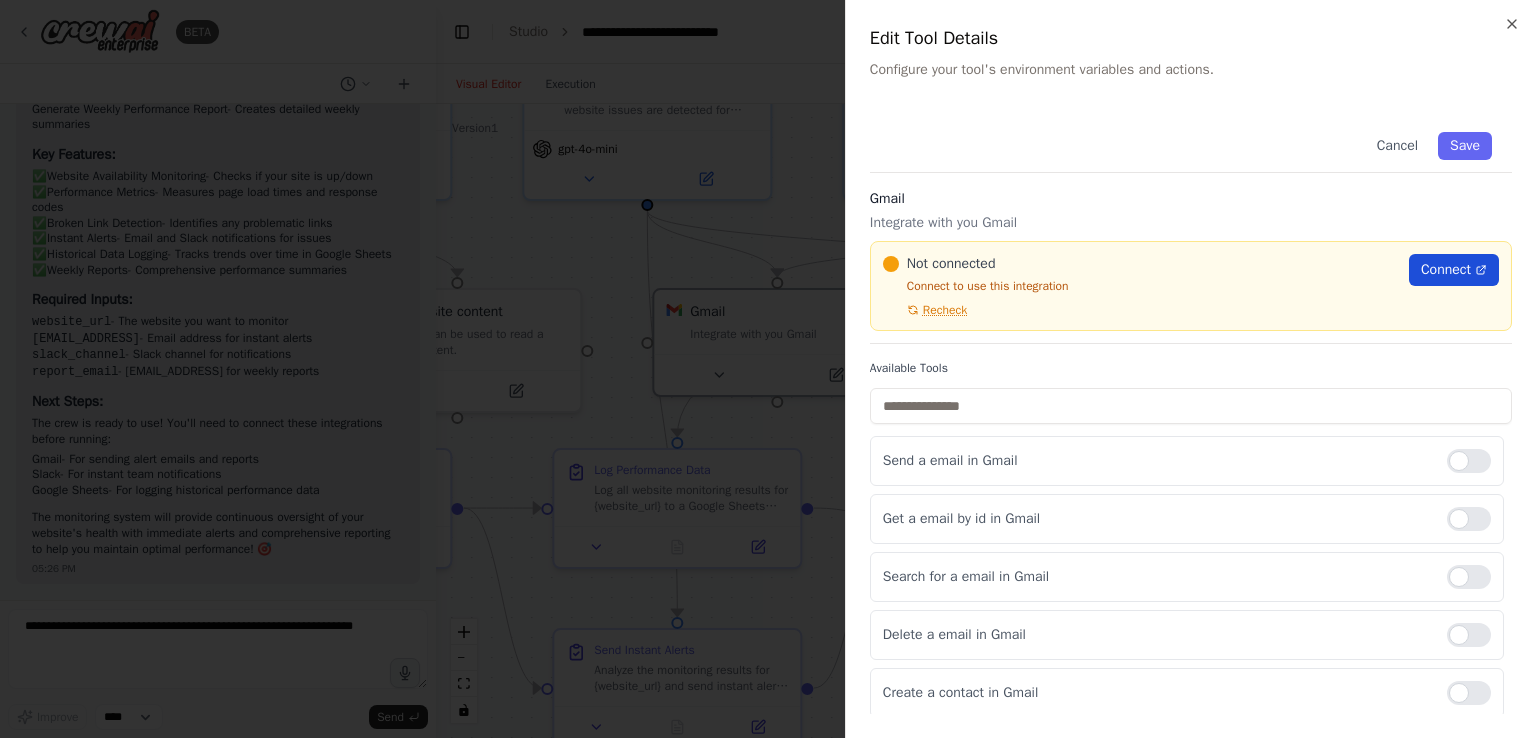 click on "Connect" at bounding box center [1446, 270] 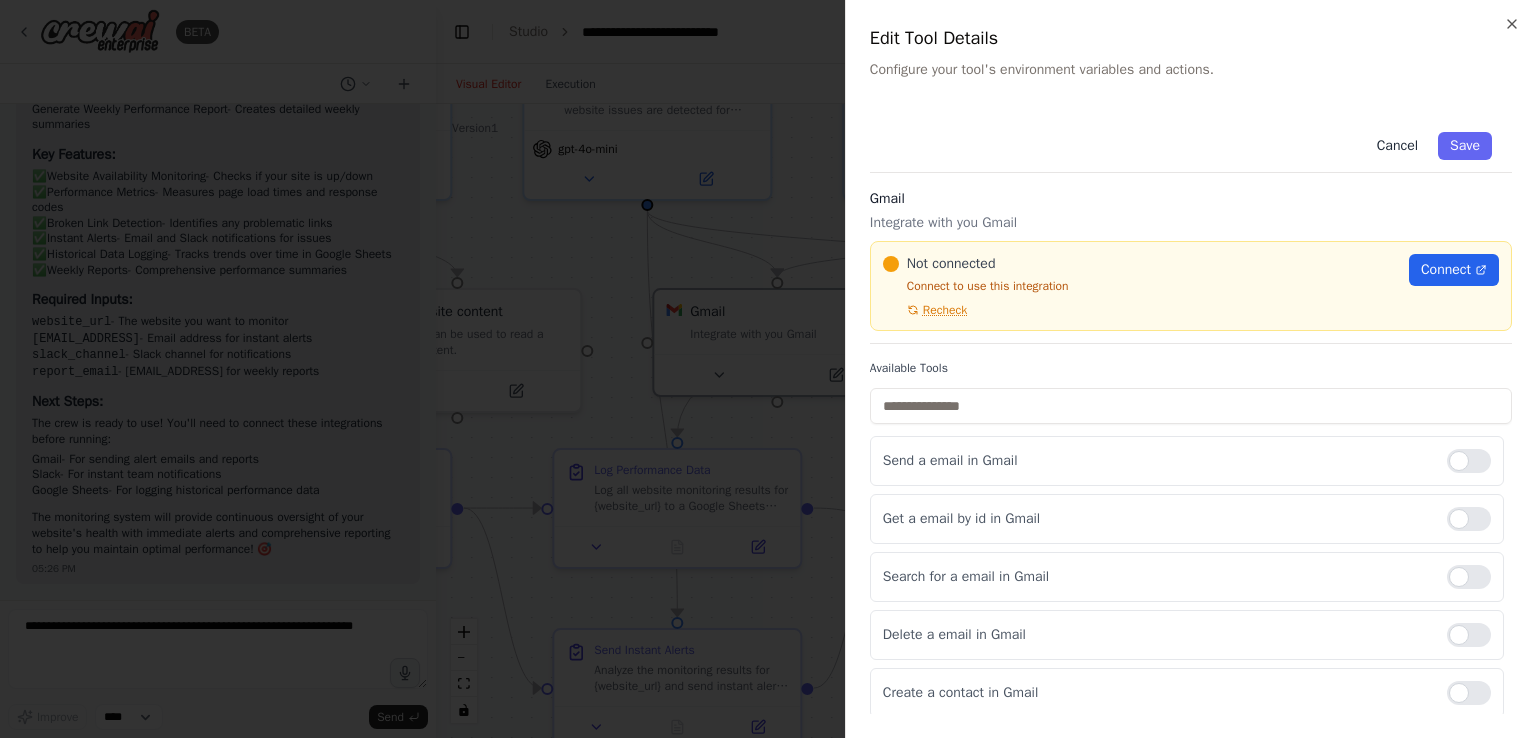 click on "Cancel" at bounding box center [1397, 146] 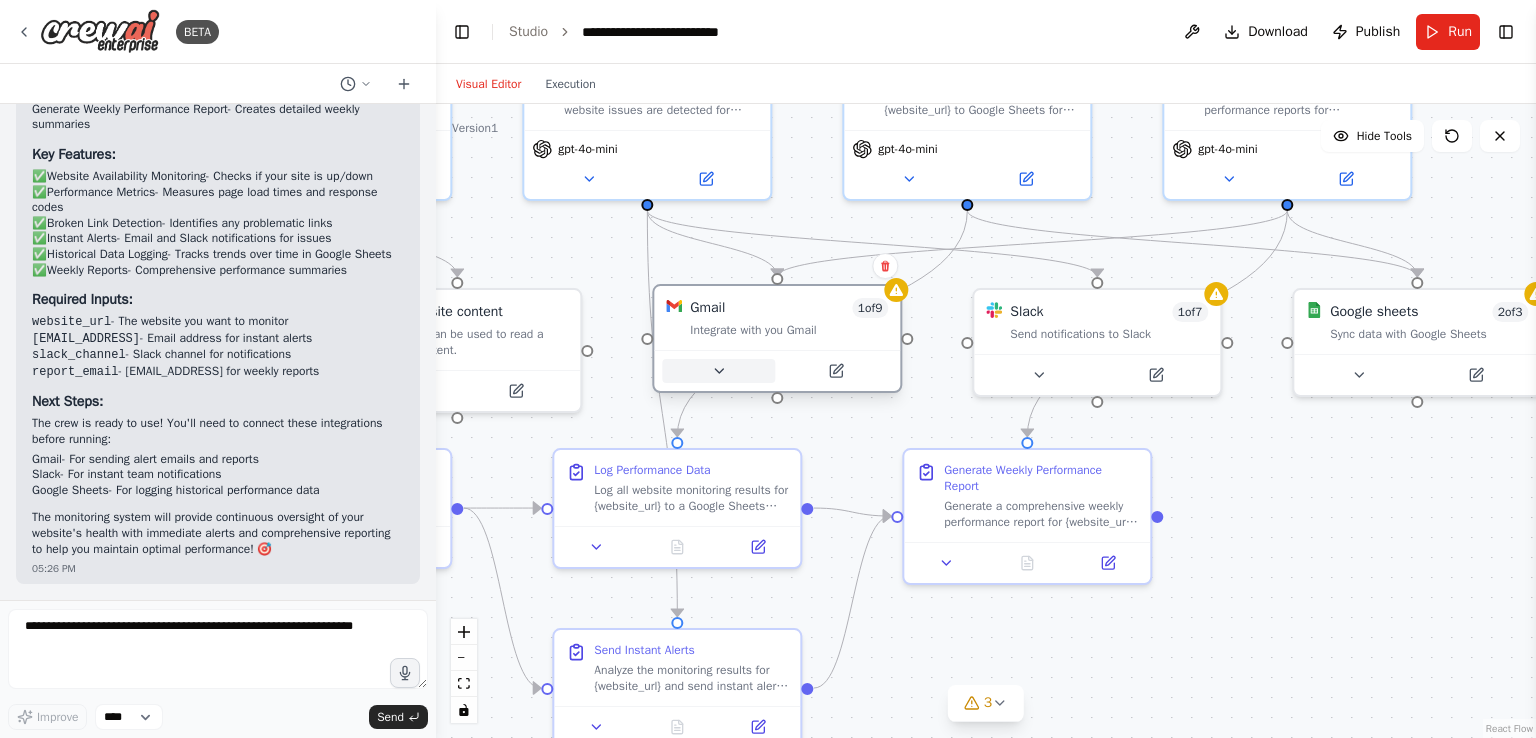 click 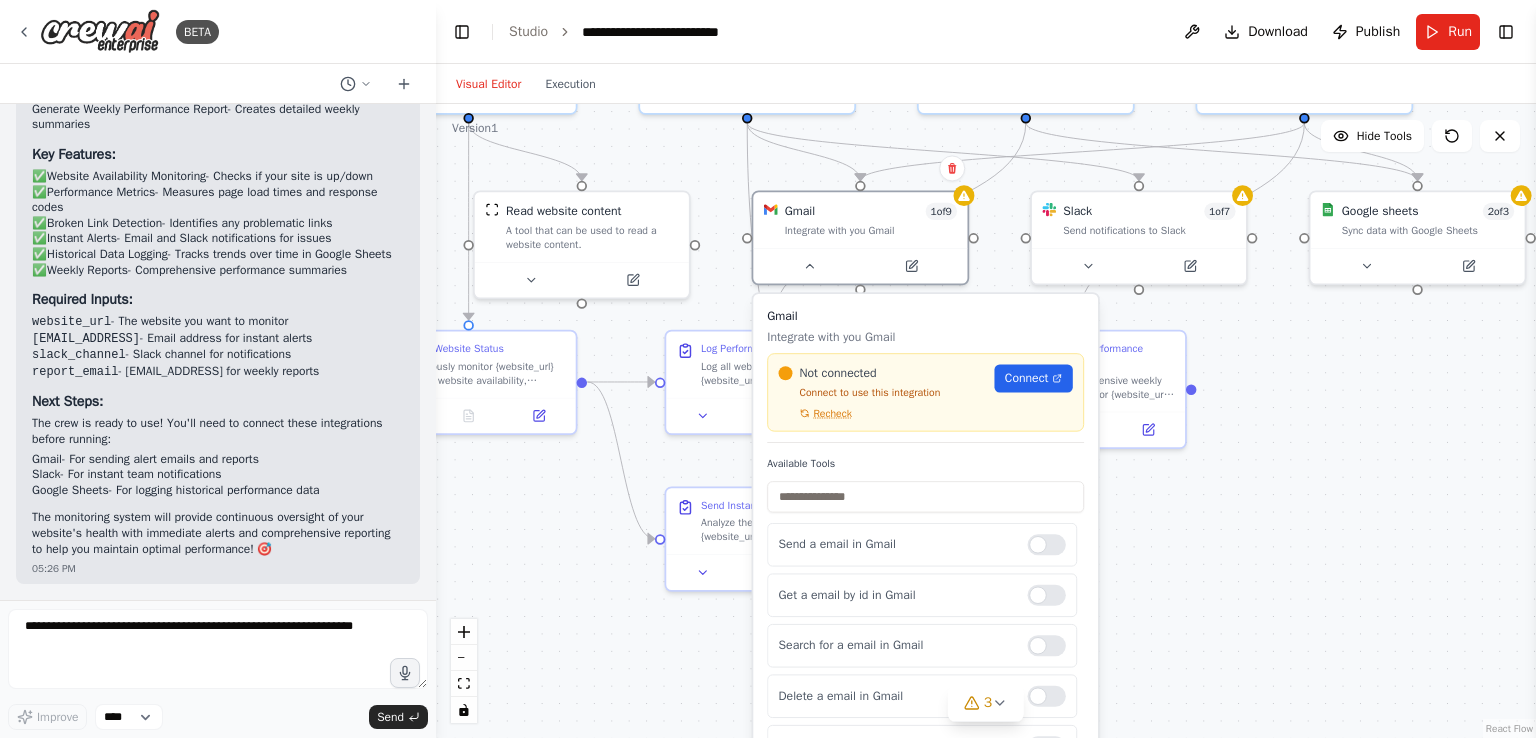 drag, startPoint x: 1330, startPoint y: 587, endPoint x: 1266, endPoint y: 458, distance: 144.00348 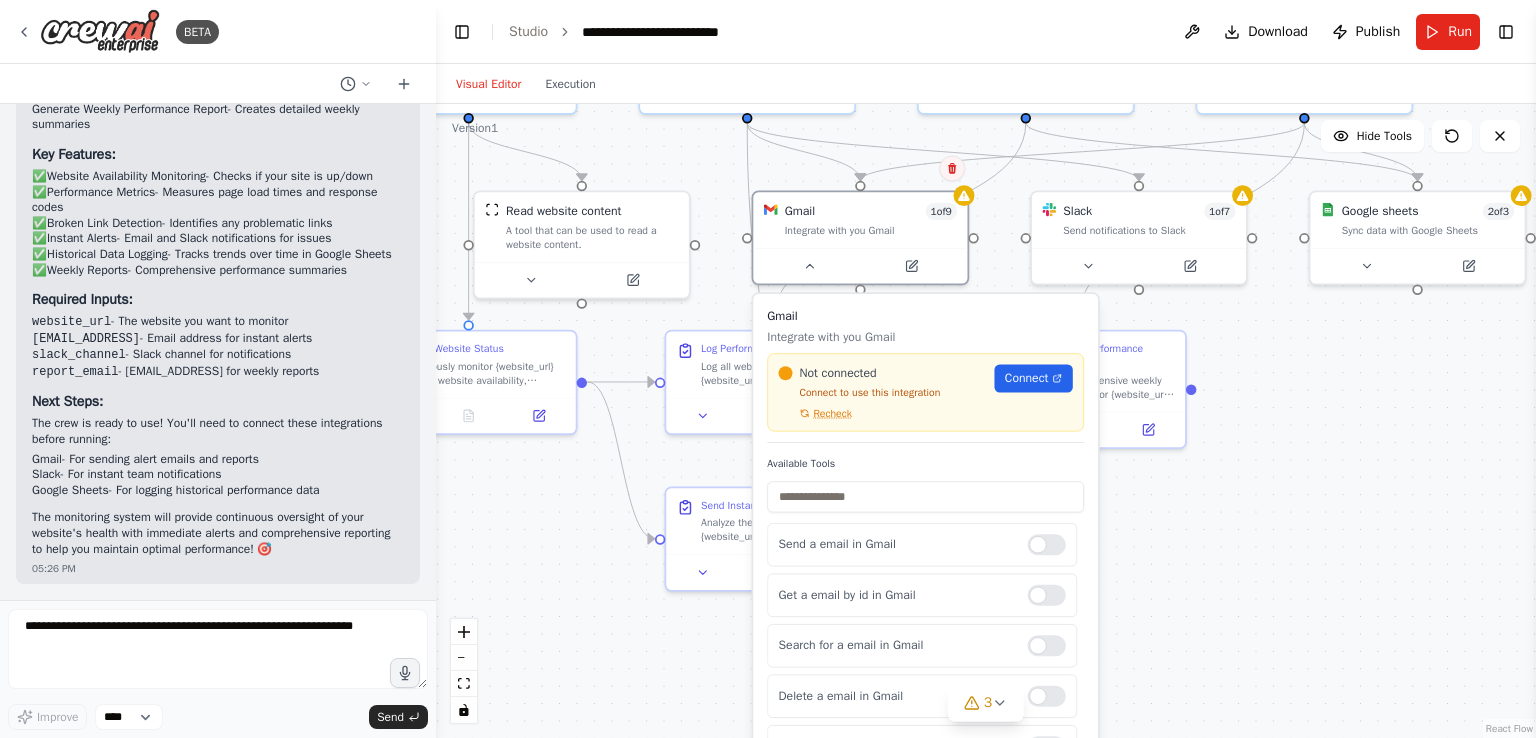 click 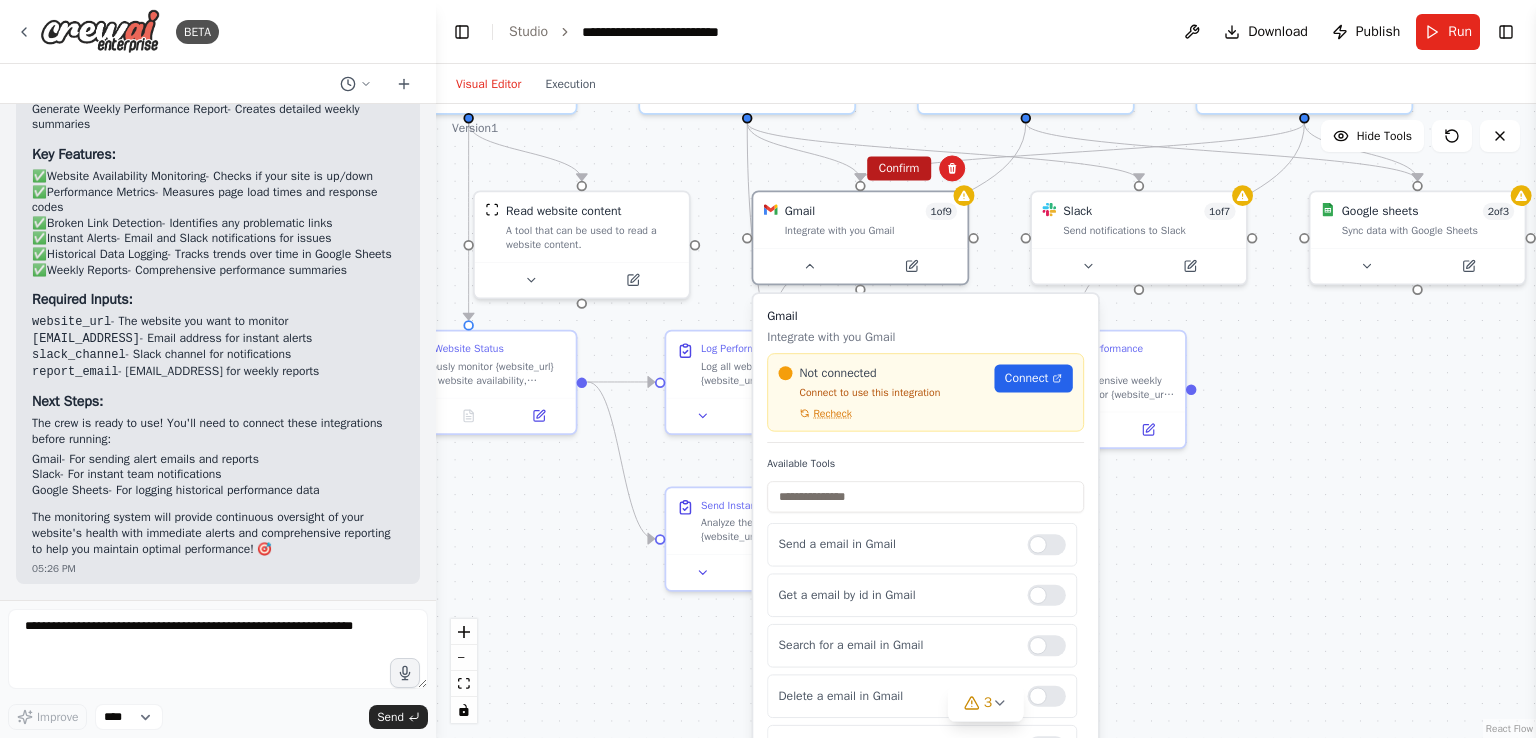 click on "Confirm" at bounding box center (899, 168) 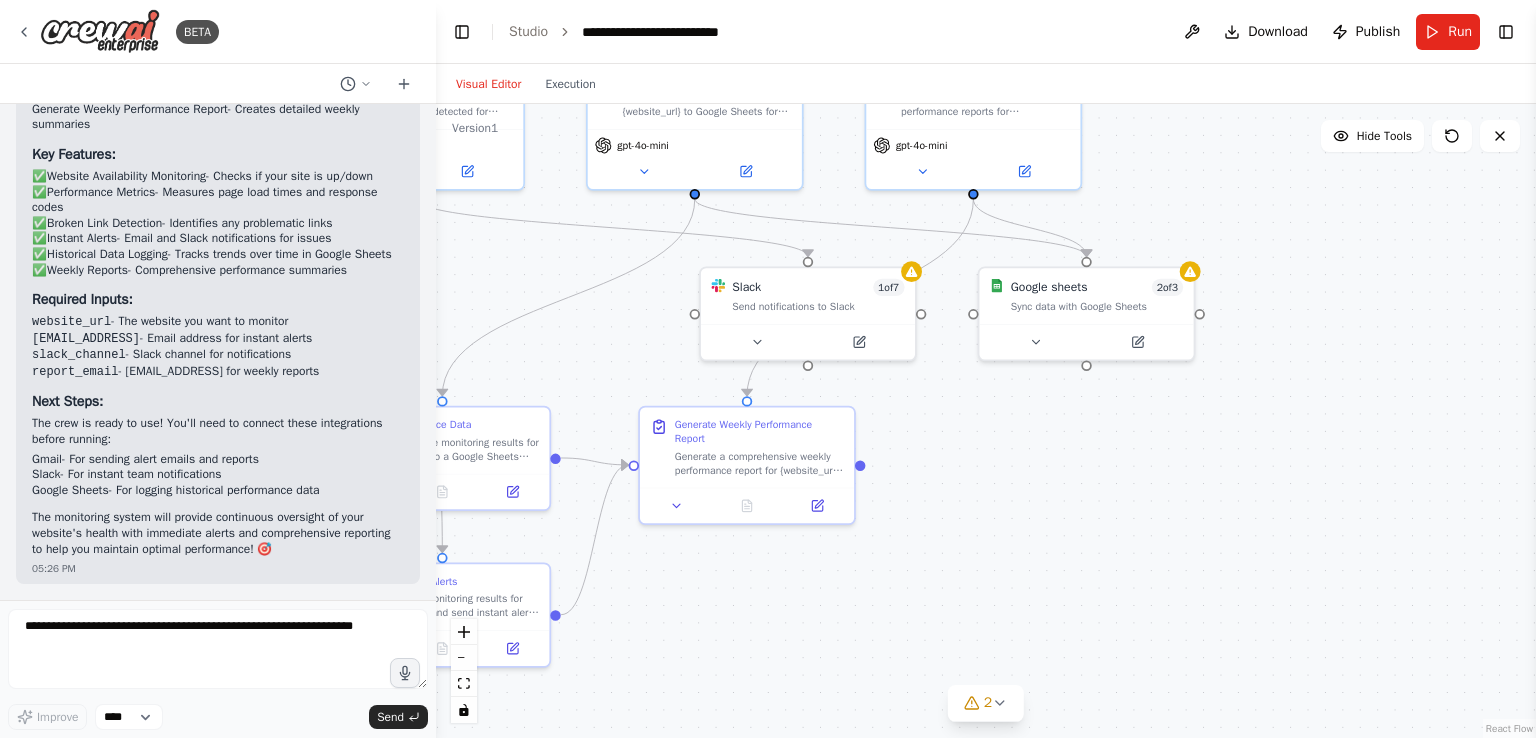 drag, startPoint x: 1291, startPoint y: 409, endPoint x: 960, endPoint y: 485, distance: 339.613 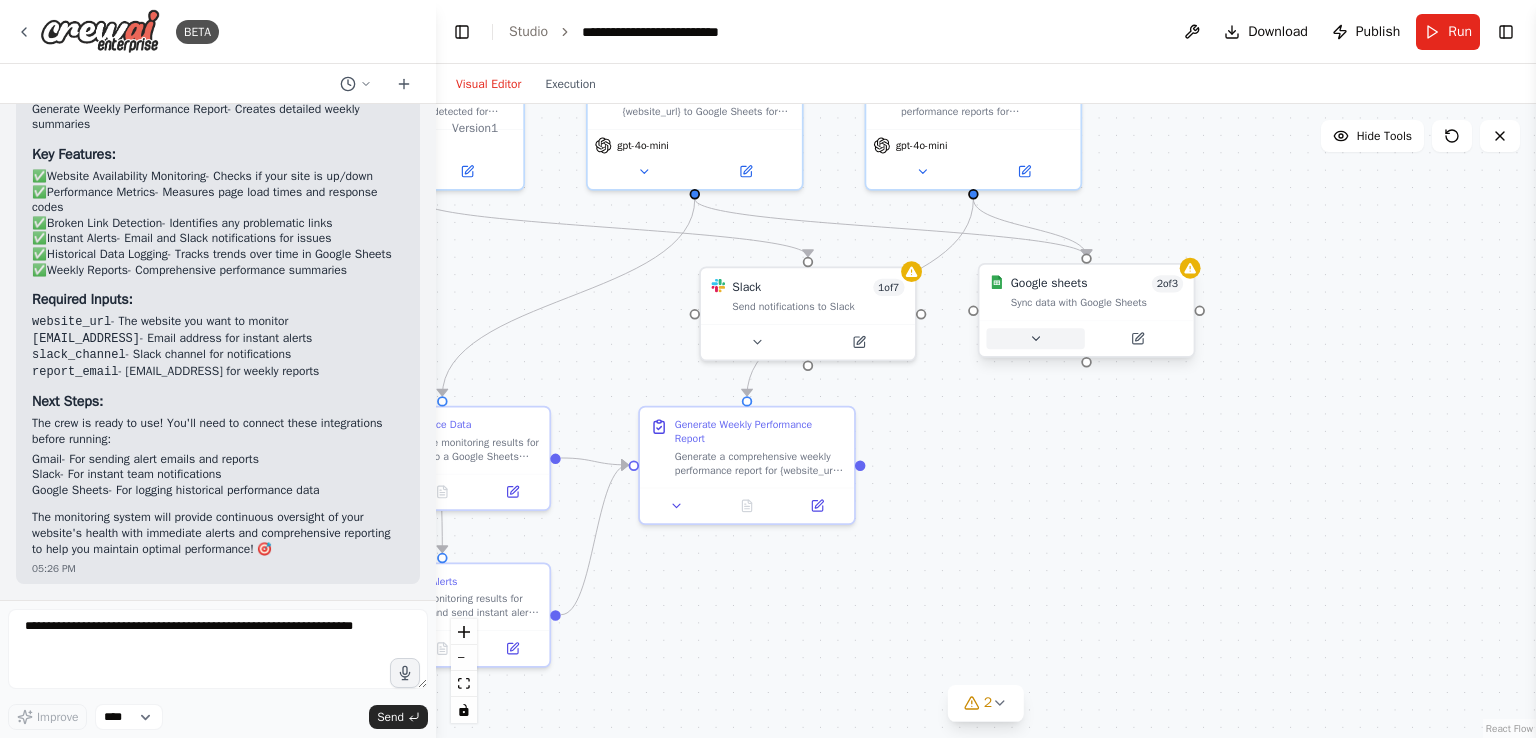 click 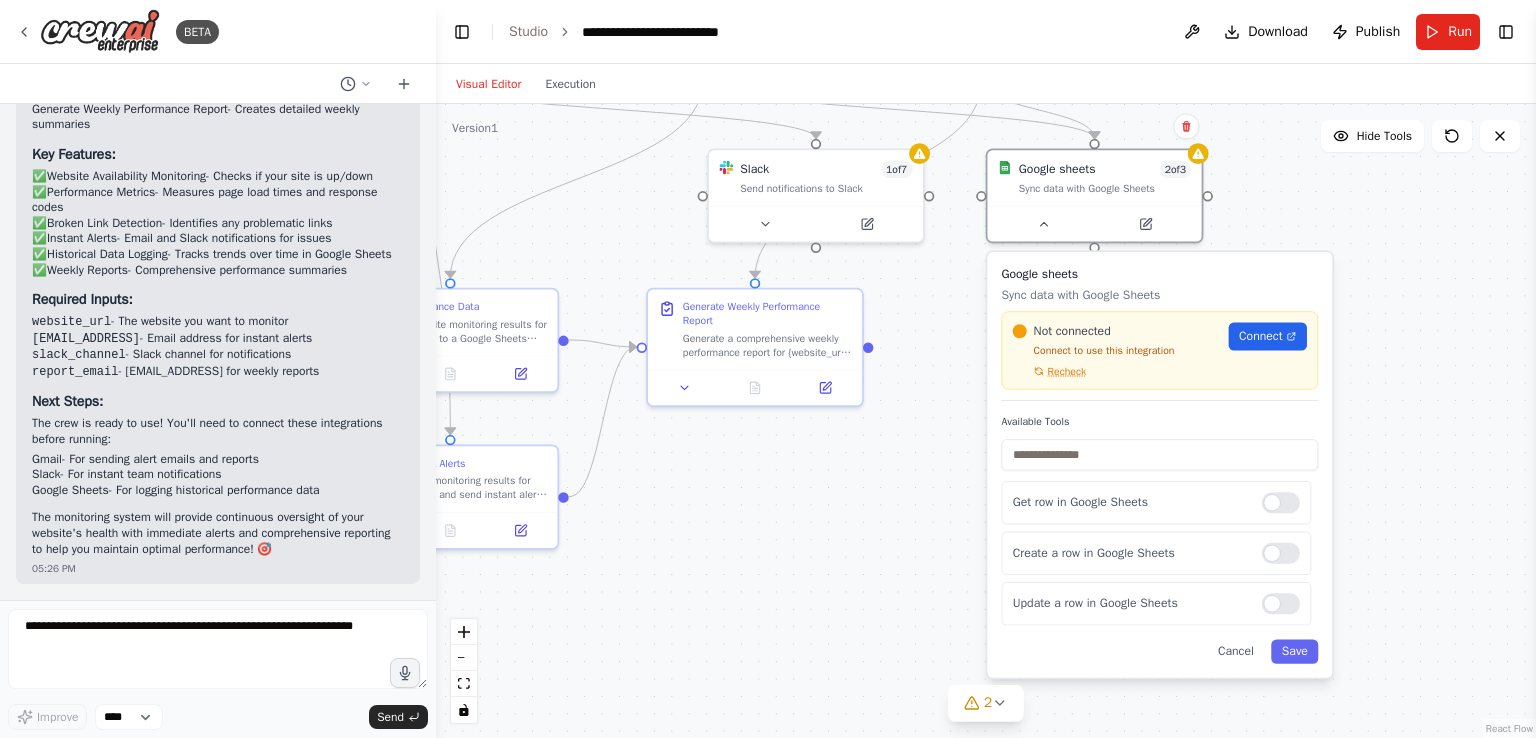 drag, startPoint x: 1411, startPoint y: 578, endPoint x: 1419, endPoint y: 462, distance: 116.275536 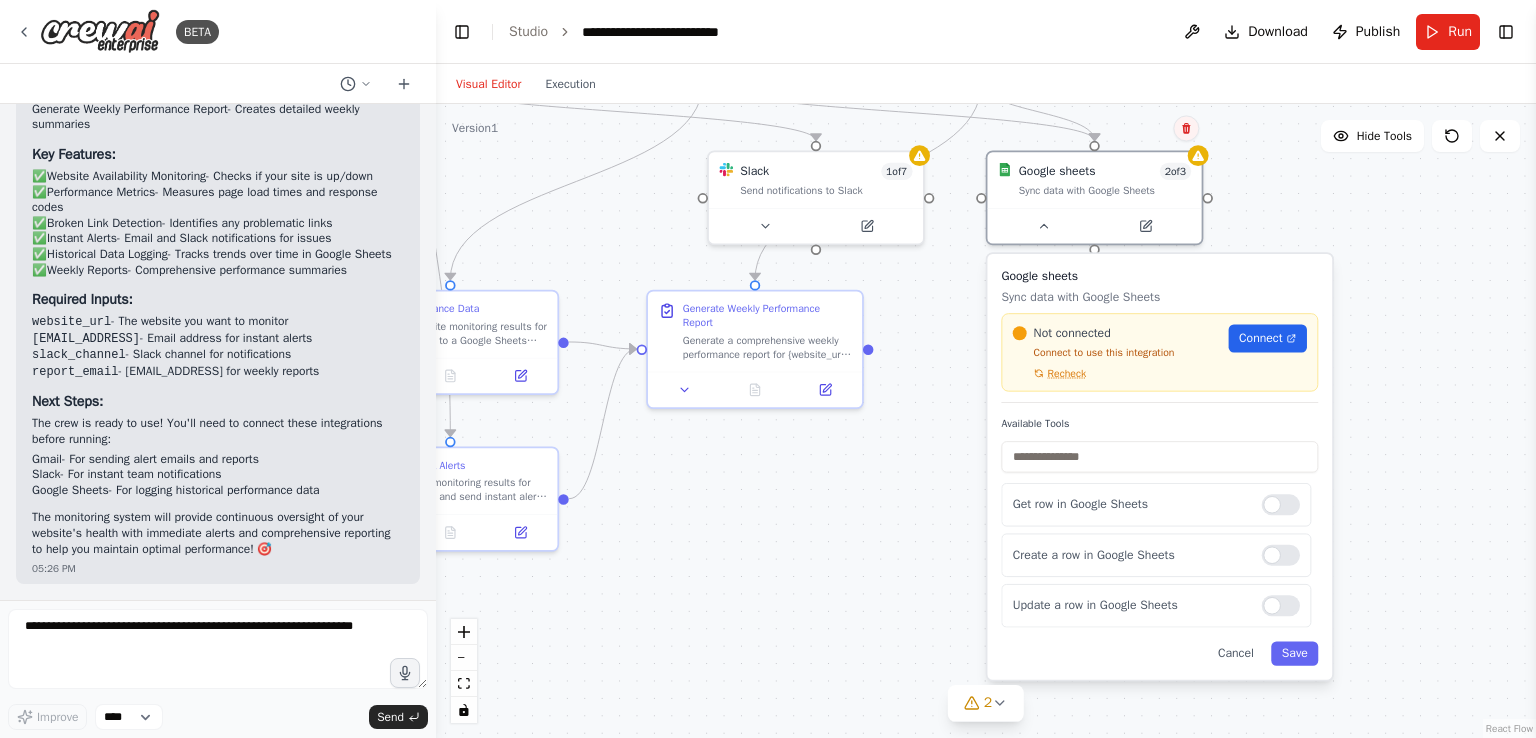 click at bounding box center [1186, 128] 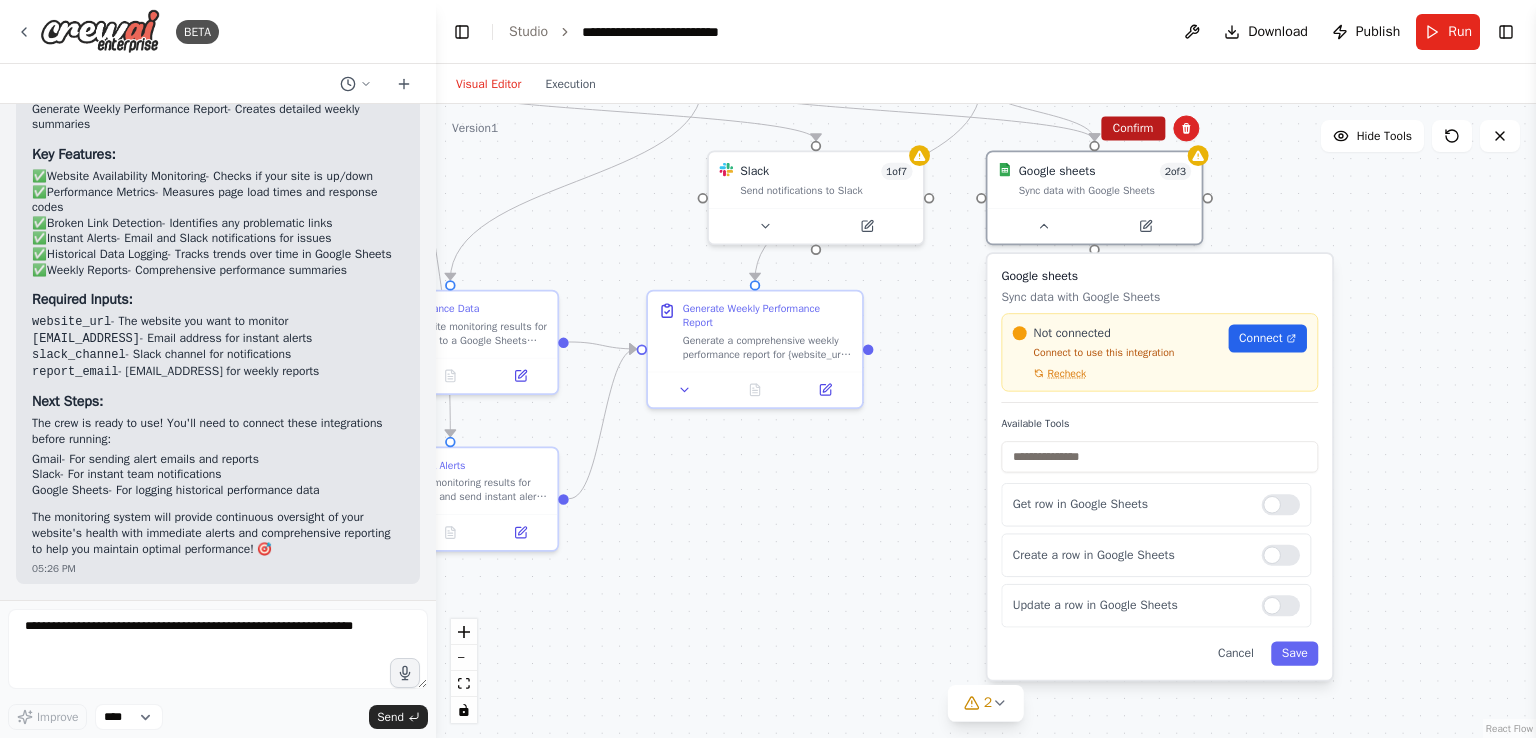 click on "Confirm" at bounding box center (1133, 128) 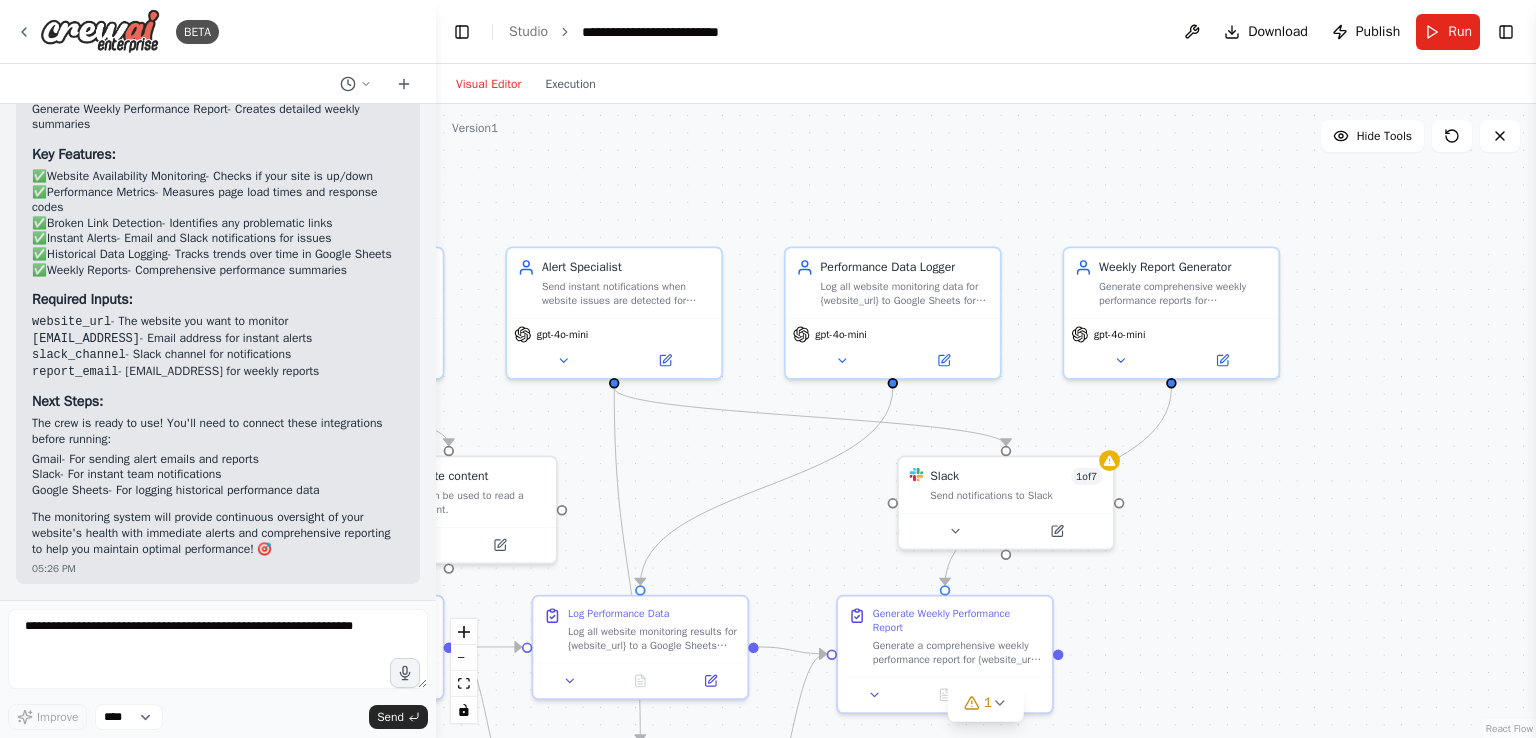 drag, startPoint x: 1018, startPoint y: 328, endPoint x: 1208, endPoint y: 633, distance: 359.33966 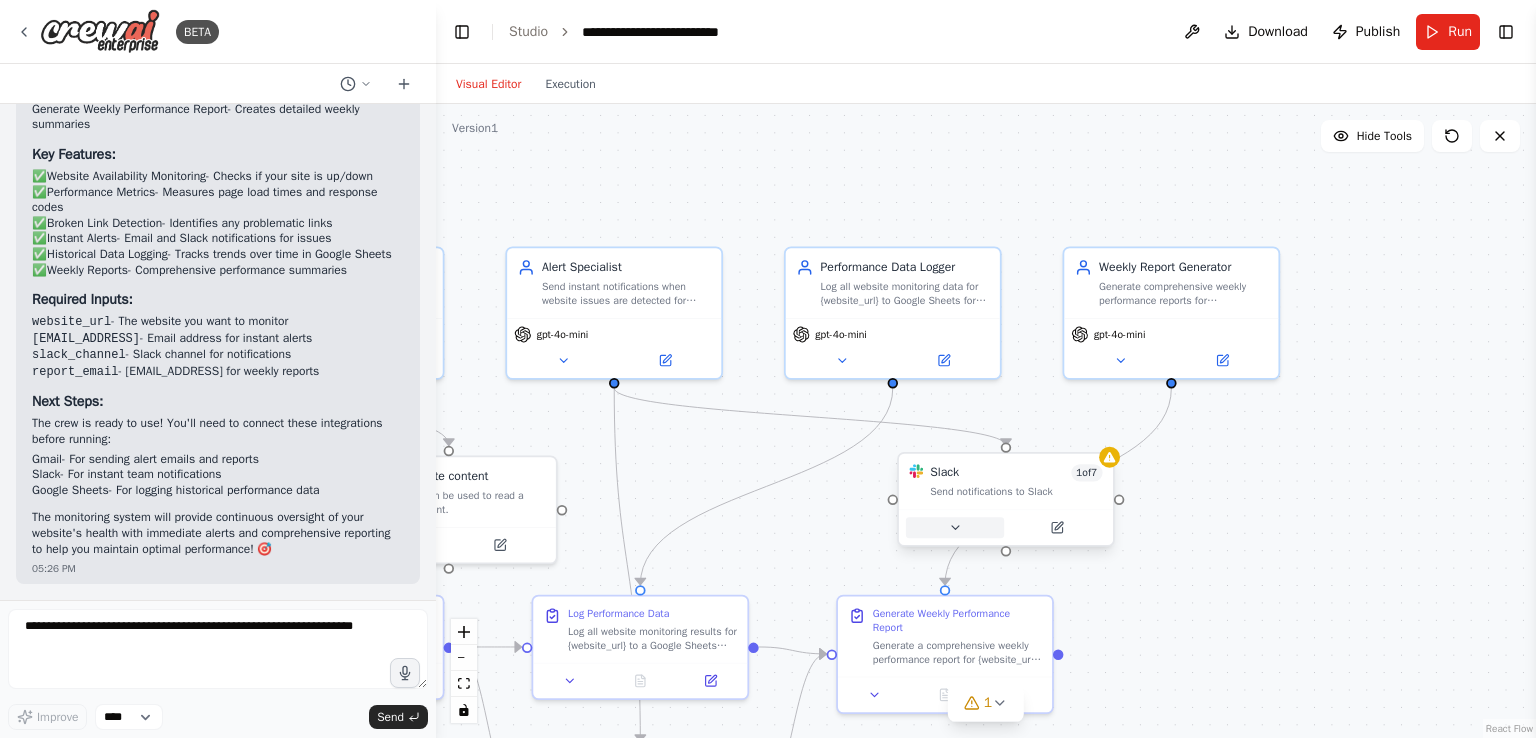click 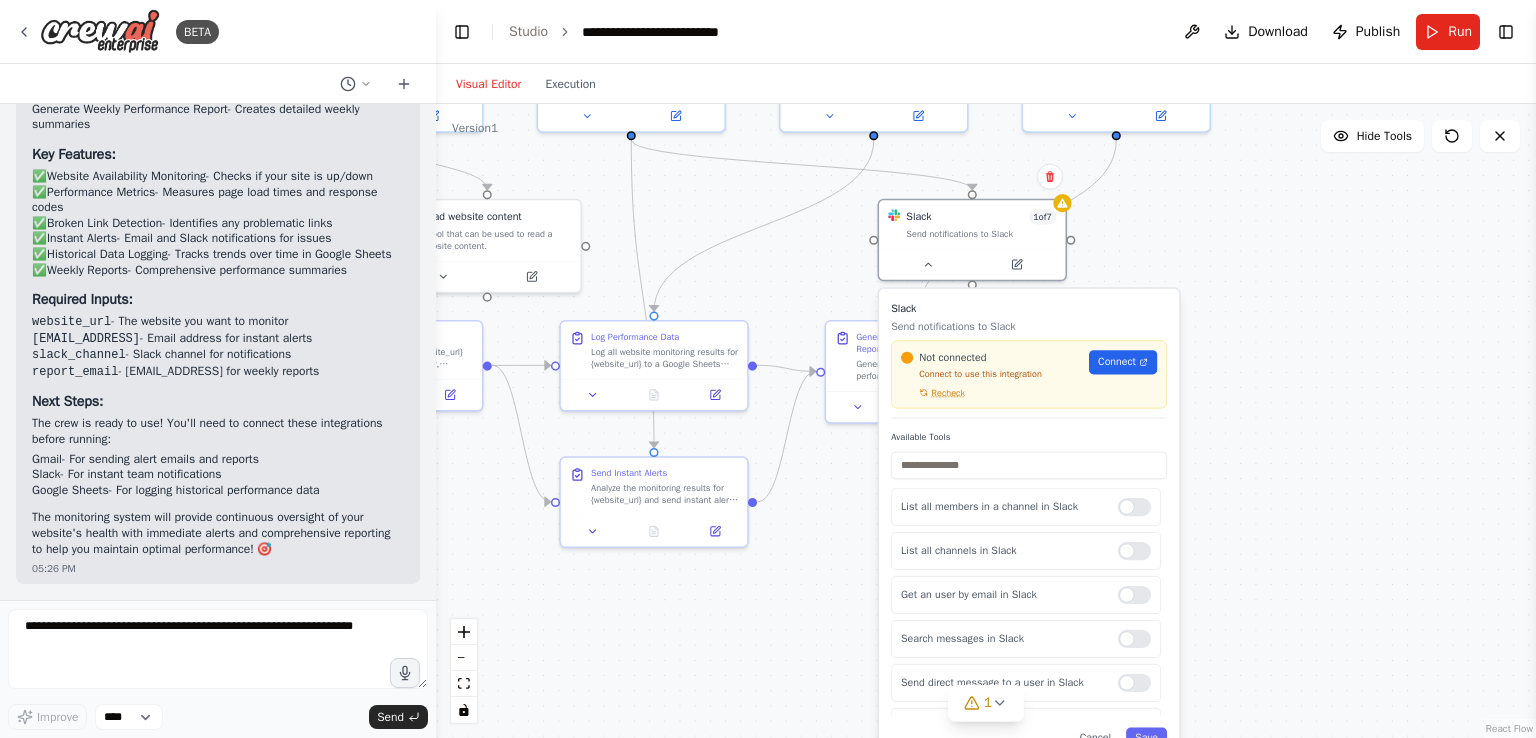 drag, startPoint x: 1316, startPoint y: 572, endPoint x: 1244, endPoint y: 312, distance: 269.7851 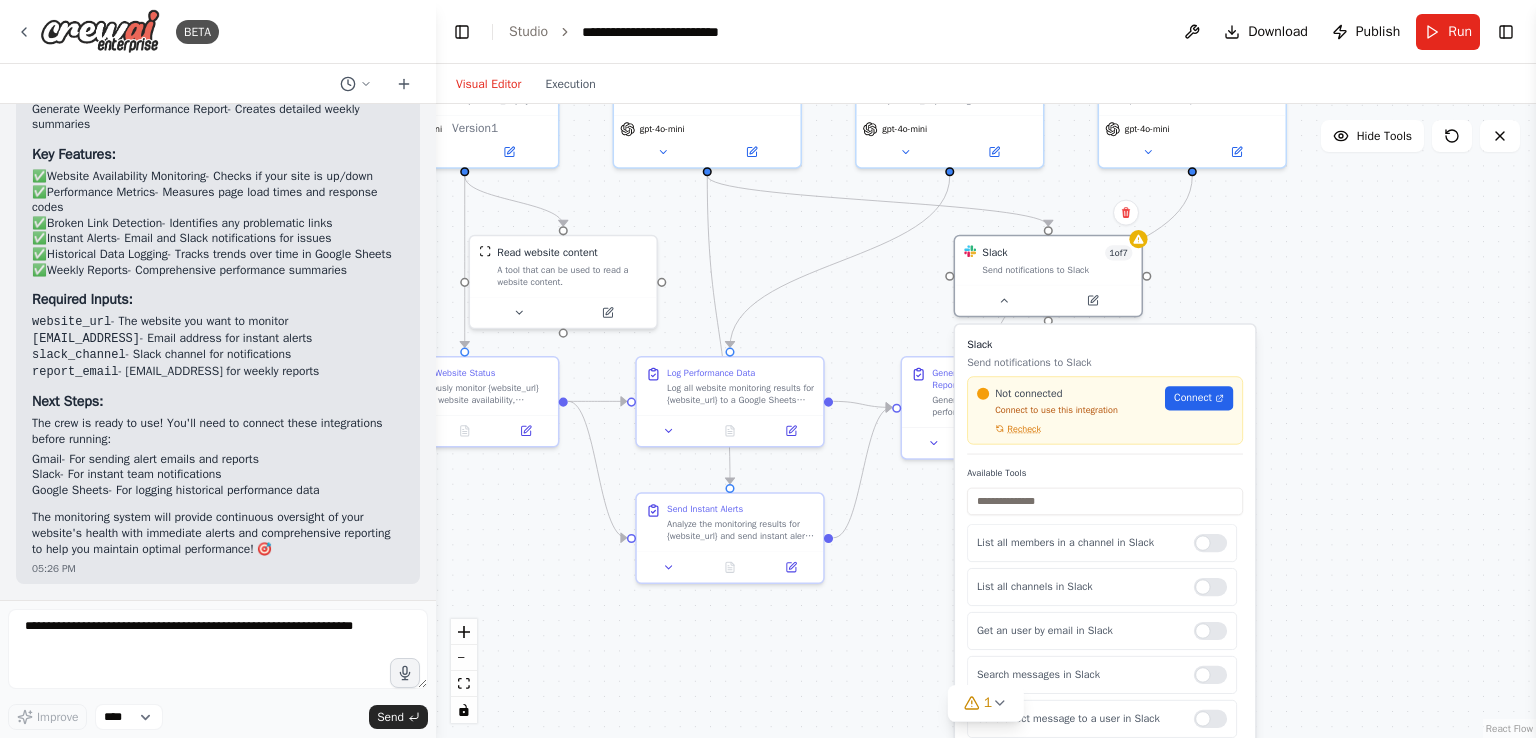 drag, startPoint x: 1255, startPoint y: 568, endPoint x: 1328, endPoint y: 633, distance: 97.74457 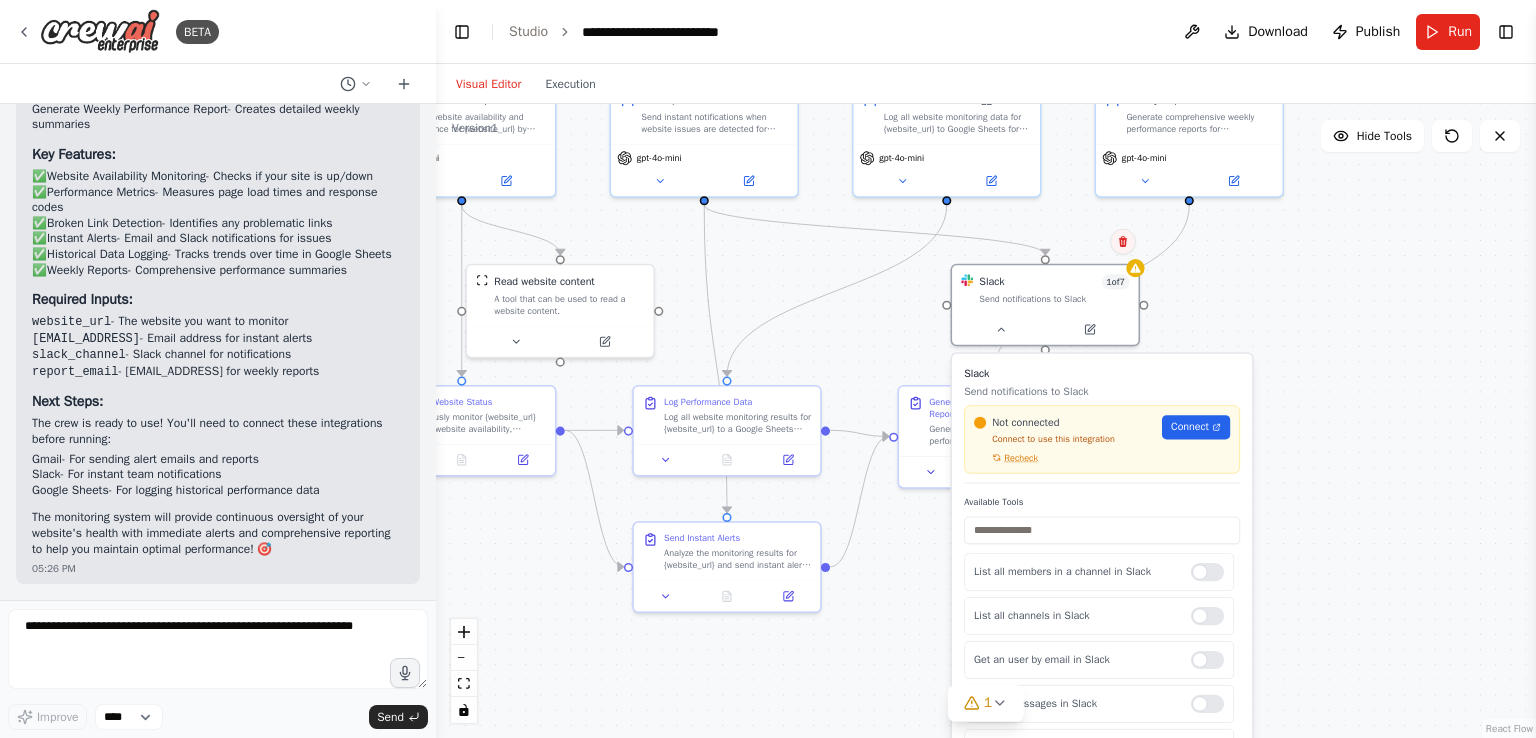 click 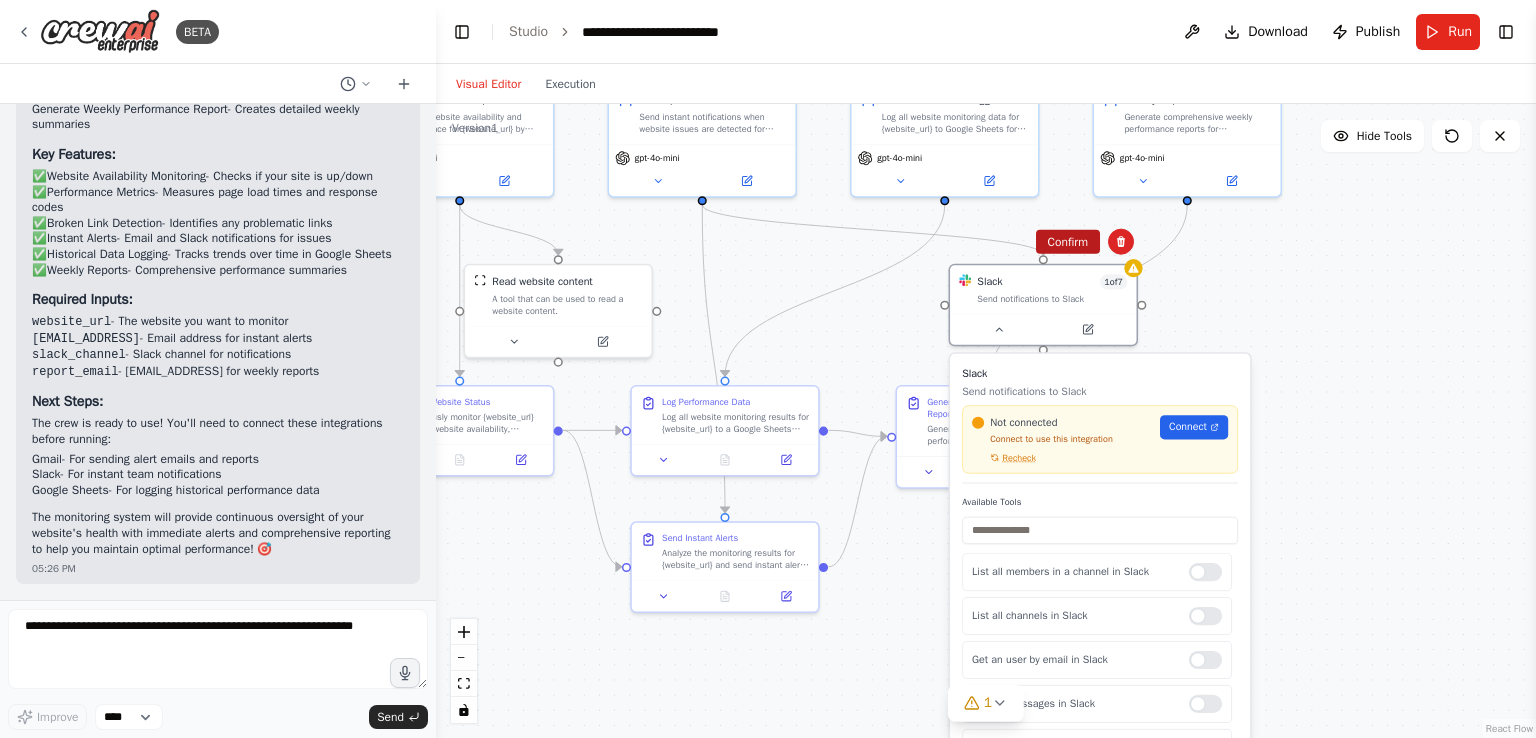 click on "Confirm" at bounding box center [1068, 242] 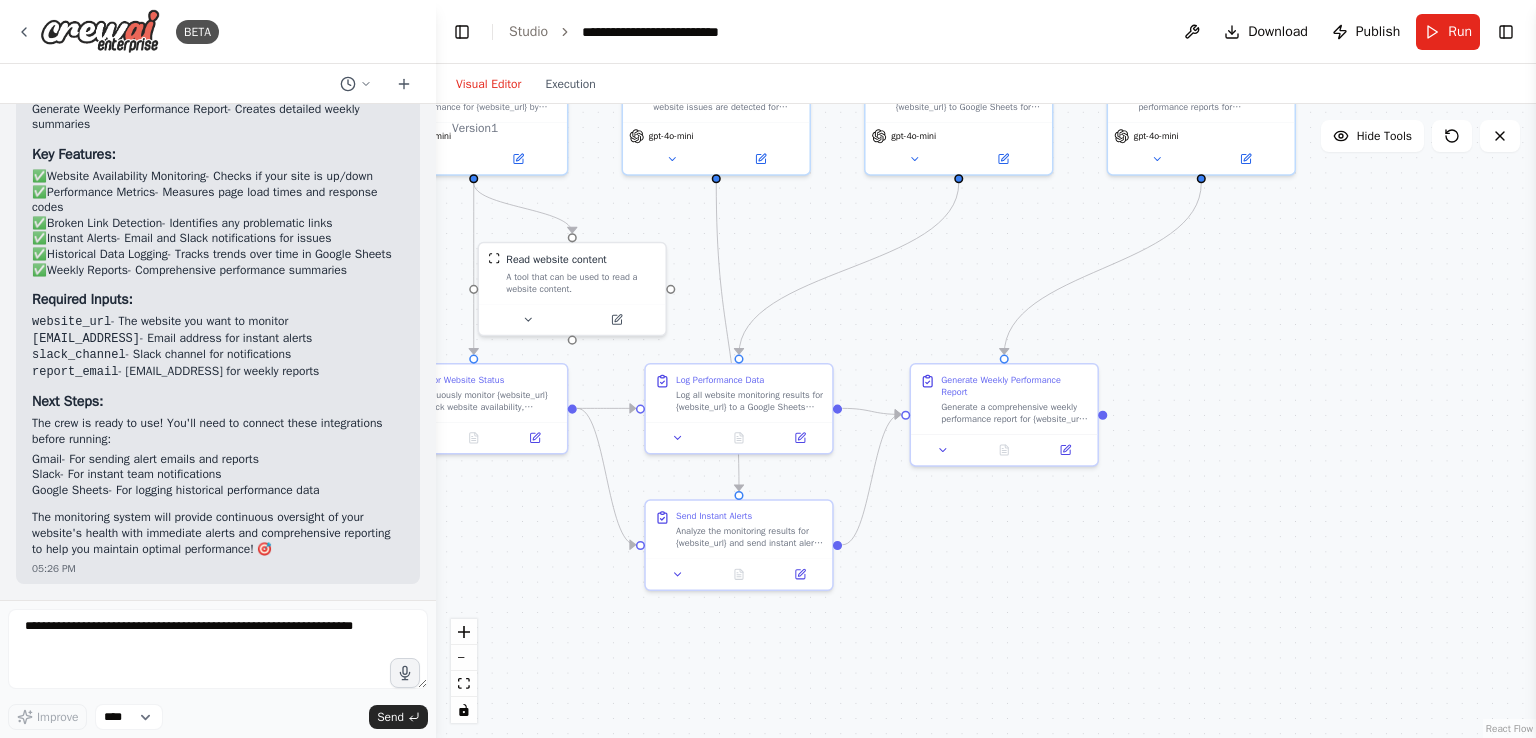 drag, startPoint x: 1255, startPoint y: 456, endPoint x: 1228, endPoint y: 327, distance: 131.7953 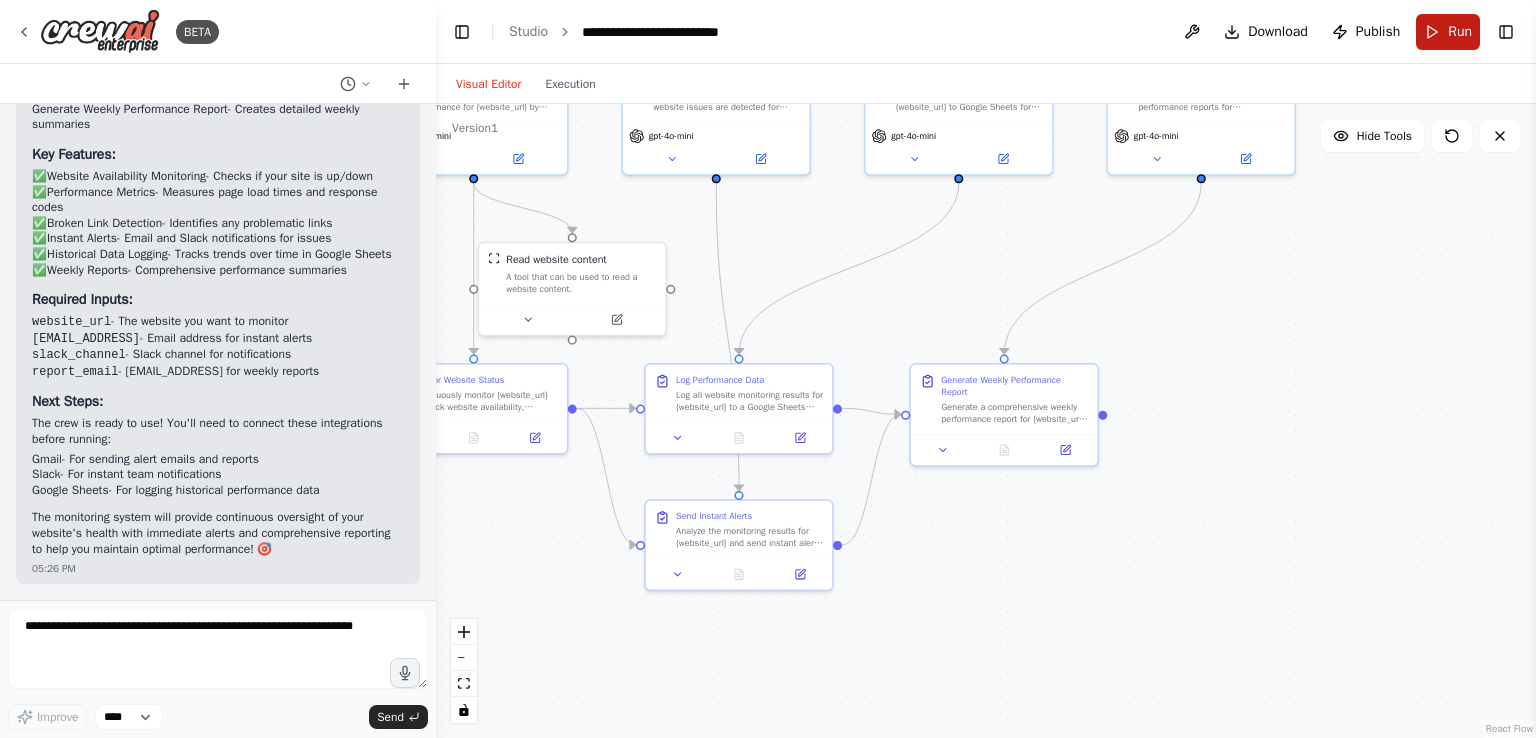 click on "Run" at bounding box center [1448, 32] 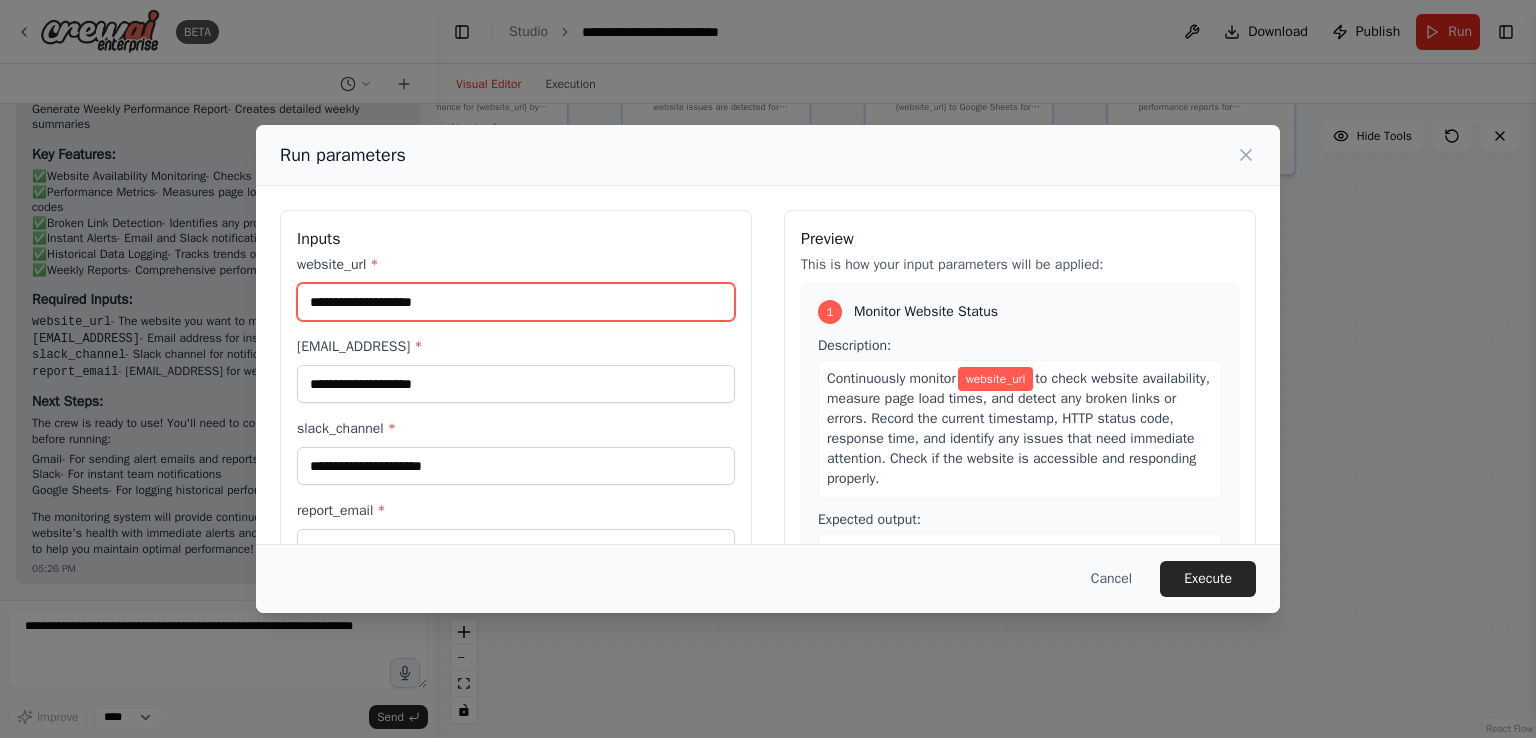 click on "website_url *" at bounding box center (516, 302) 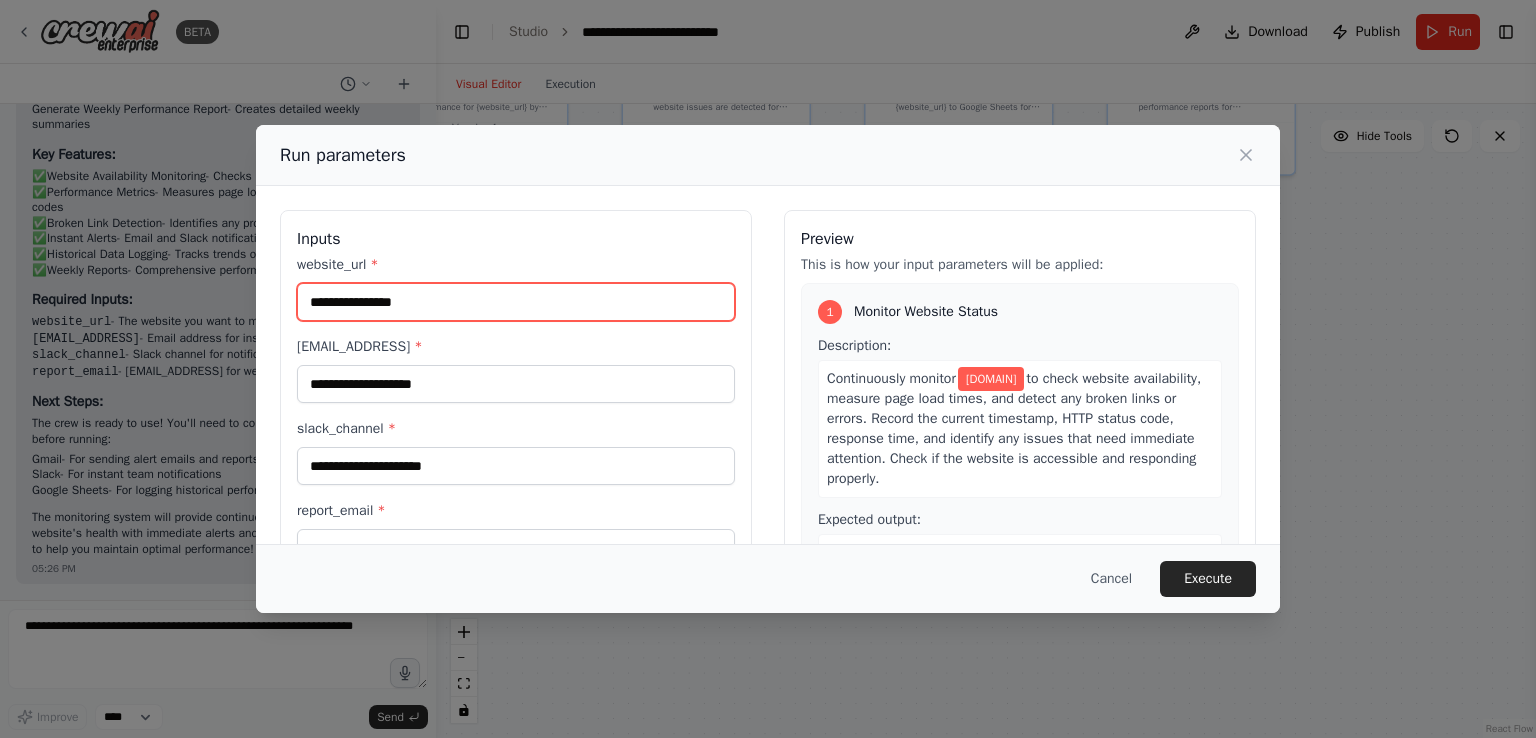 type on "**********" 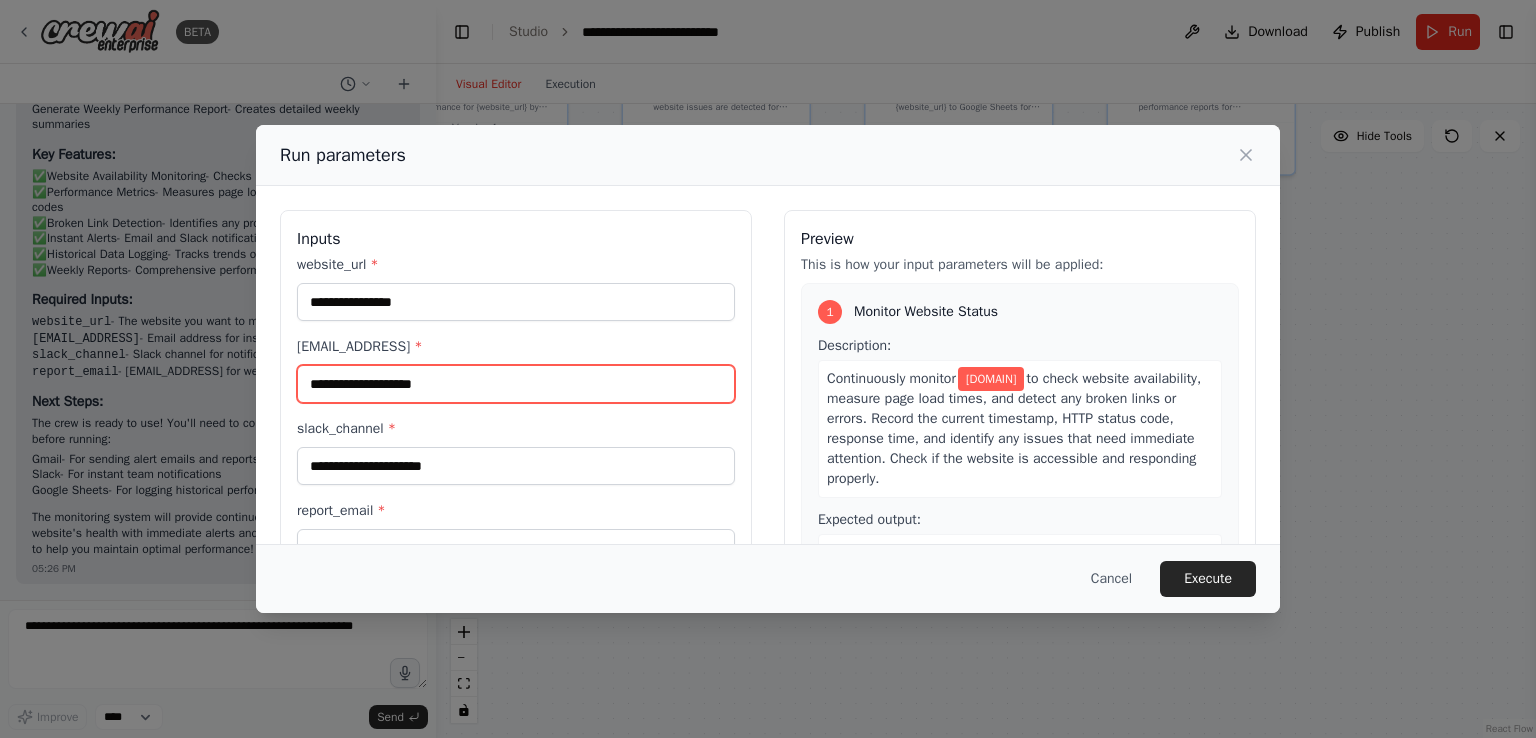 click on "alert_email *" at bounding box center (516, 384) 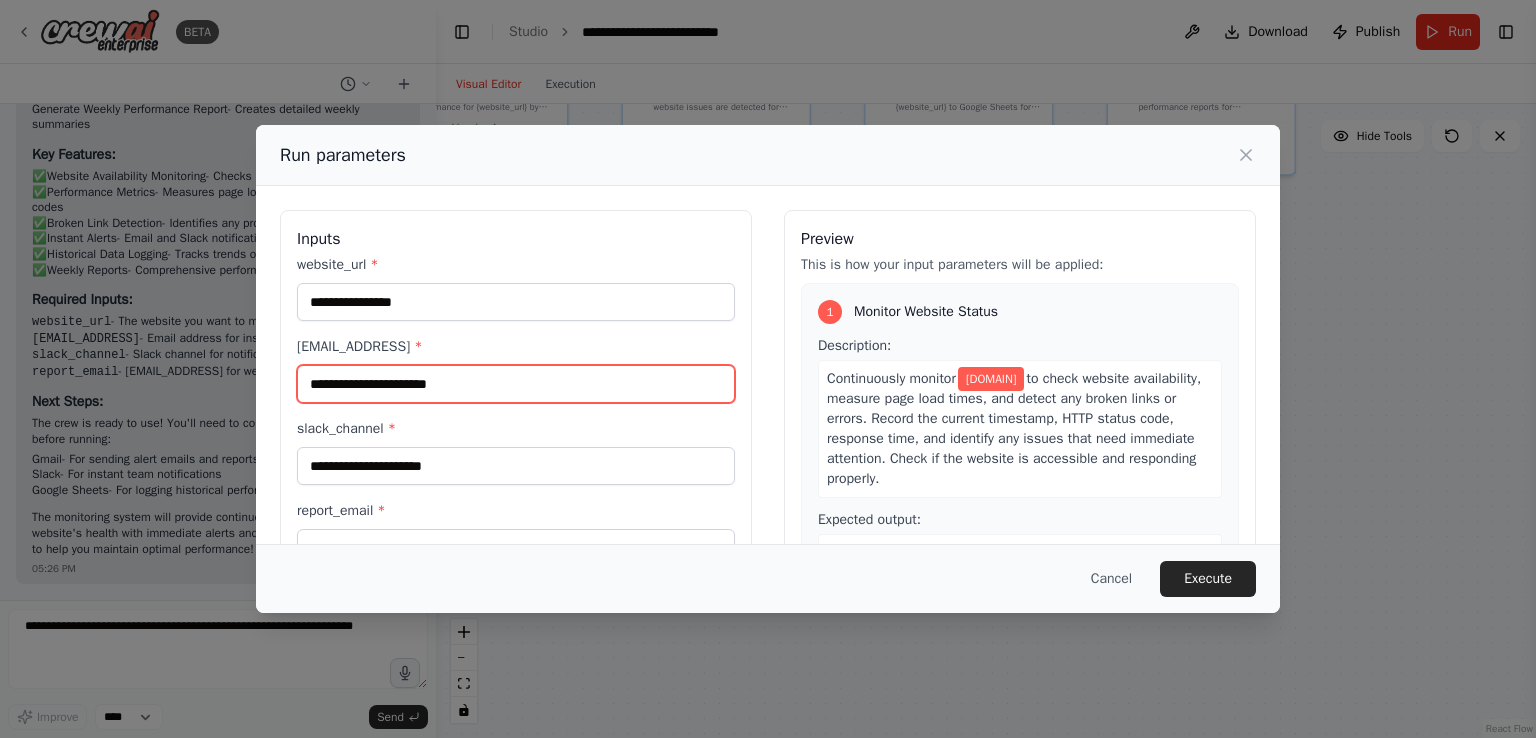 type on "**********" 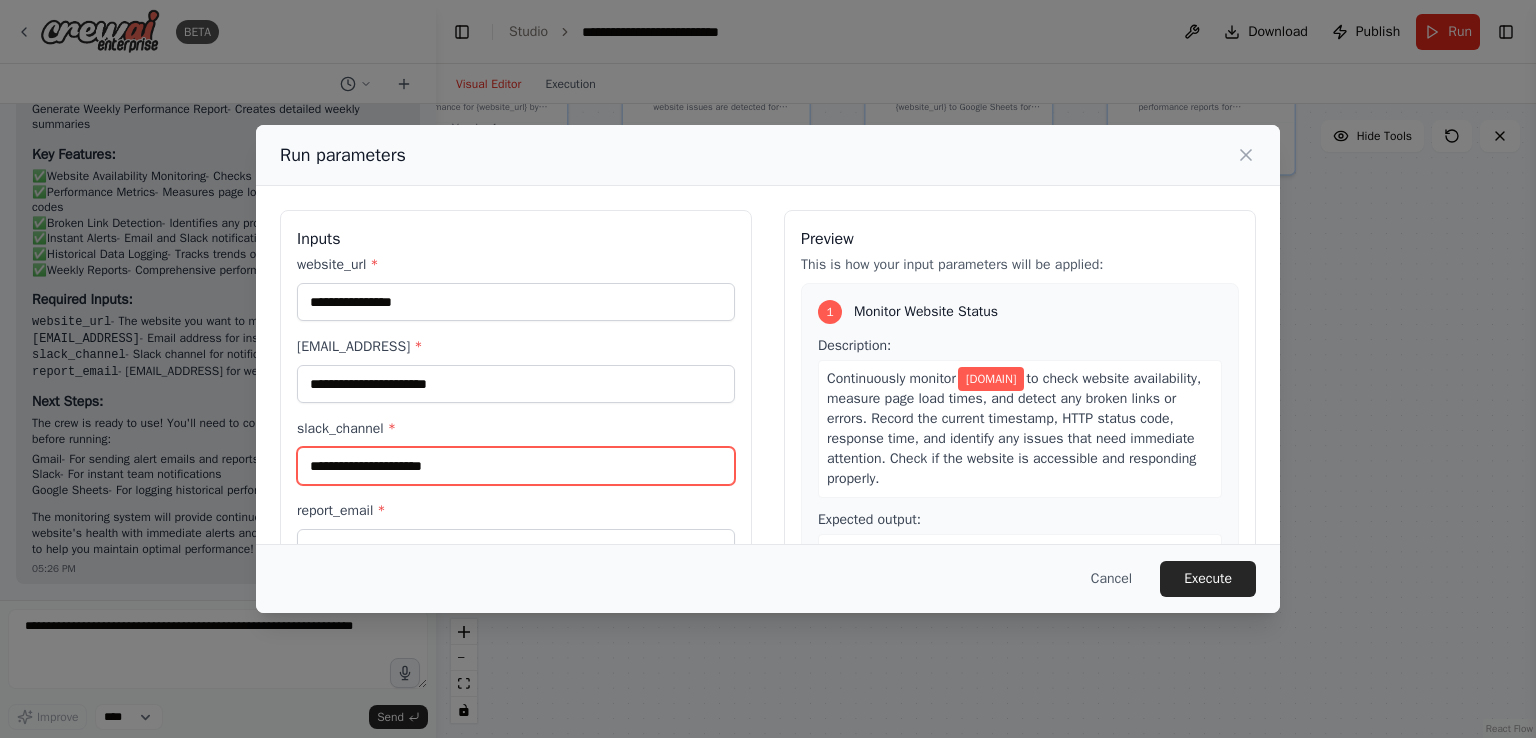 click on "slack_channel *" at bounding box center [516, 466] 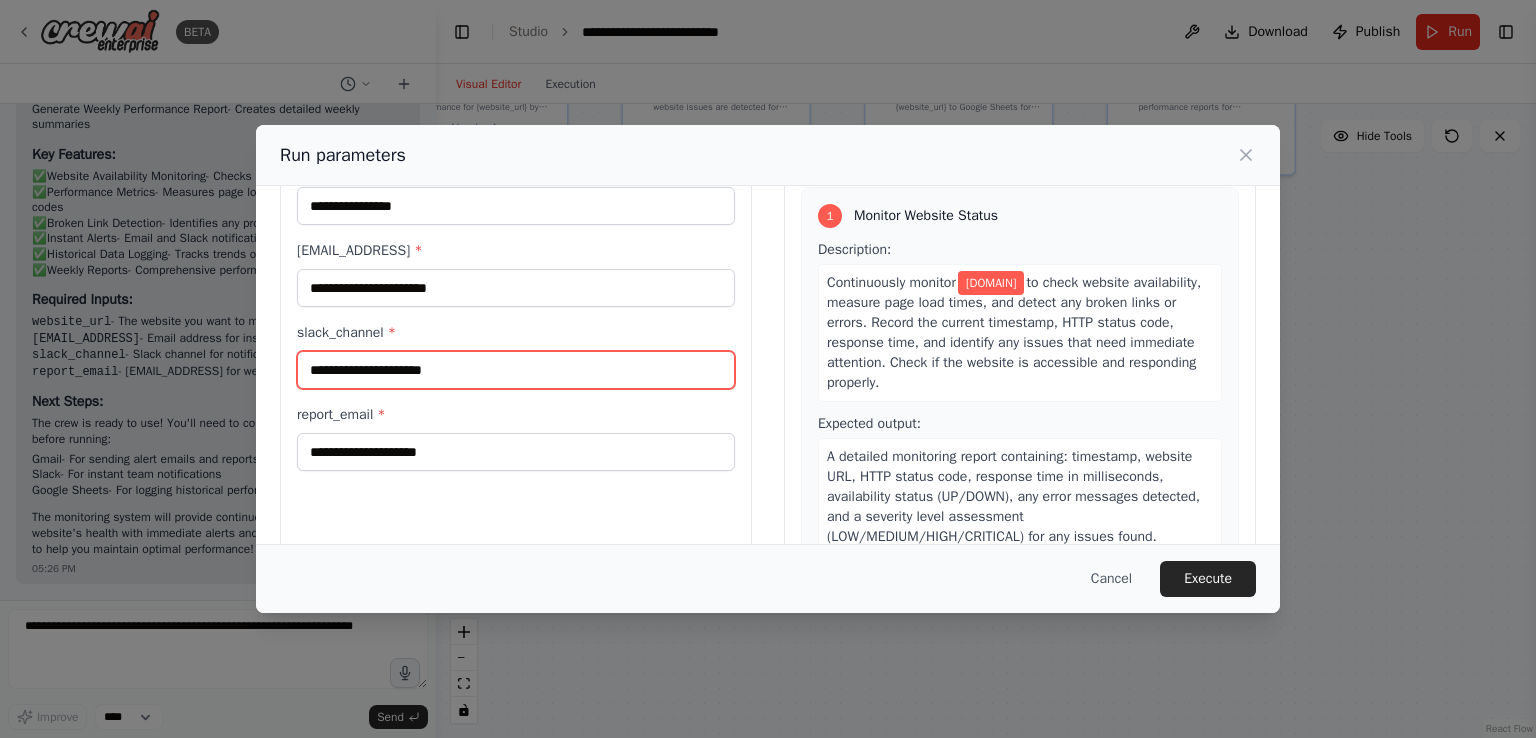 scroll, scrollTop: 64, scrollLeft: 0, axis: vertical 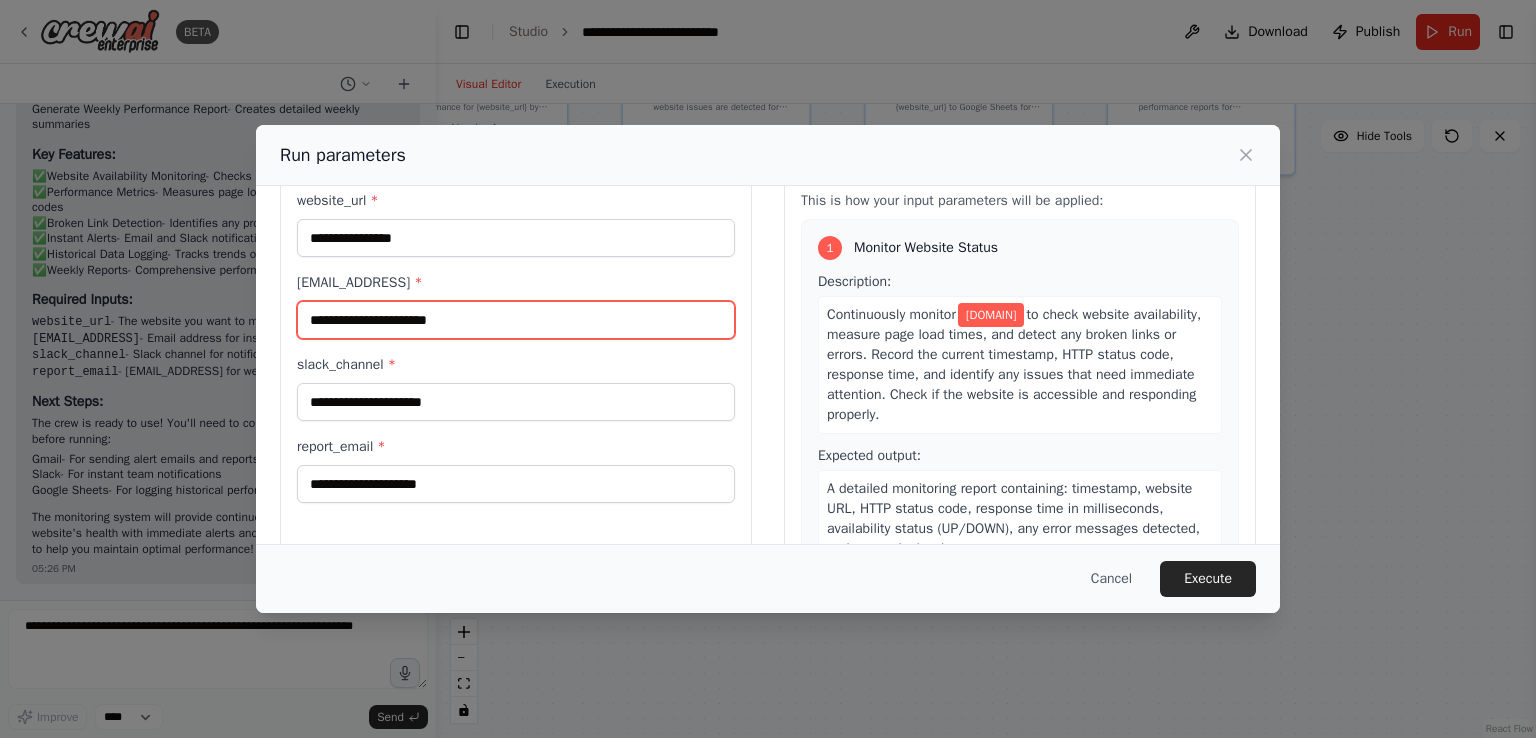click on "**********" at bounding box center [516, 320] 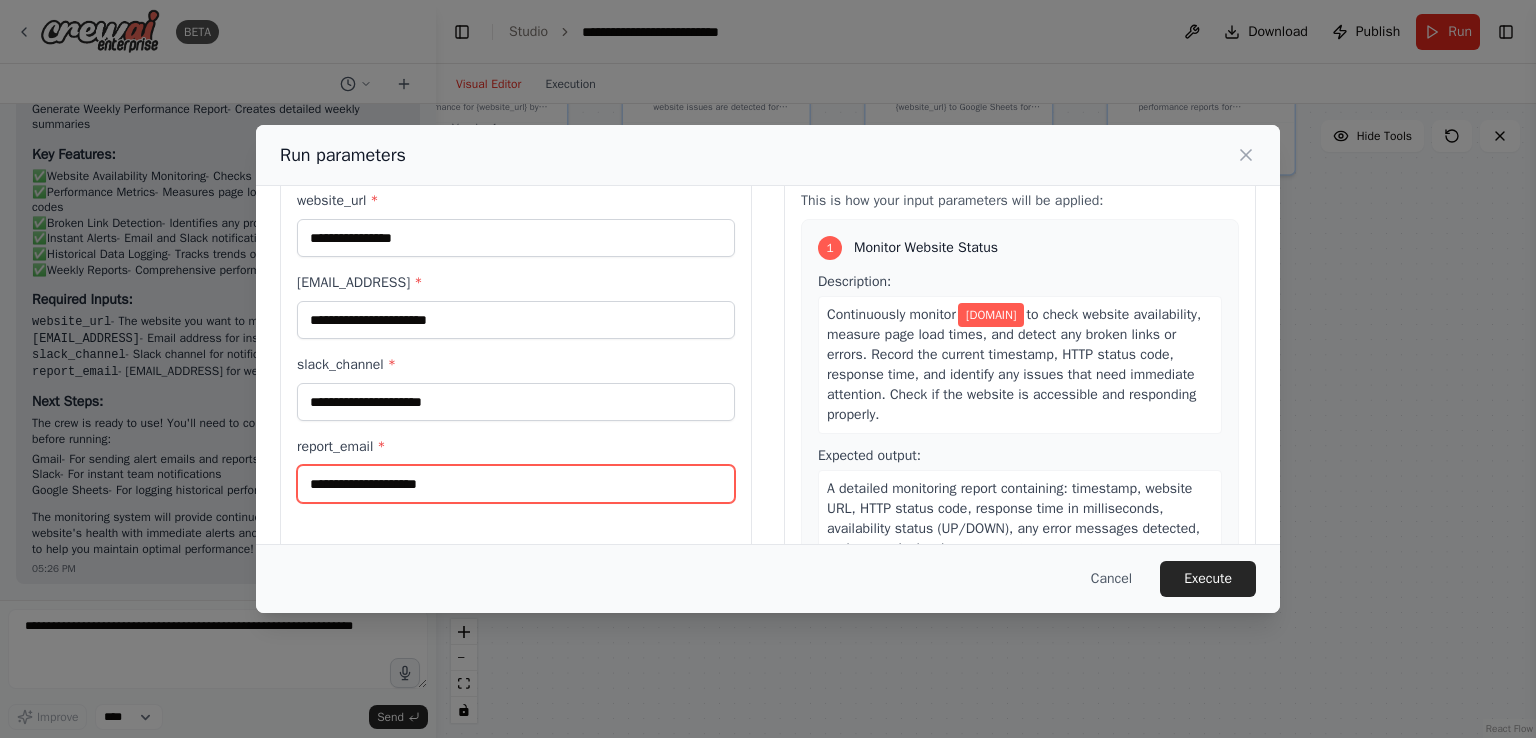 click on "report_email *" at bounding box center (516, 484) 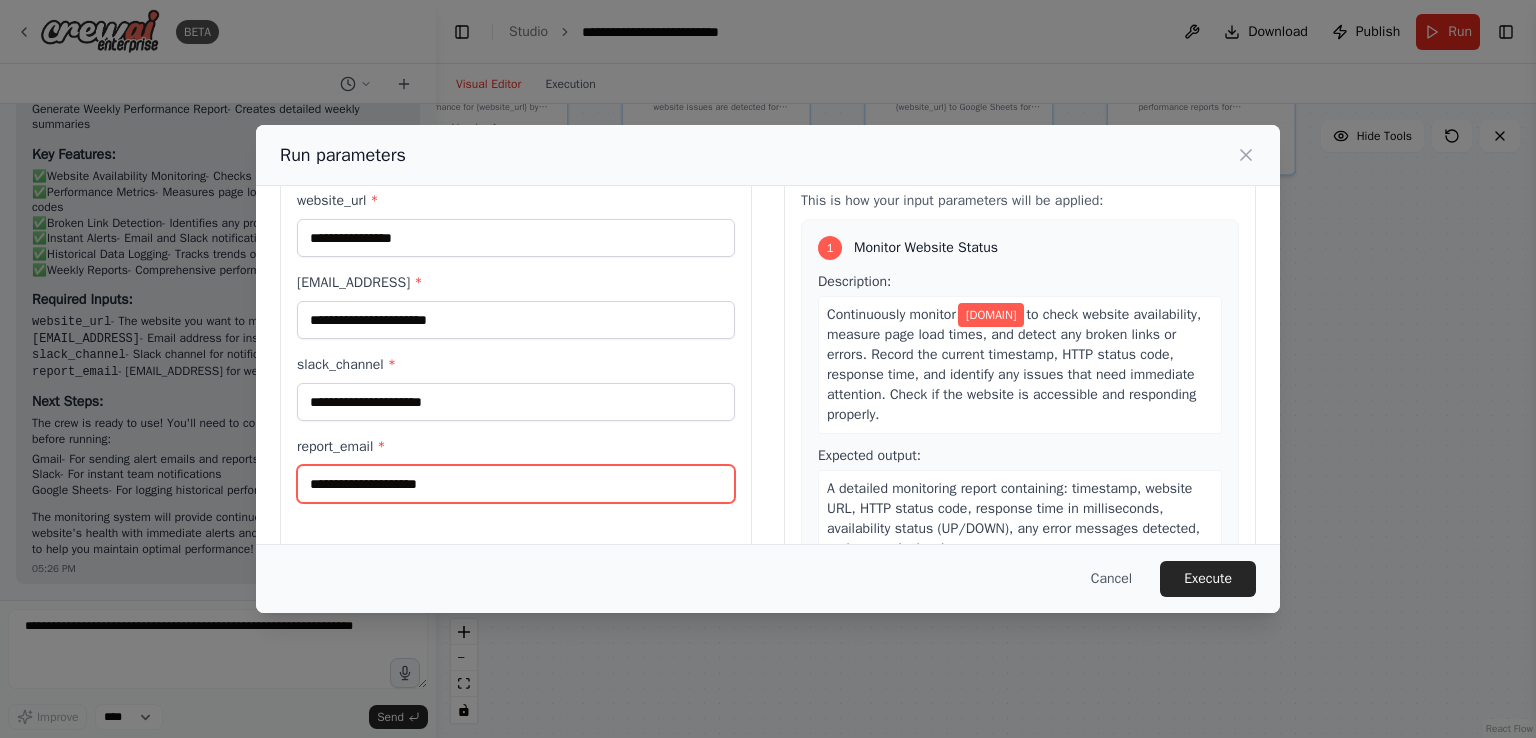 paste on "**********" 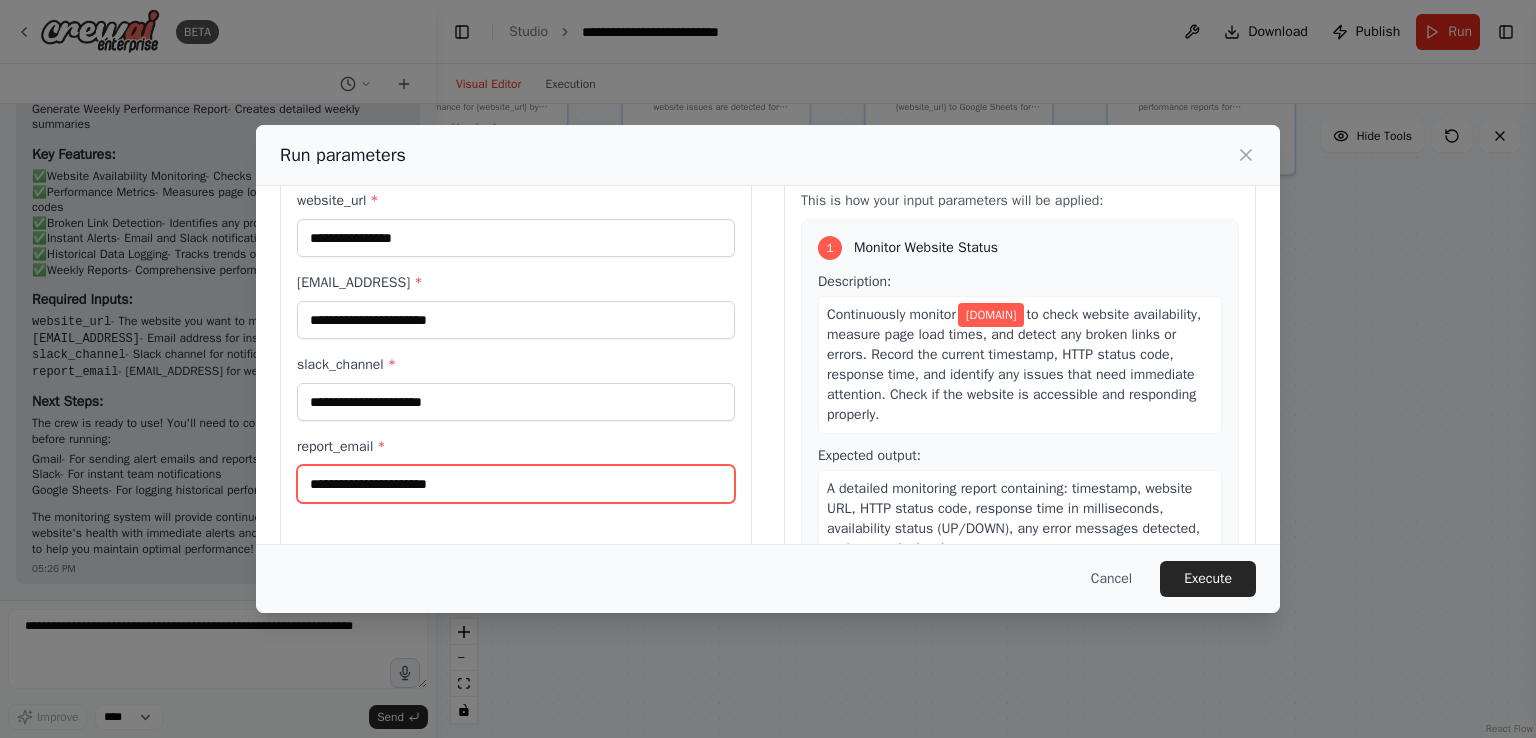 type on "**********" 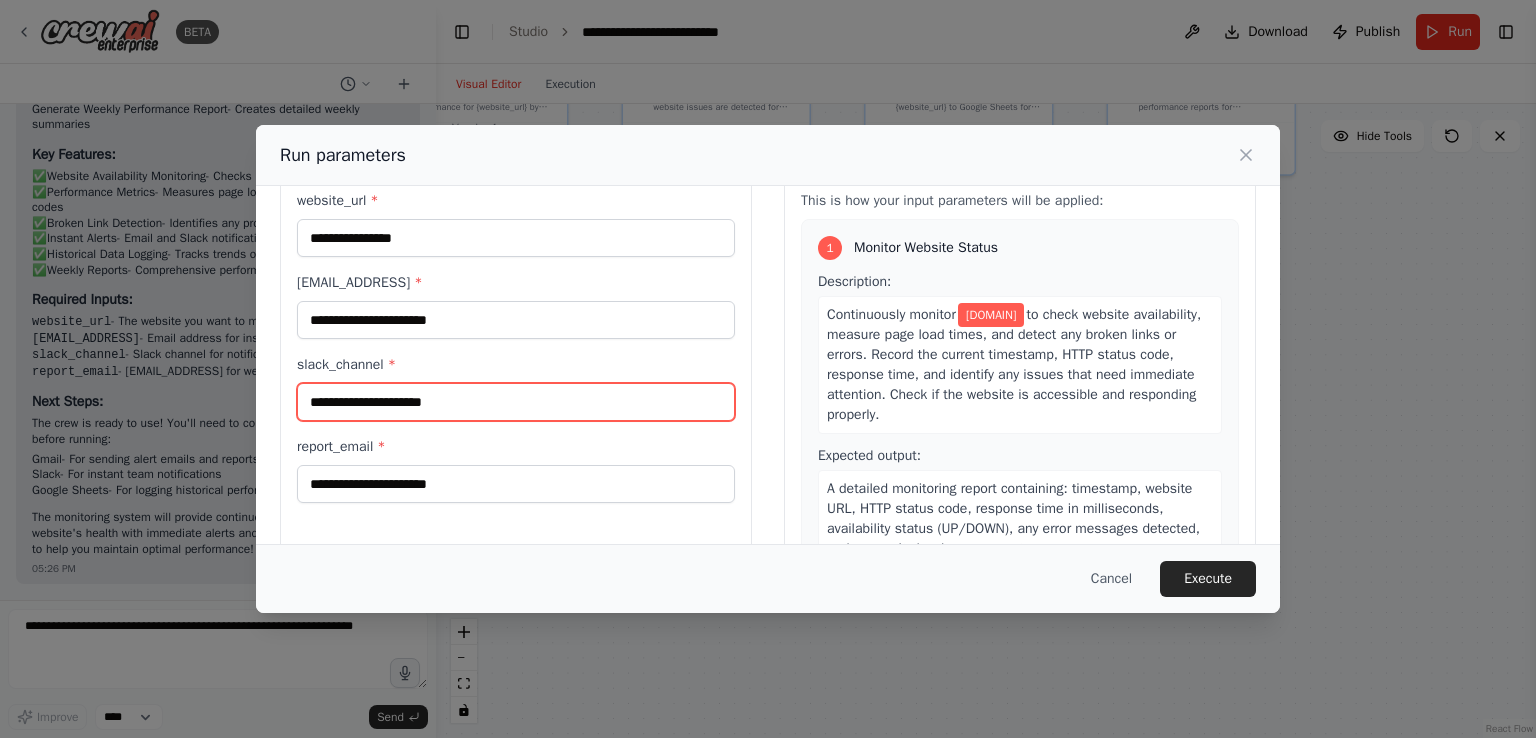 click on "slack_channel *" at bounding box center [516, 402] 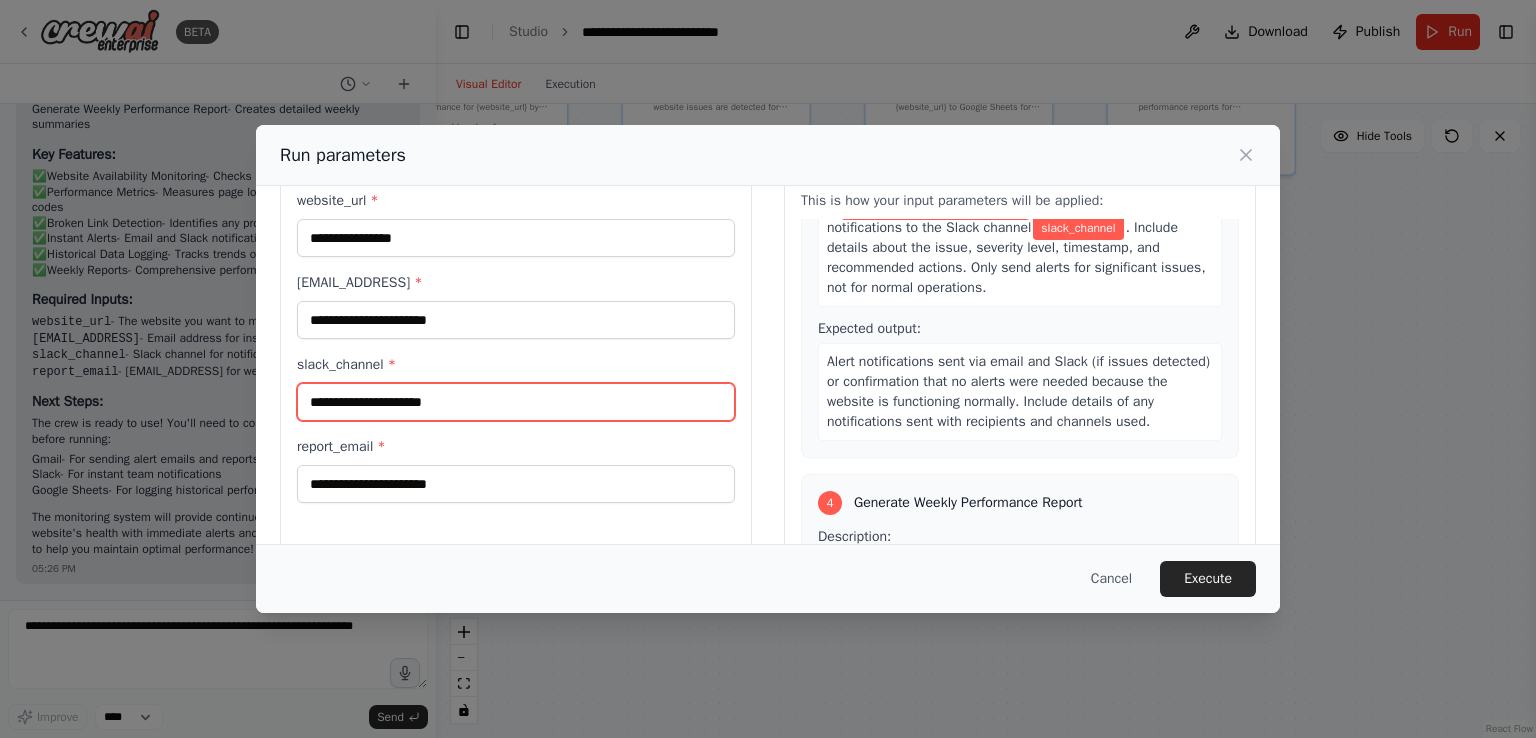 scroll, scrollTop: 900, scrollLeft: 0, axis: vertical 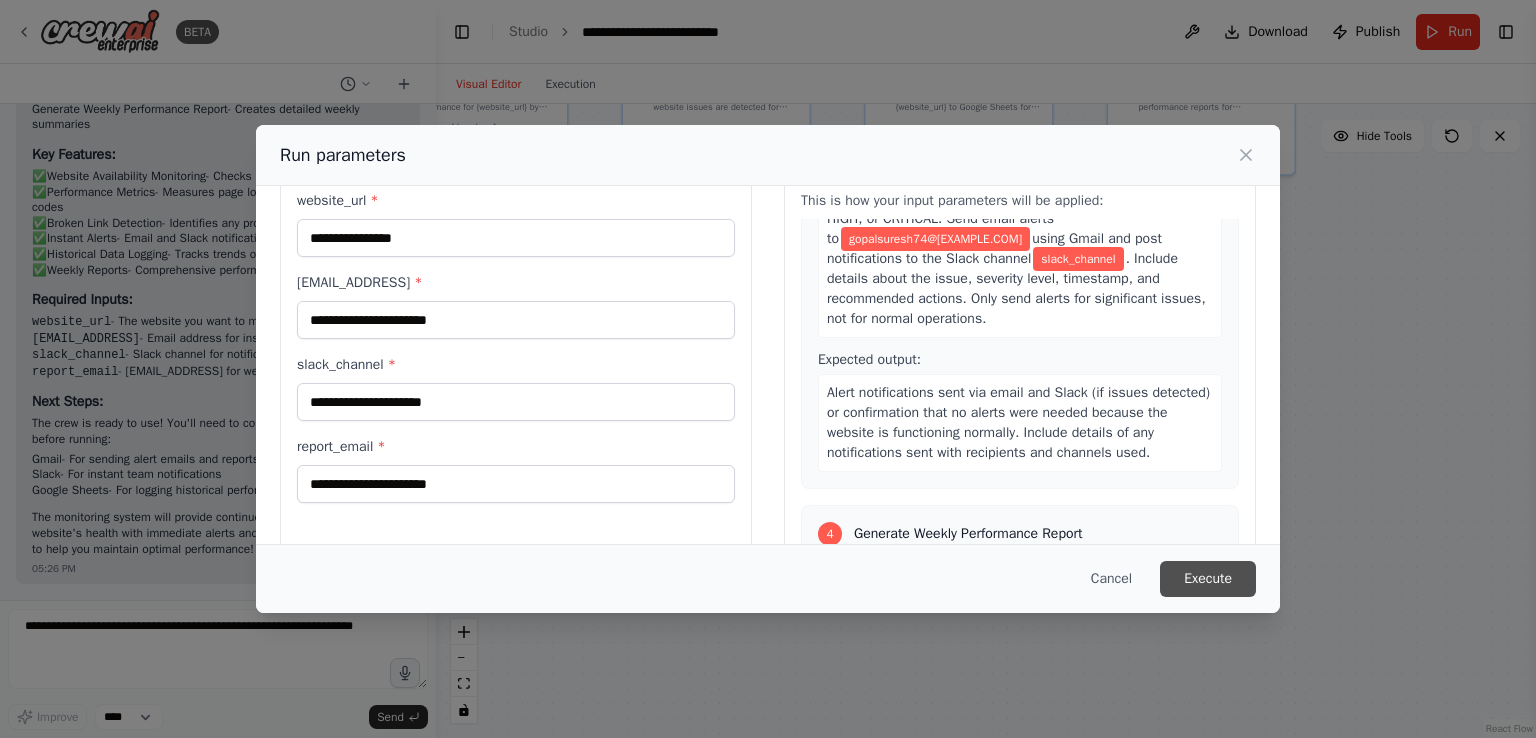 click on "Execute" at bounding box center [1208, 579] 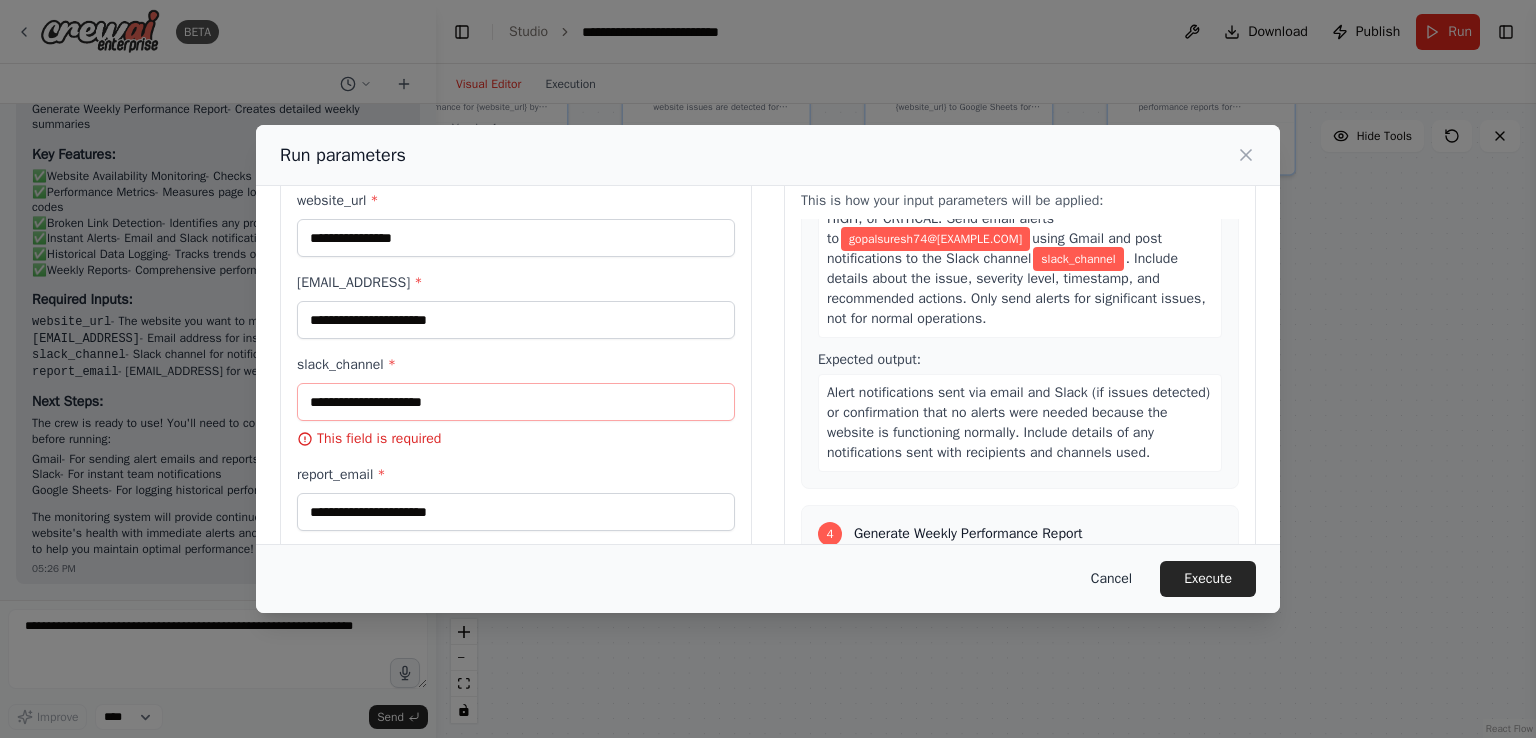click on "Cancel" at bounding box center (1111, 579) 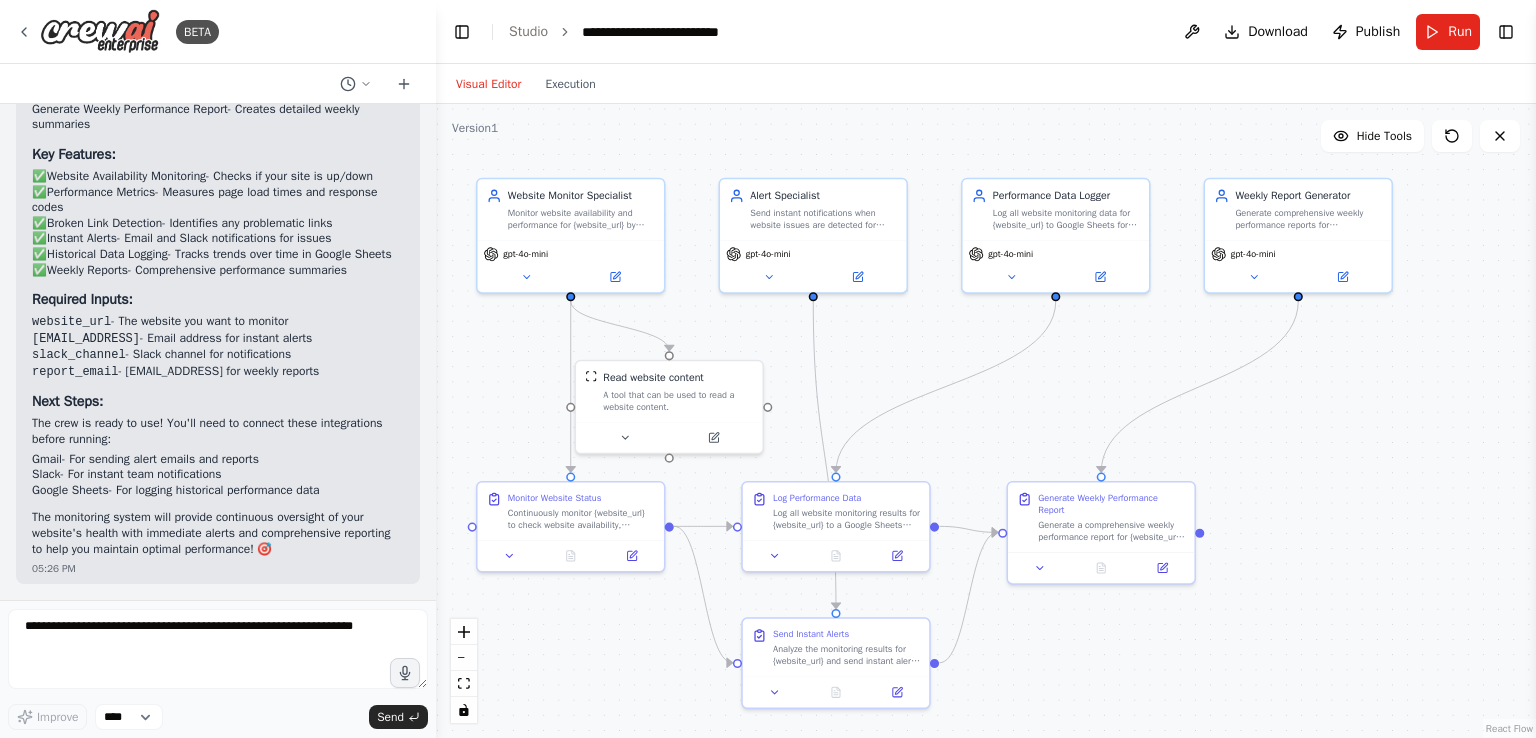 drag, startPoint x: 946, startPoint y: 550, endPoint x: 1043, endPoint y: 668, distance: 152.75143 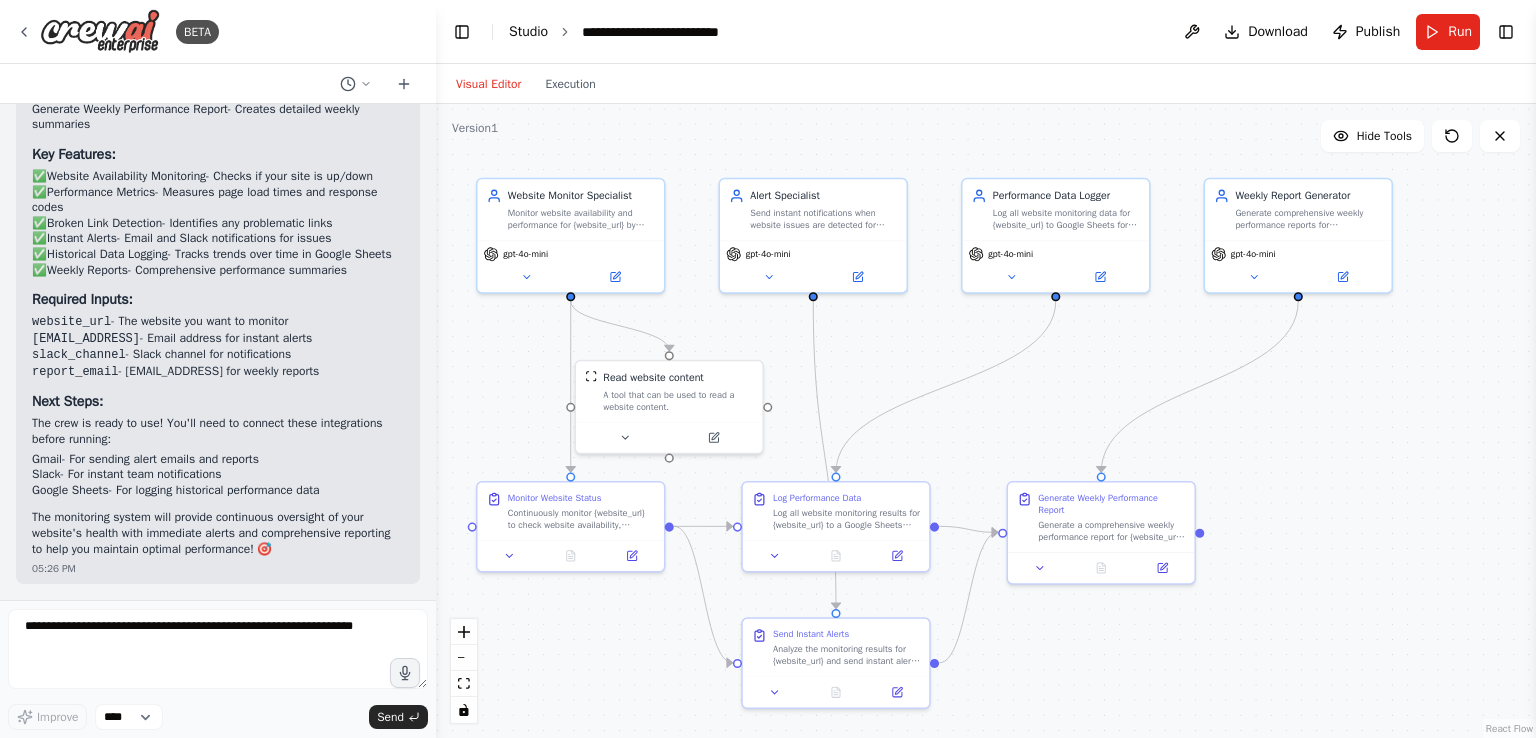 click on "Studio" at bounding box center [528, 31] 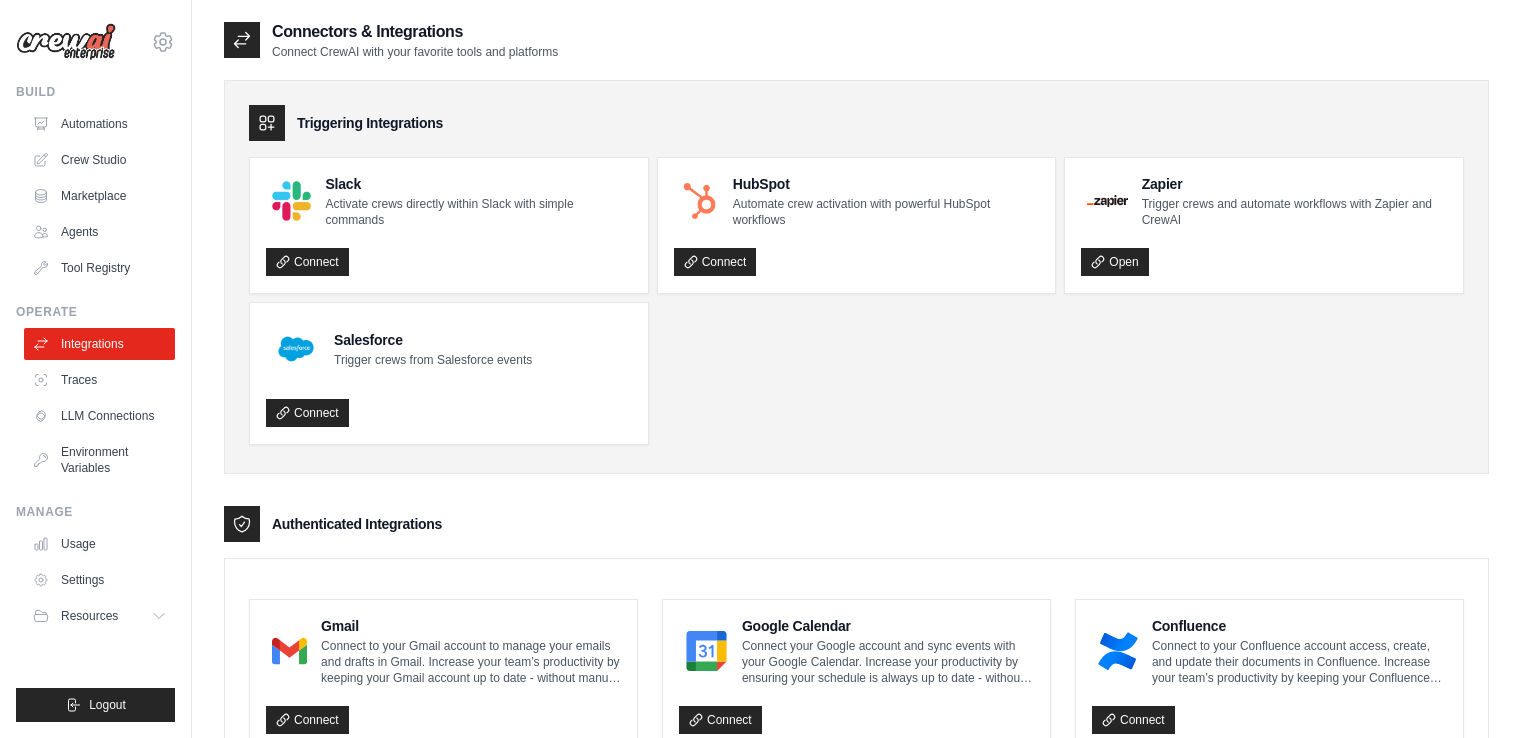 scroll, scrollTop: 0, scrollLeft: 0, axis: both 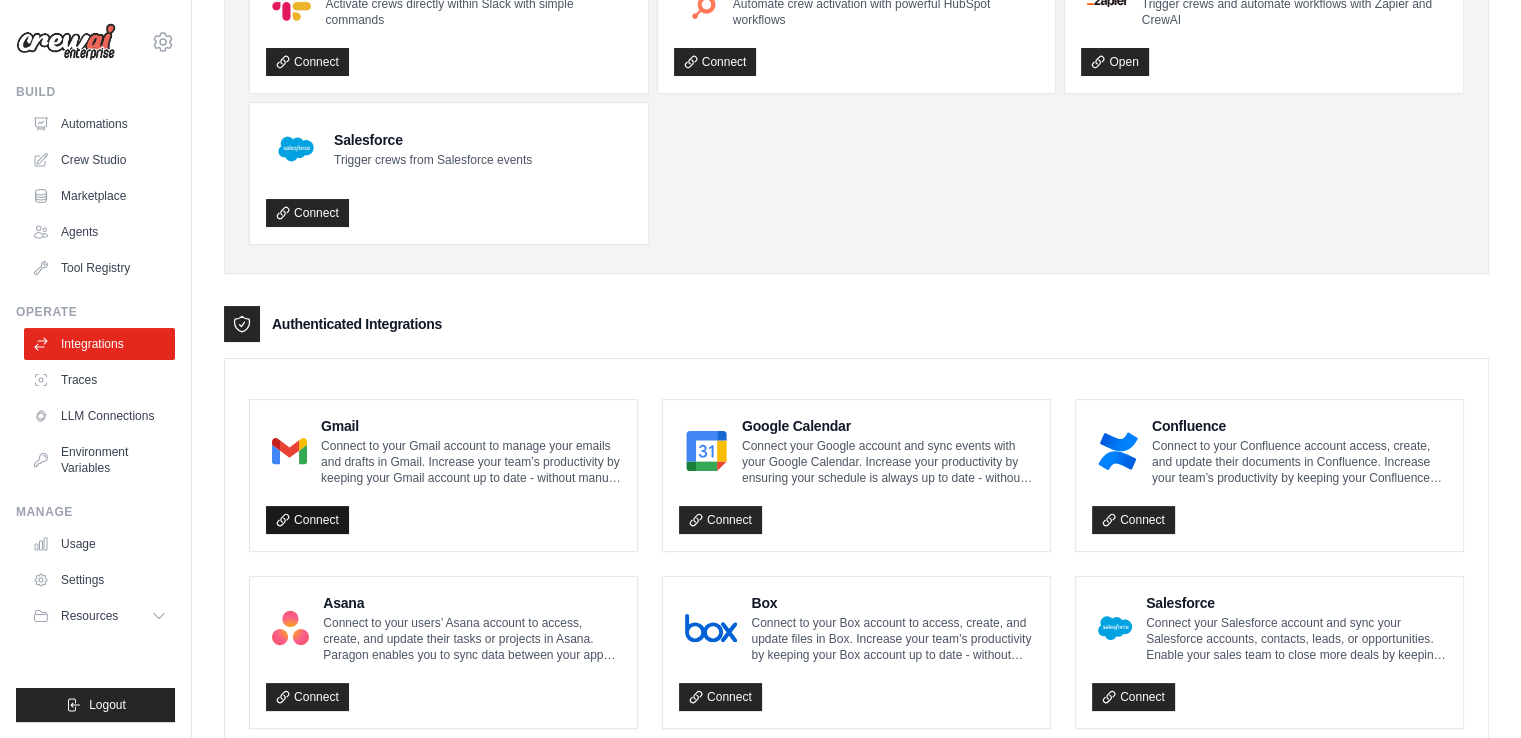 click on "Connect" at bounding box center [307, 520] 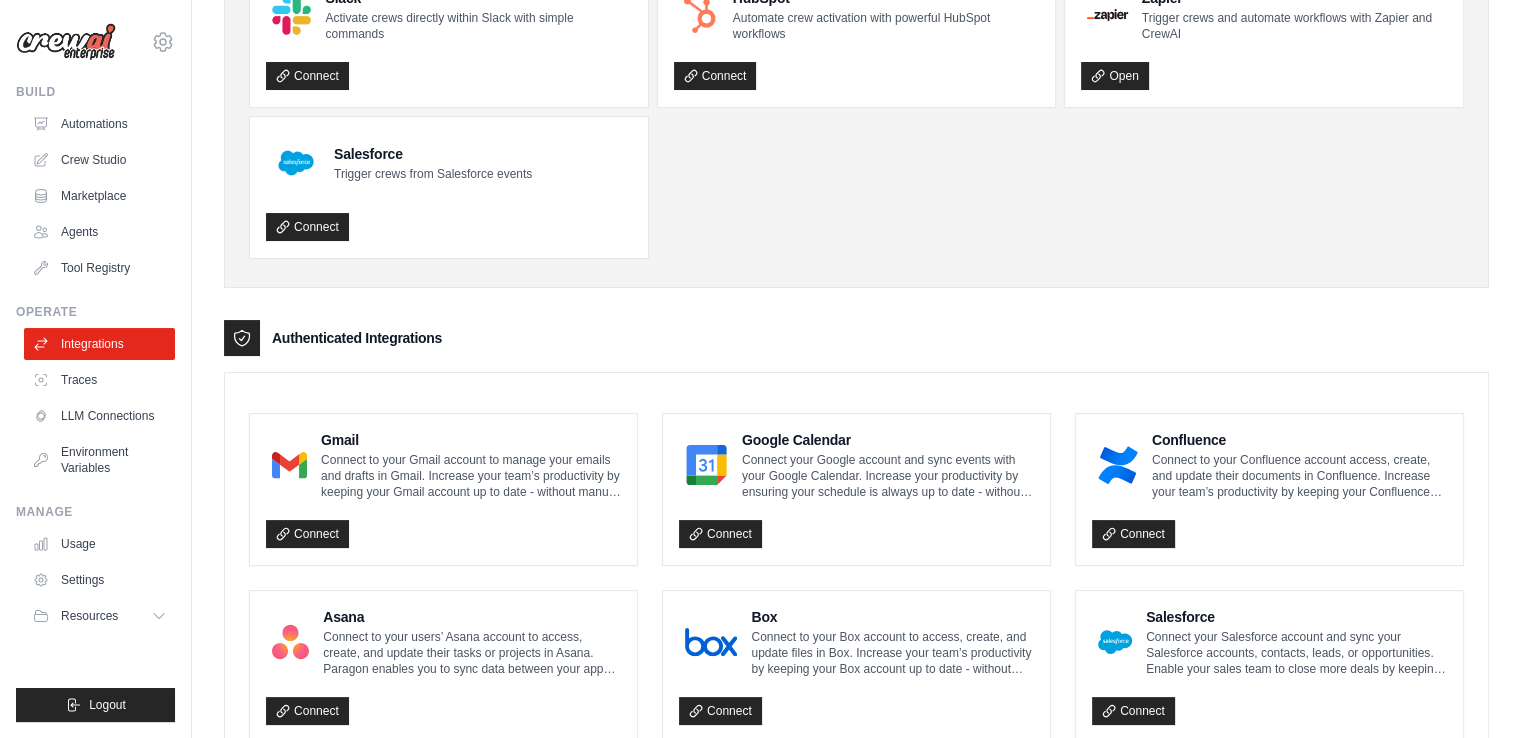 scroll, scrollTop: 0, scrollLeft: 0, axis: both 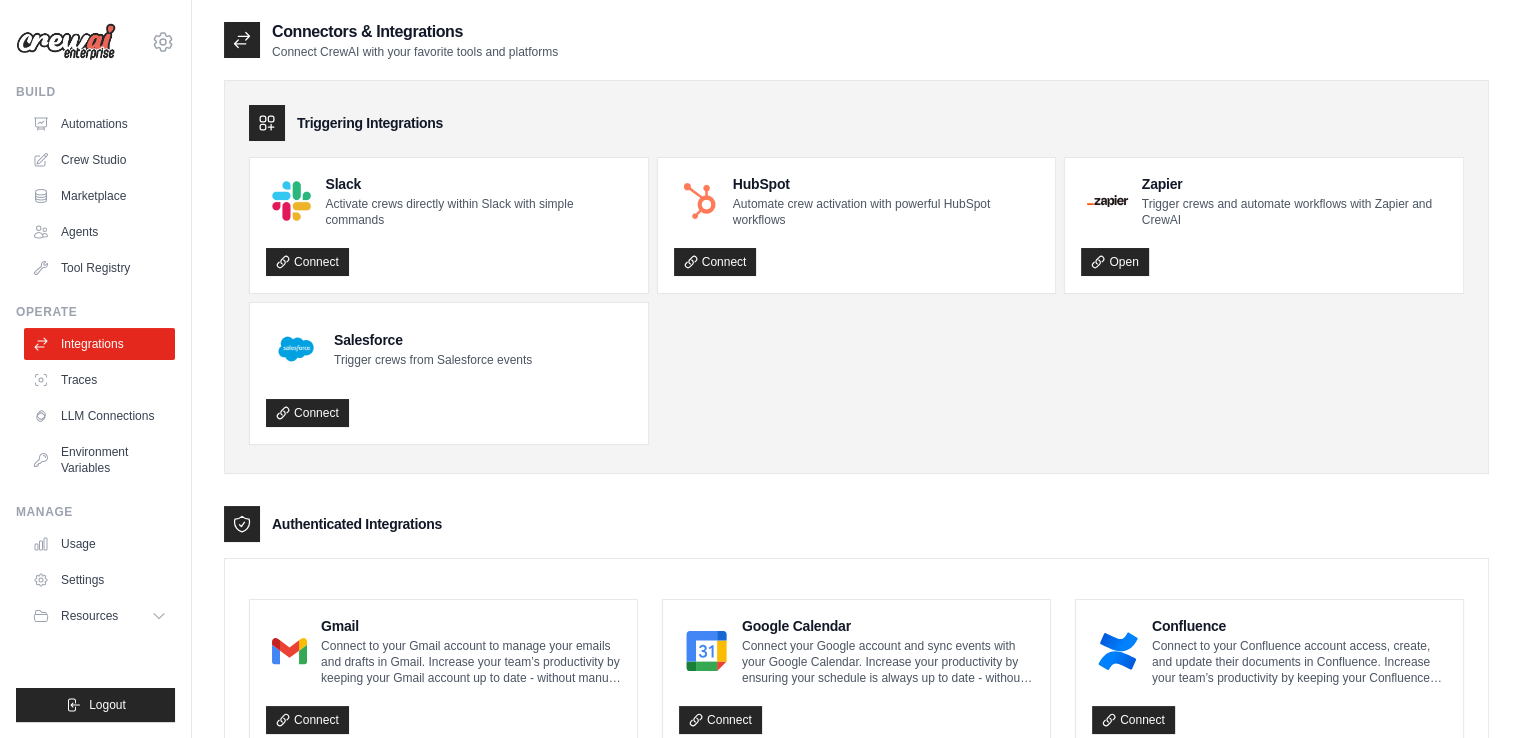 click 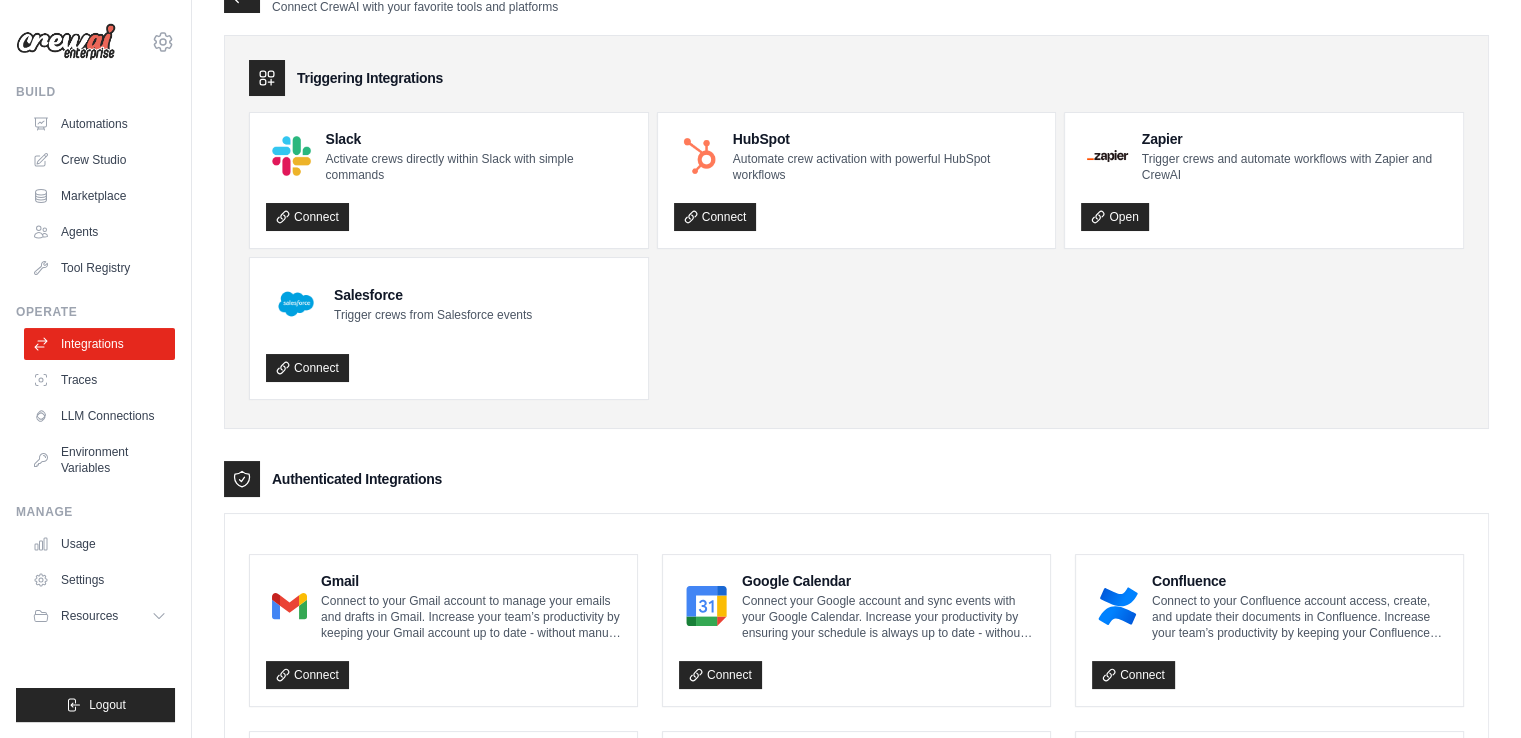 scroll, scrollTop: 100, scrollLeft: 0, axis: vertical 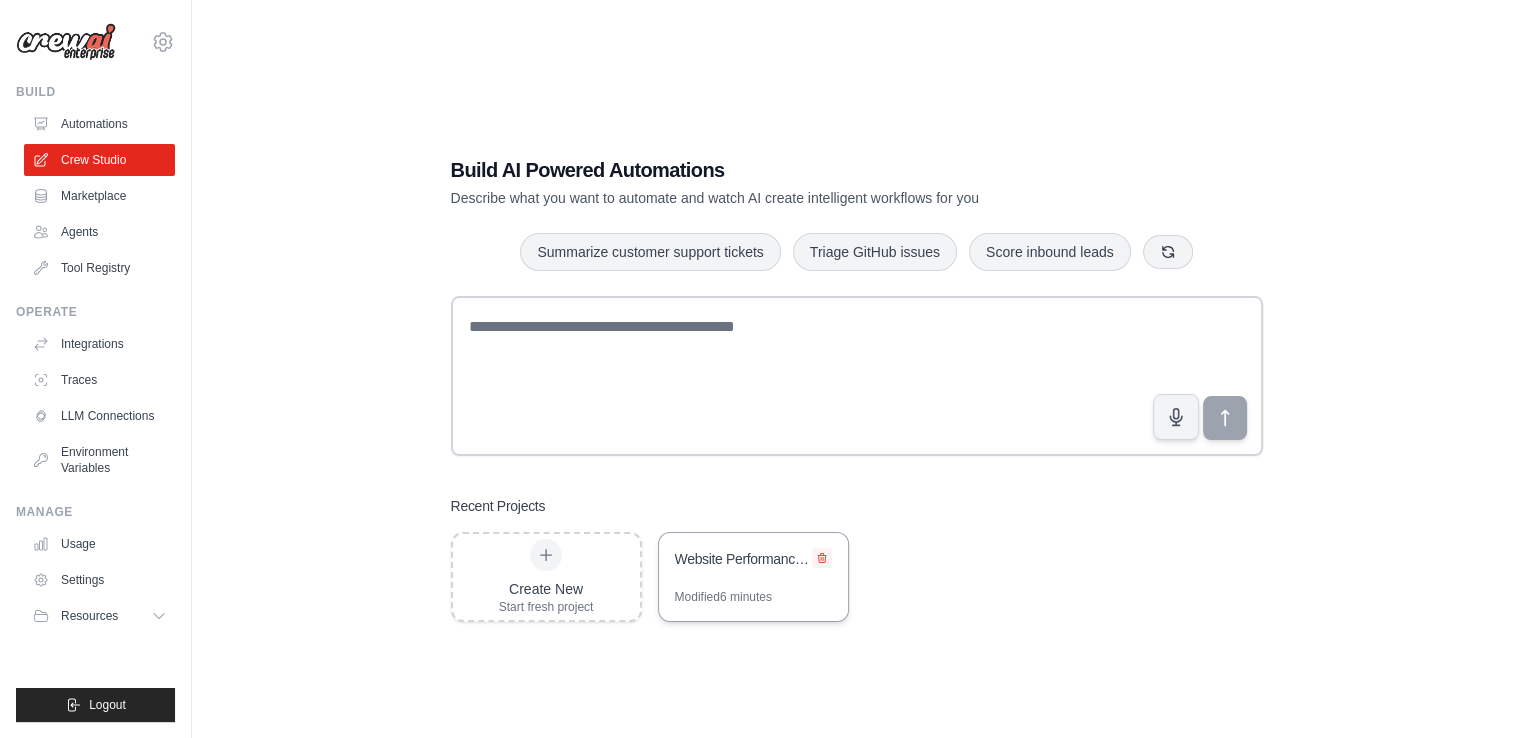 click 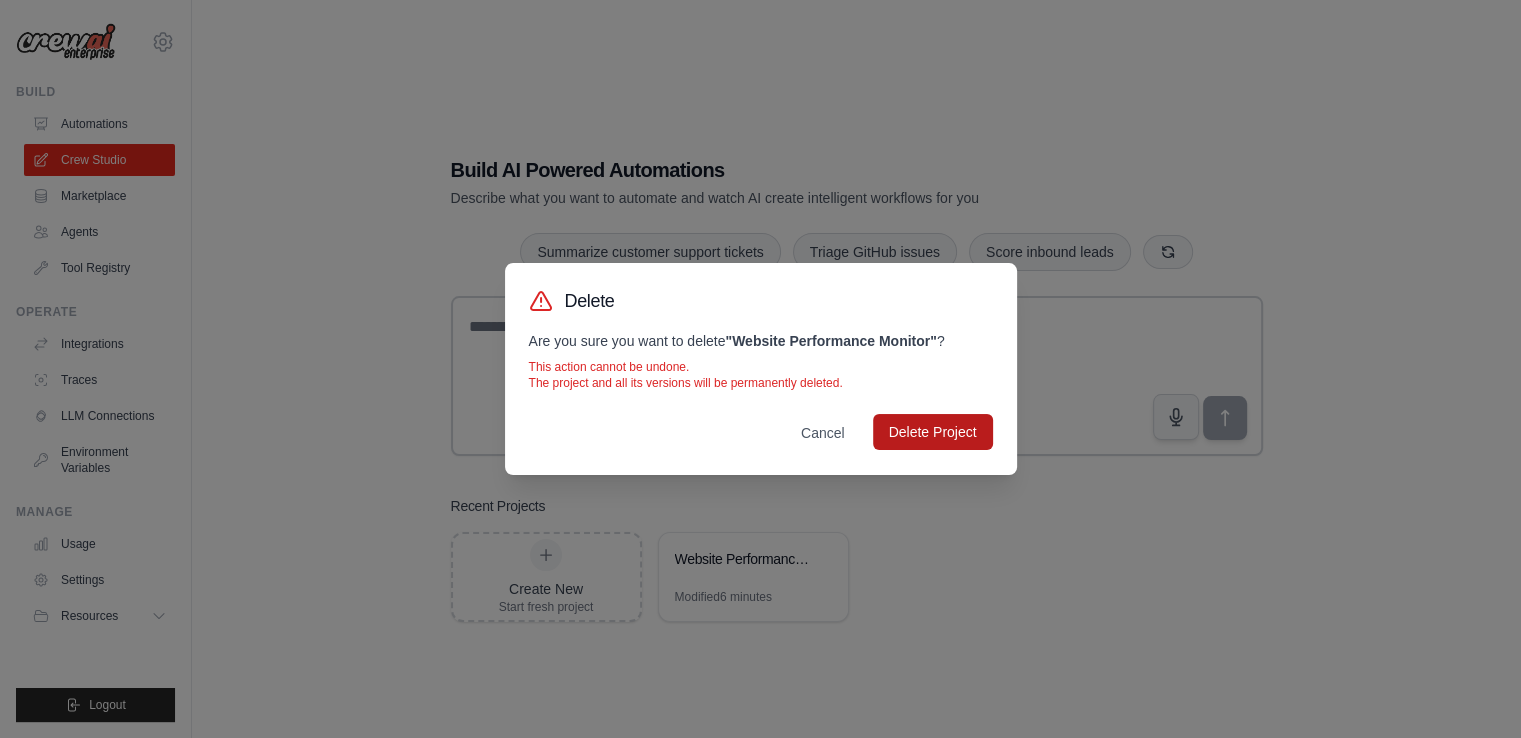 click on "Delete Project" at bounding box center [933, 432] 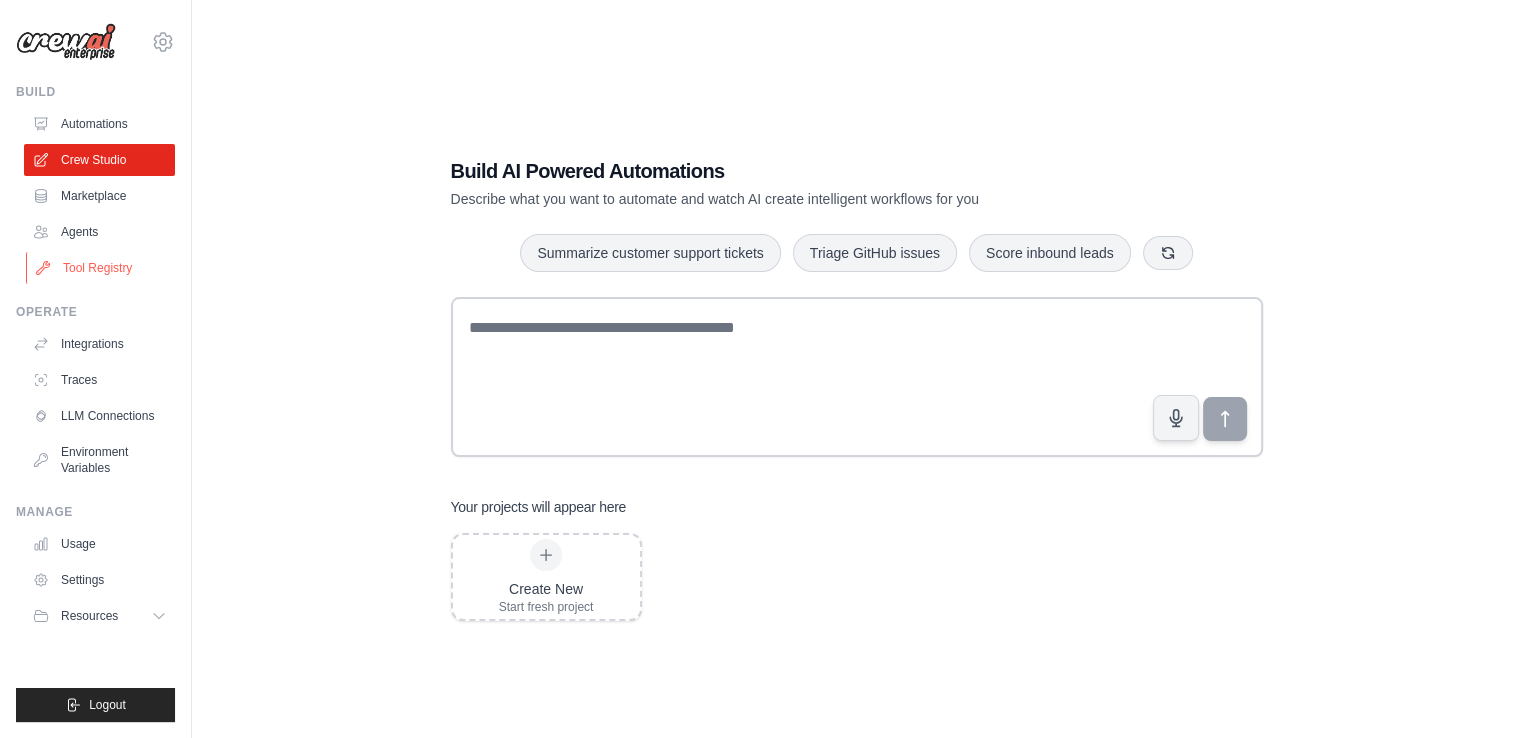 click on "Tool Registry" at bounding box center (101, 268) 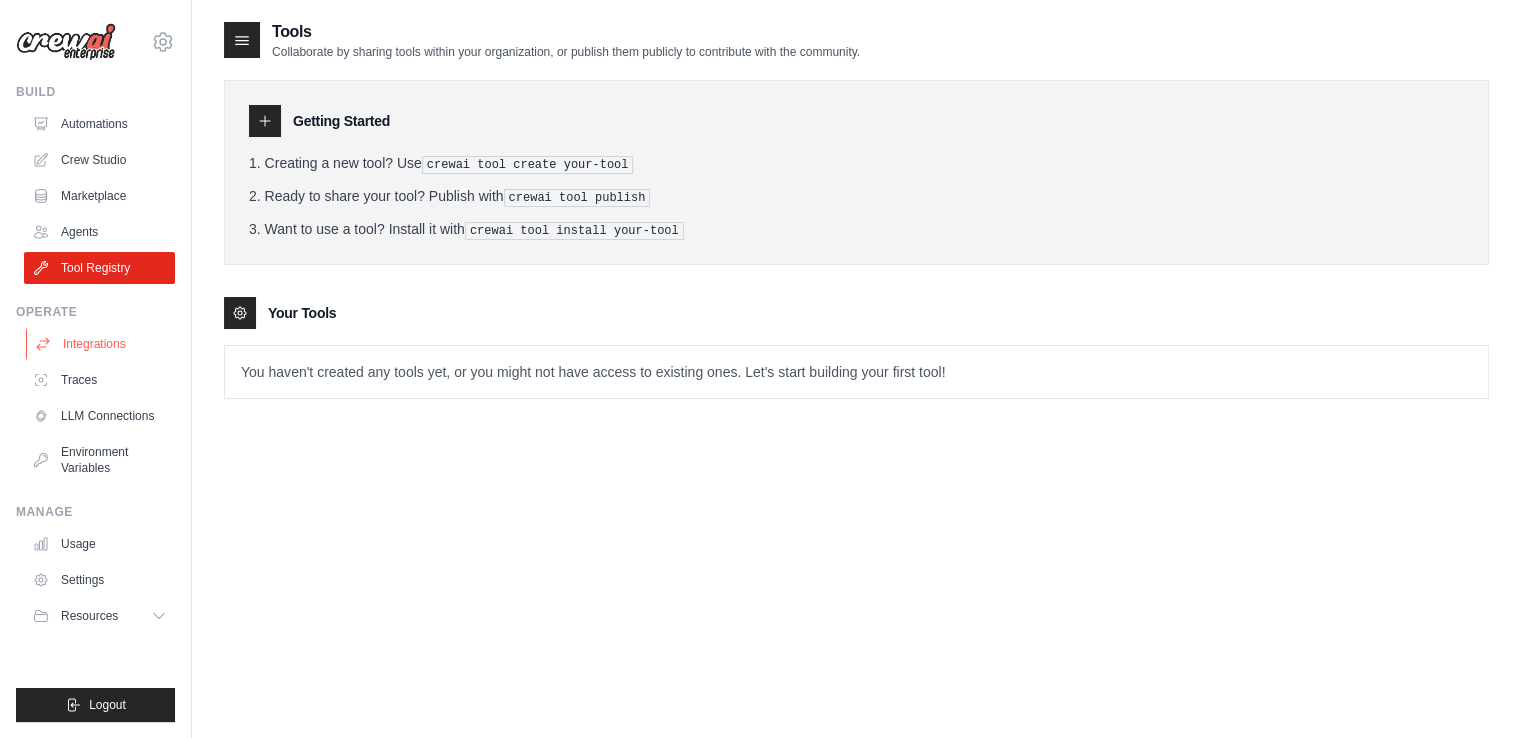 click on "Integrations" at bounding box center [101, 344] 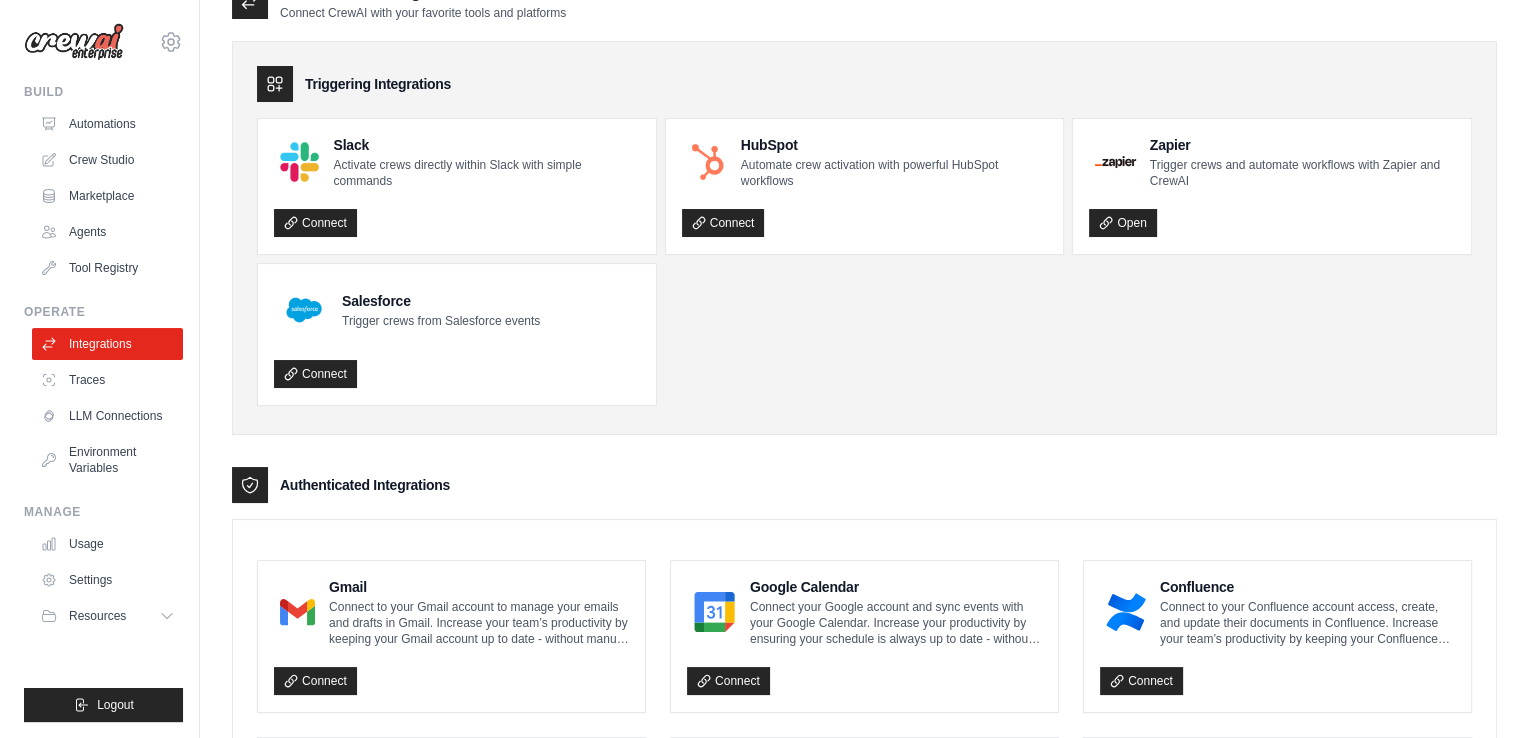 scroll, scrollTop: 0, scrollLeft: 0, axis: both 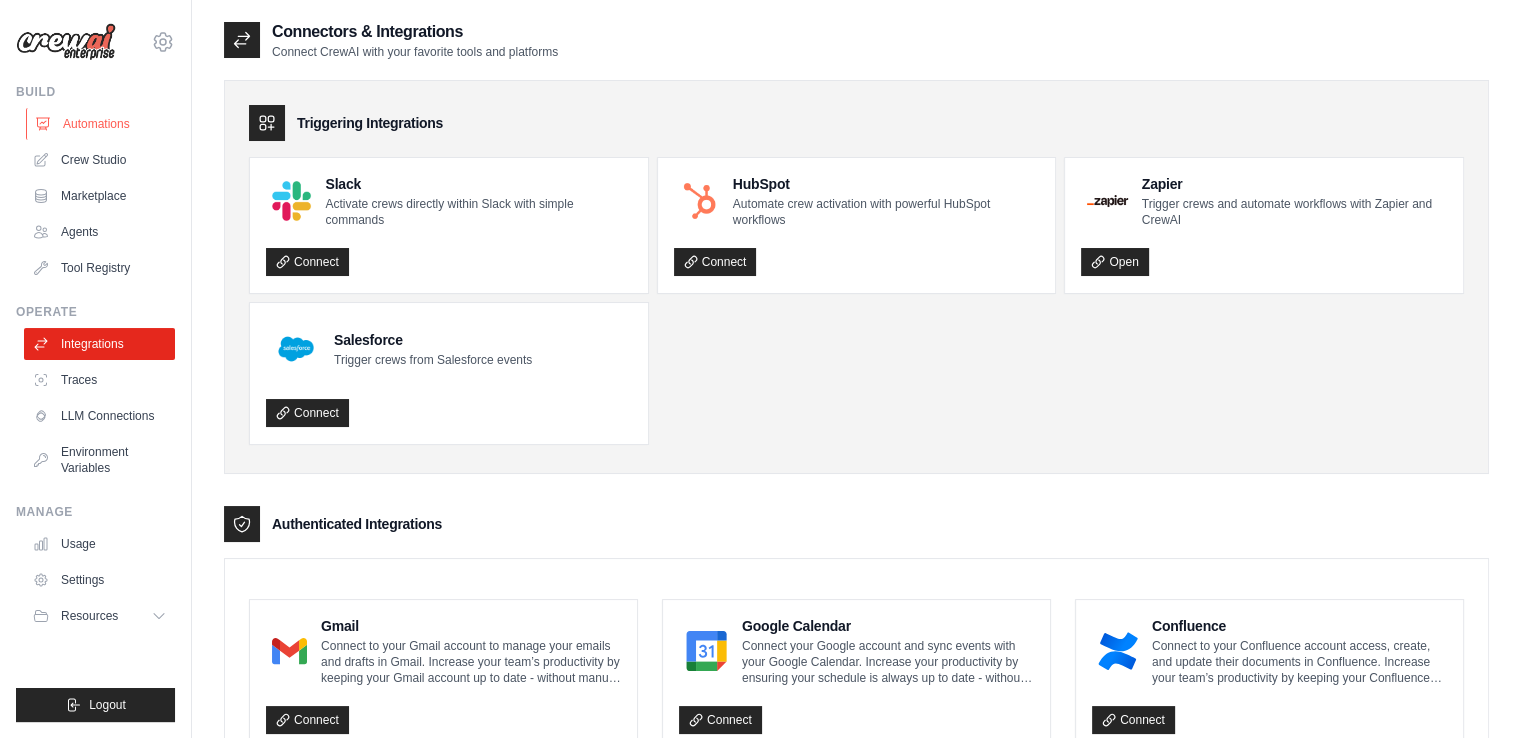 click on "Automations" at bounding box center [101, 124] 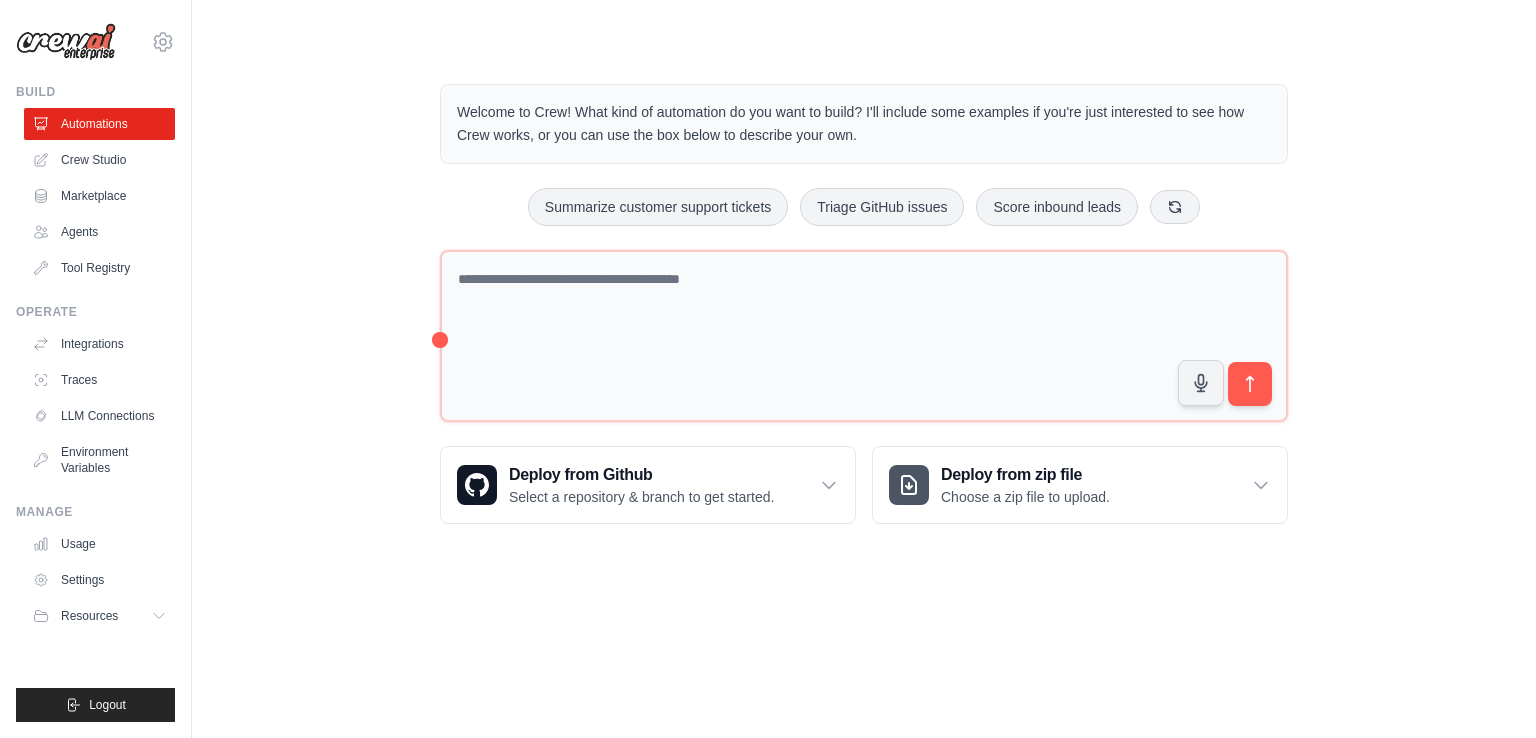 click on "Welcome to Crew! What kind of automation do you want to build?
I'll include some examples if you're just interested to see how
Crew works, or you can use the box below to describe your own.
Summarize customer support tickets
Triage GitHub issues
Score inbound leads" at bounding box center [864, 304] 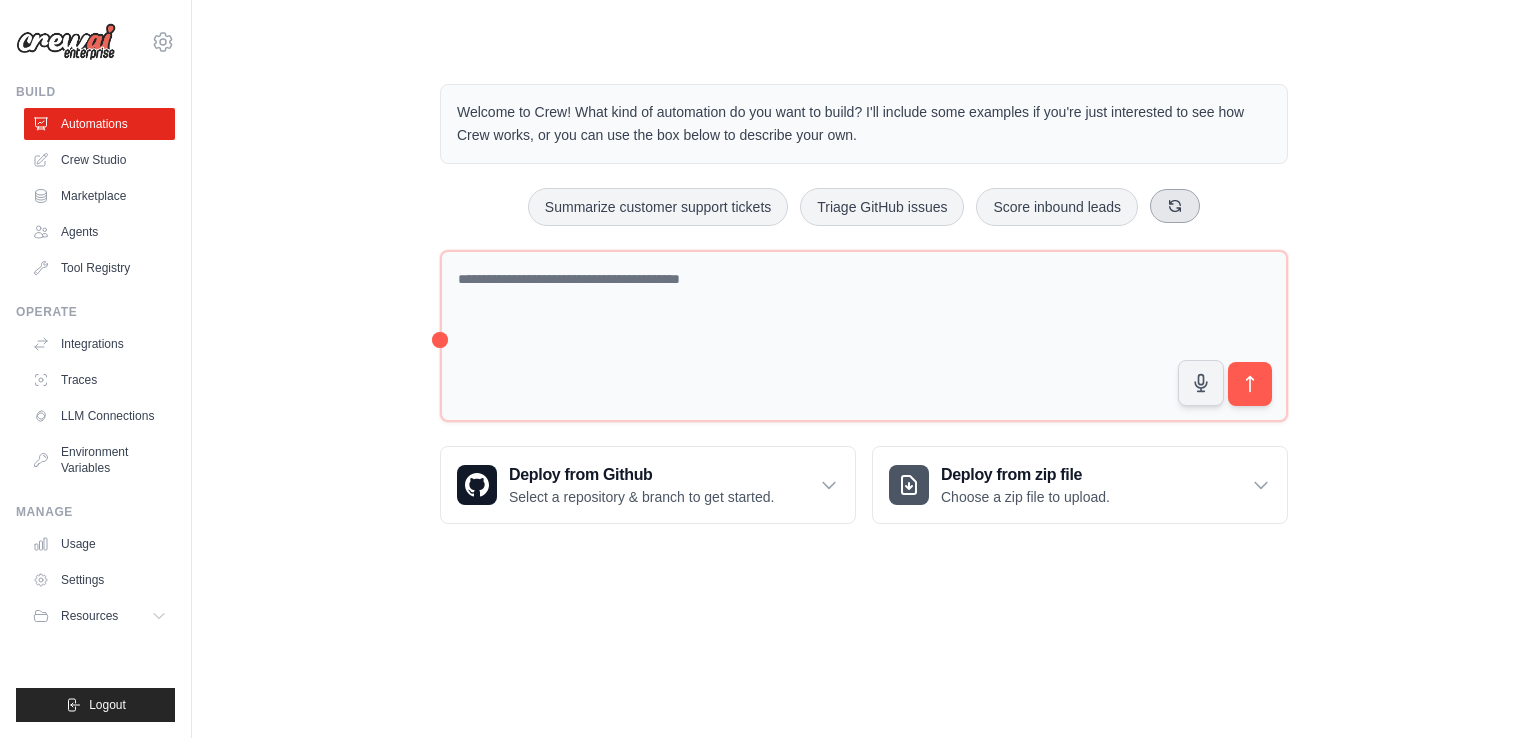 click 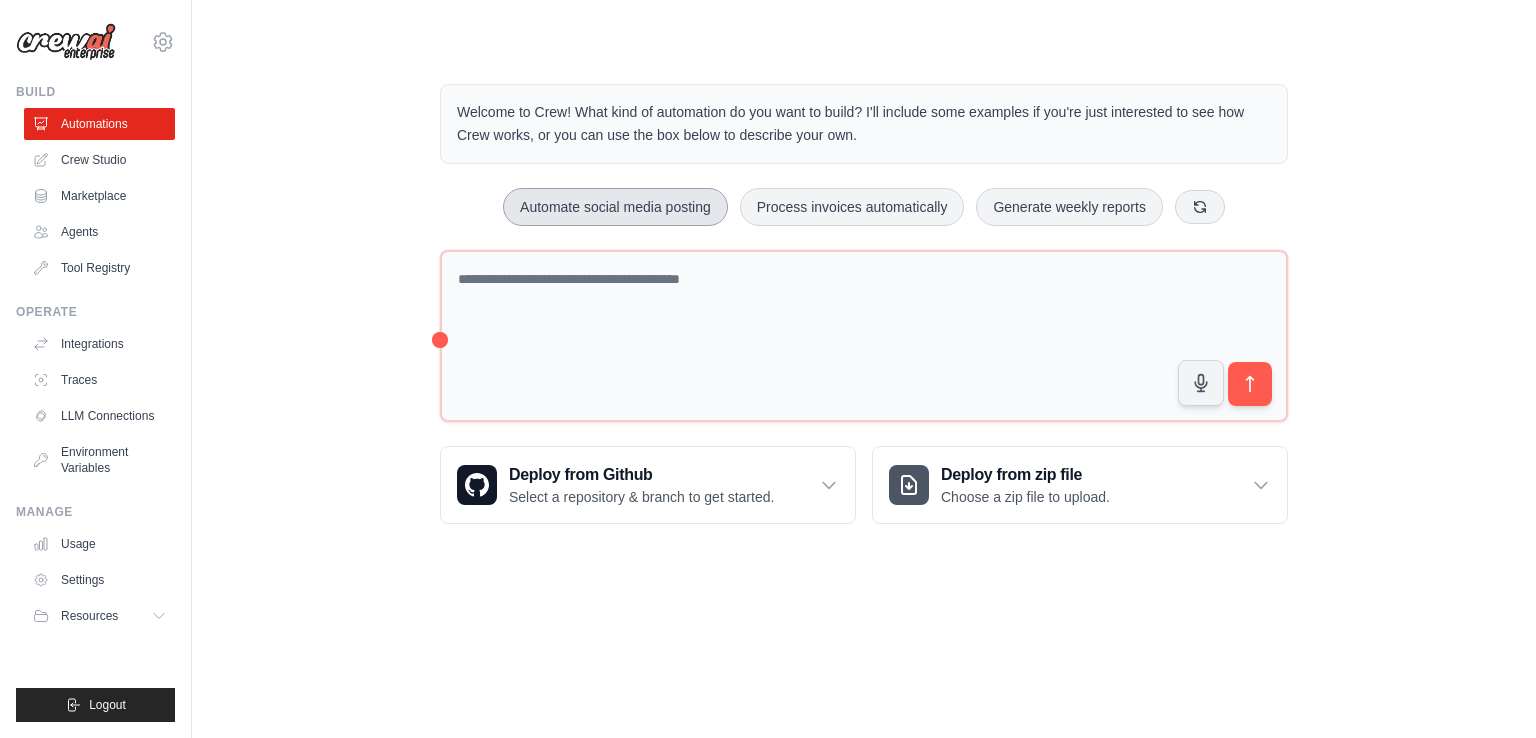 click on "Automate social media posting" at bounding box center (615, 207) 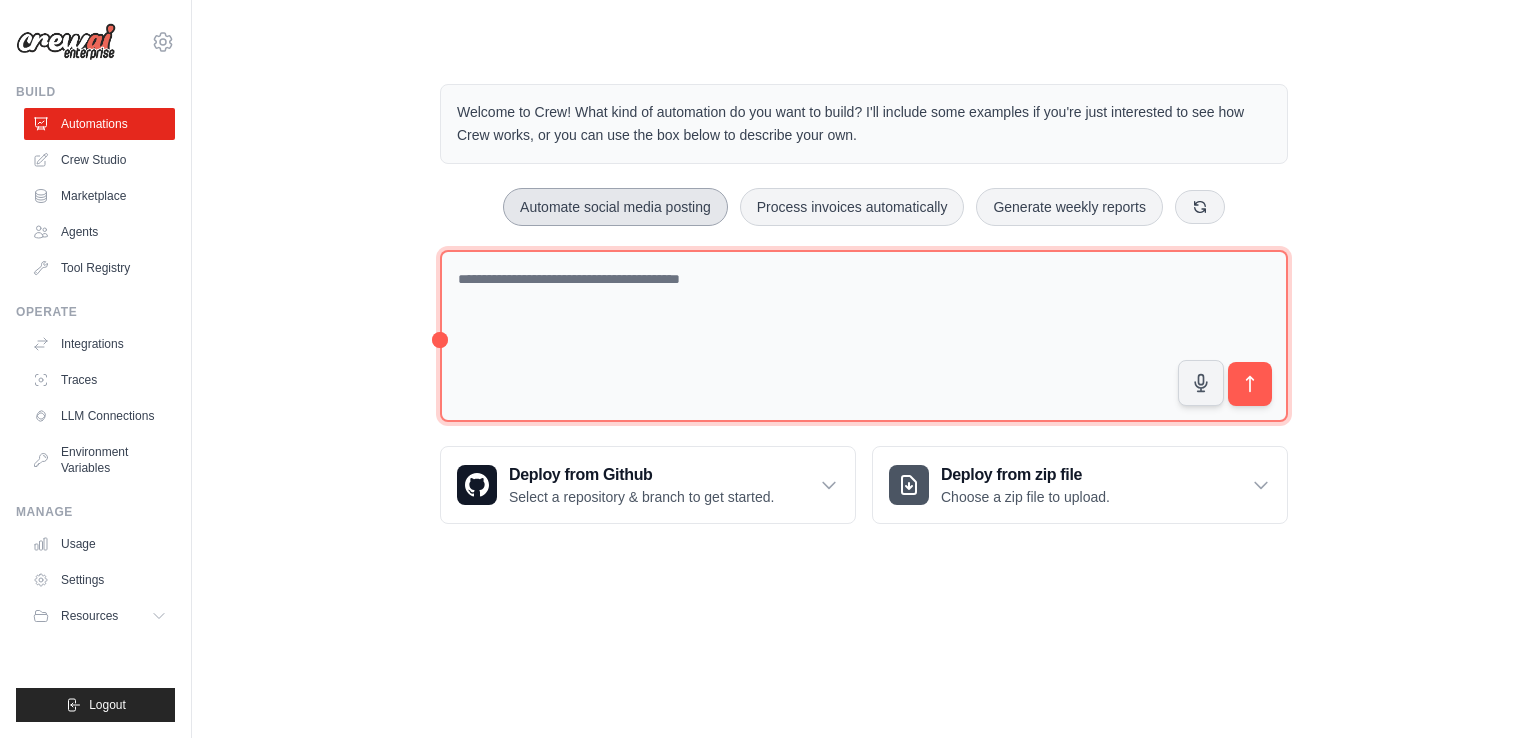 type on "**********" 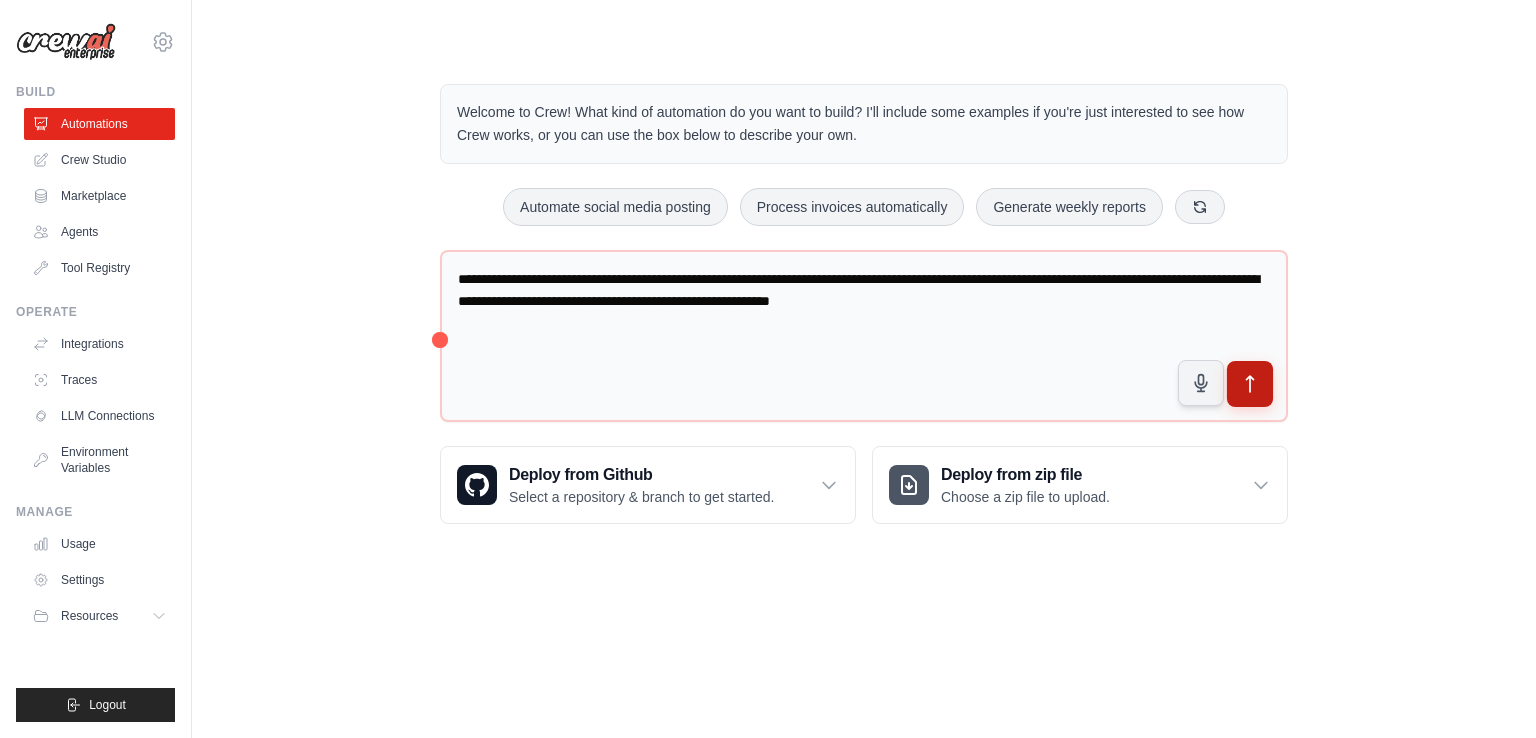 click 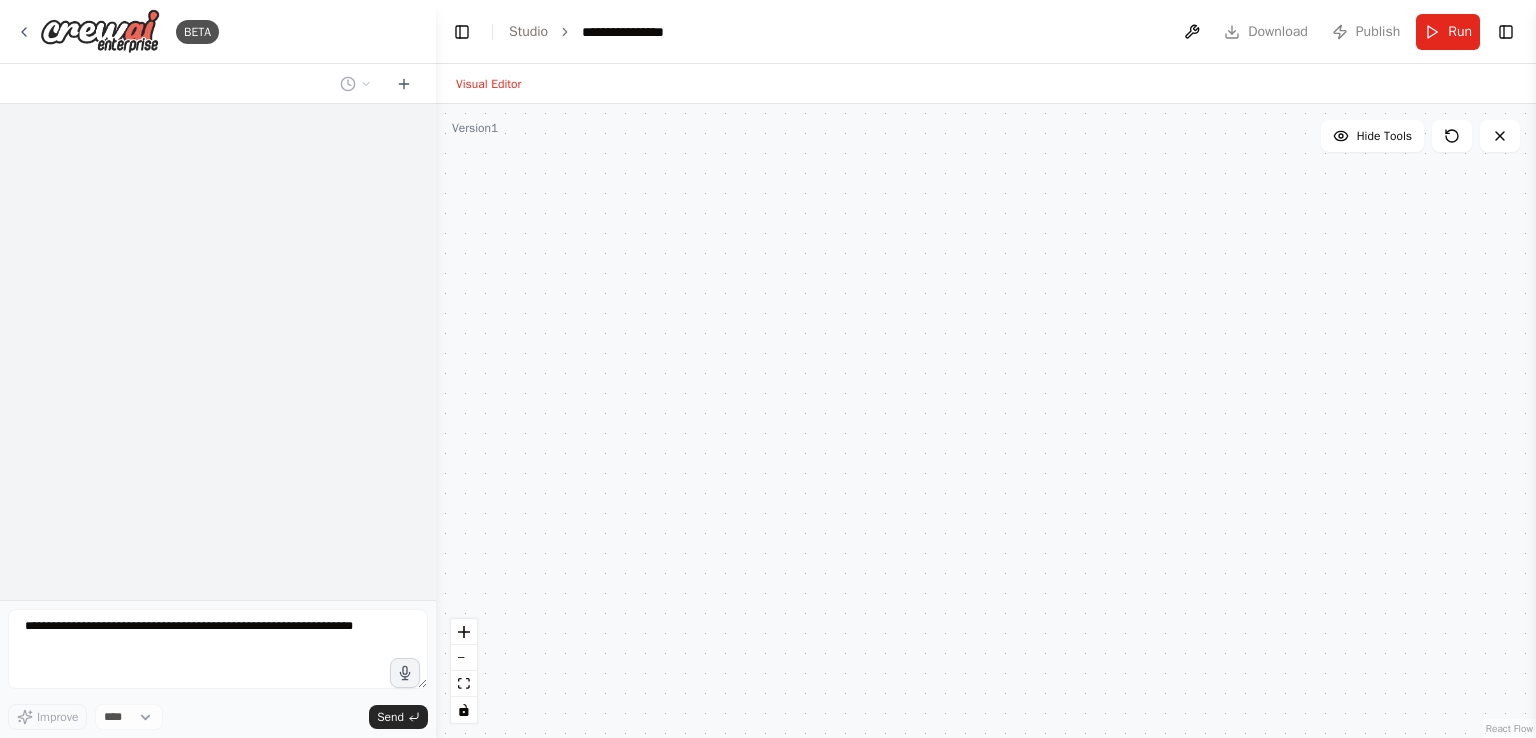 scroll, scrollTop: 0, scrollLeft: 0, axis: both 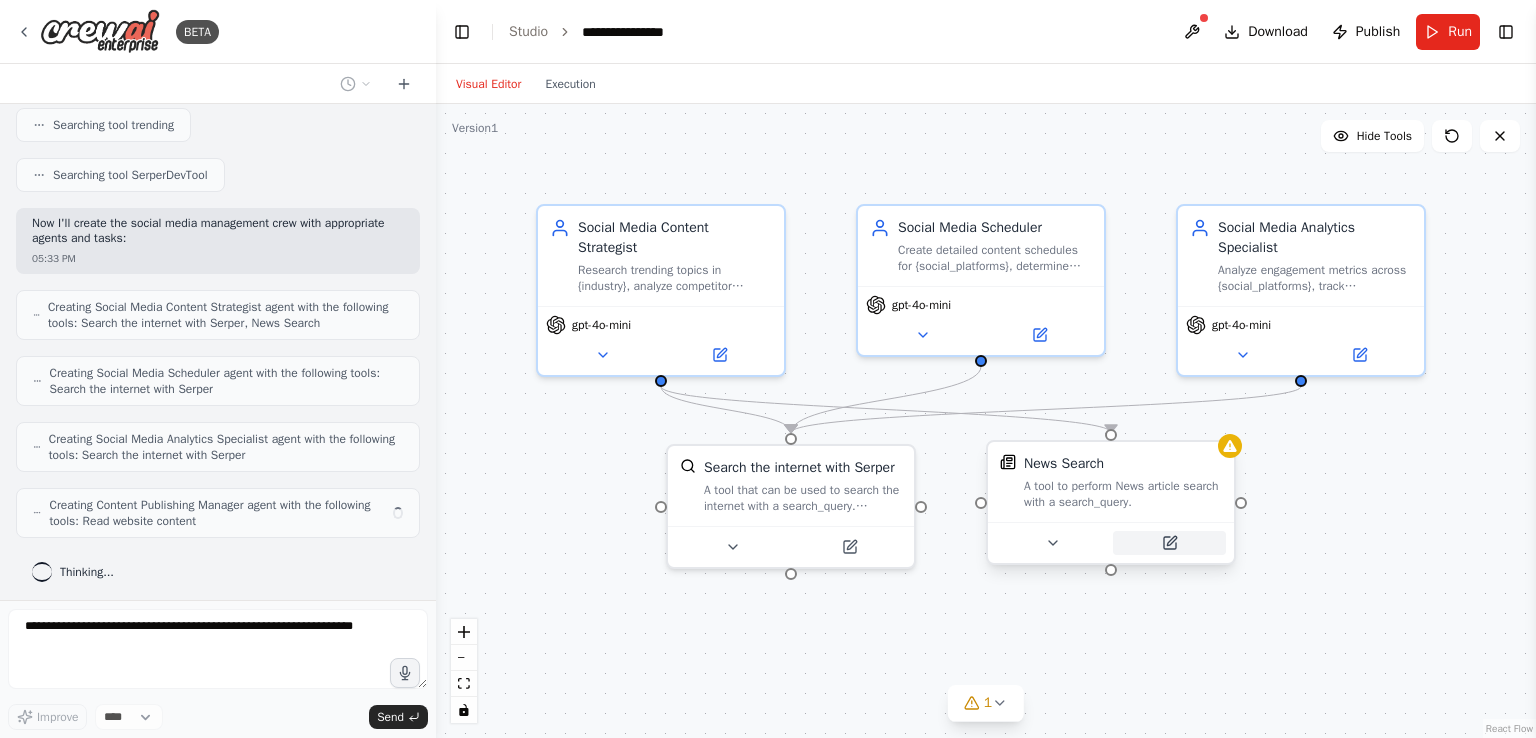 click 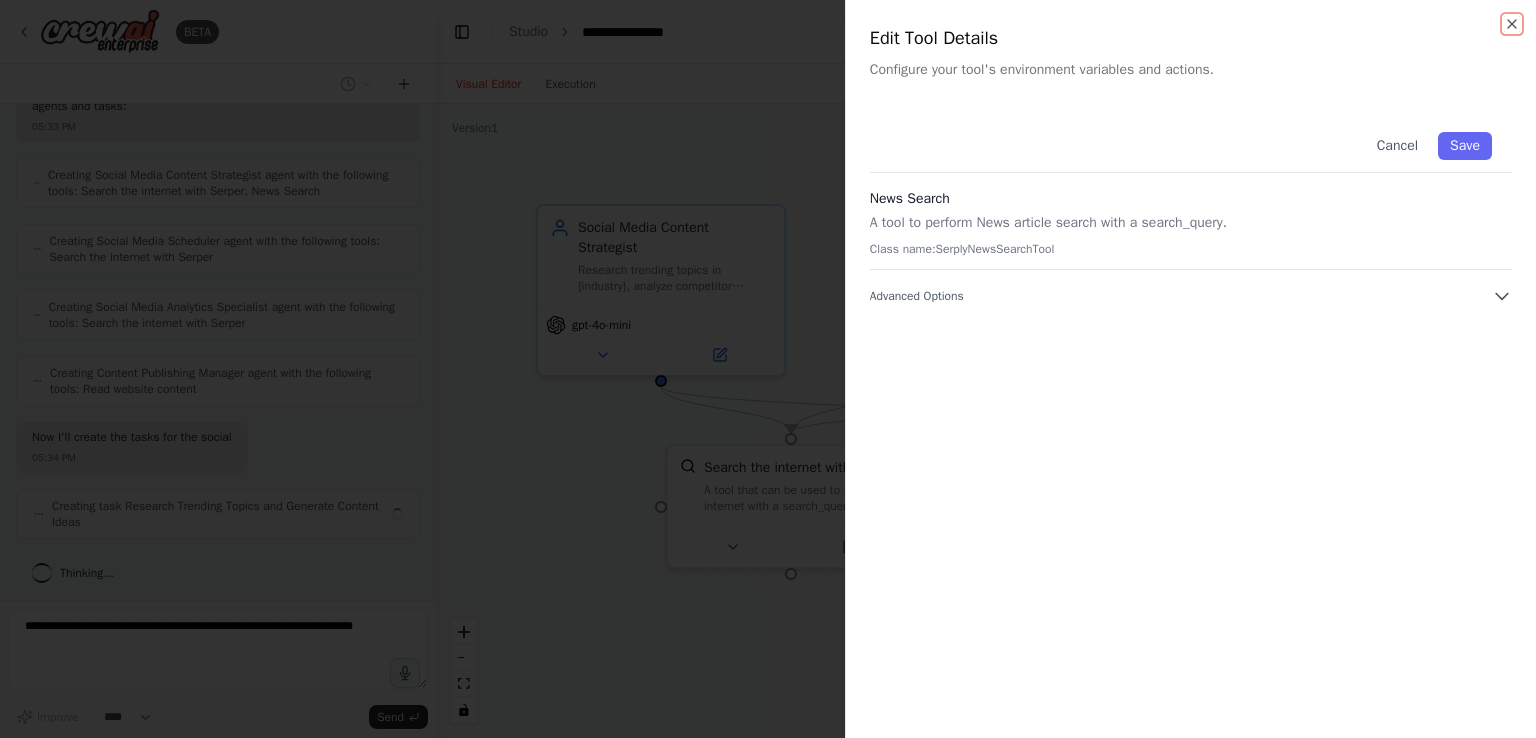 scroll, scrollTop: 674, scrollLeft: 0, axis: vertical 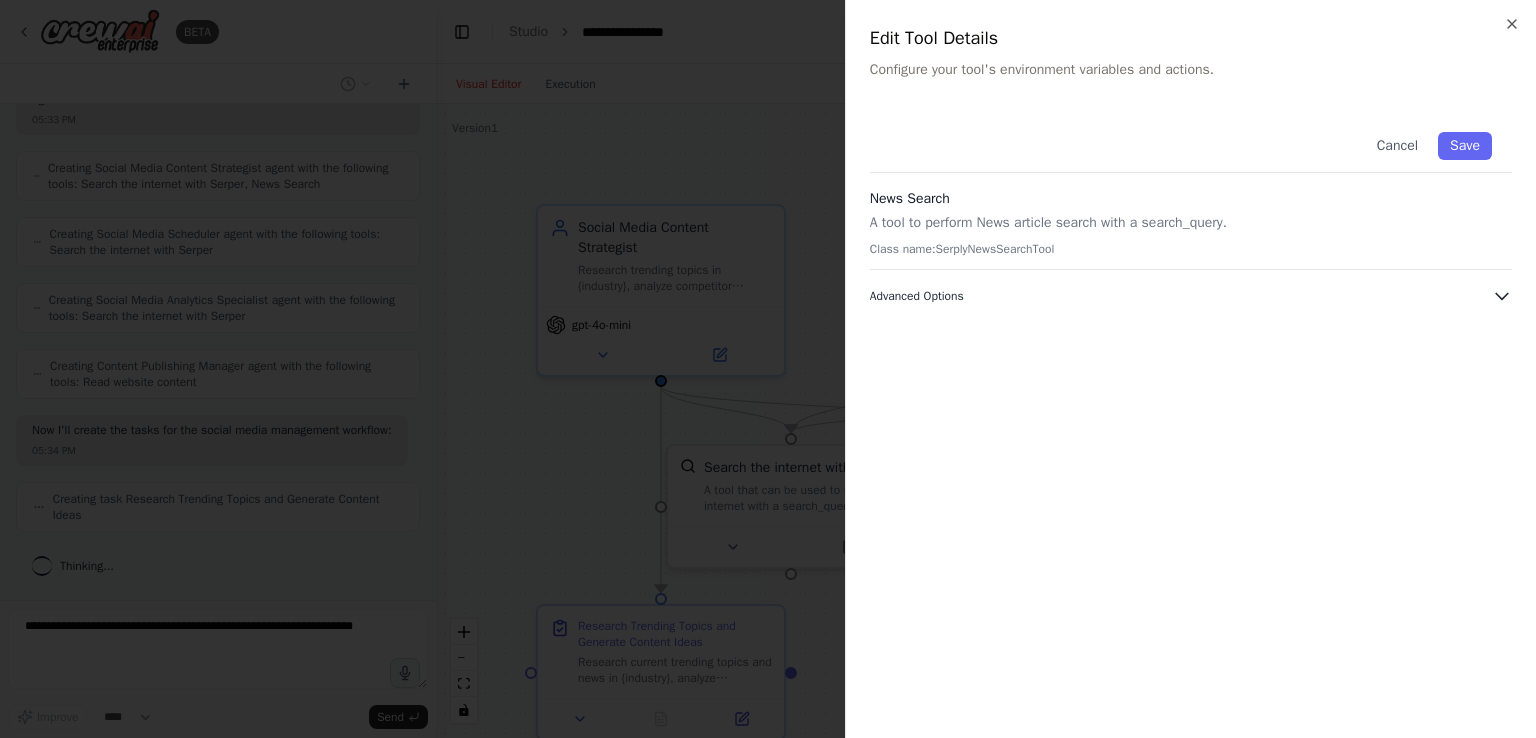 click 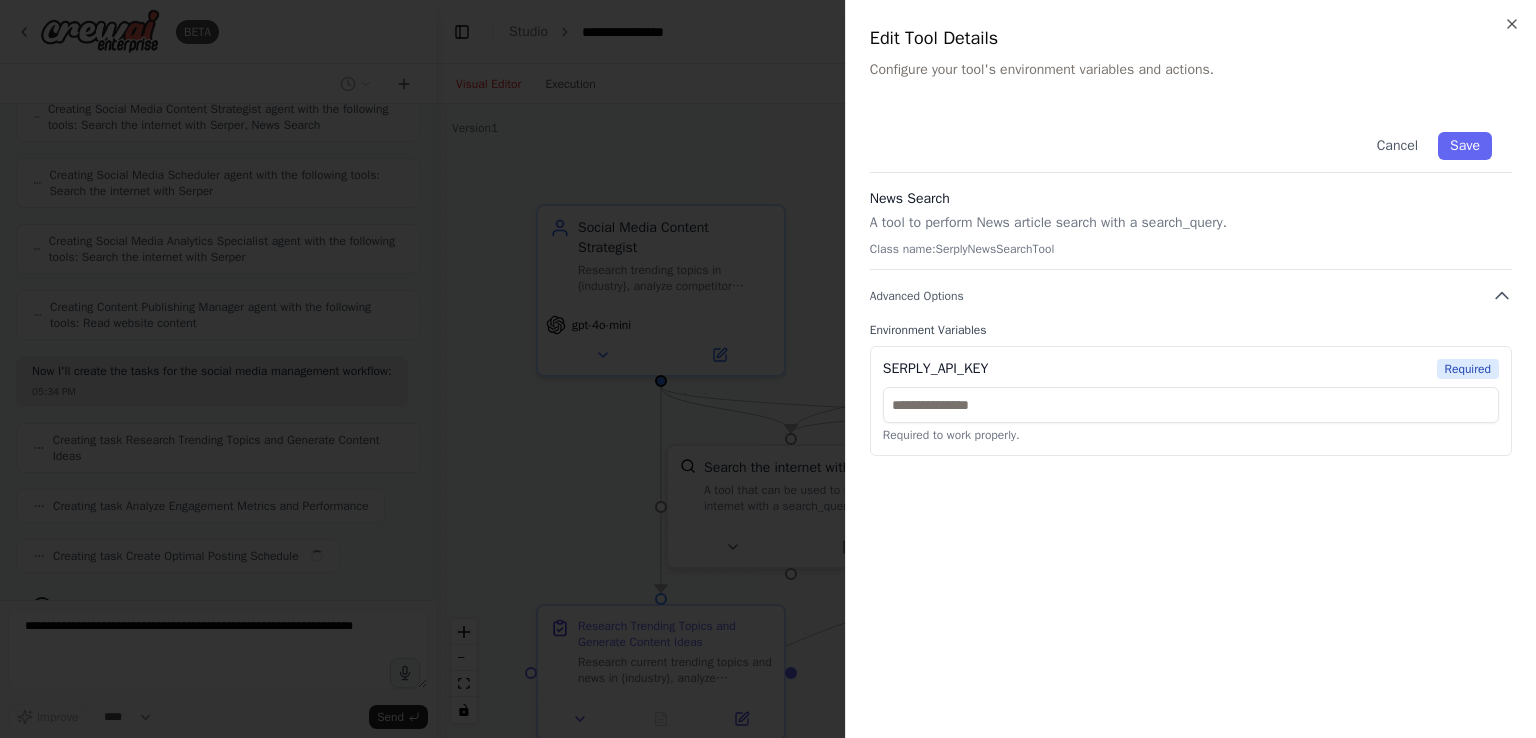 scroll, scrollTop: 773, scrollLeft: 0, axis: vertical 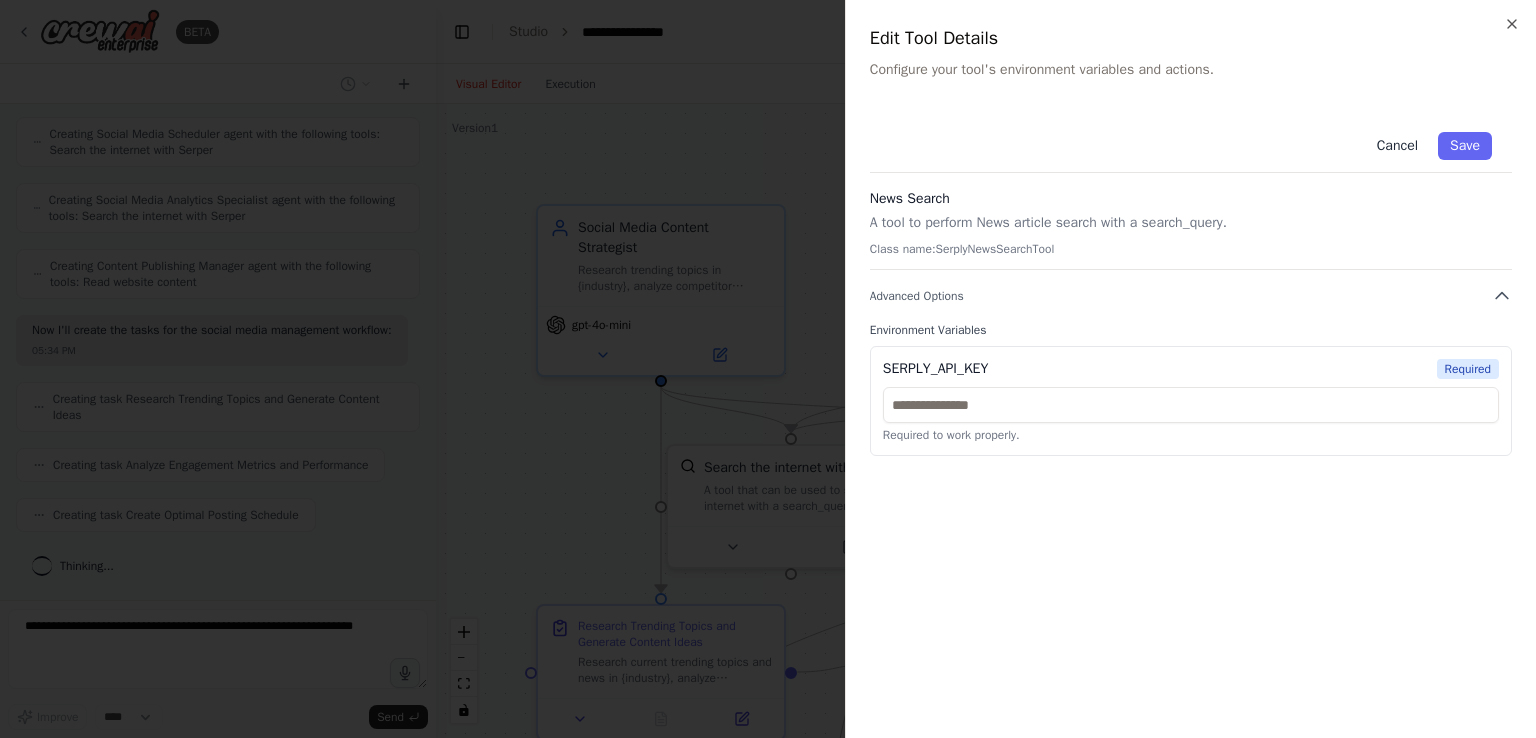click on "Cancel" at bounding box center [1397, 146] 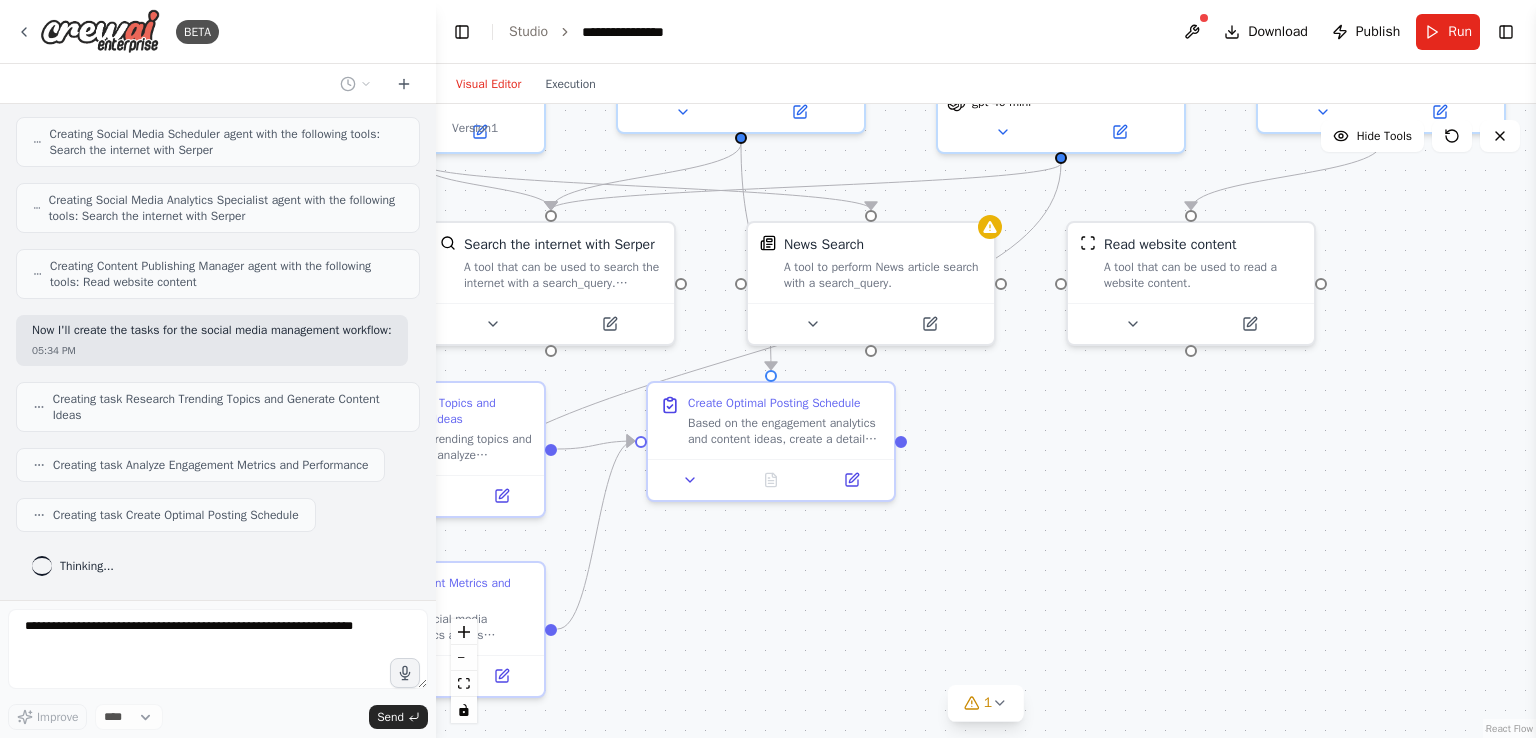 scroll, scrollTop: 823, scrollLeft: 0, axis: vertical 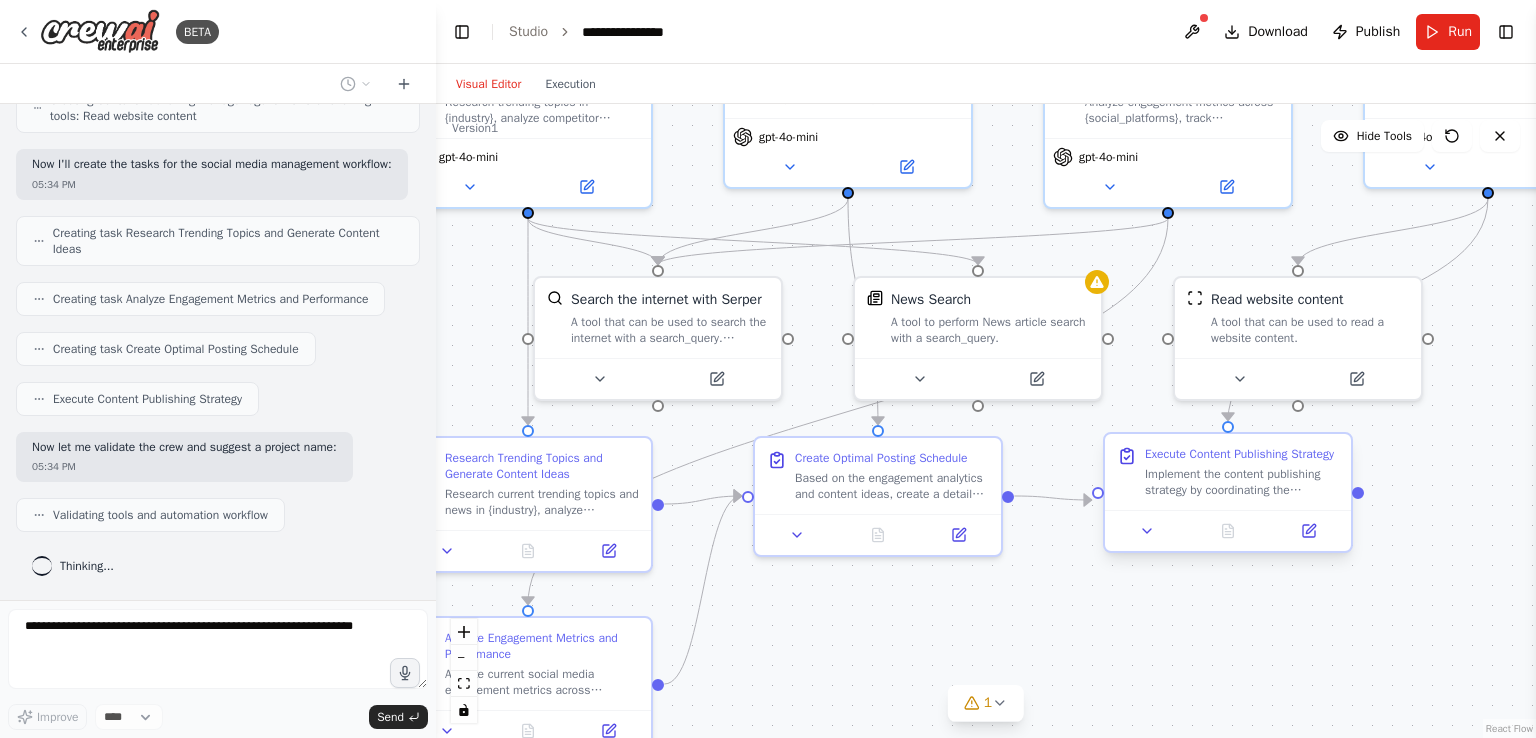 drag, startPoint x: 1329, startPoint y: 629, endPoint x: 1196, endPoint y: 461, distance: 214.2732 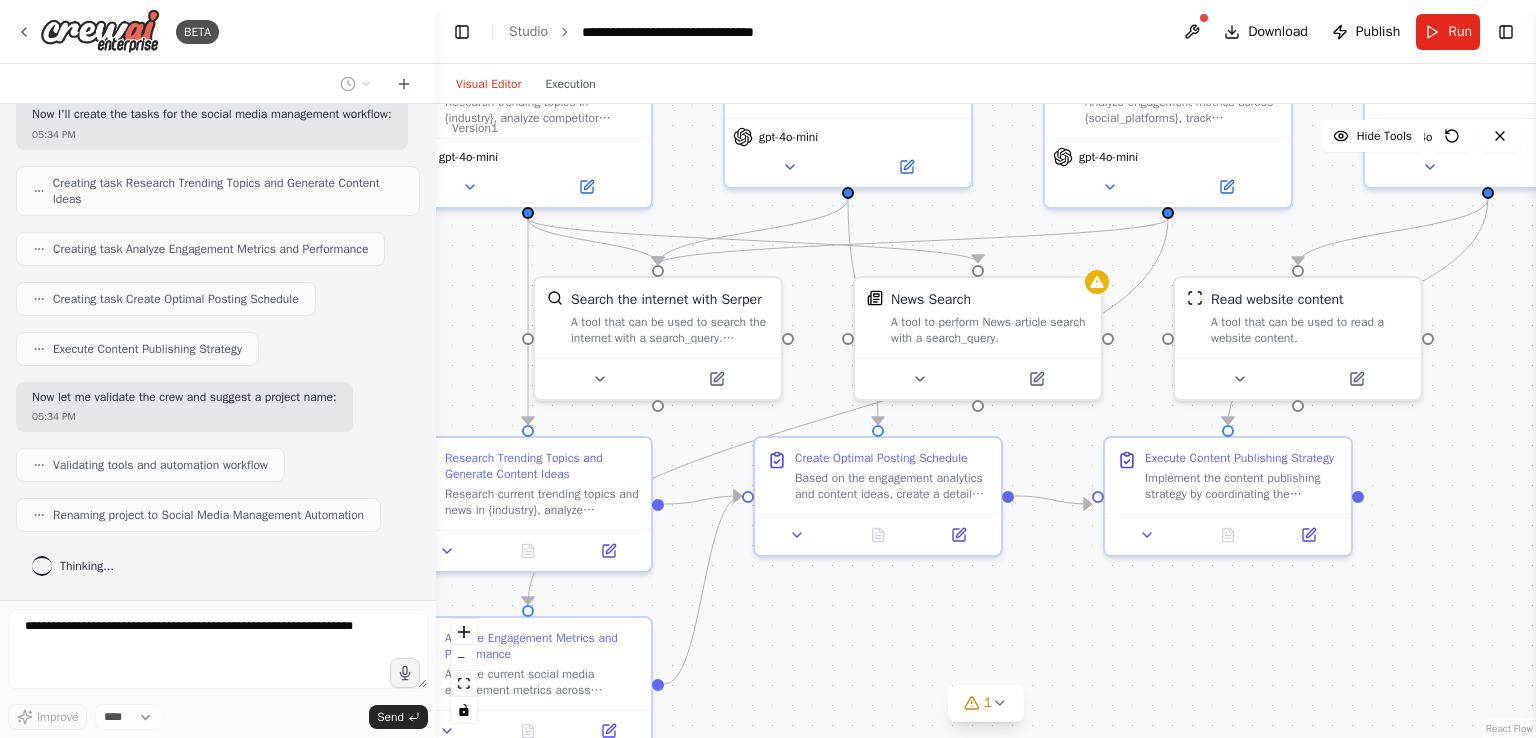 scroll, scrollTop: 988, scrollLeft: 0, axis: vertical 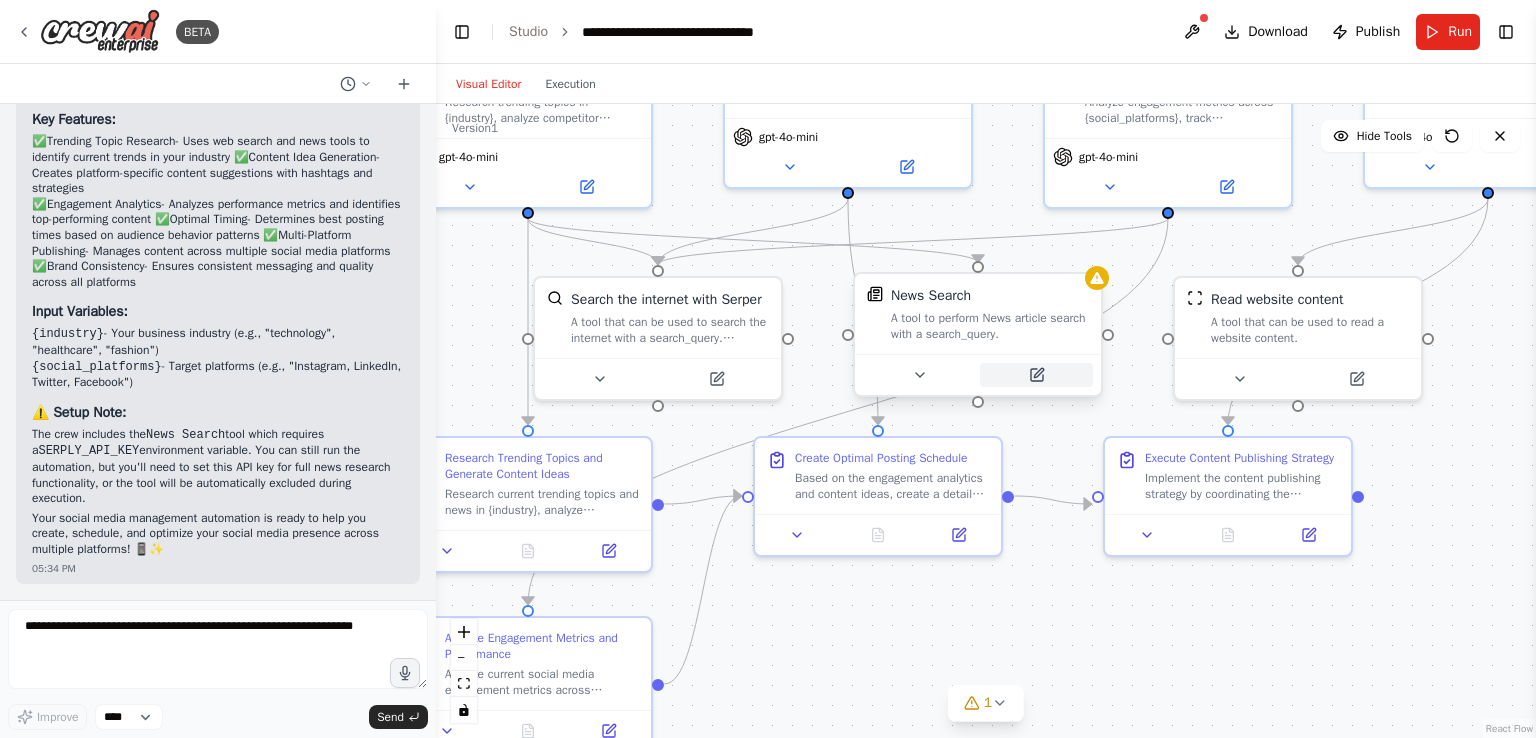 click 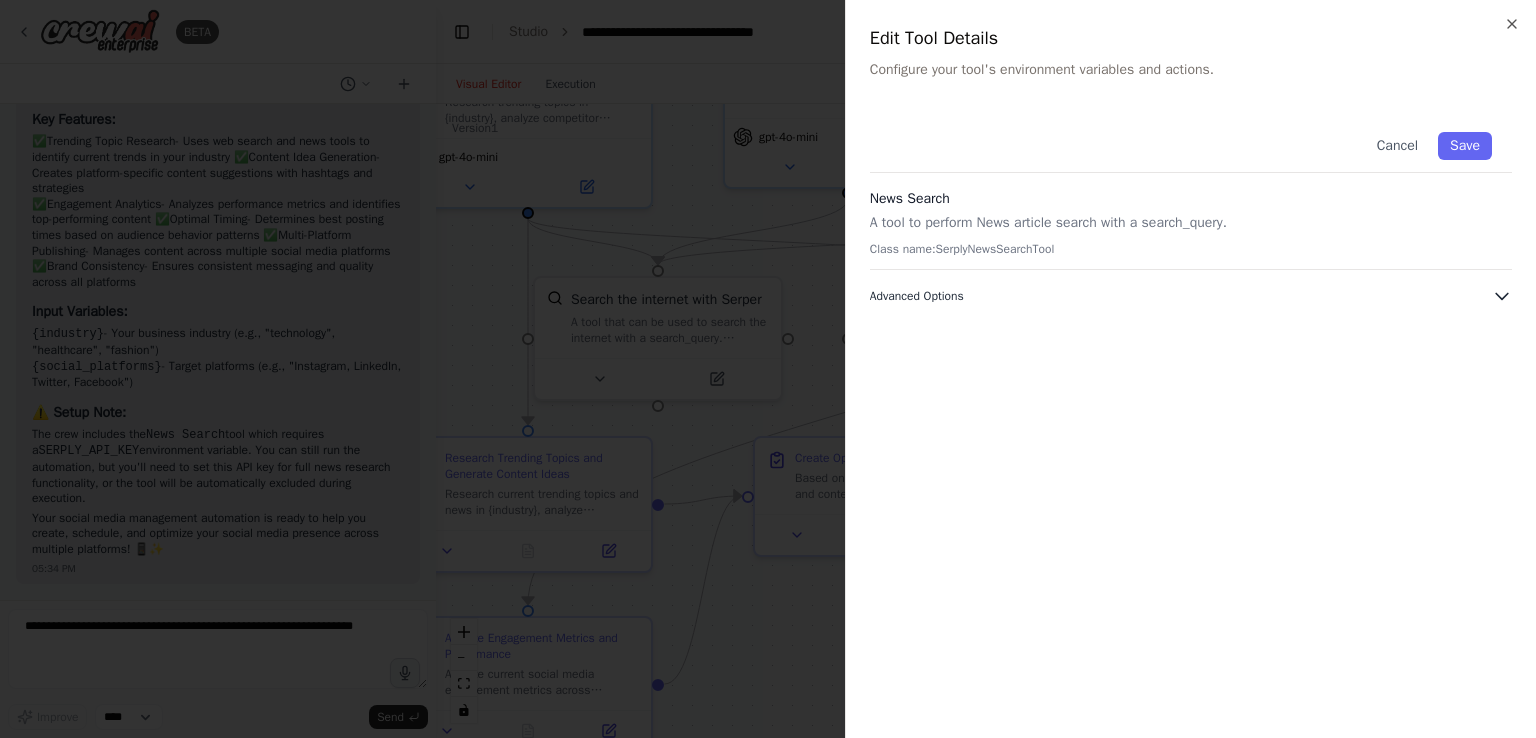 click on "Advanced Options" at bounding box center [1191, 296] 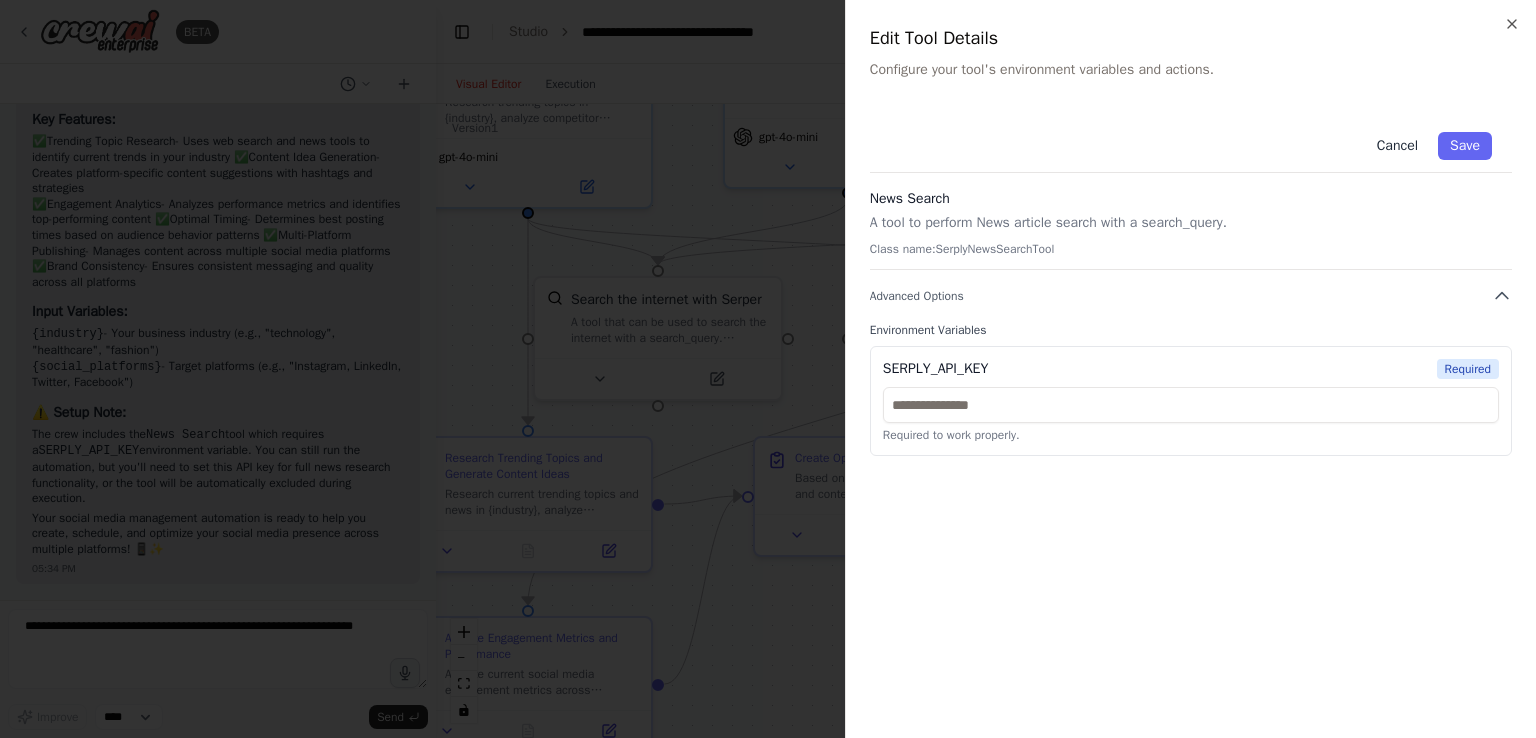 click on "Cancel" at bounding box center (1397, 146) 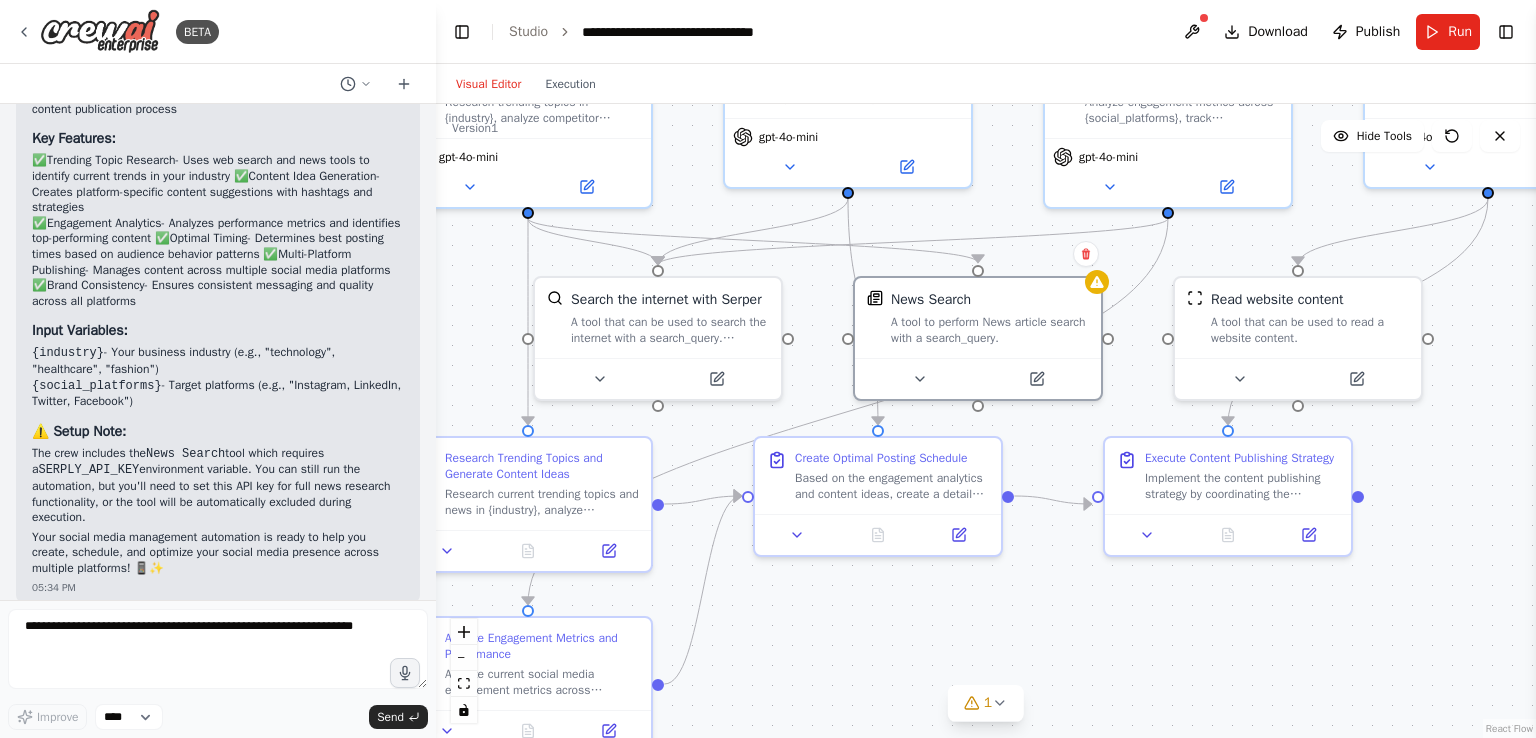 scroll, scrollTop: 1824, scrollLeft: 0, axis: vertical 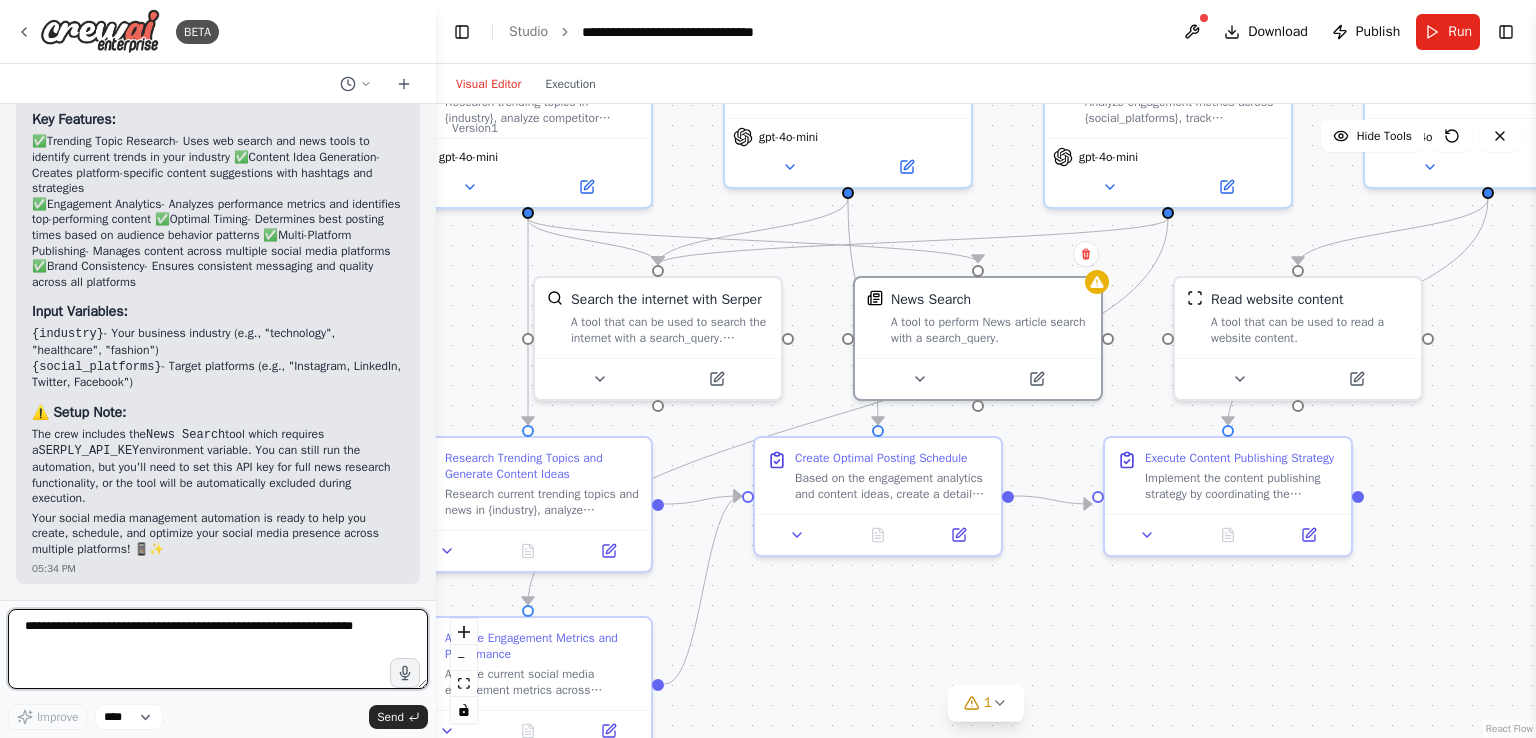 click at bounding box center [218, 649] 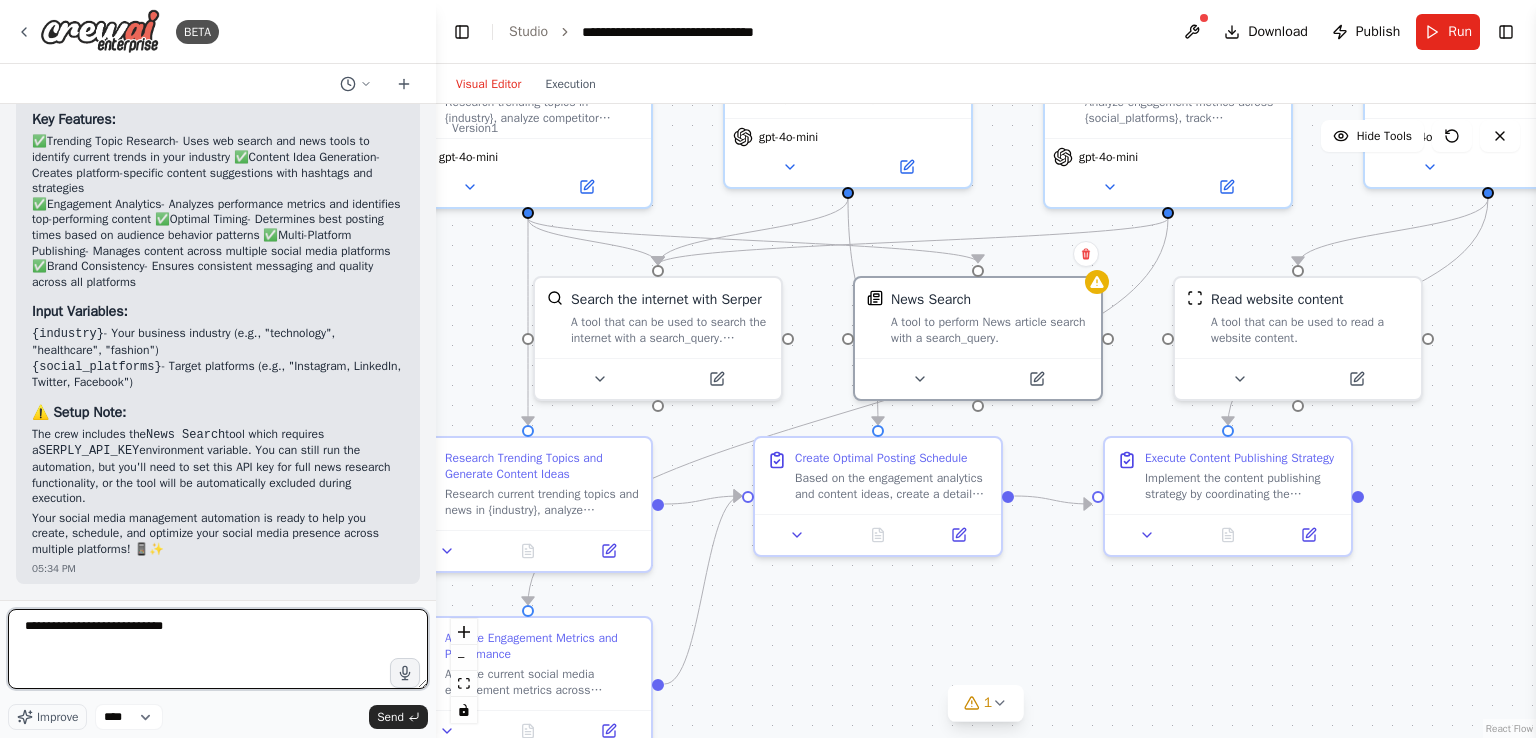 type on "**********" 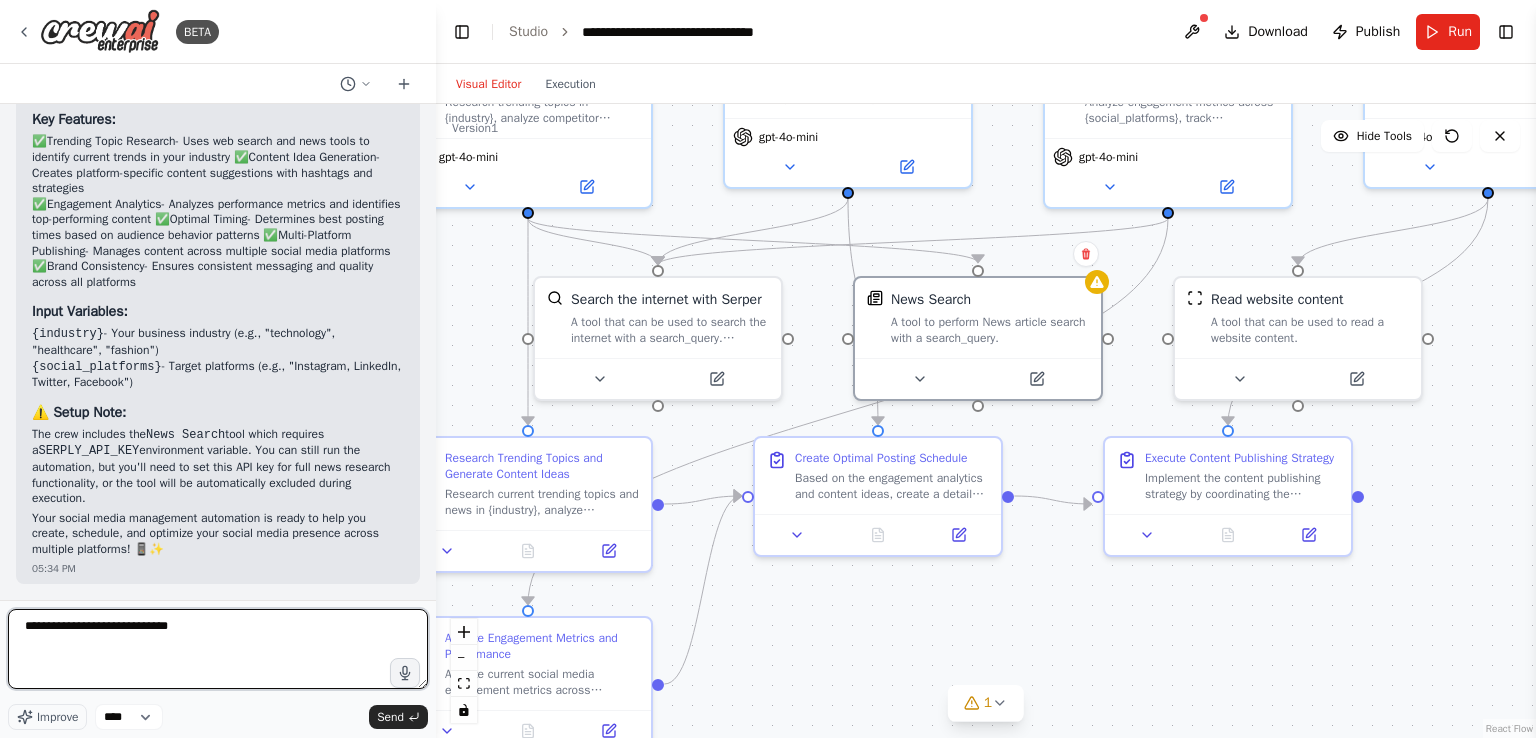 type 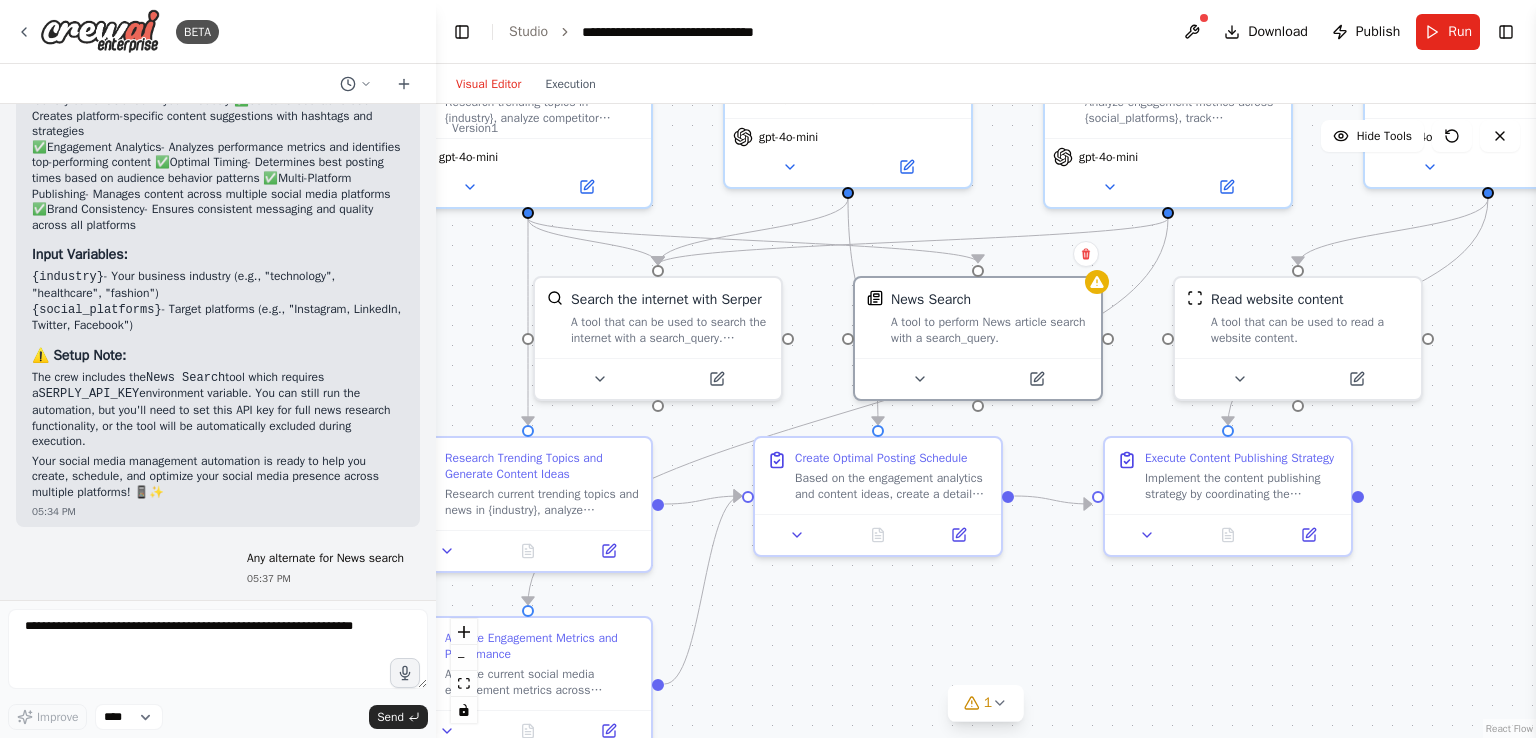 scroll, scrollTop: 1944, scrollLeft: 0, axis: vertical 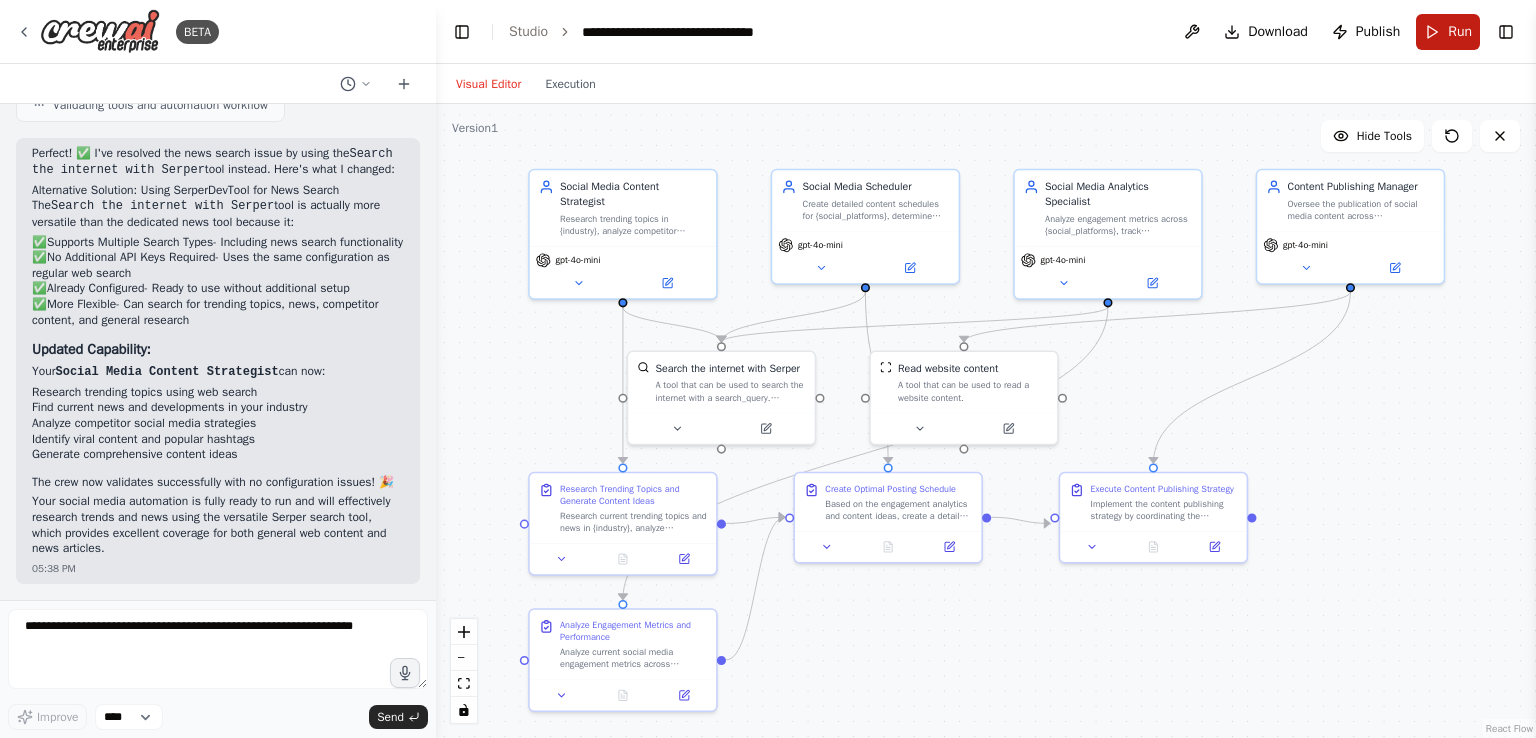 click on "Run" at bounding box center (1448, 32) 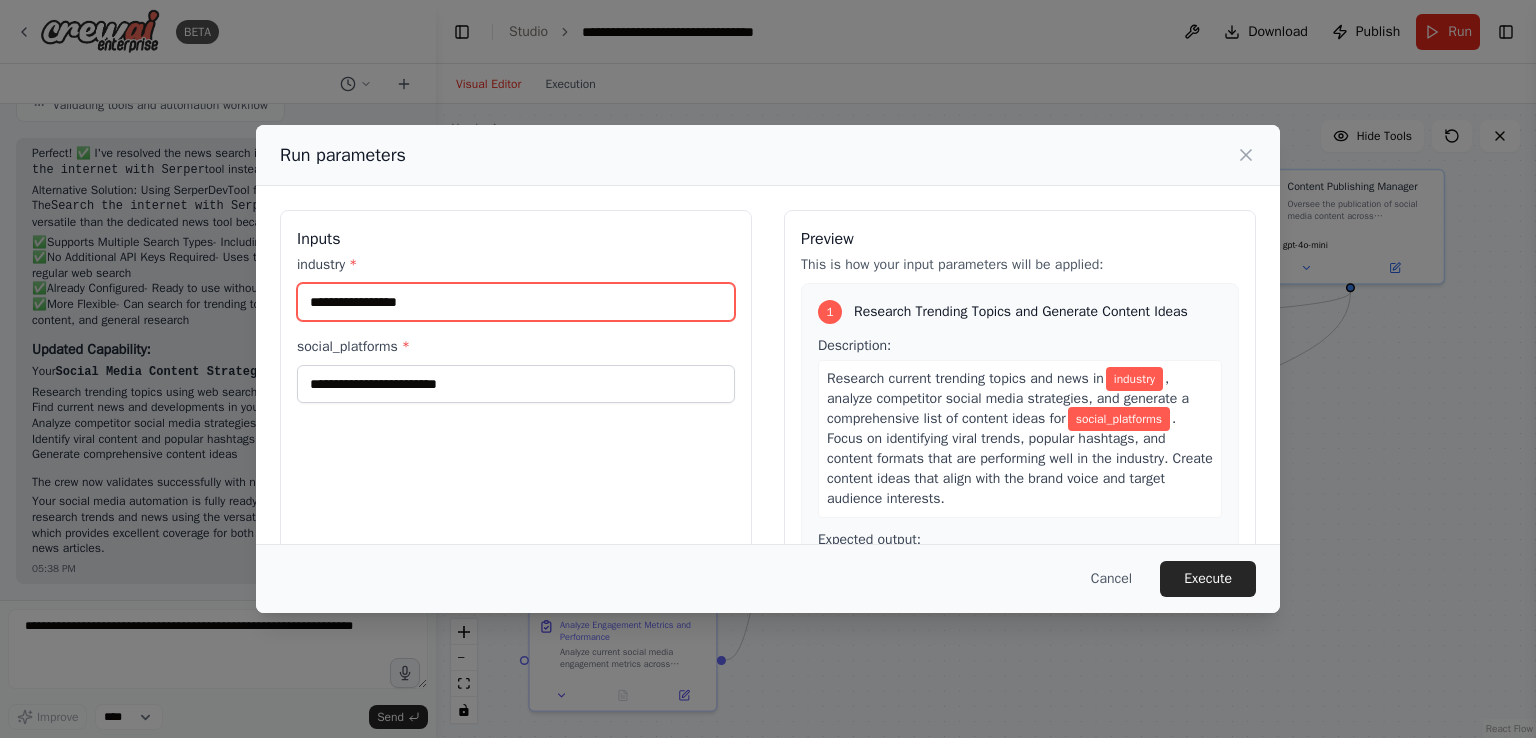click on "industry *" at bounding box center [516, 302] 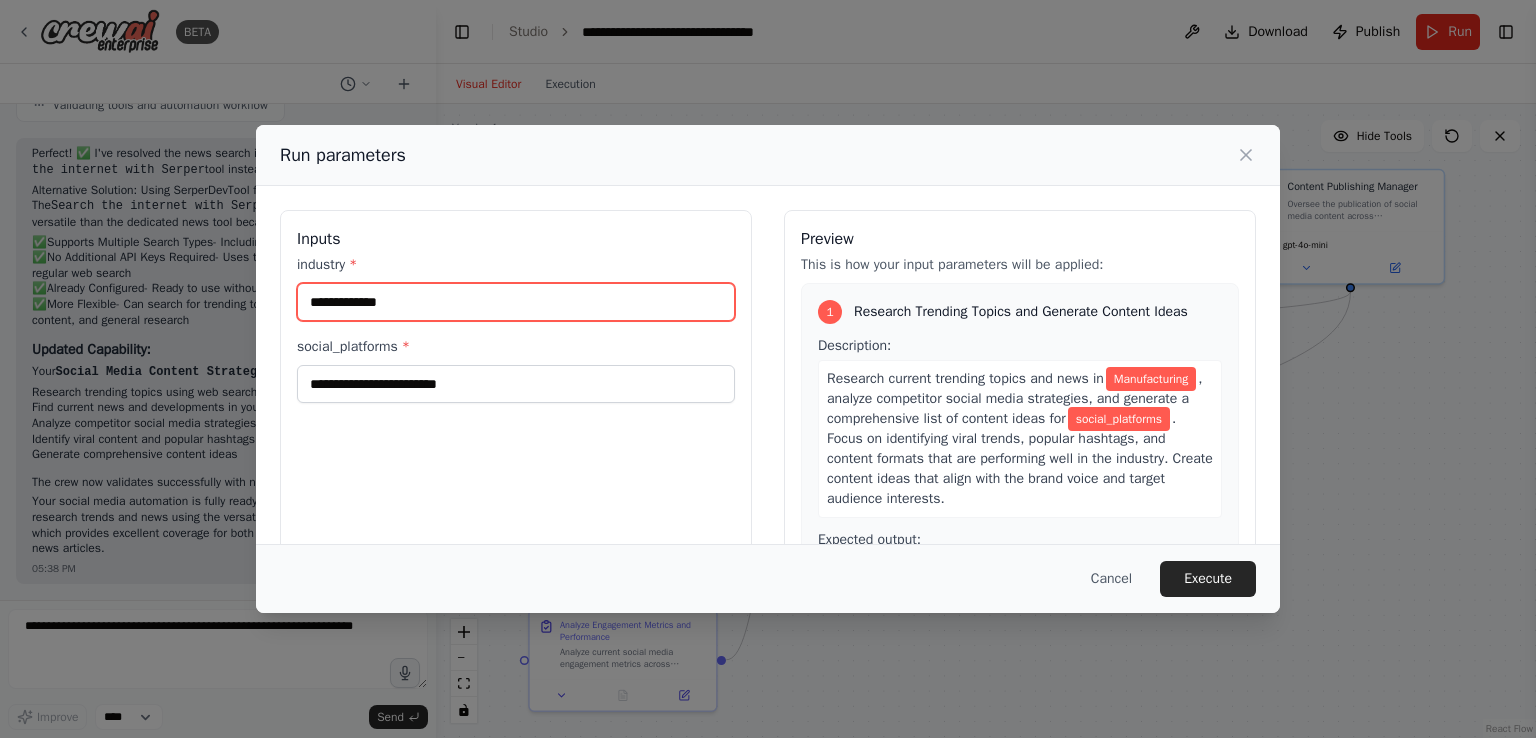 type on "**********" 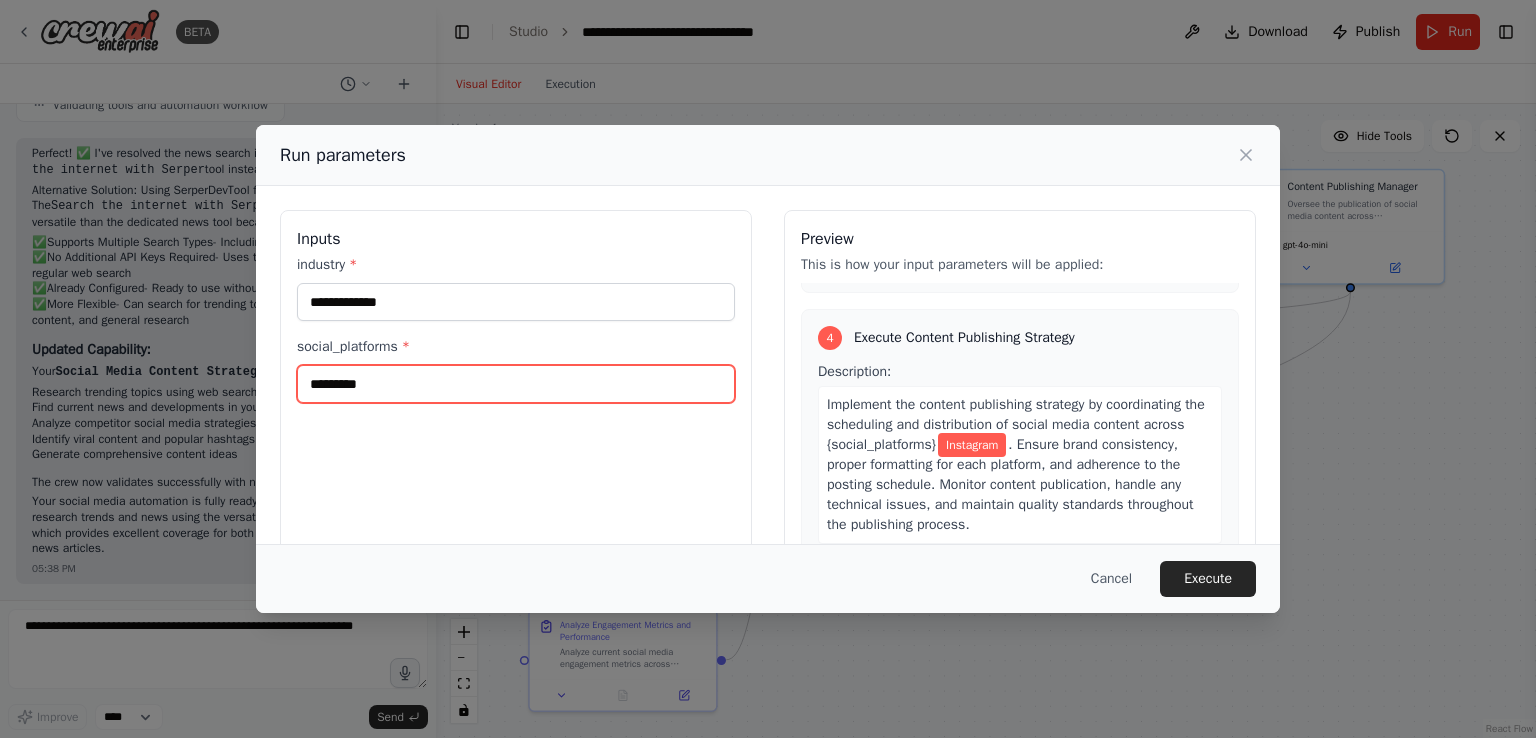 scroll, scrollTop: 1283, scrollLeft: 0, axis: vertical 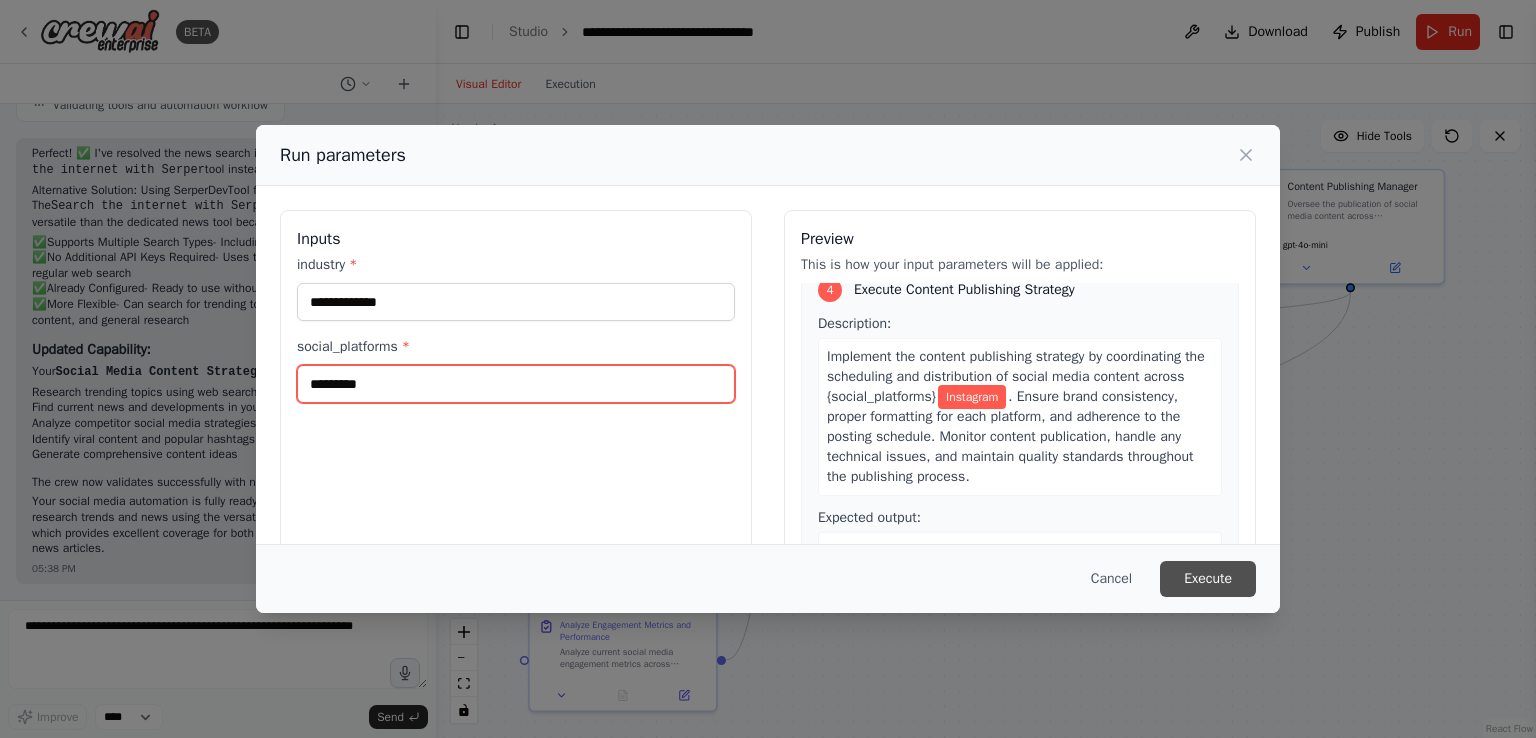type on "*********" 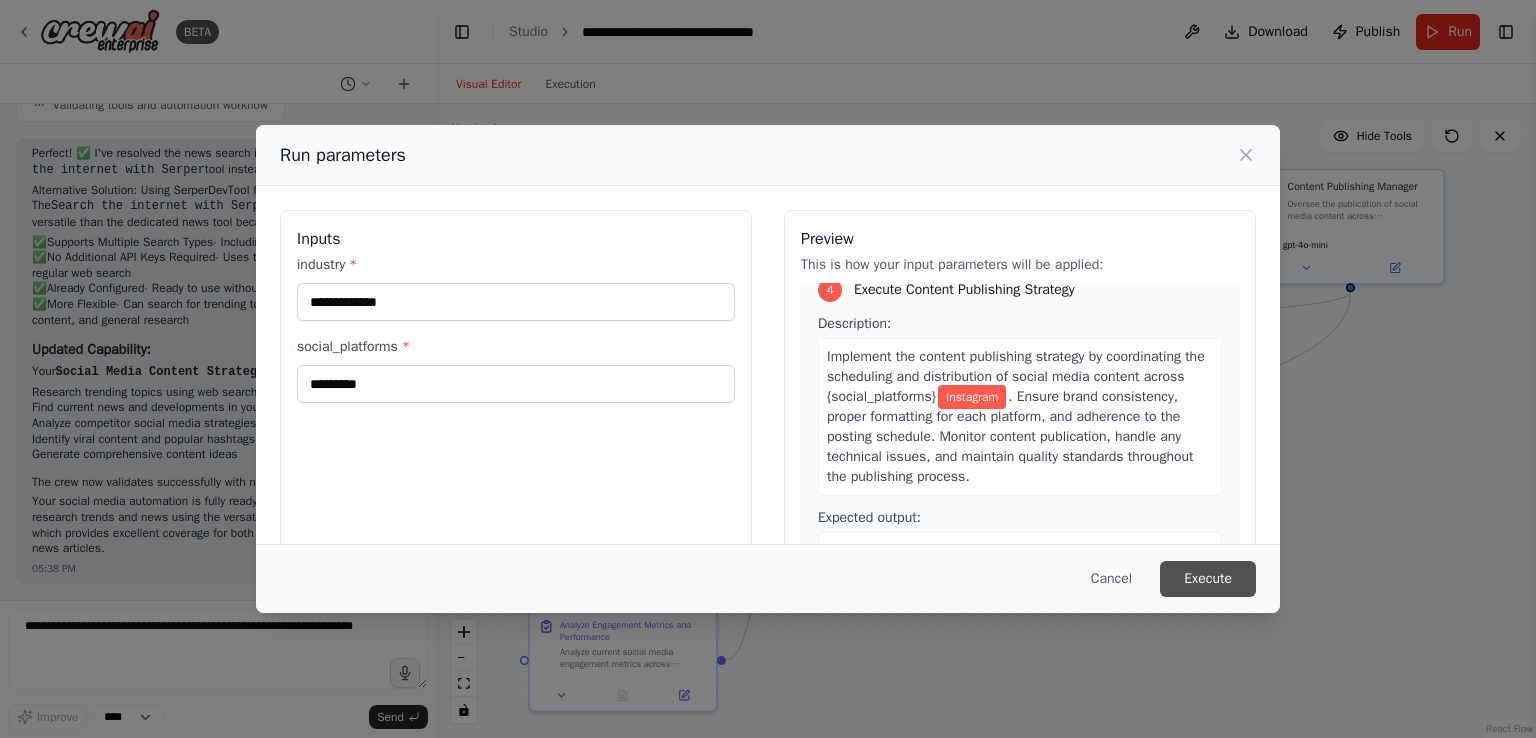 click on "Execute" at bounding box center (1208, 579) 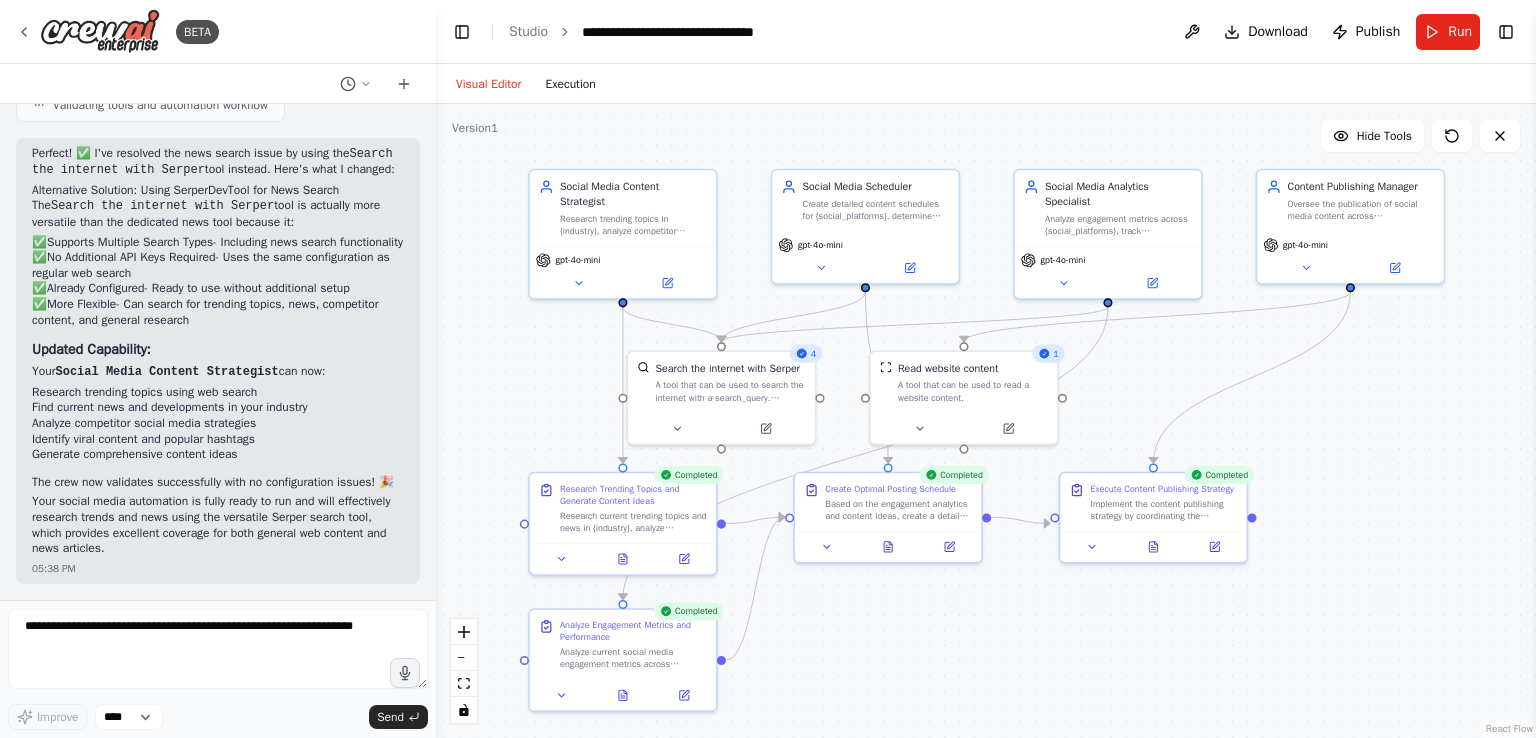 click on "Execution" at bounding box center [570, 84] 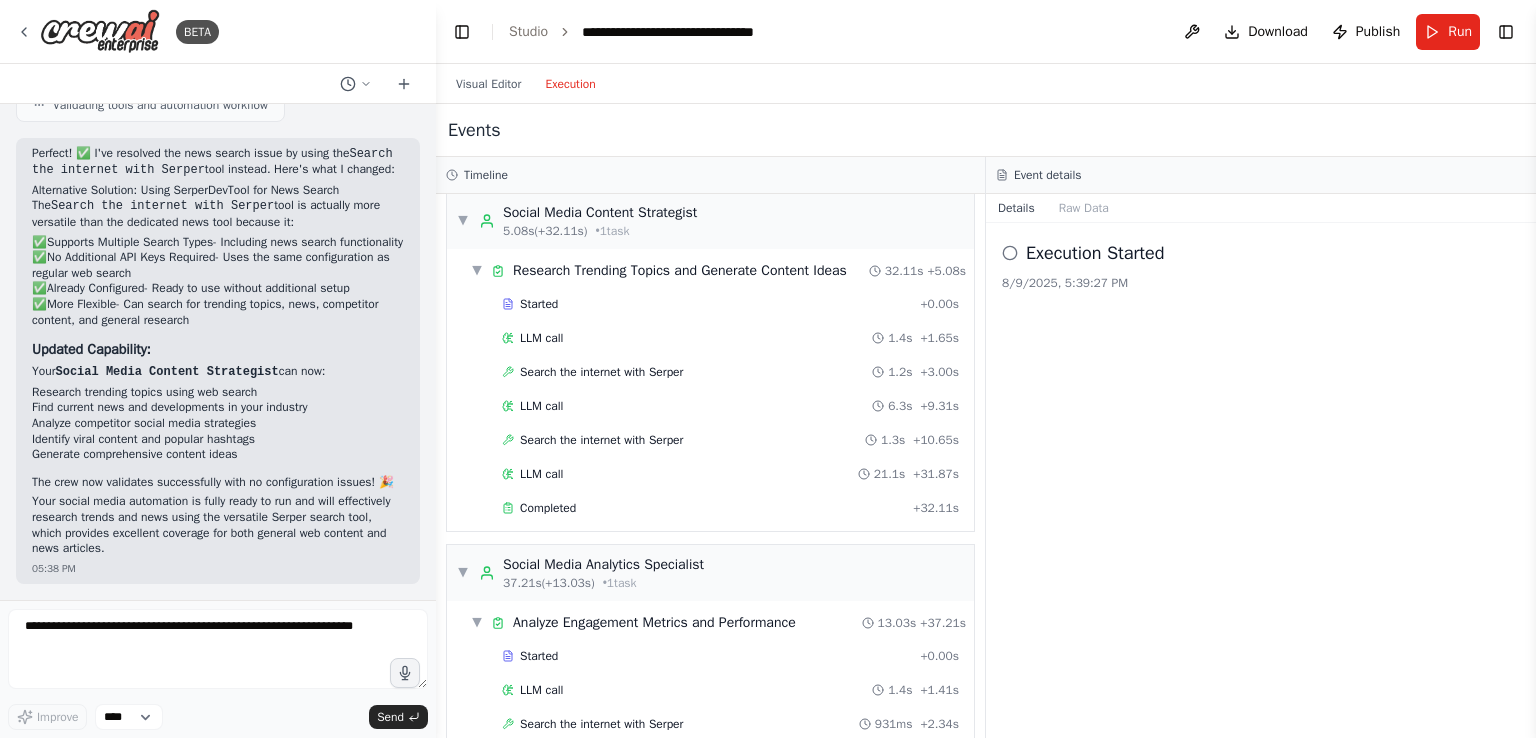 scroll, scrollTop: 0, scrollLeft: 0, axis: both 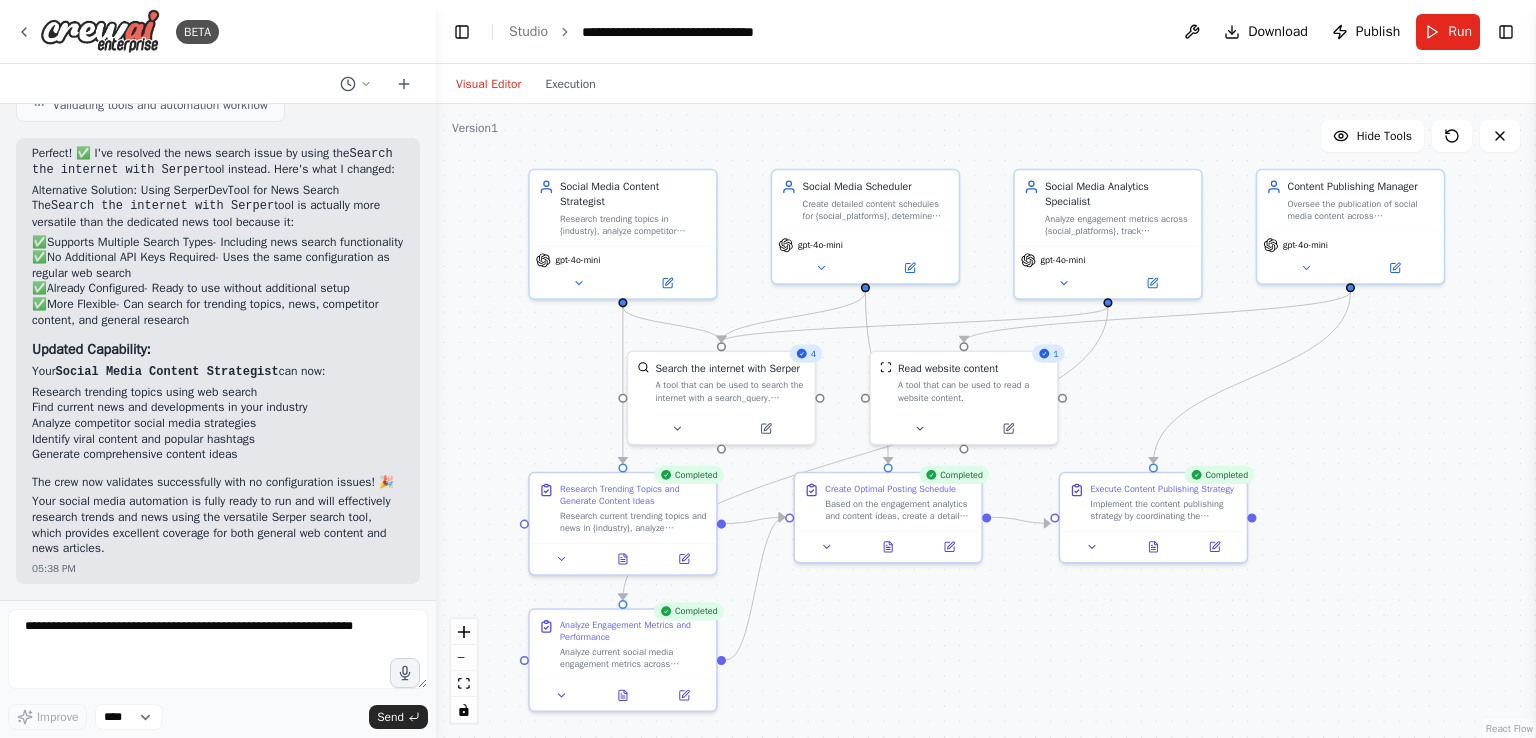 click on "Visual Editor" at bounding box center [488, 84] 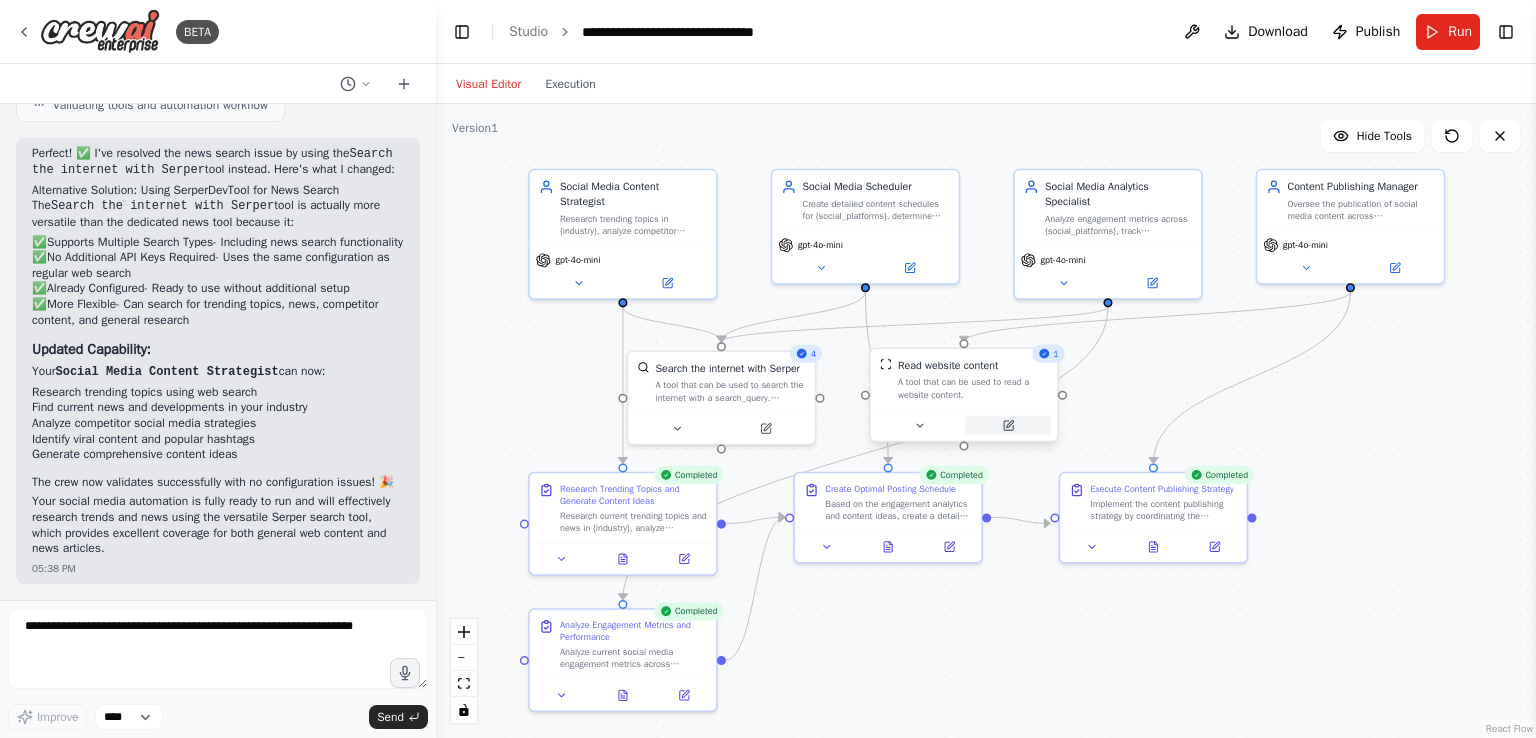 click 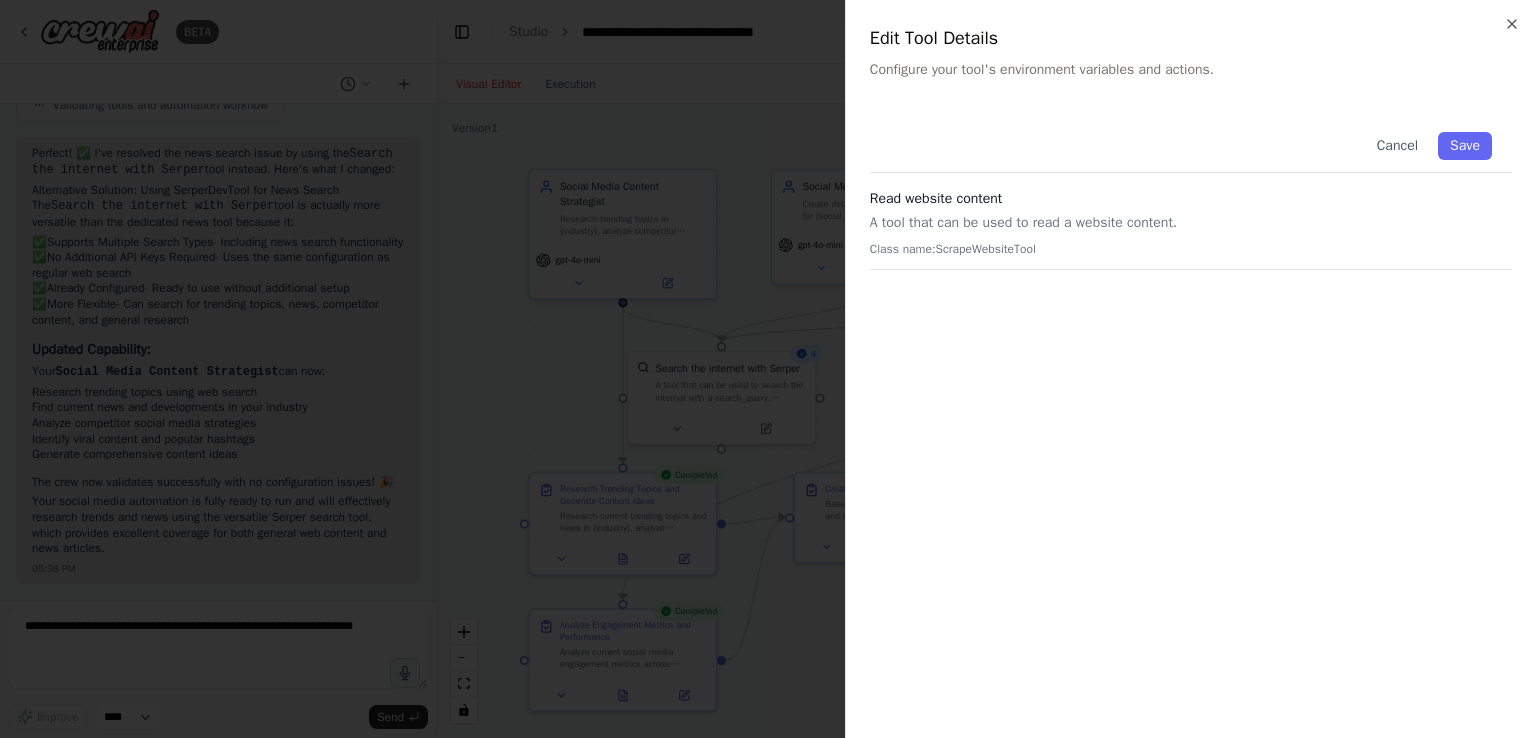 click on "Read website content A tool that can be used to read a website content. Class name:  ScrapeWebsiteTool" at bounding box center [1191, 229] 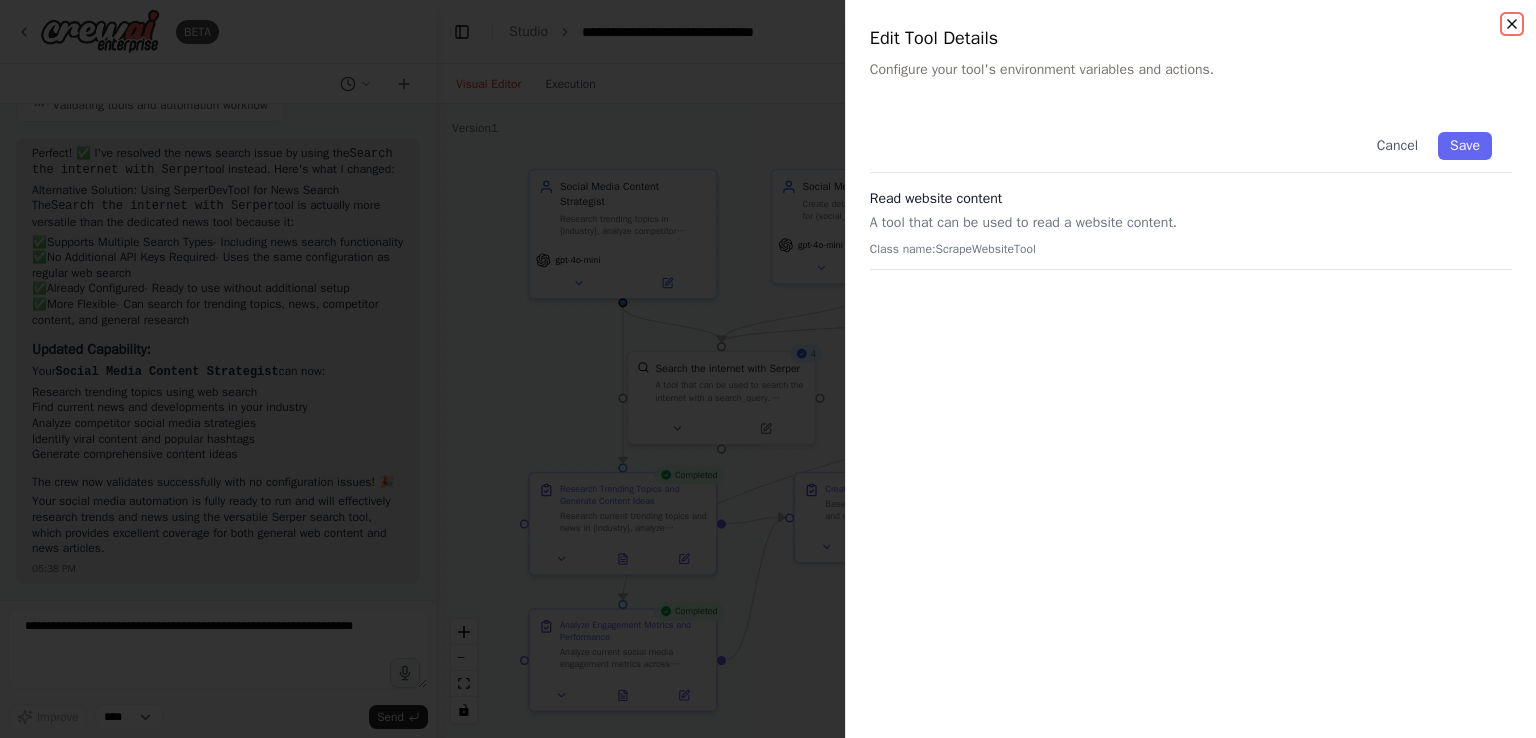 click 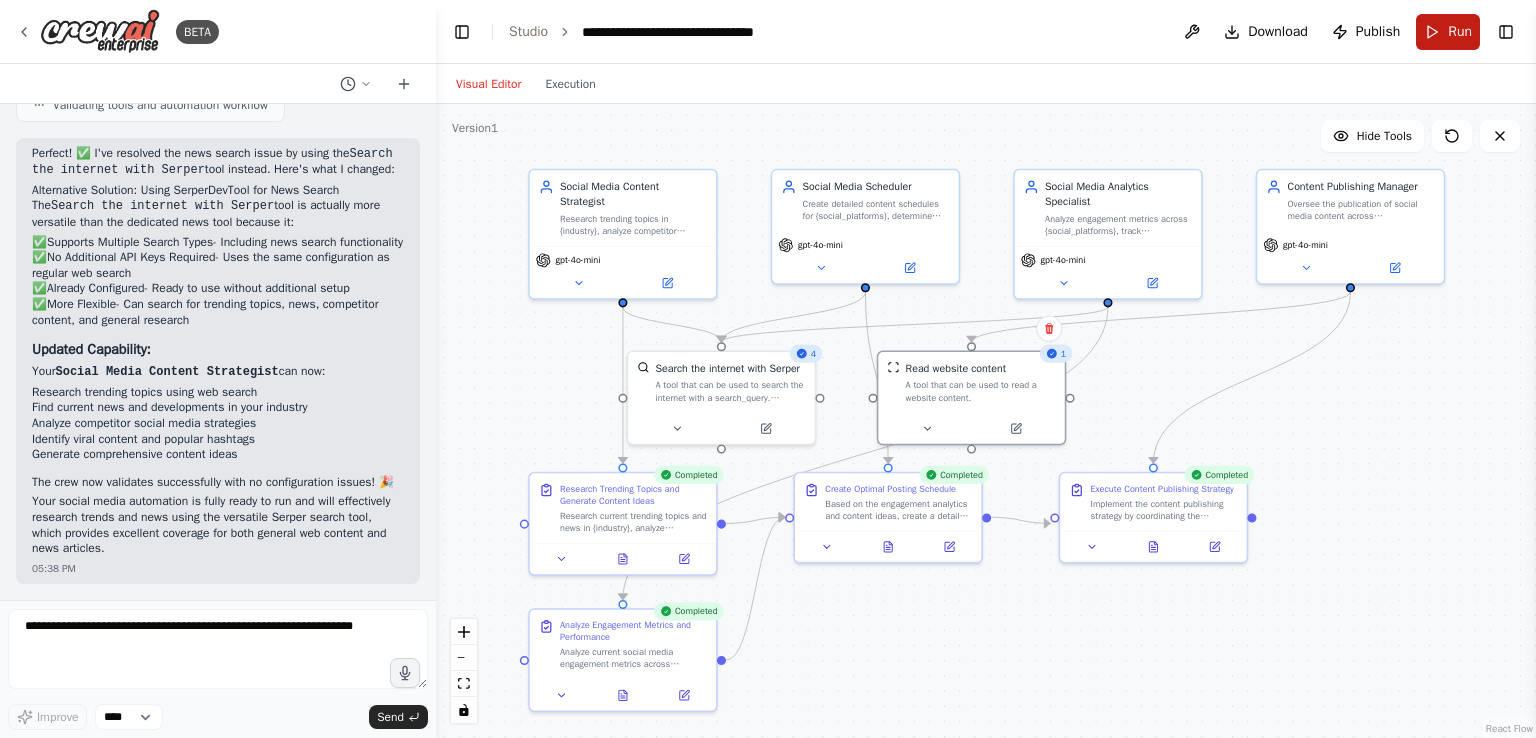 click on "Run" at bounding box center [1460, 32] 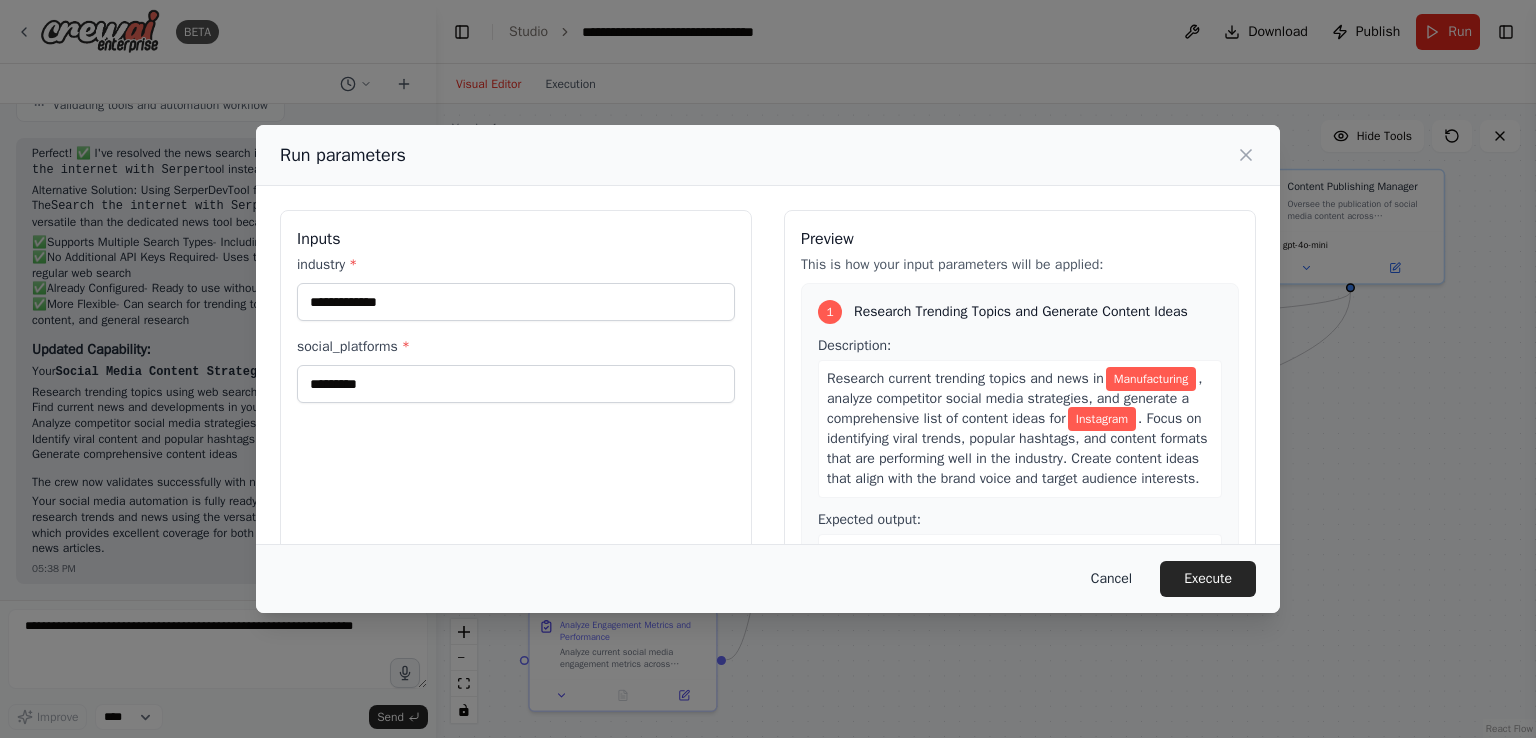 click on "Cancel" at bounding box center [1111, 579] 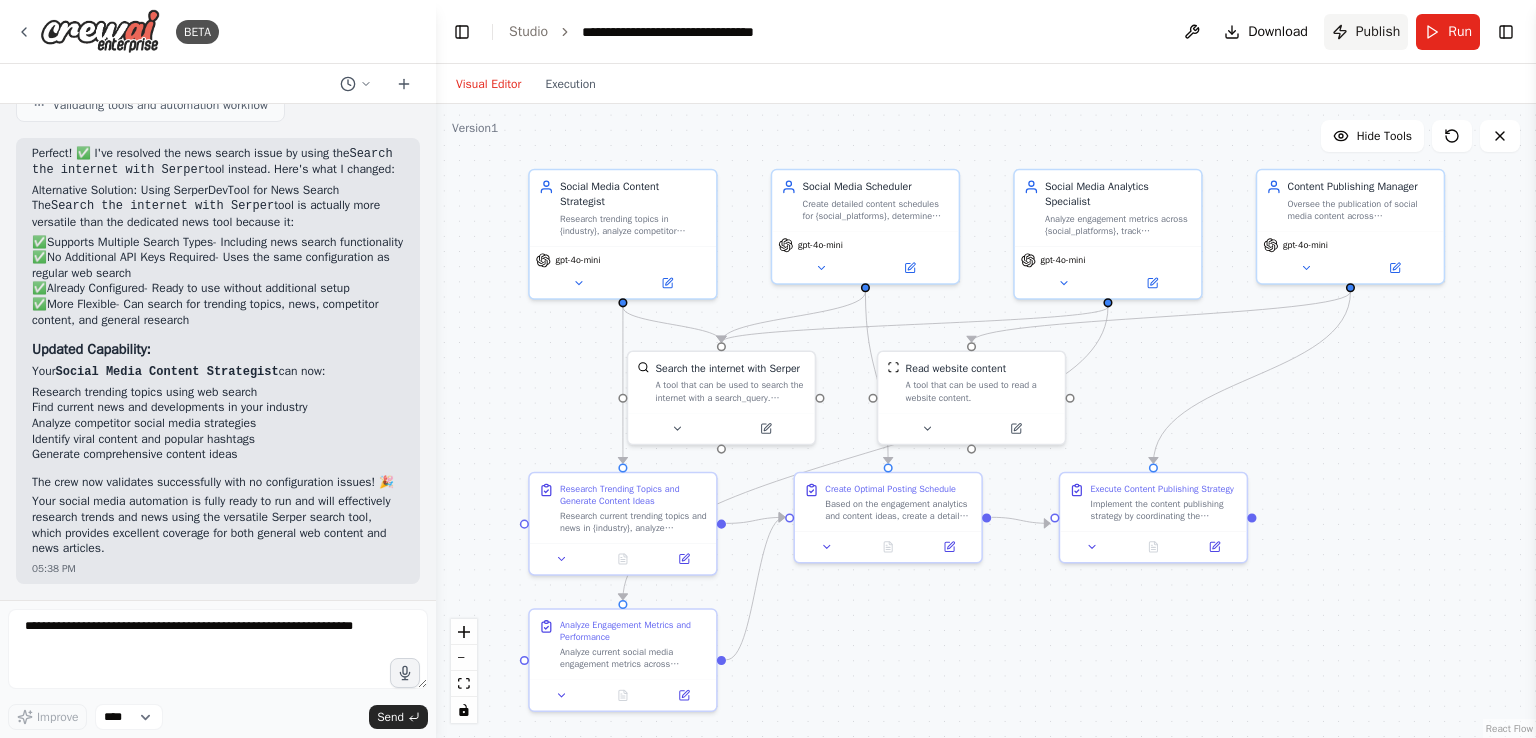 click on "Publish" at bounding box center [1378, 32] 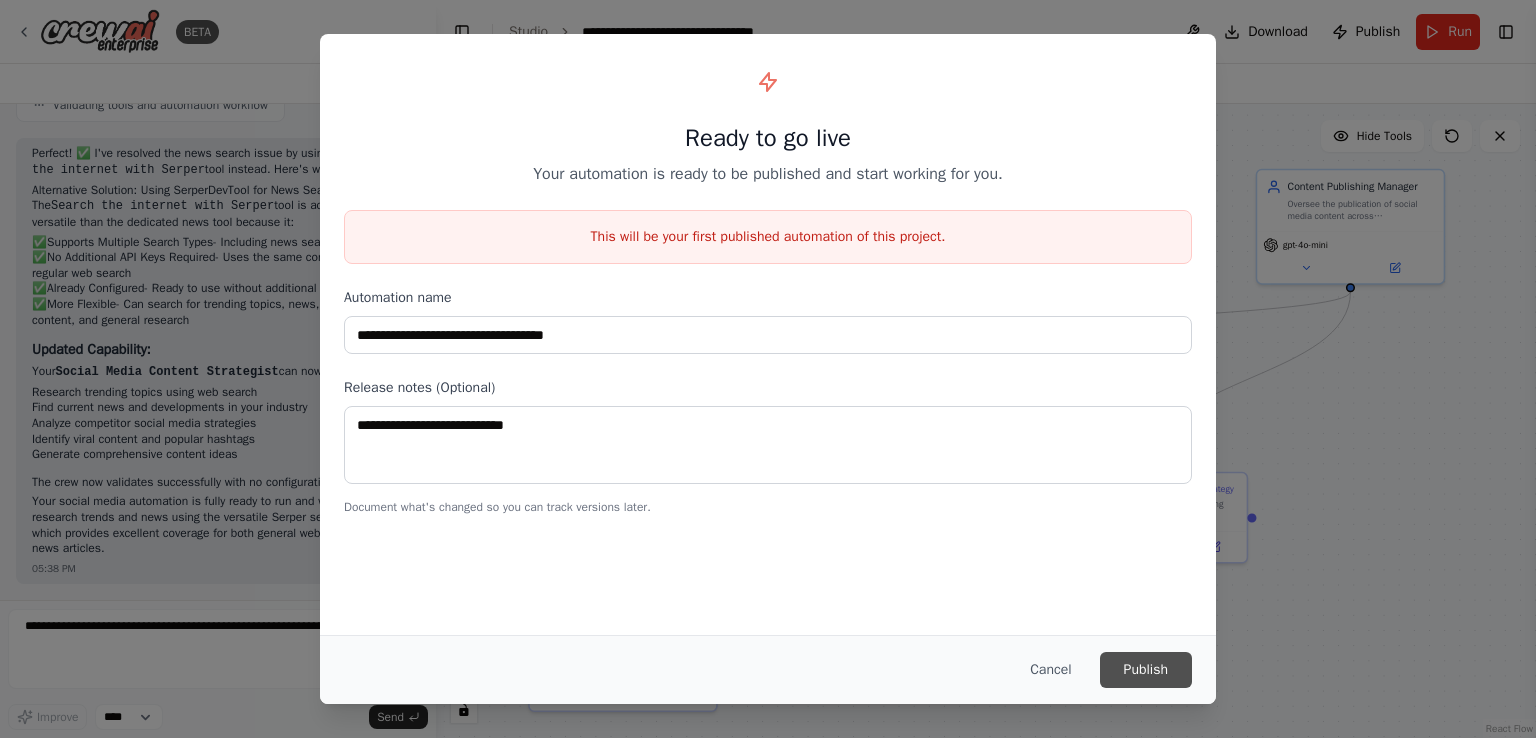 click on "Publish" at bounding box center [1146, 670] 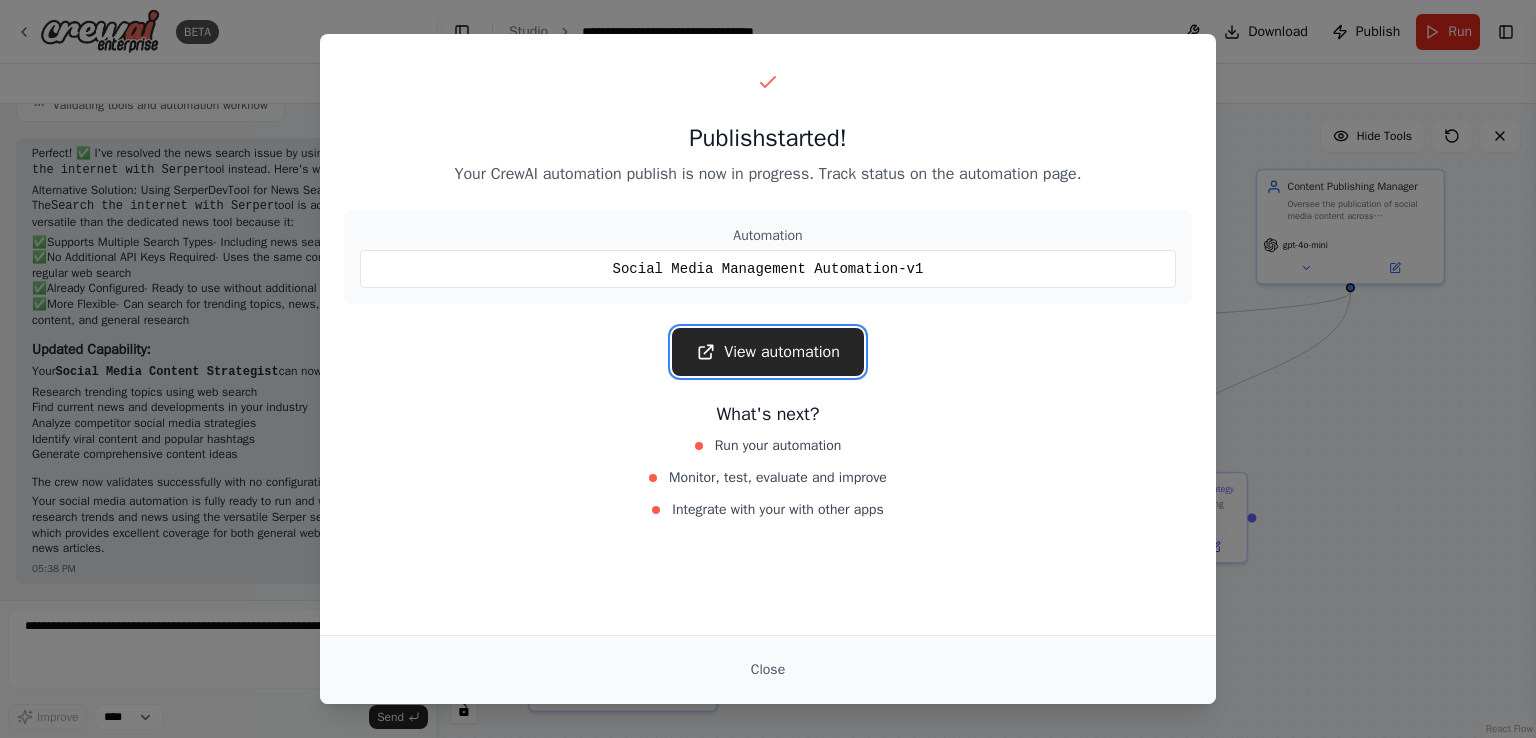 click on "View automation" at bounding box center [768, 352] 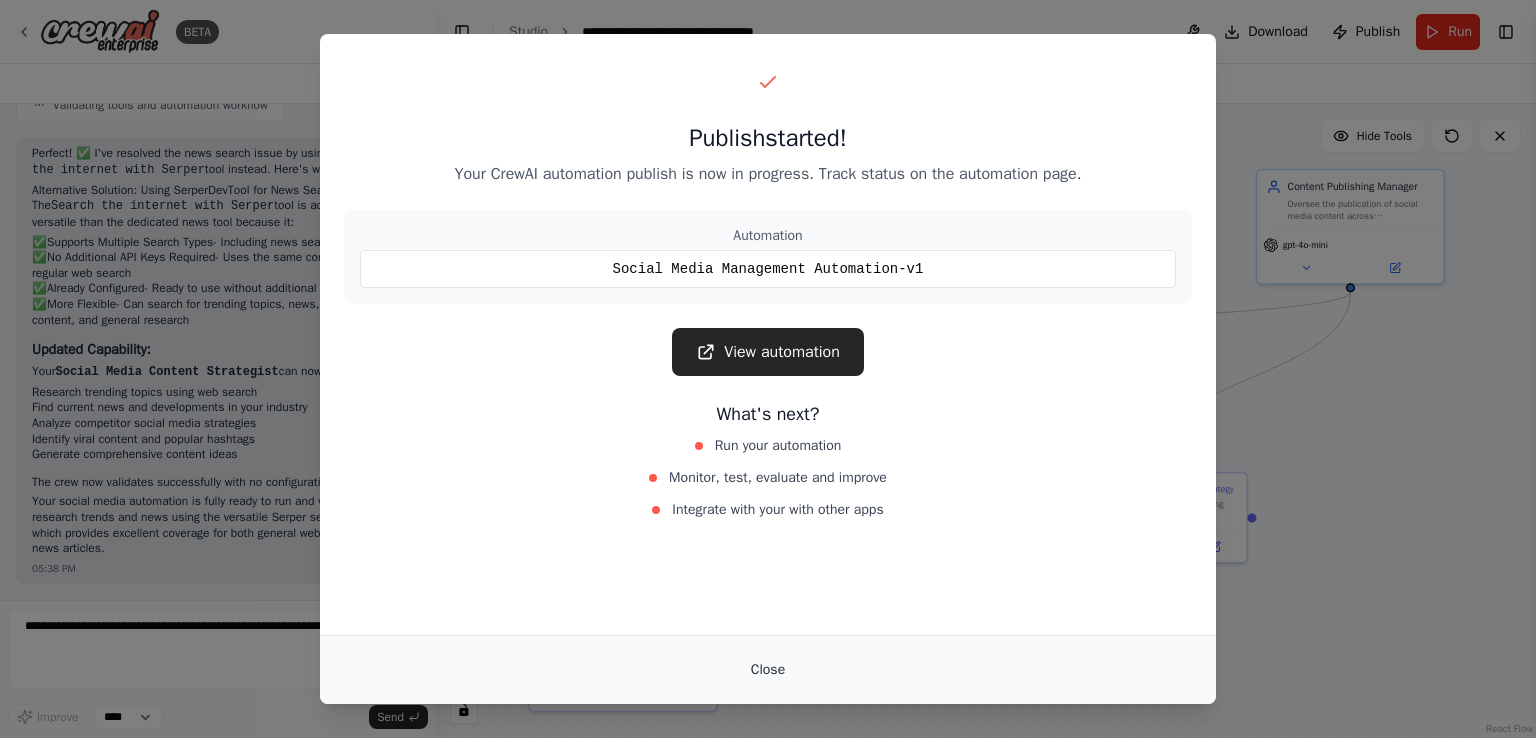 click on "Close" at bounding box center [768, 670] 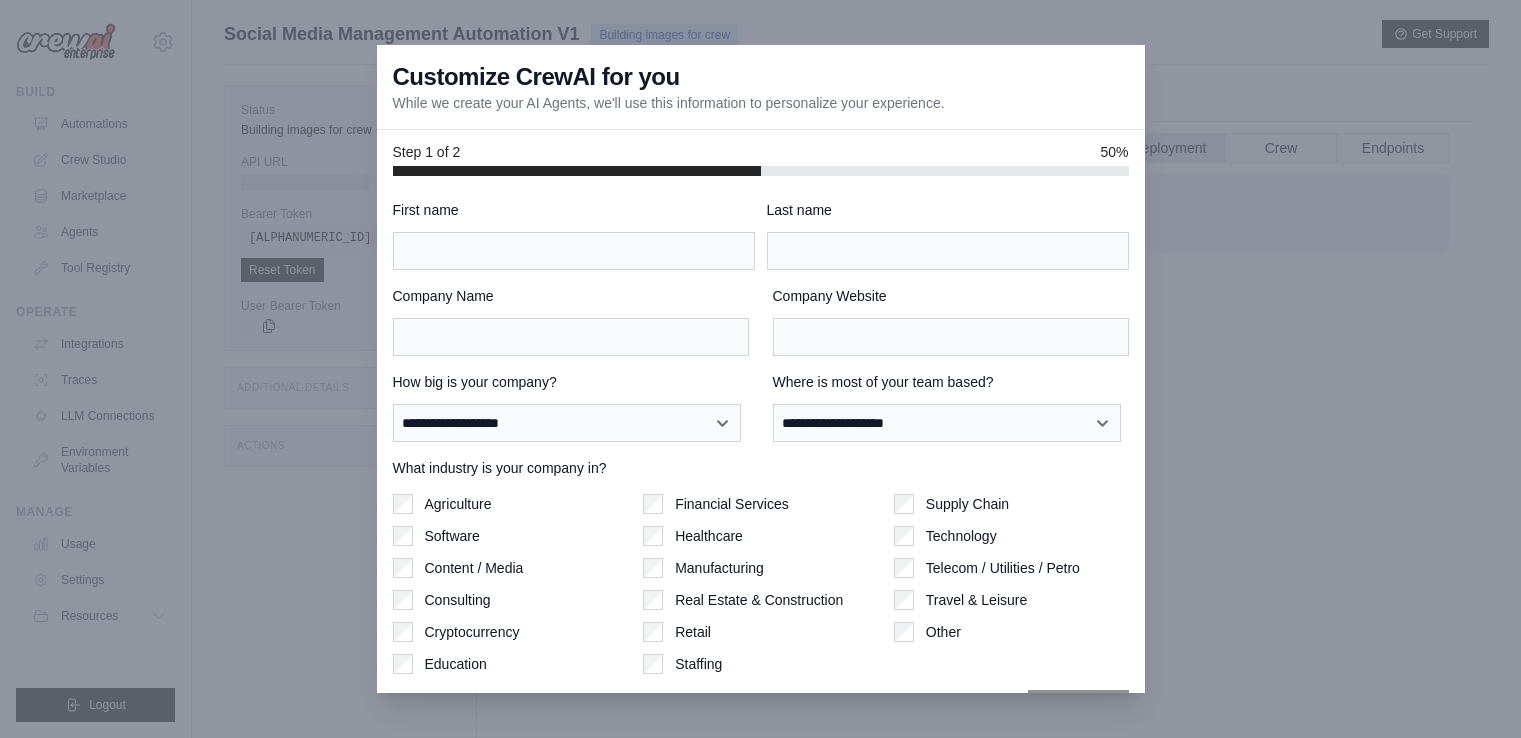 scroll, scrollTop: 84, scrollLeft: 0, axis: vertical 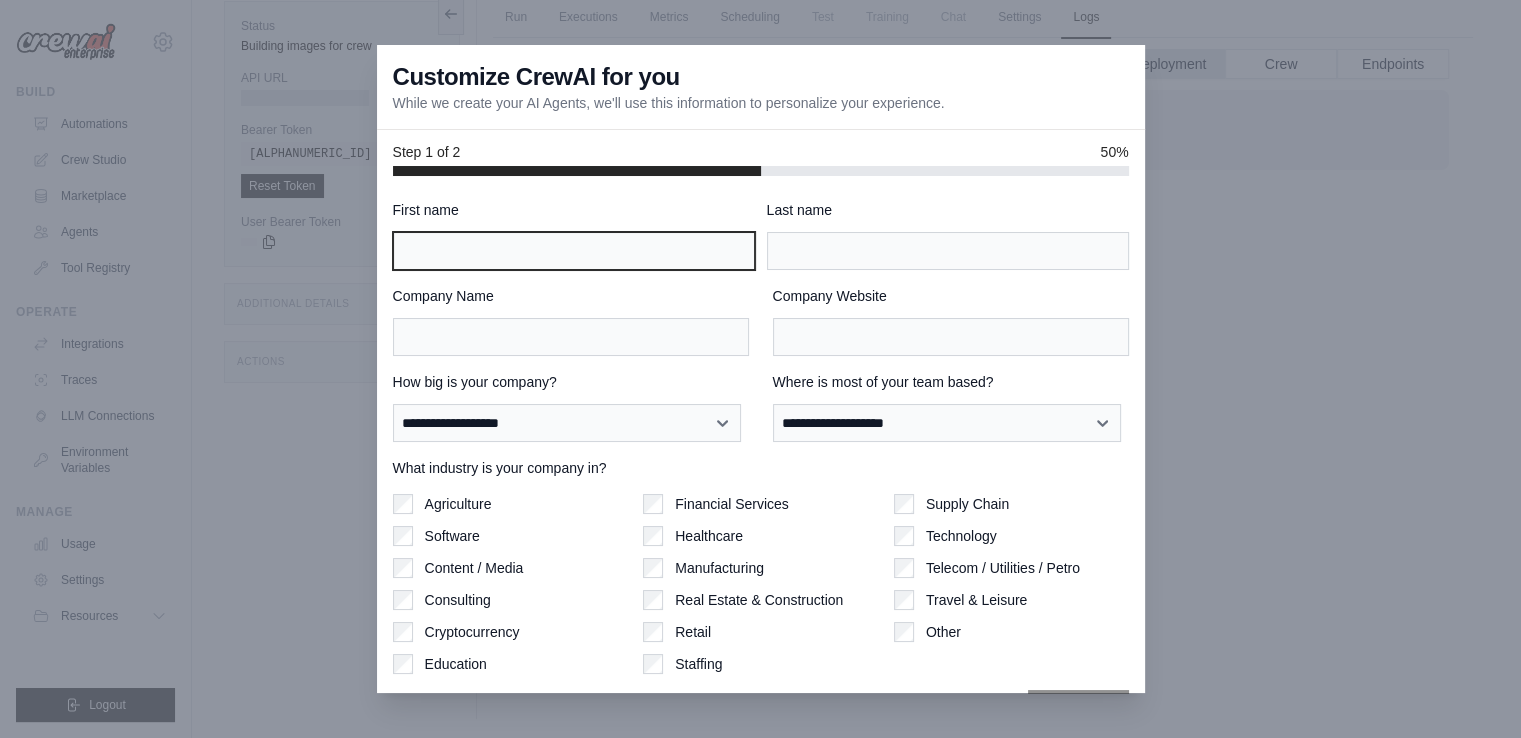 click on "First name" at bounding box center (574, 251) 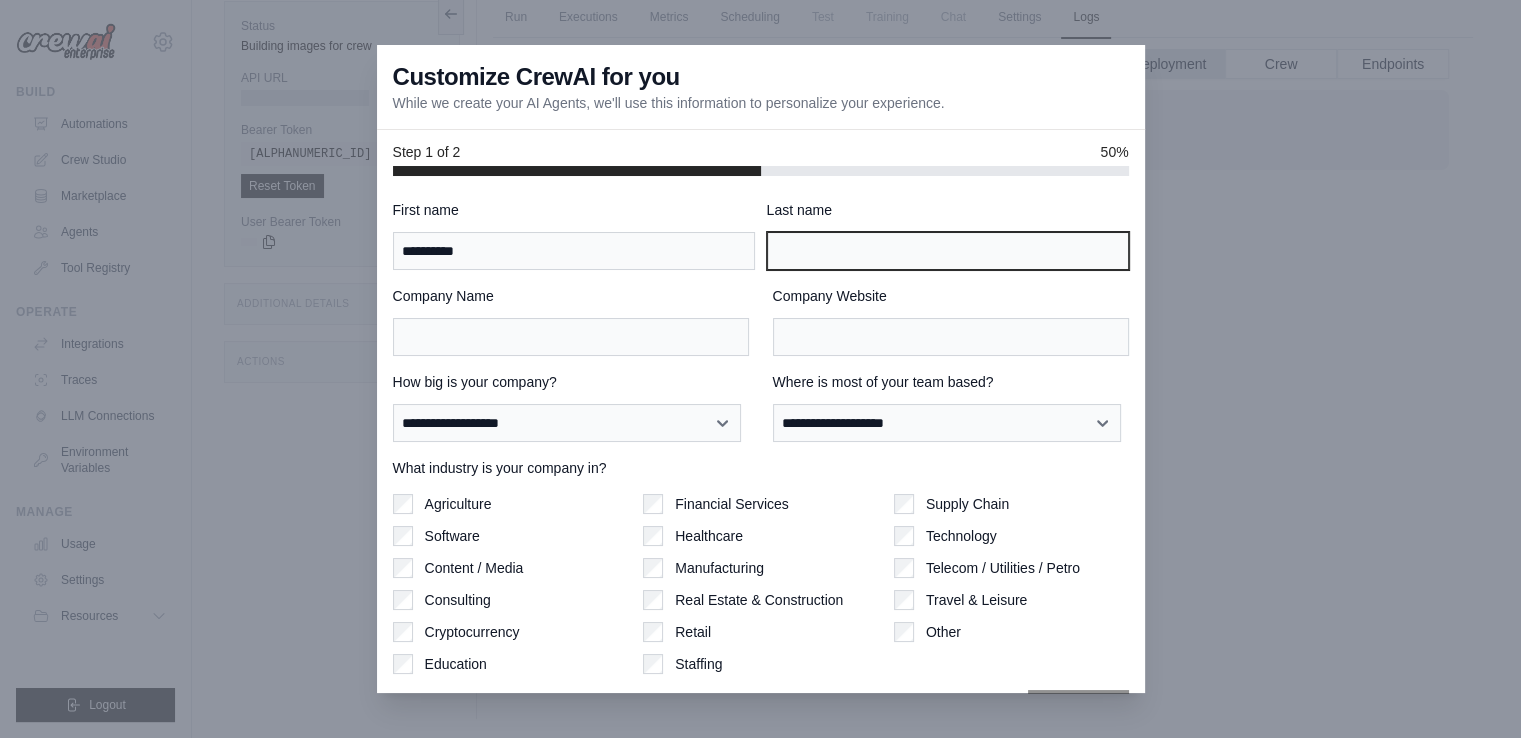 type on "*****" 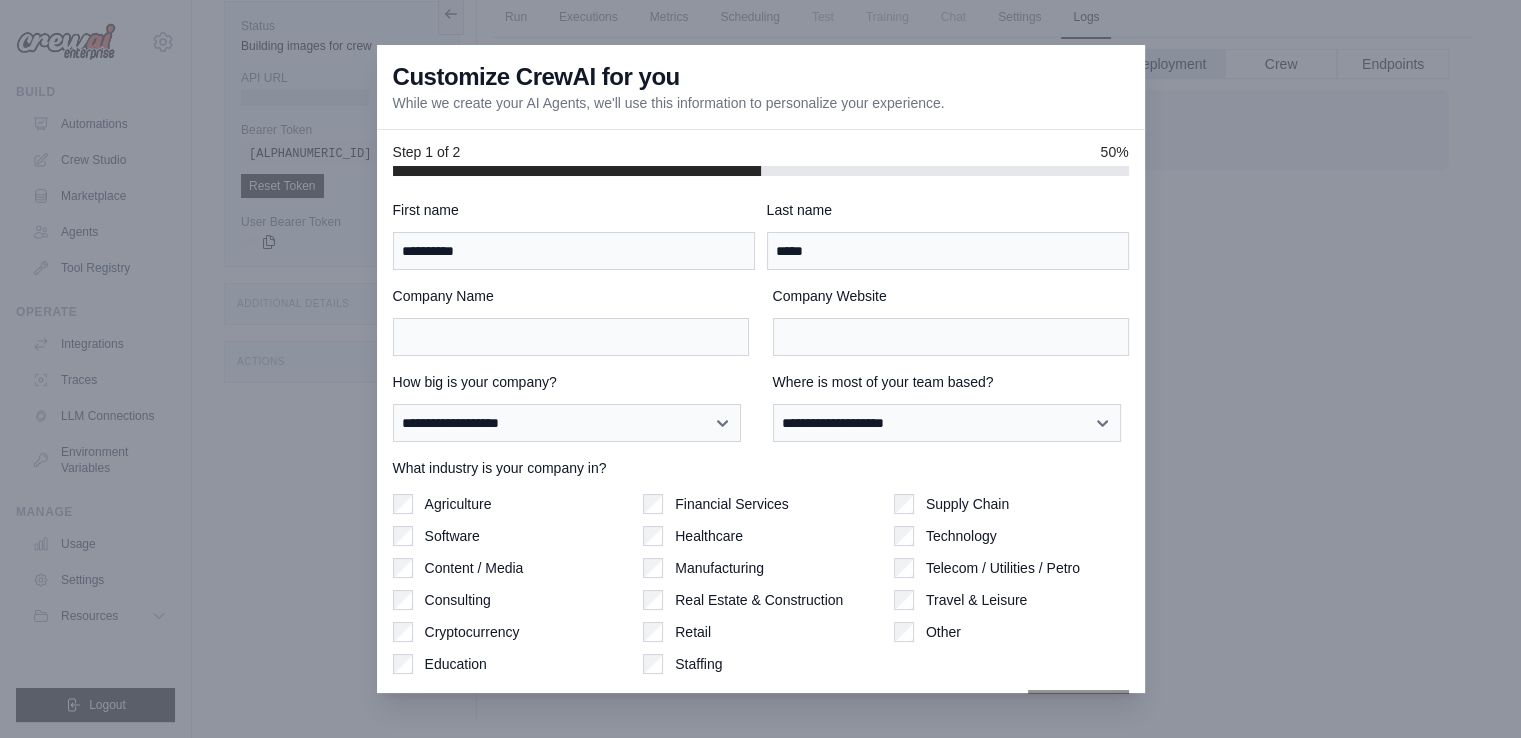 type on "**********" 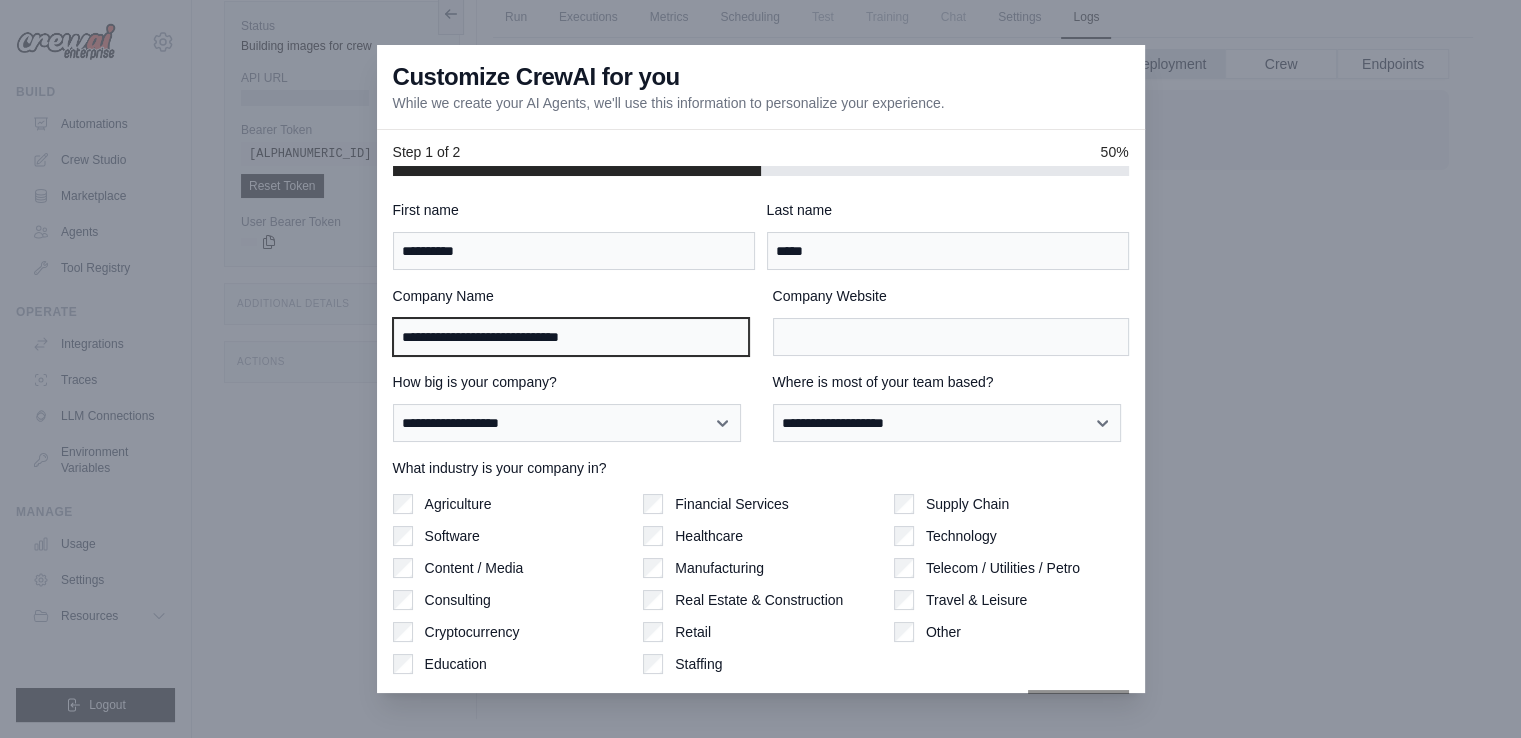 type on "**********" 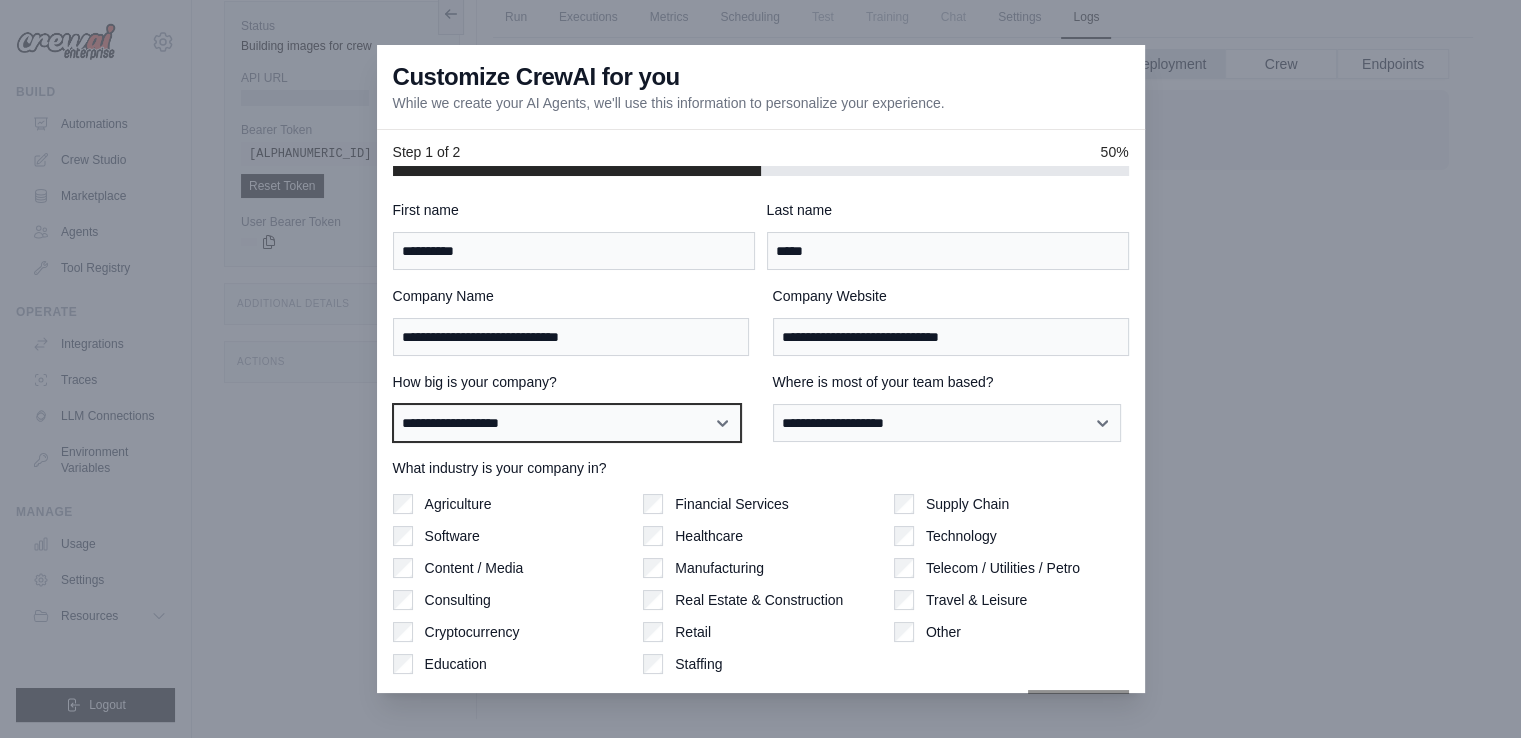click on "**********" at bounding box center [567, 423] 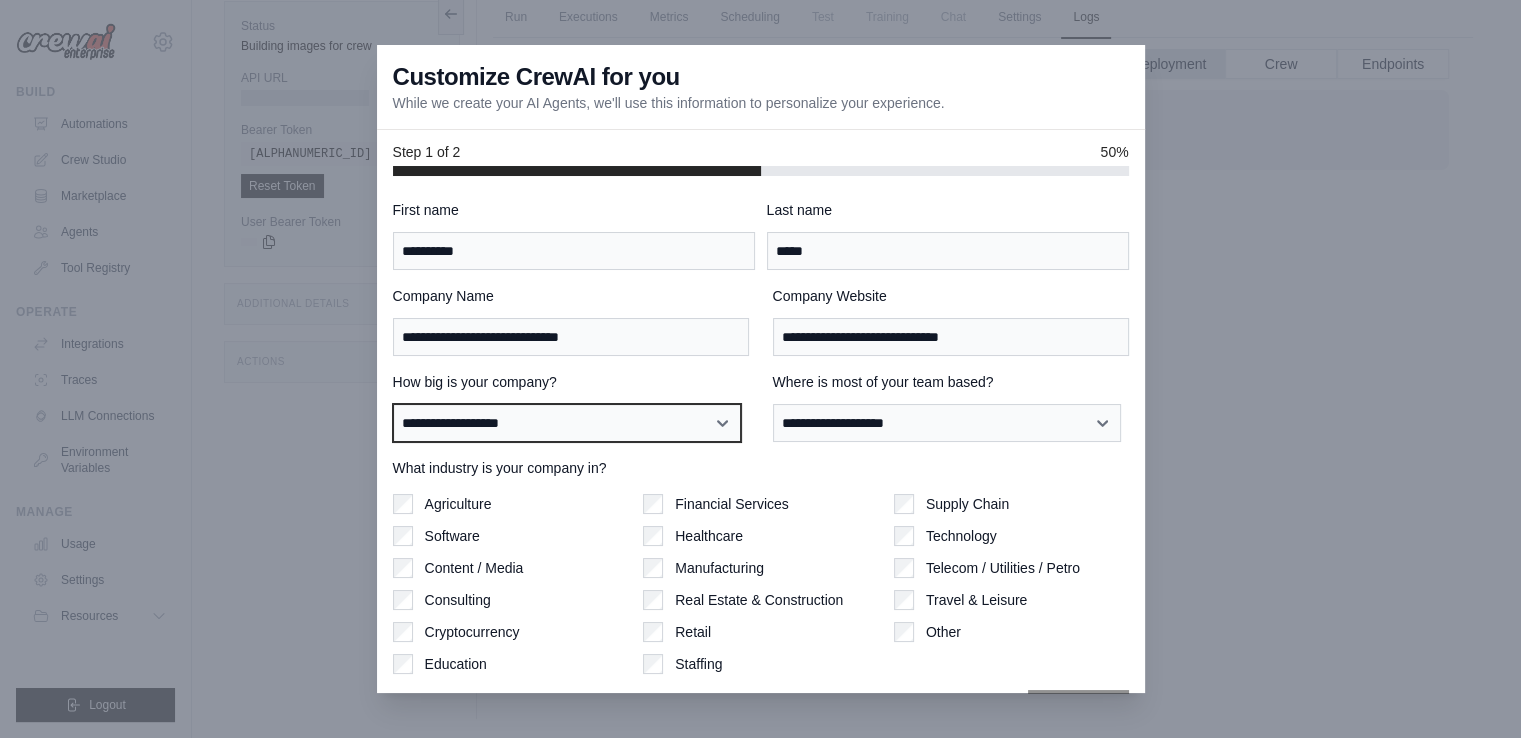 select on "**********" 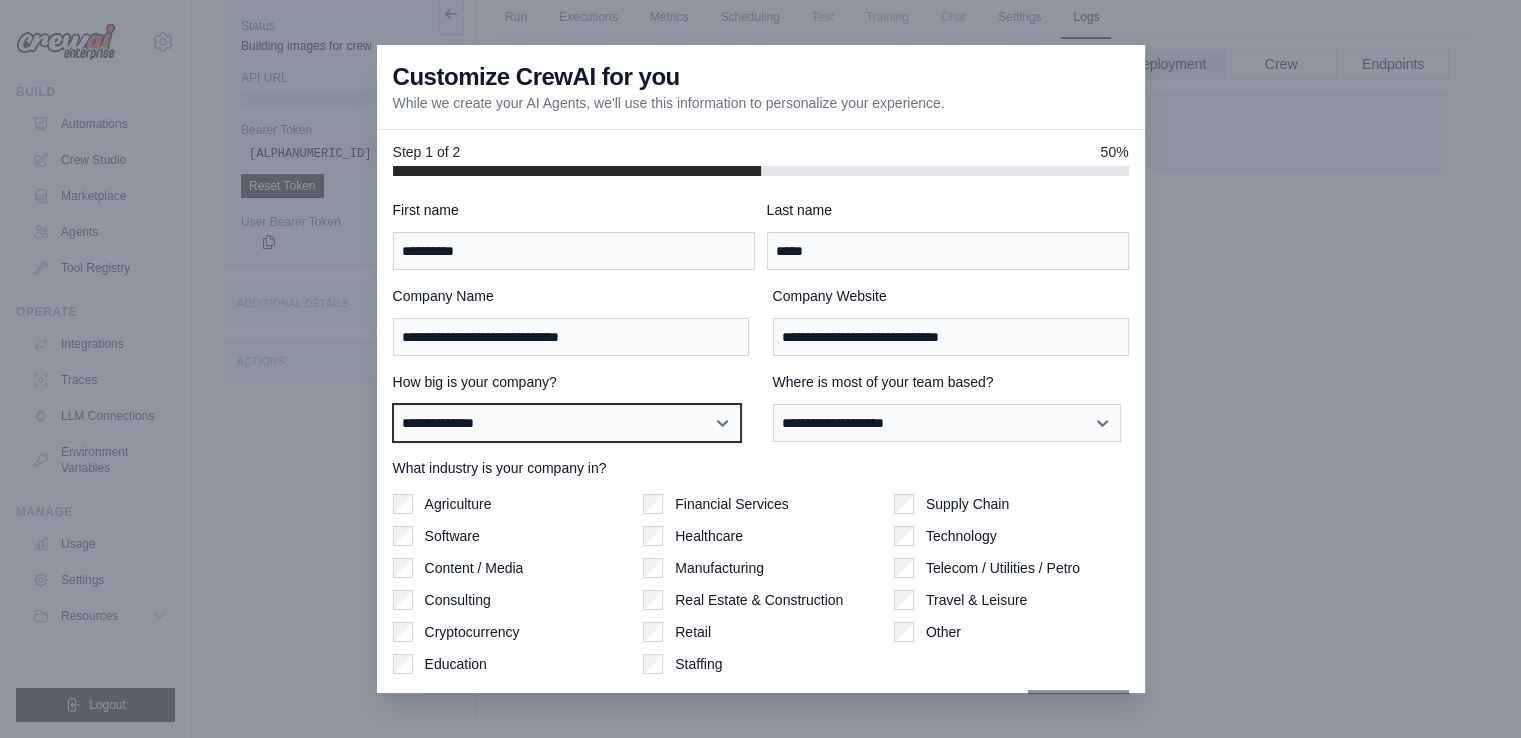click on "**********" at bounding box center (567, 423) 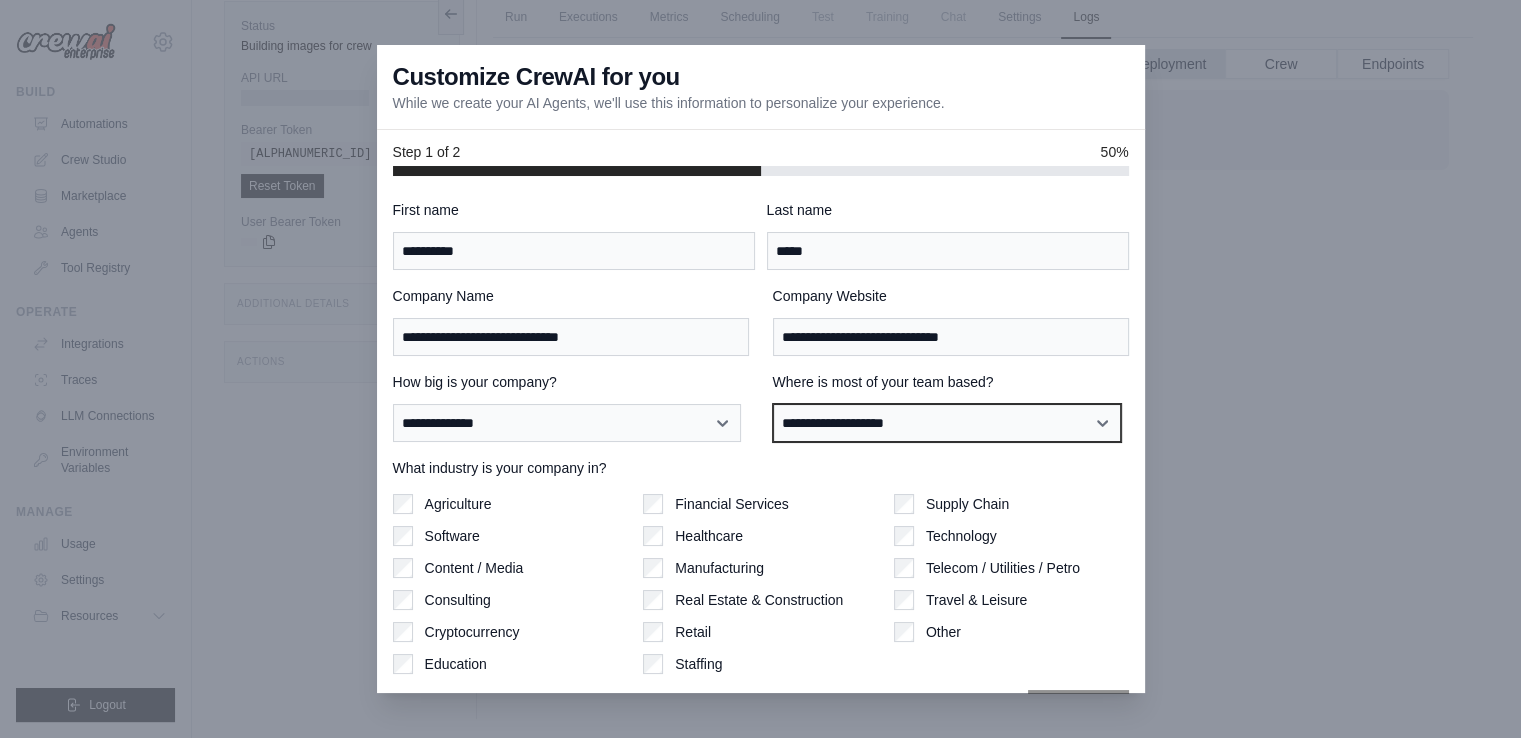 click on "**********" at bounding box center [947, 423] 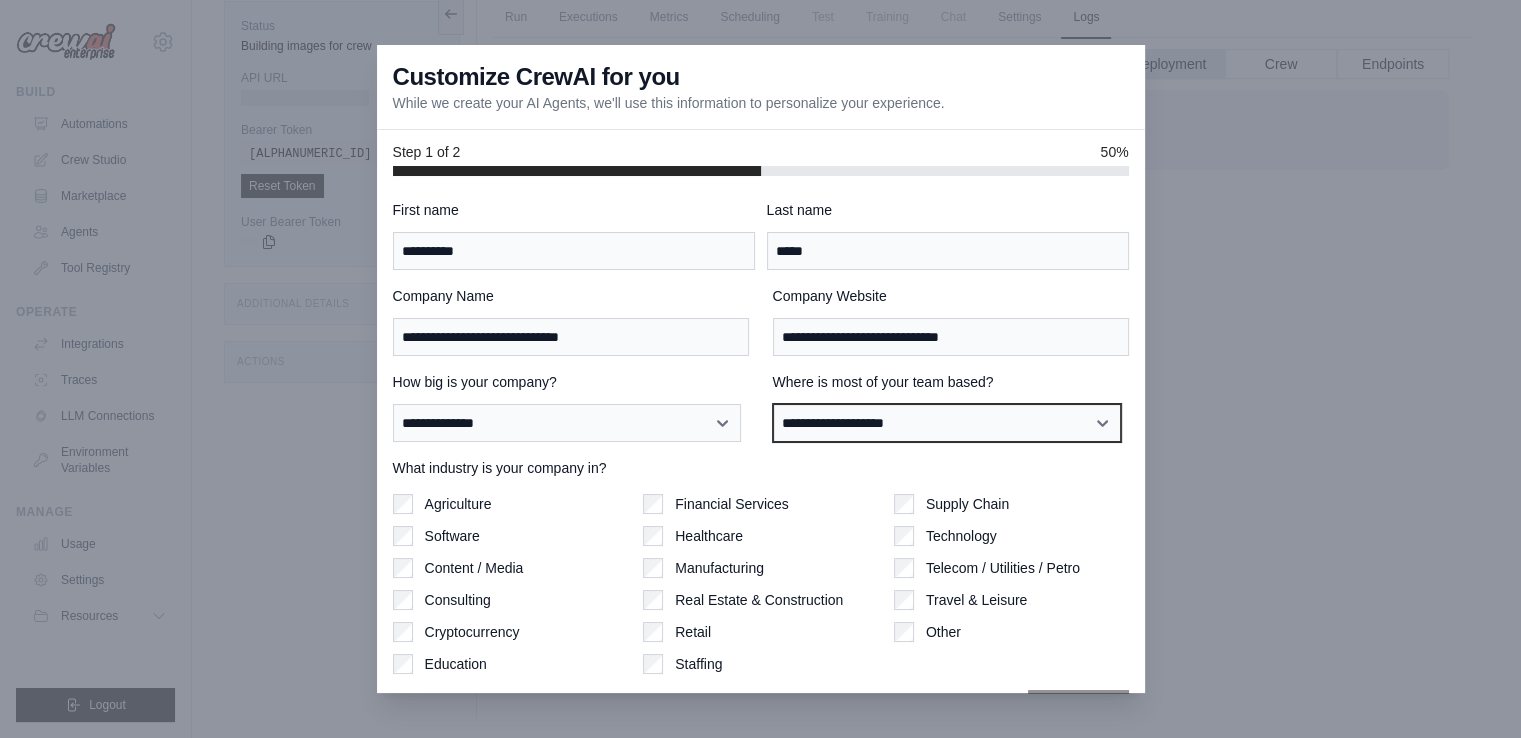 select on "**********" 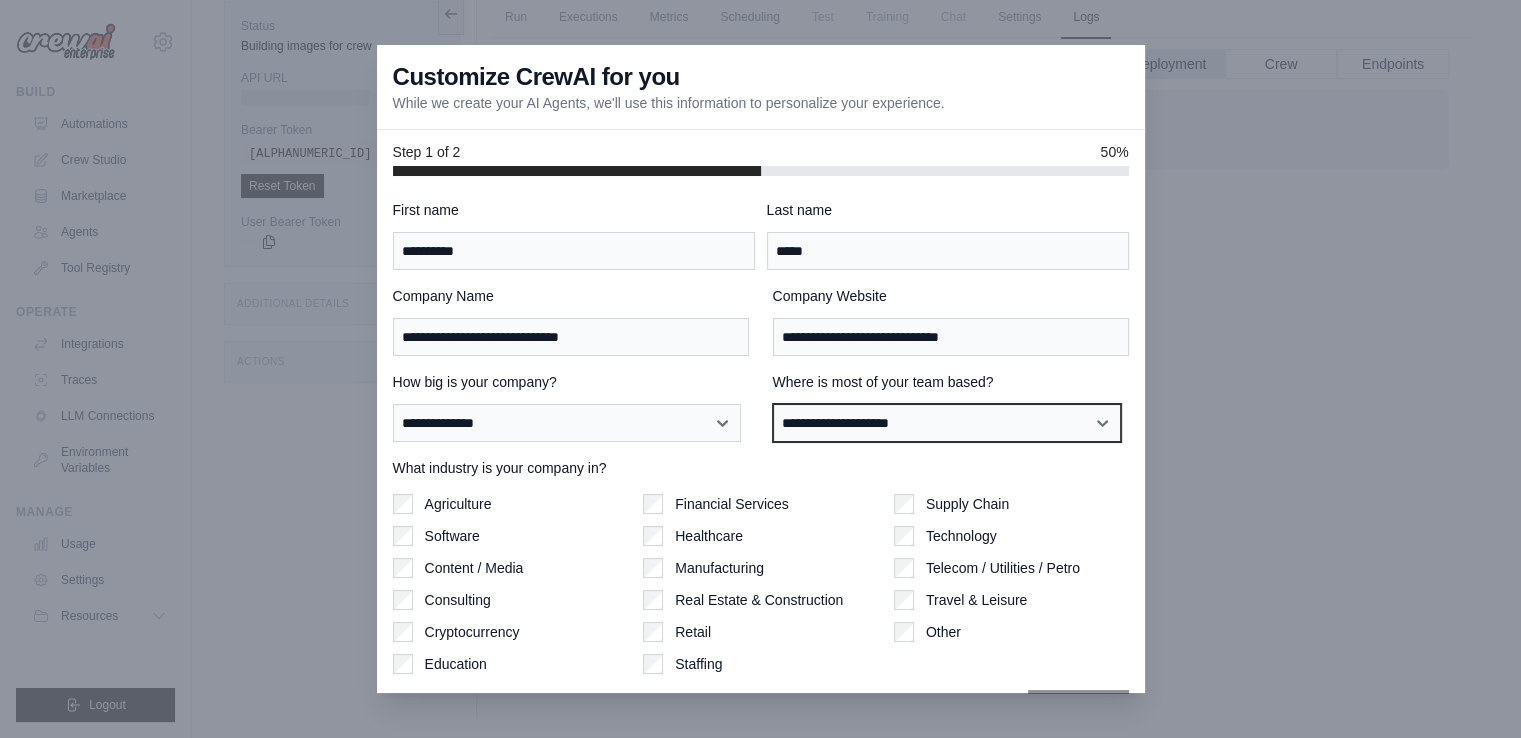 click on "**********" at bounding box center (947, 423) 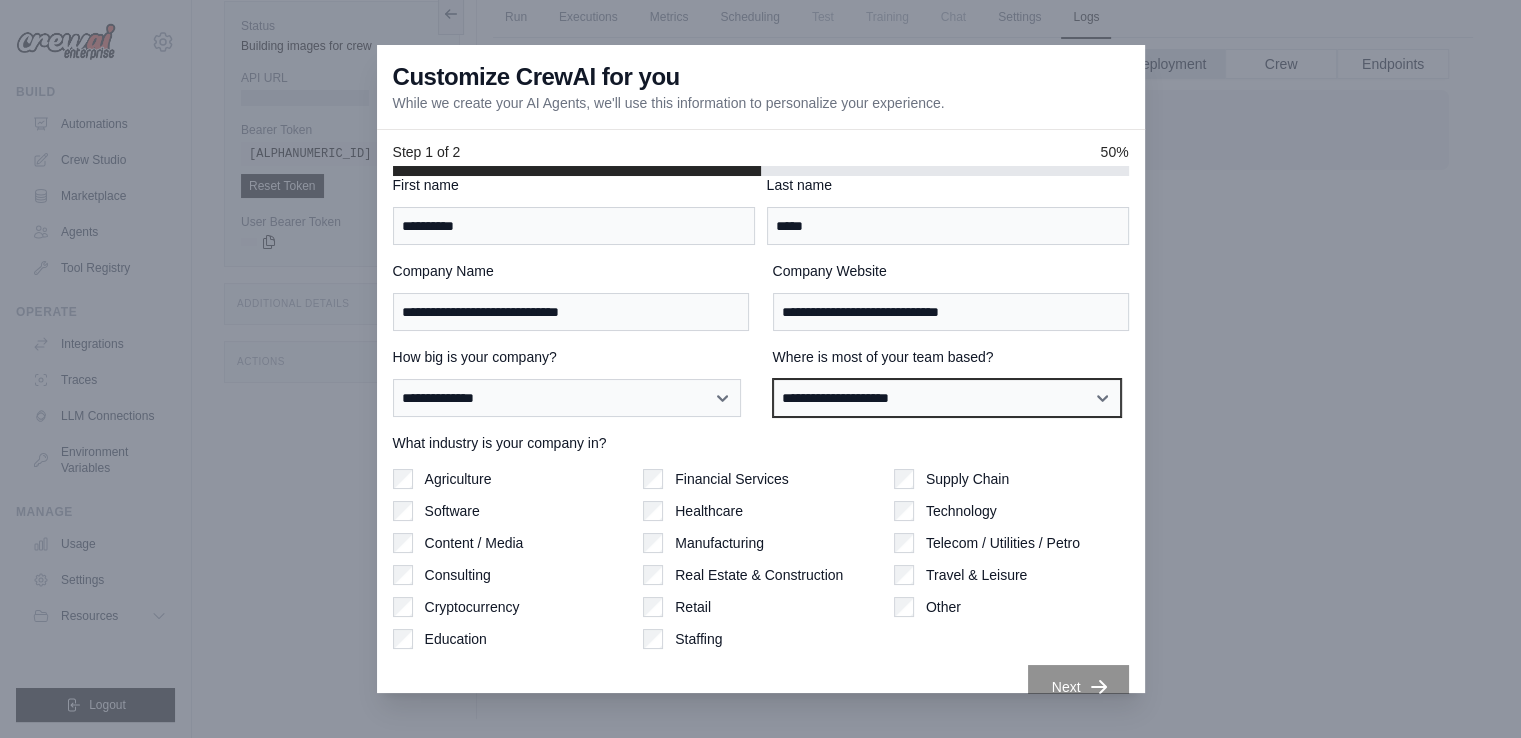 scroll, scrollTop: 56, scrollLeft: 0, axis: vertical 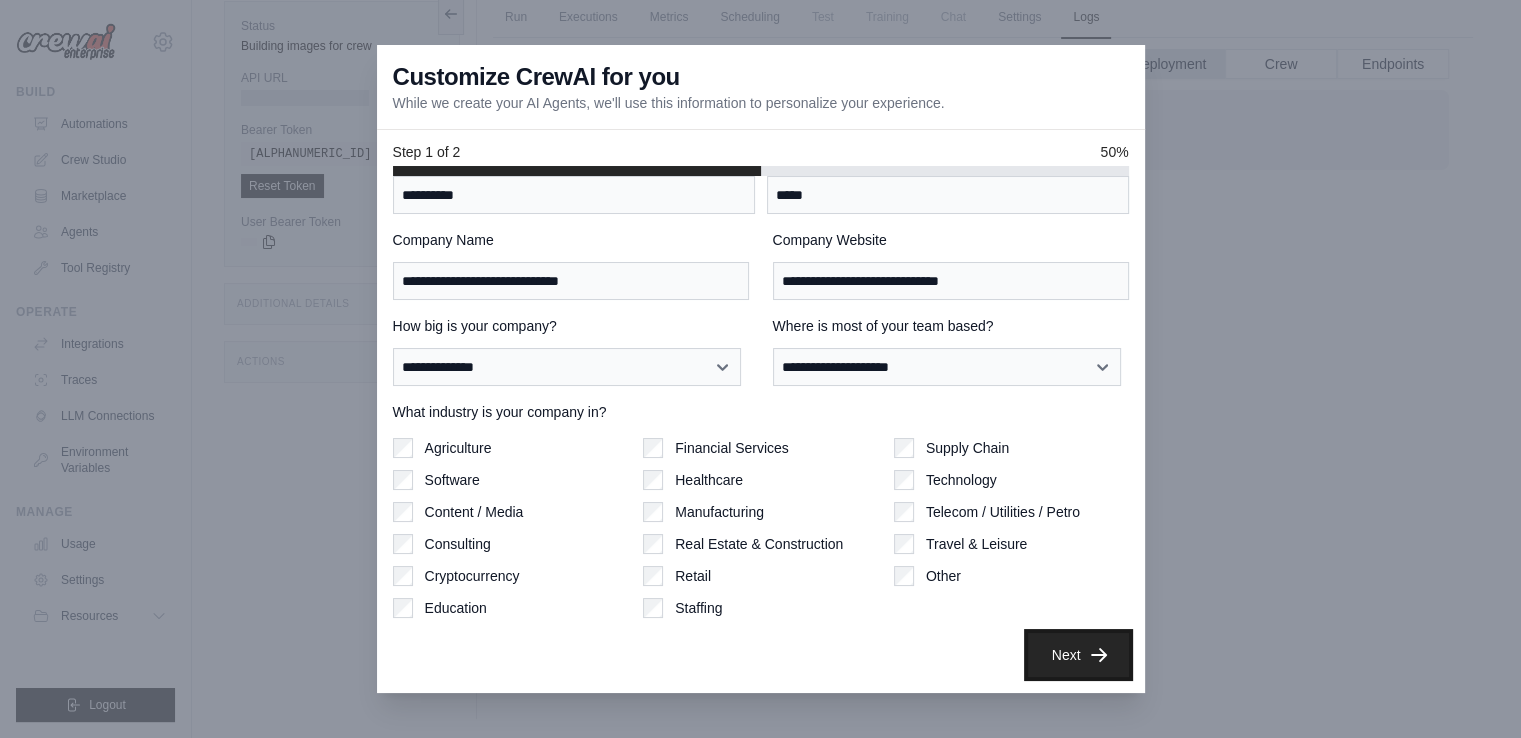 click on "Next" at bounding box center (1078, 655) 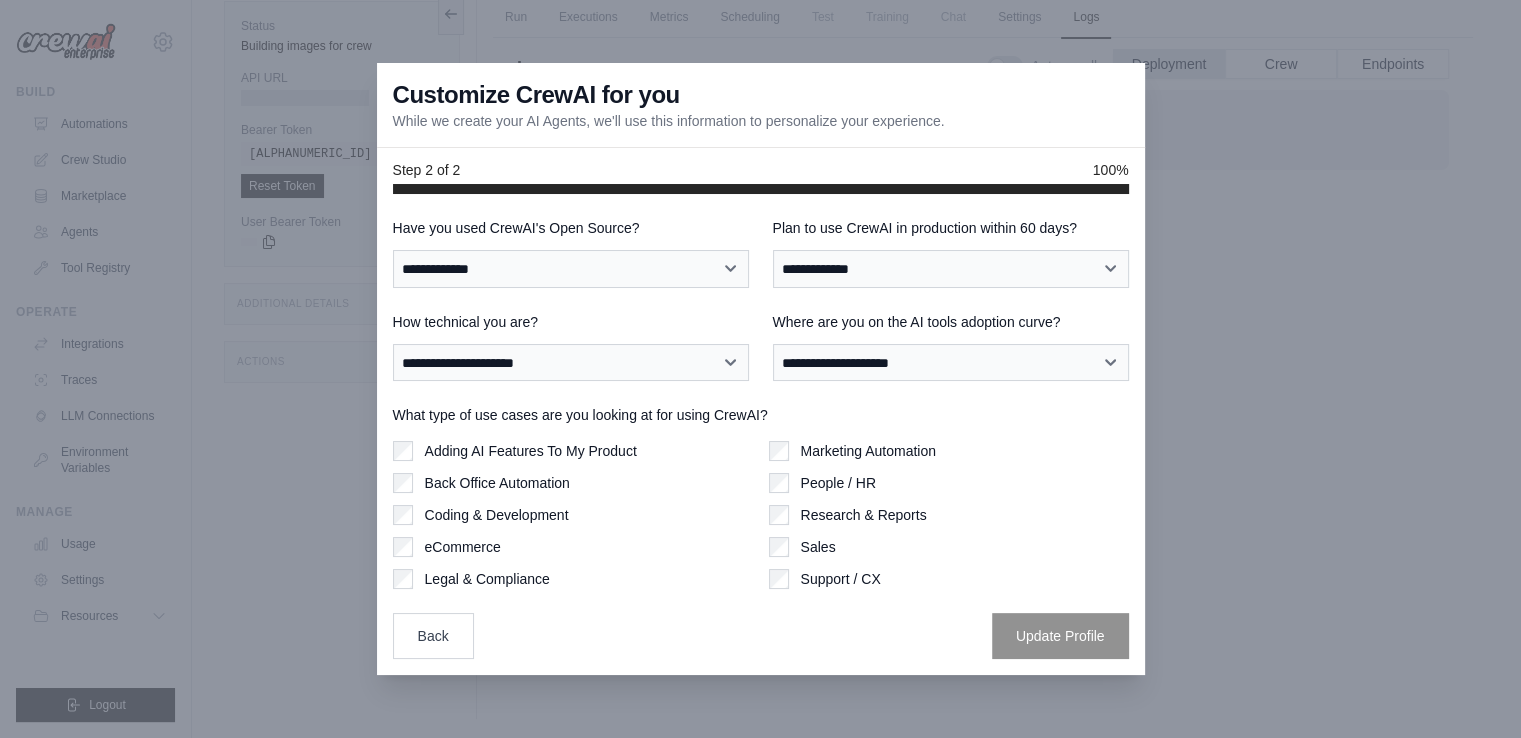 scroll, scrollTop: 0, scrollLeft: 0, axis: both 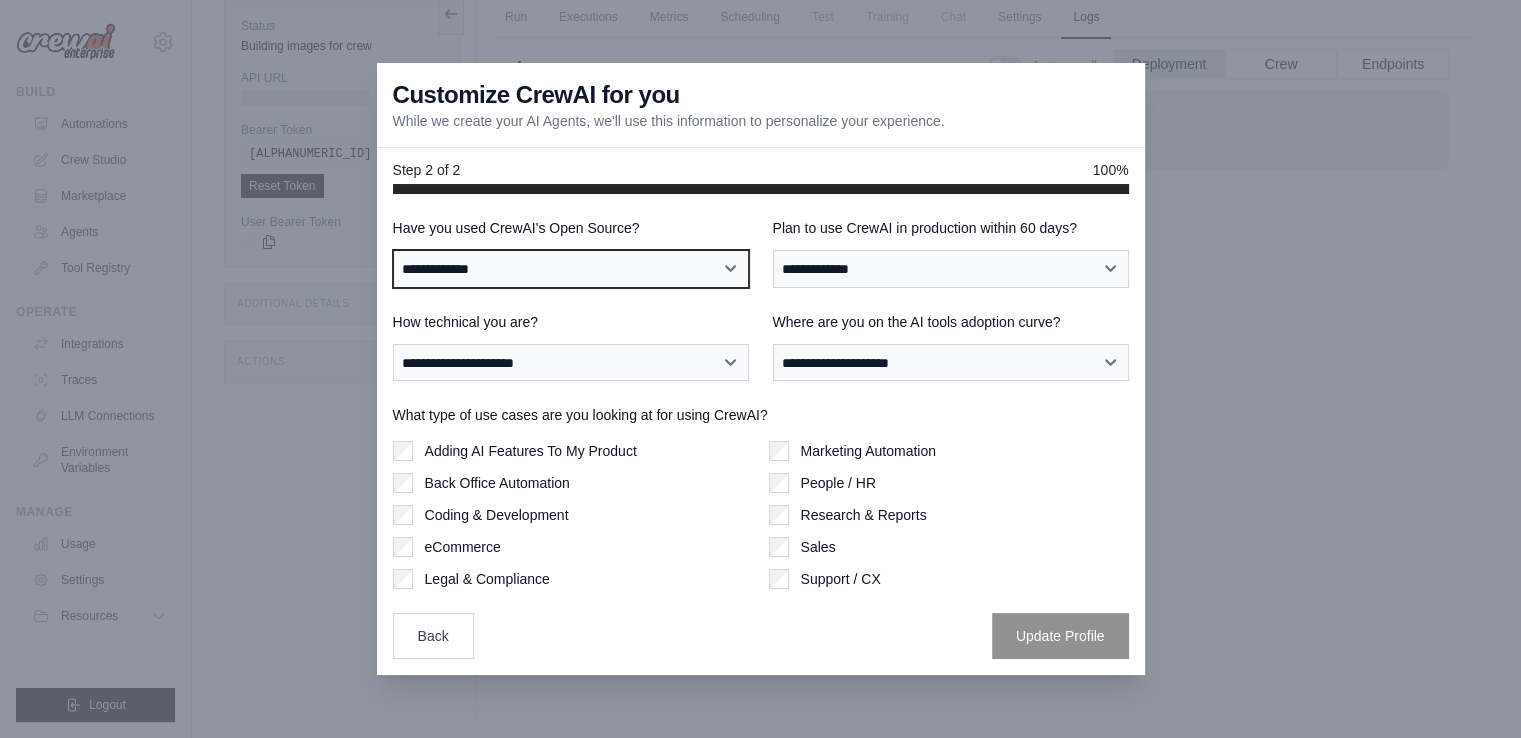 click on "**********" at bounding box center (571, 269) 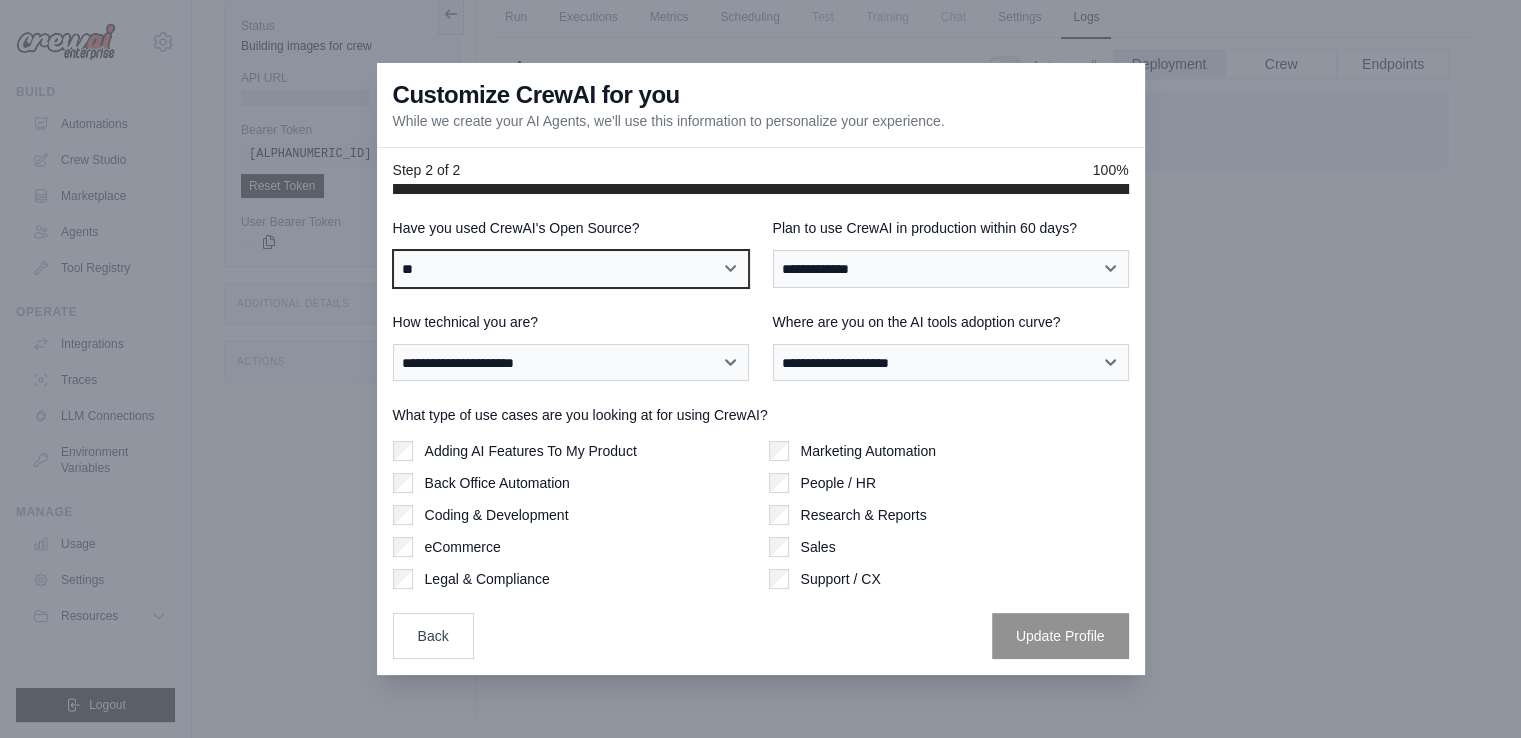 click on "**********" at bounding box center (571, 269) 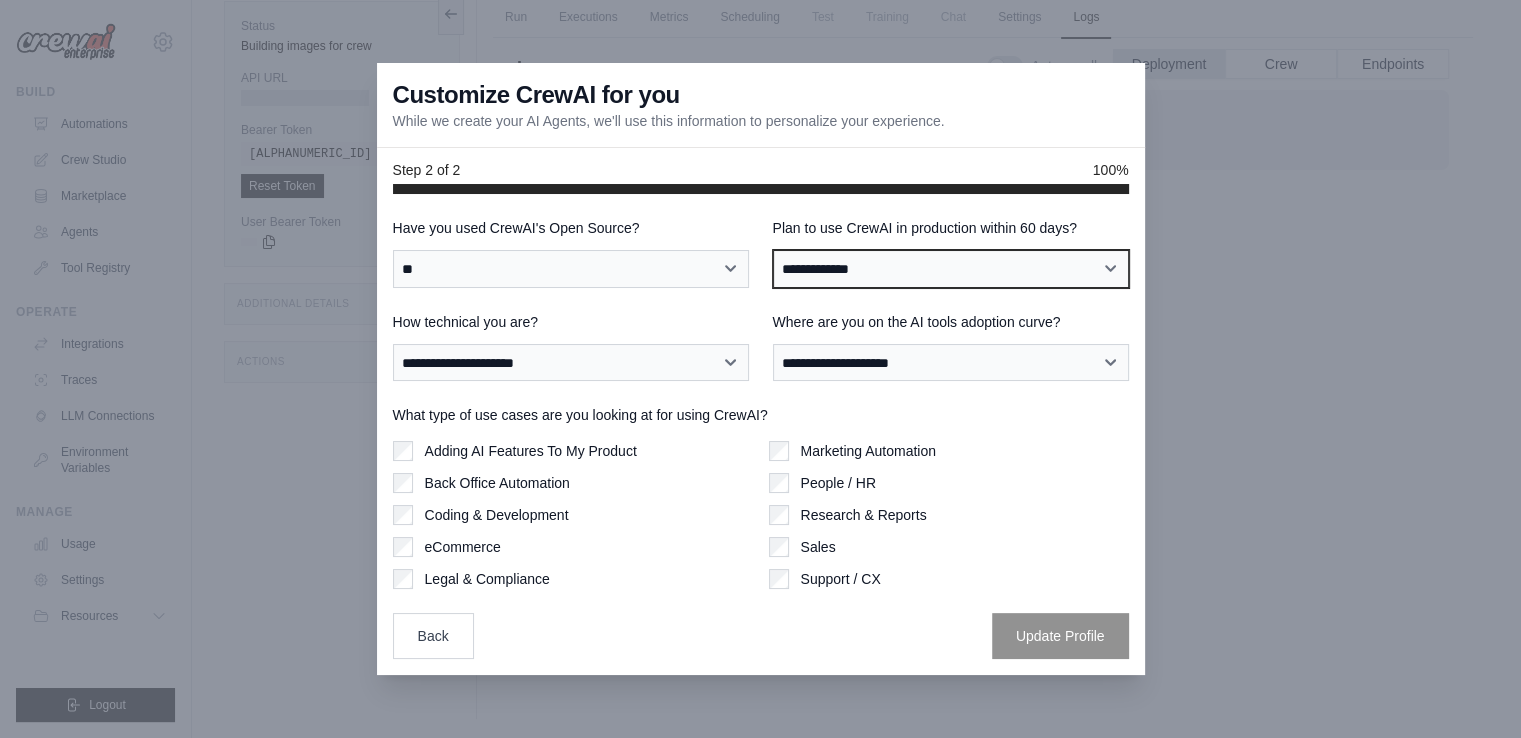 click on "**********" at bounding box center (951, 269) 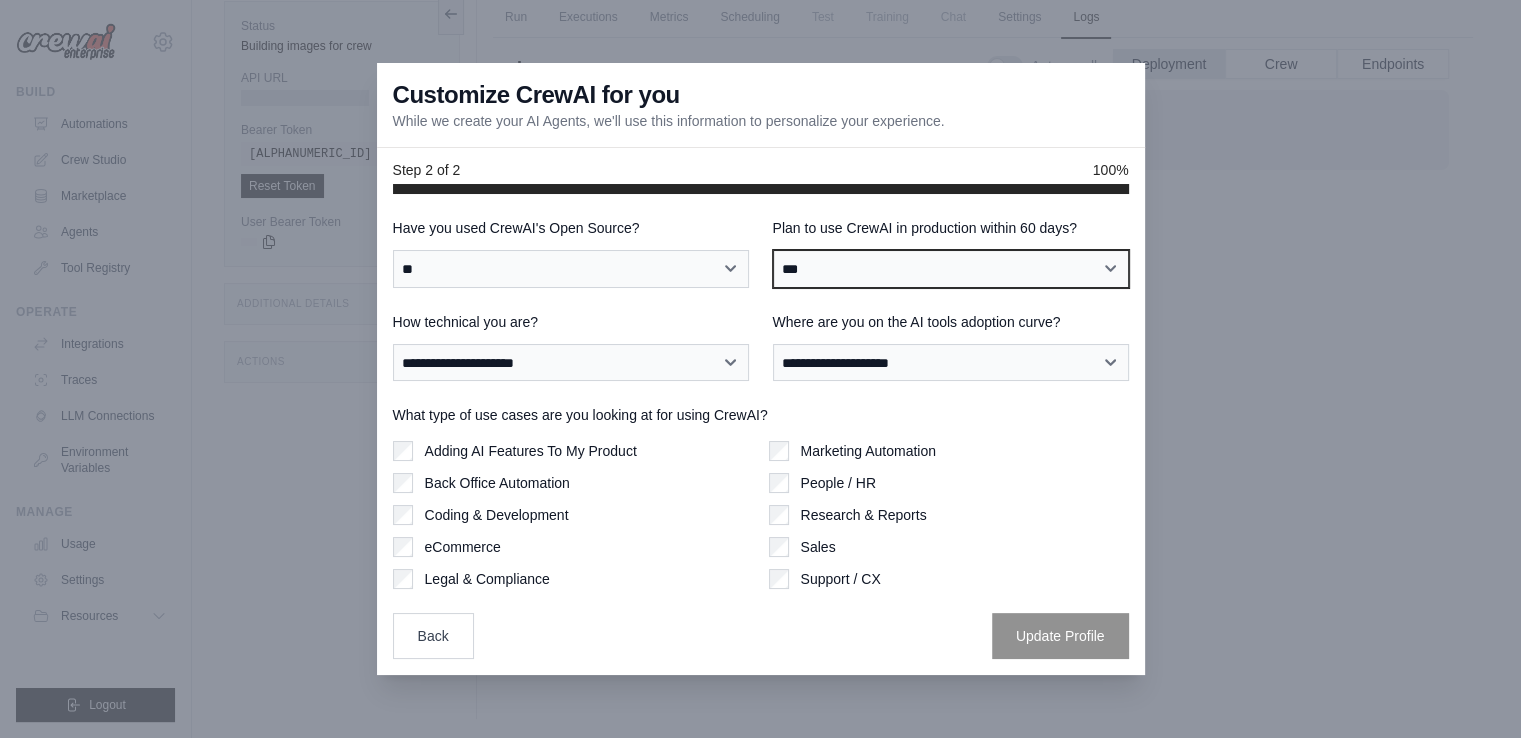 click on "**********" at bounding box center [951, 269] 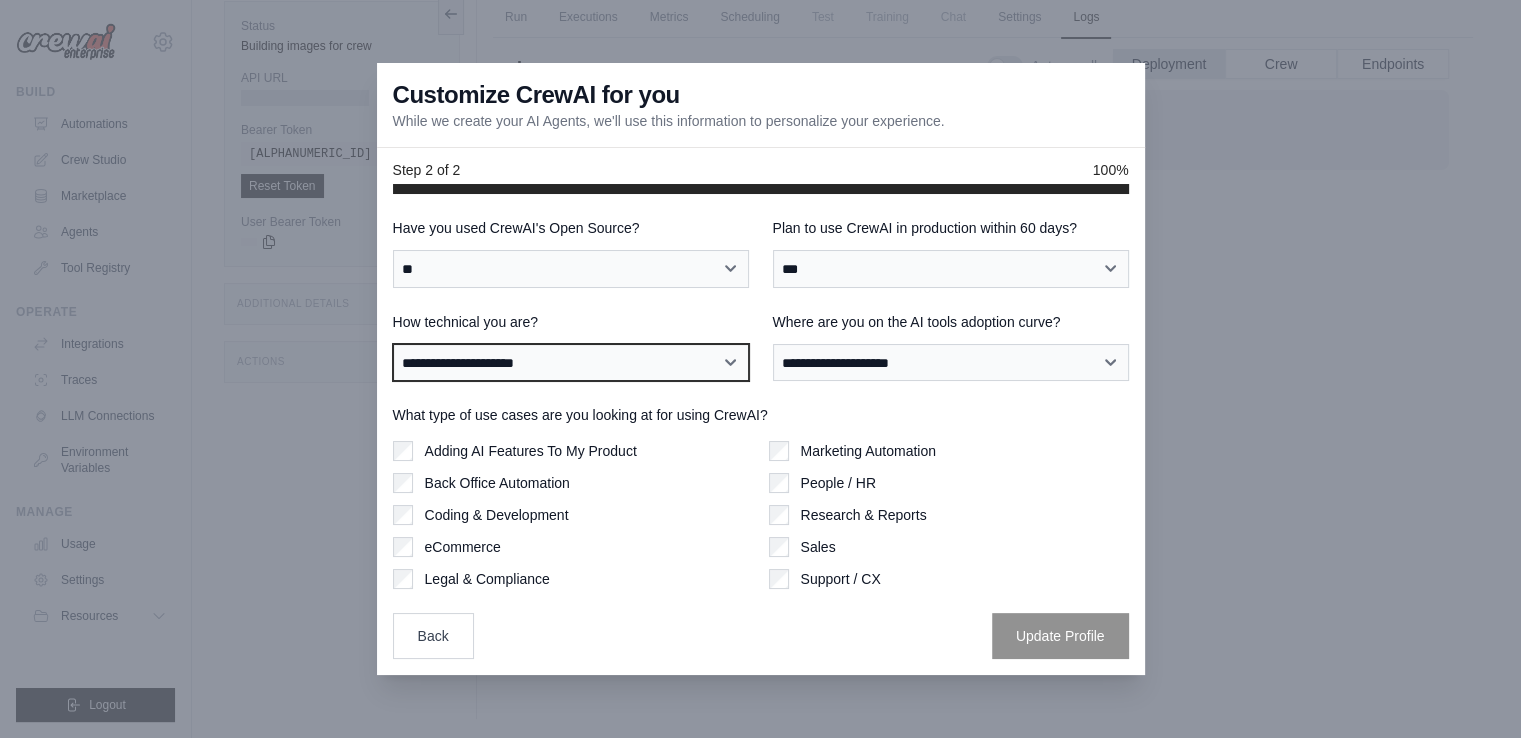 click on "**********" at bounding box center [571, 363] 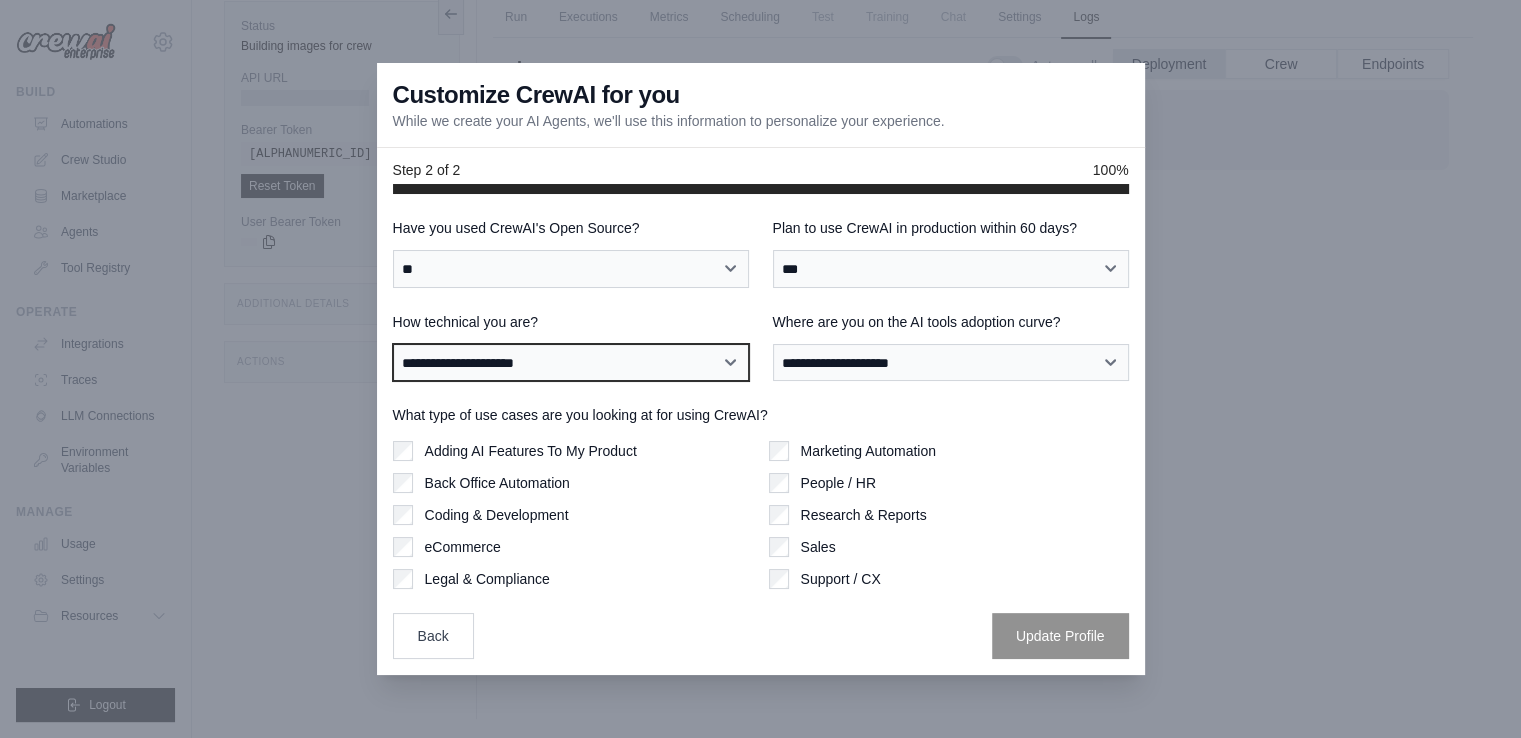 select on "**********" 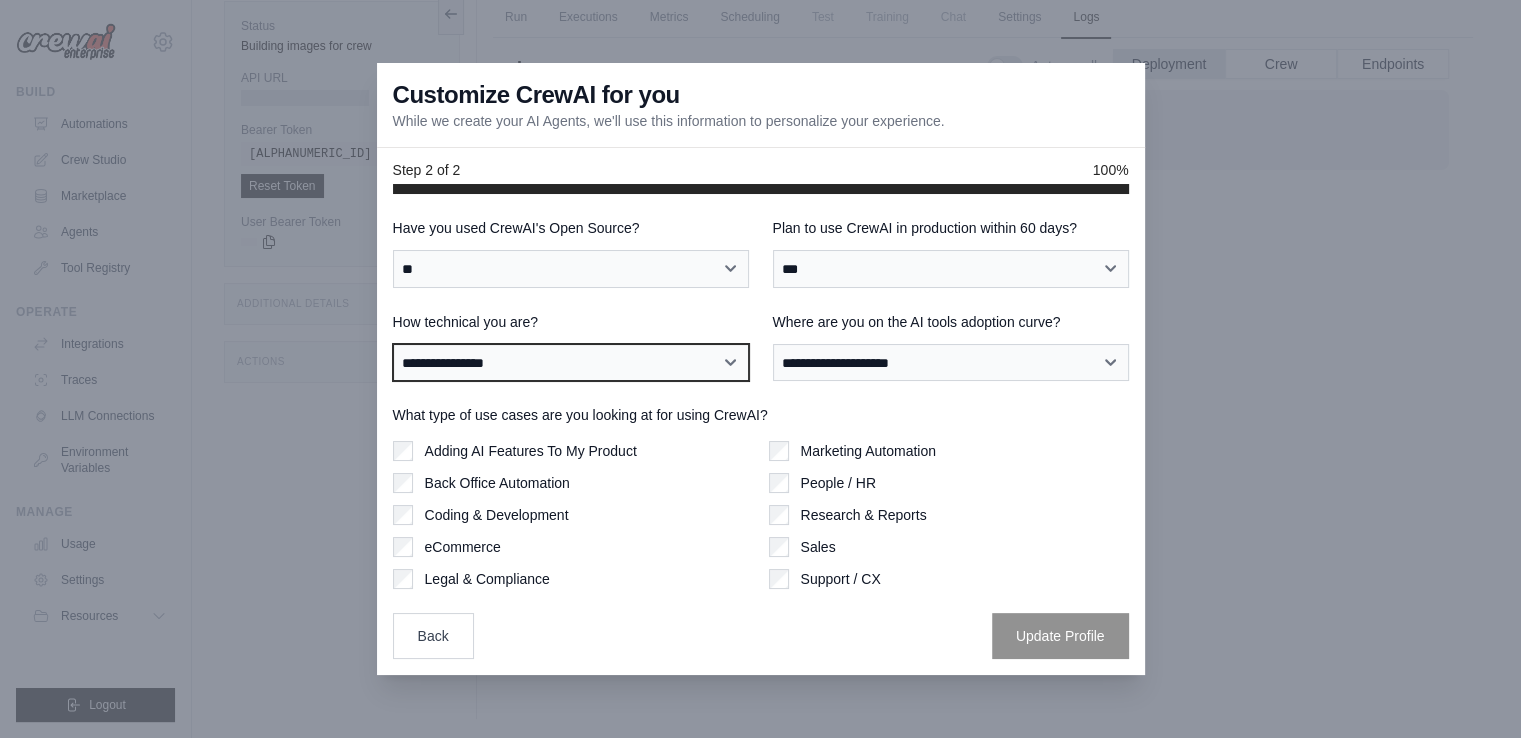 click on "**********" at bounding box center [571, 363] 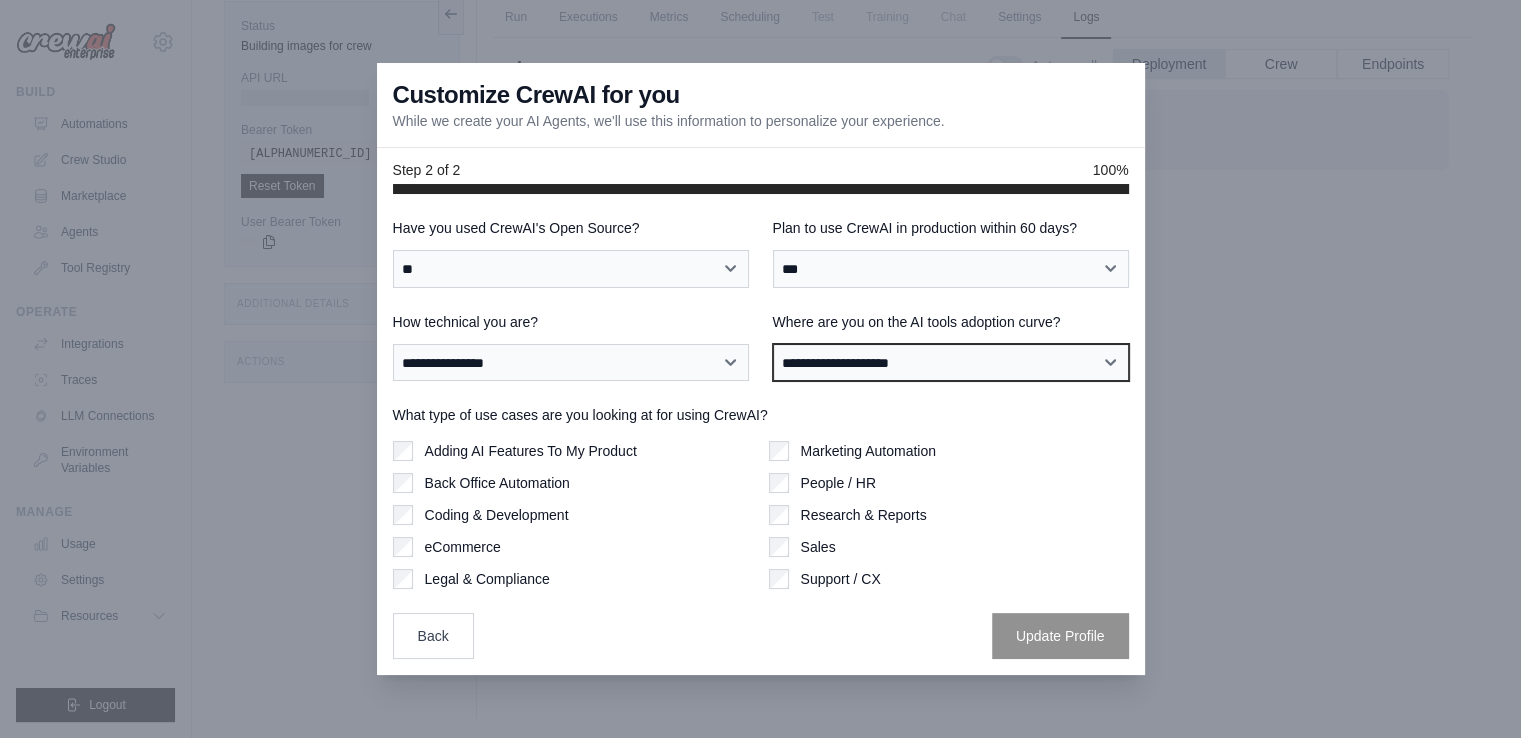 click on "**********" at bounding box center [951, 363] 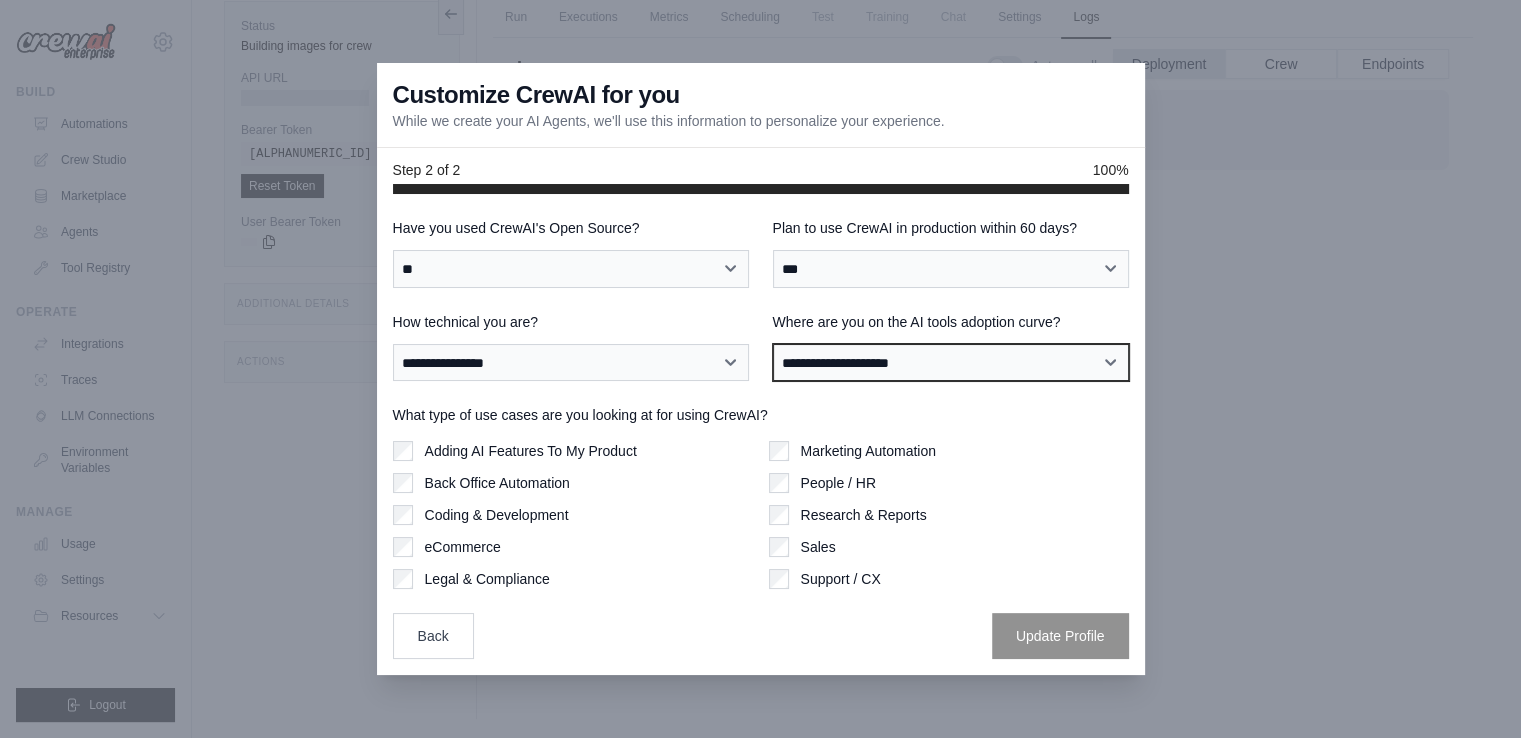 select on "**********" 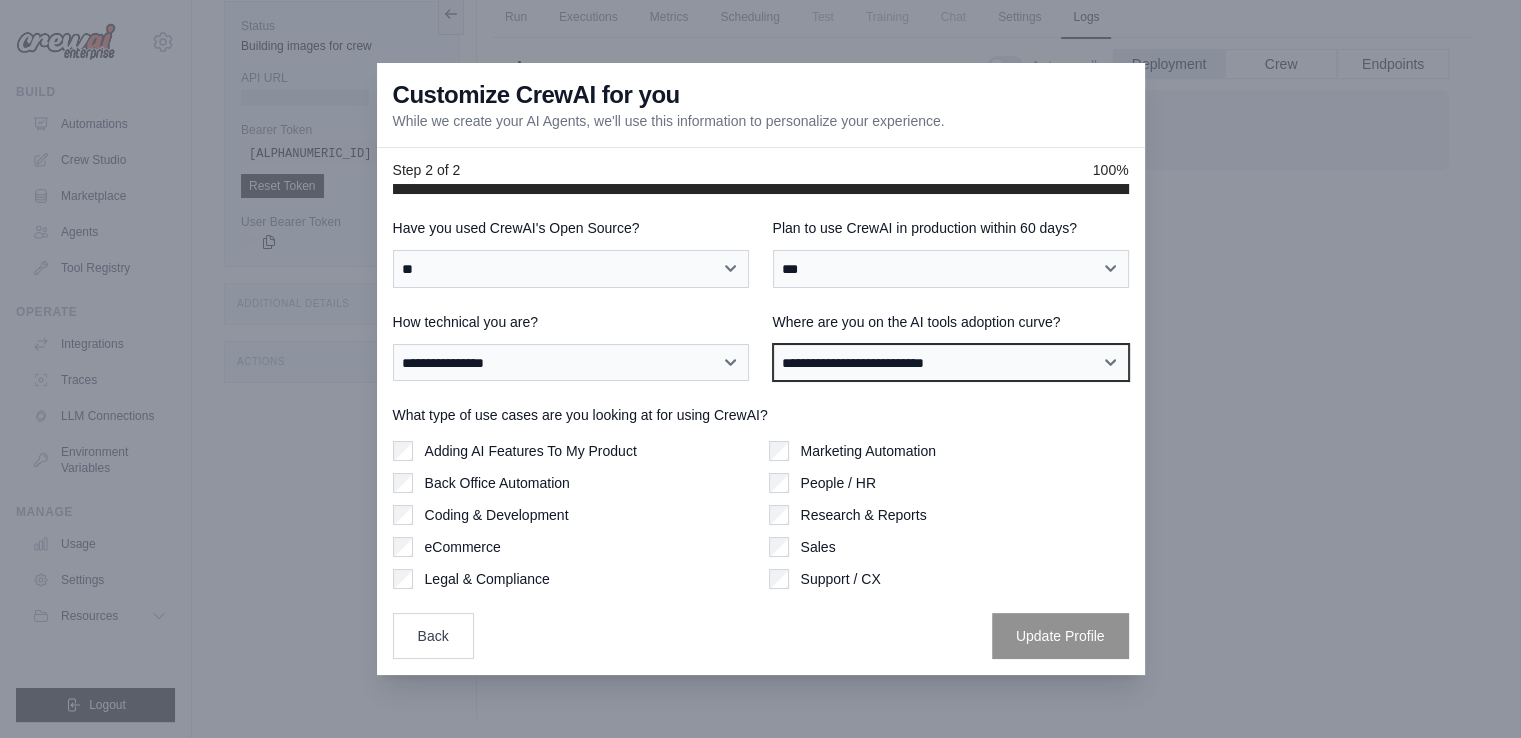 click on "**********" at bounding box center [951, 363] 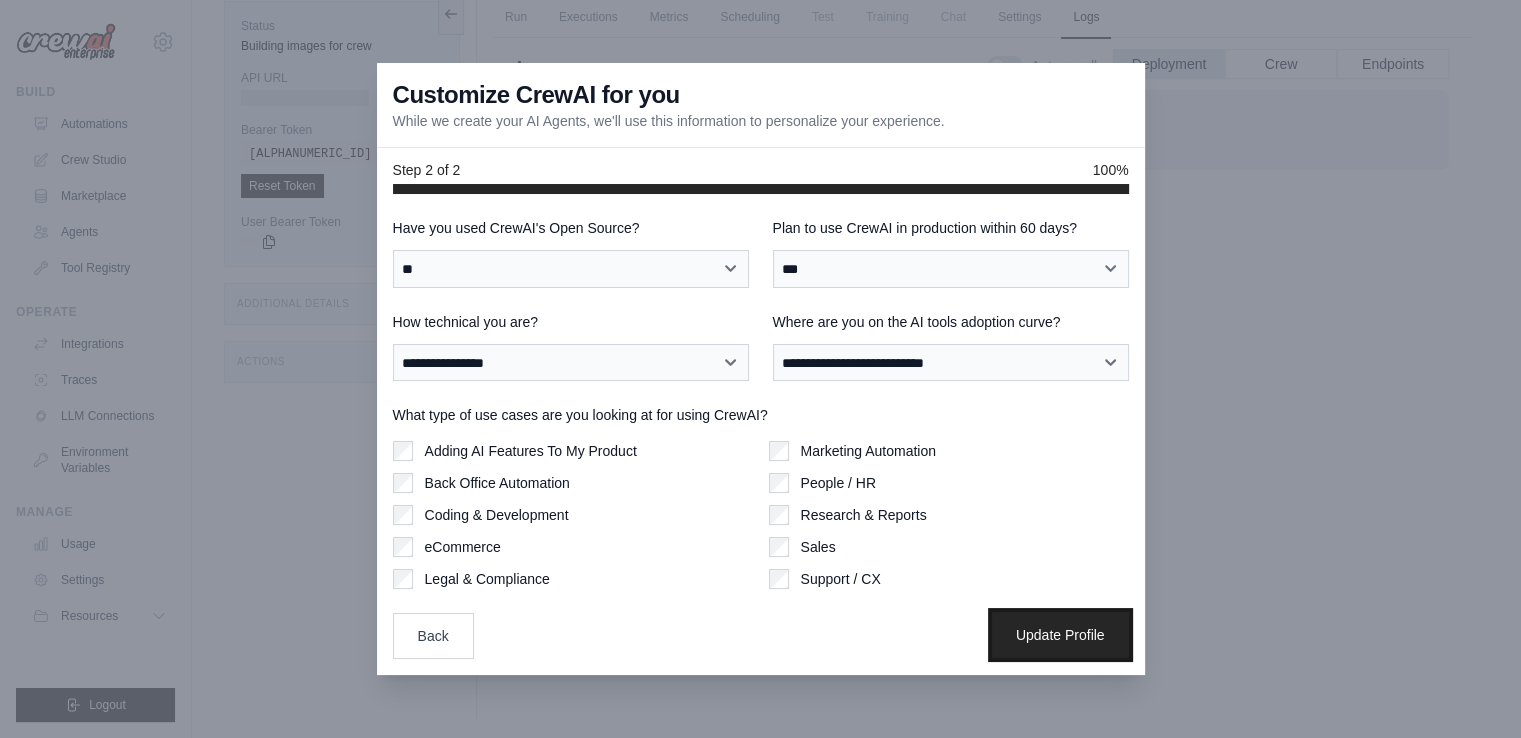 click on "Update Profile" at bounding box center [1060, 635] 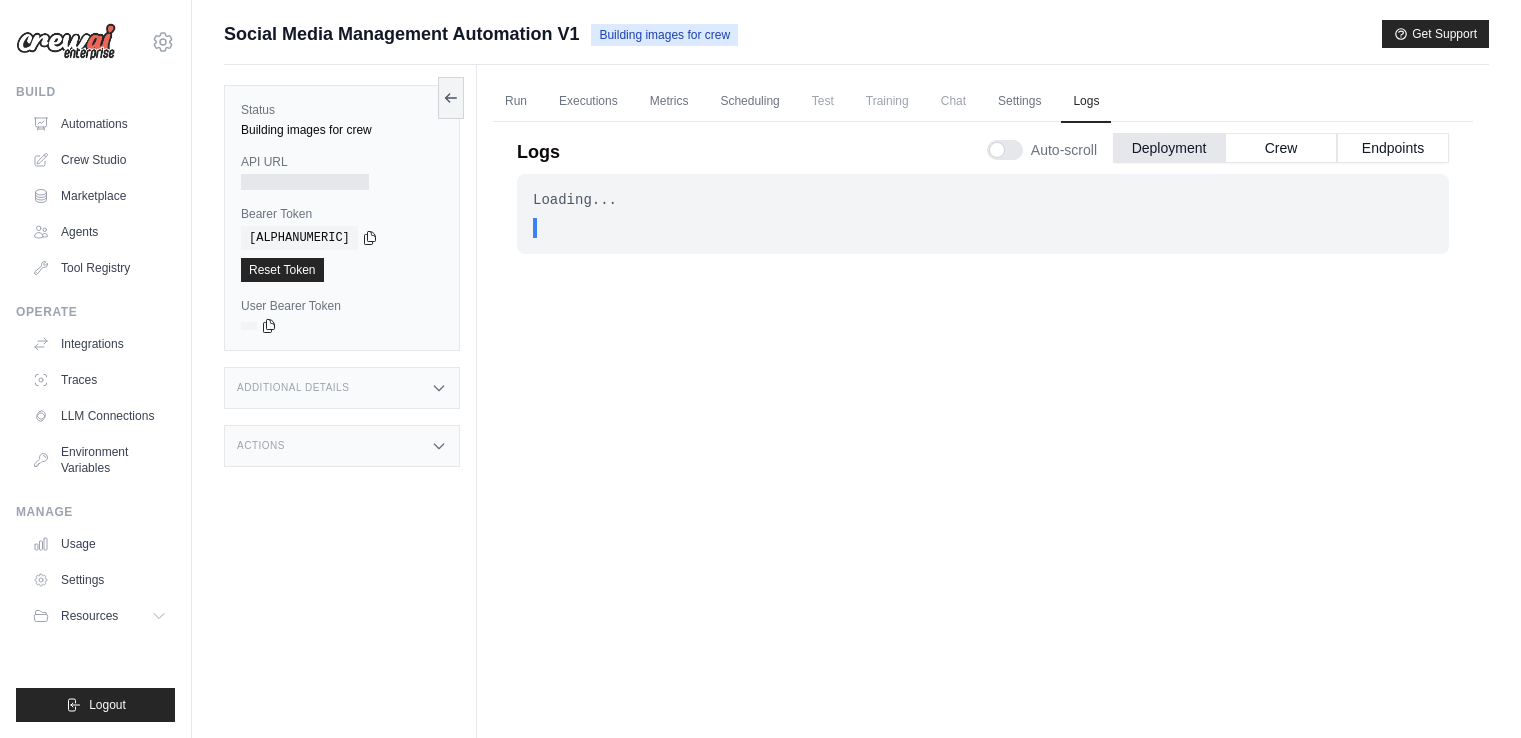scroll, scrollTop: 84, scrollLeft: 0, axis: vertical 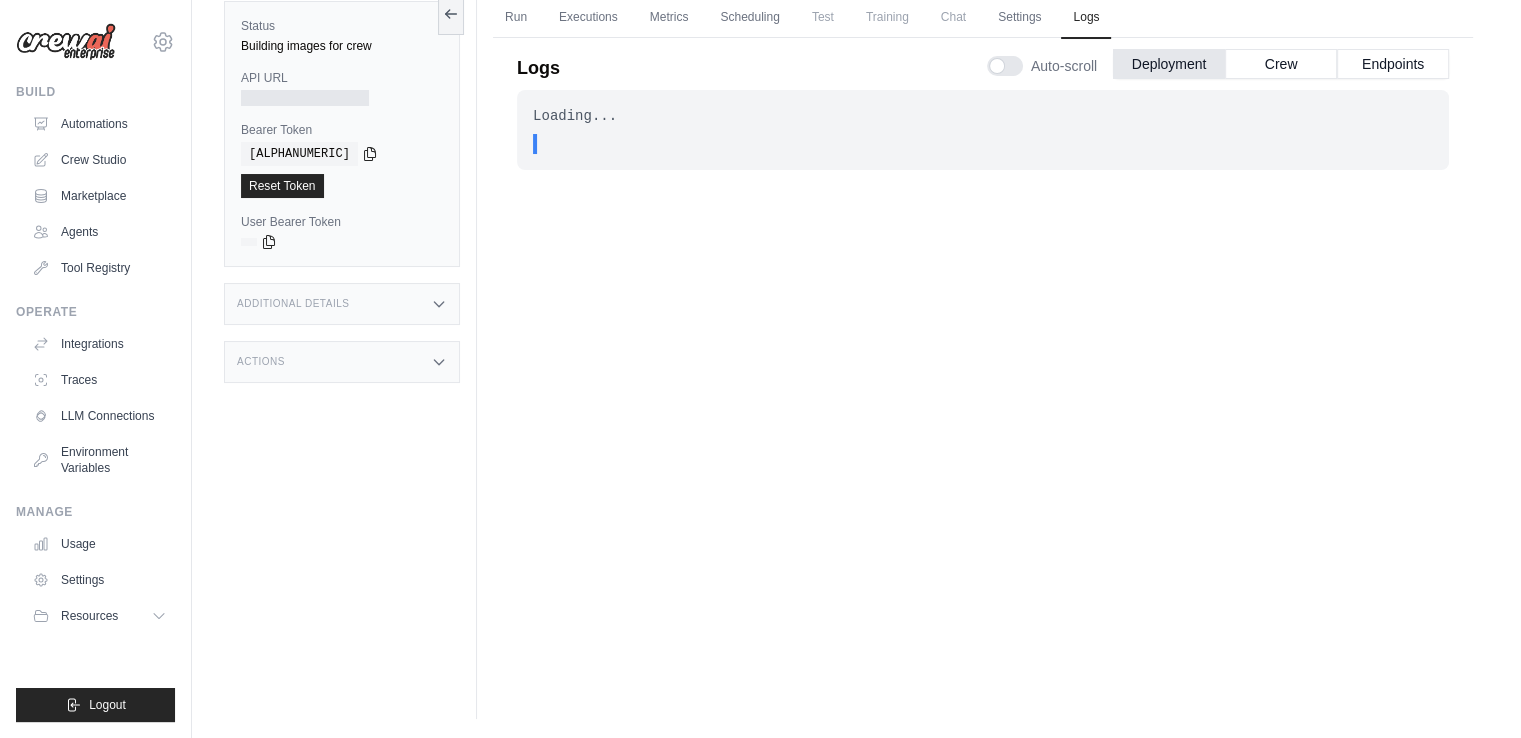 click 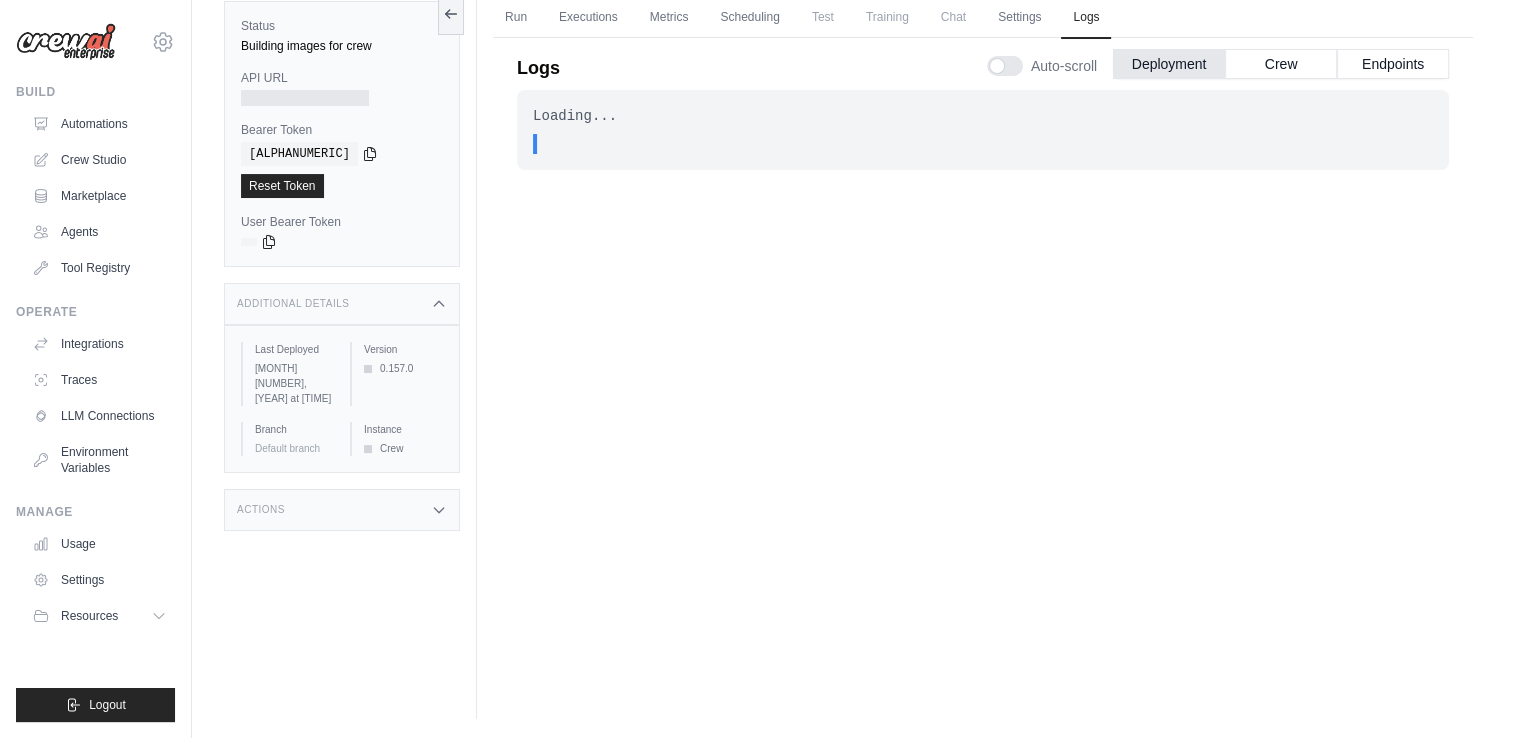 click 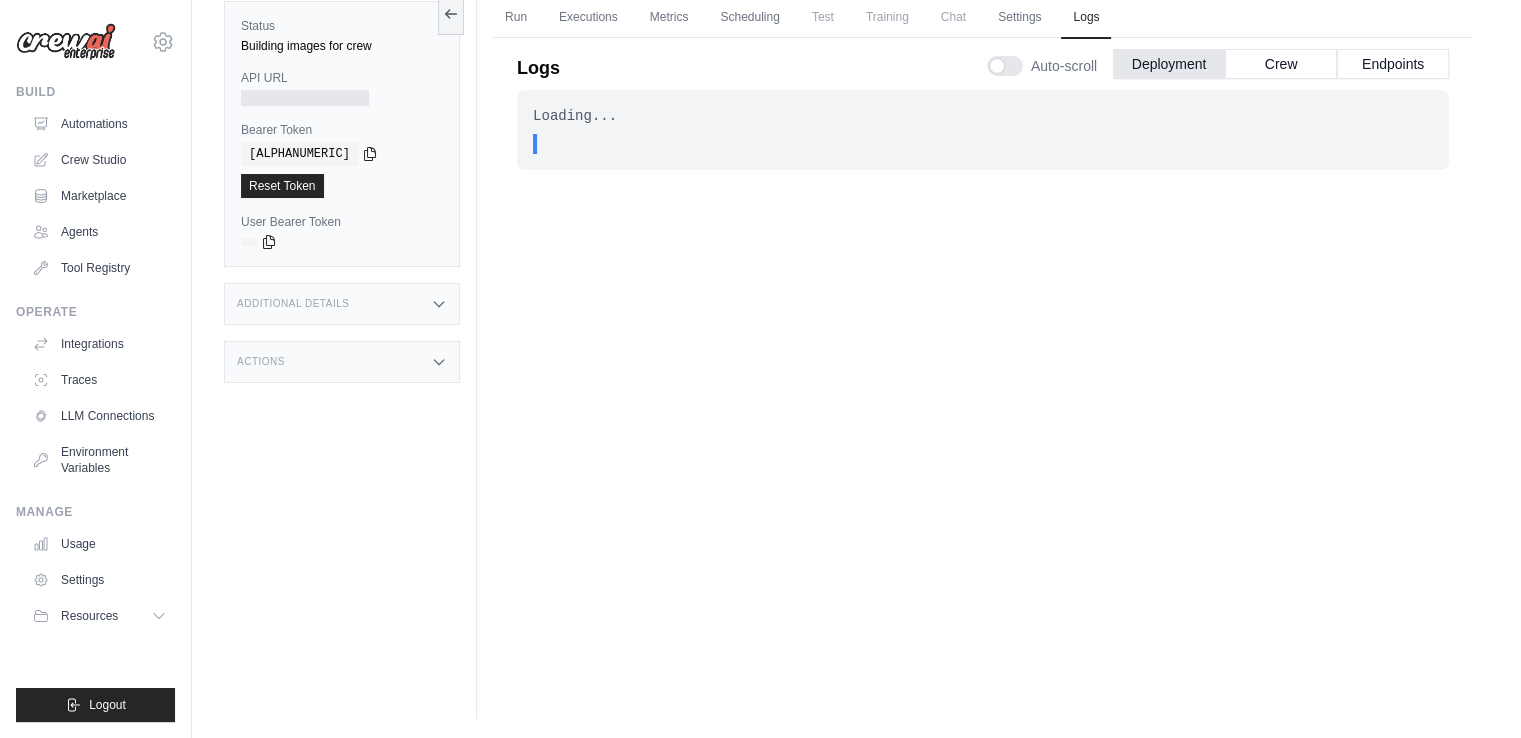 click 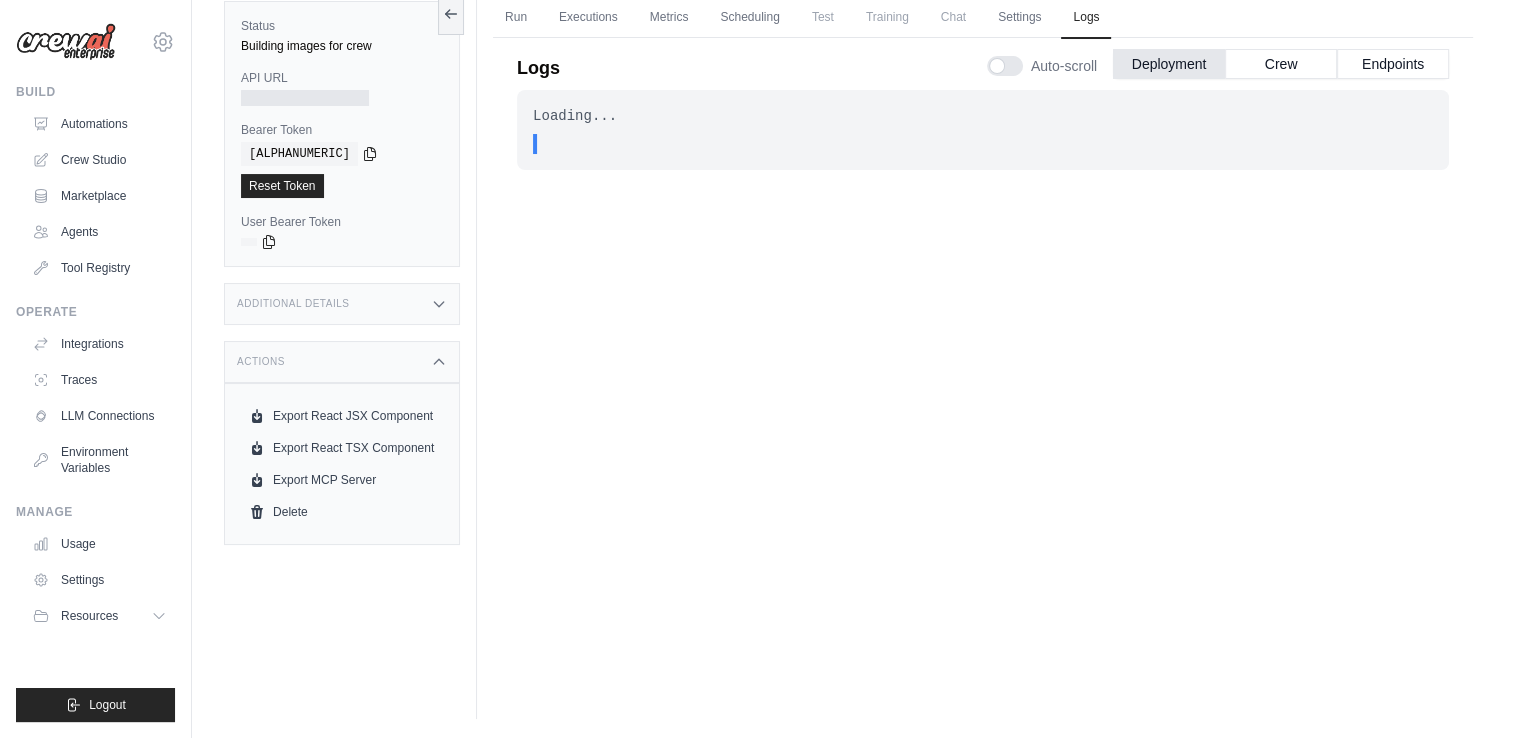 click 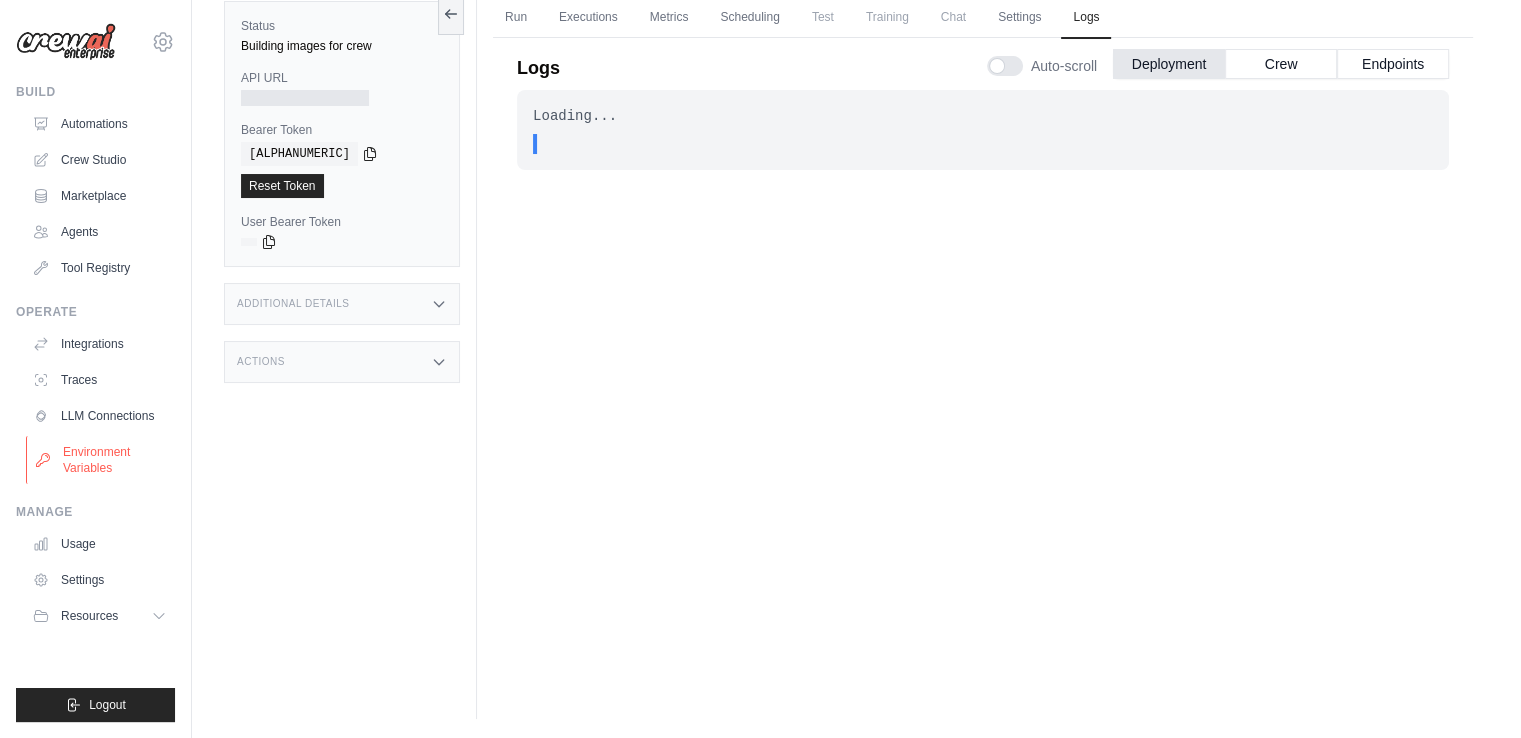 scroll, scrollTop: 0, scrollLeft: 0, axis: both 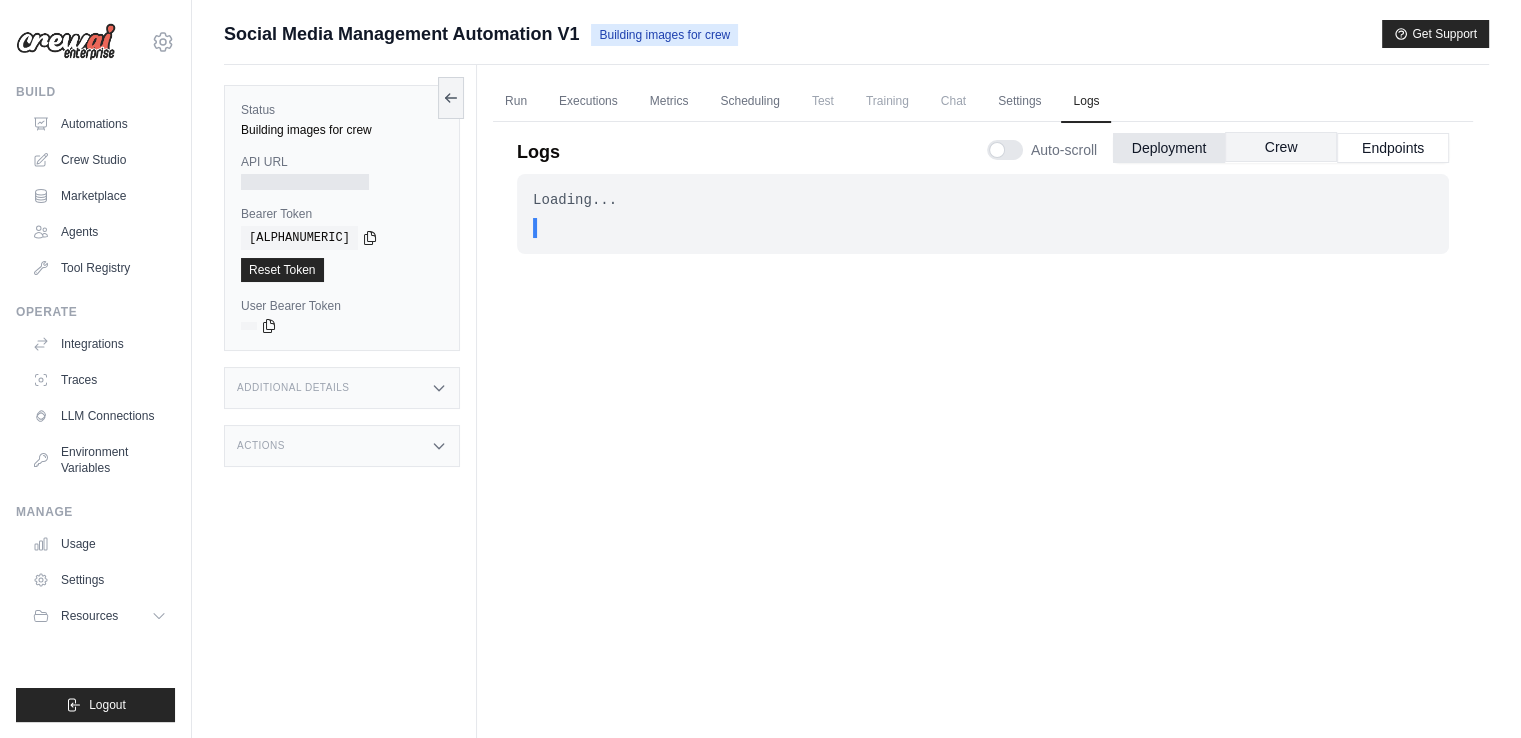 click on "Crew" at bounding box center (1281, 147) 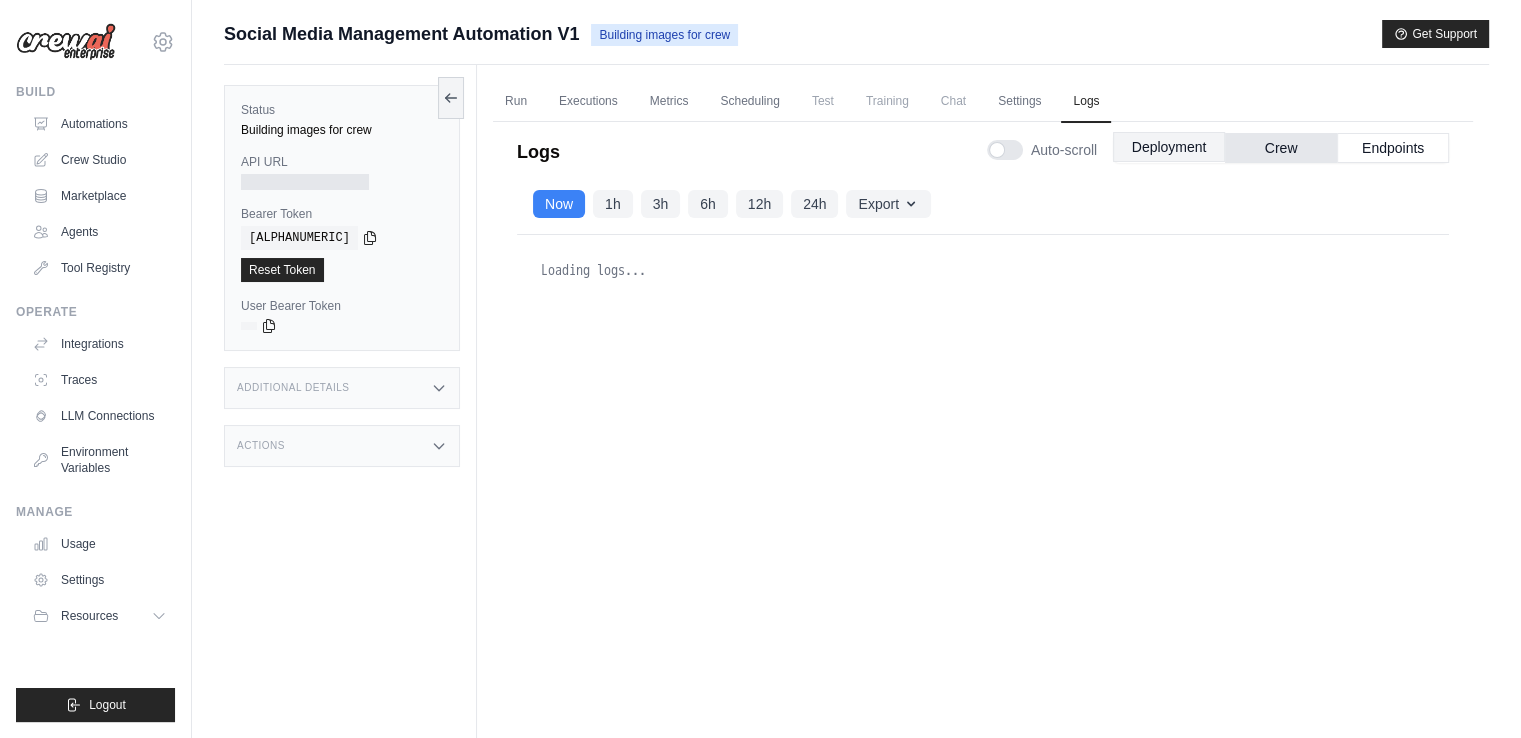 click on "Deployment" at bounding box center [1169, 147] 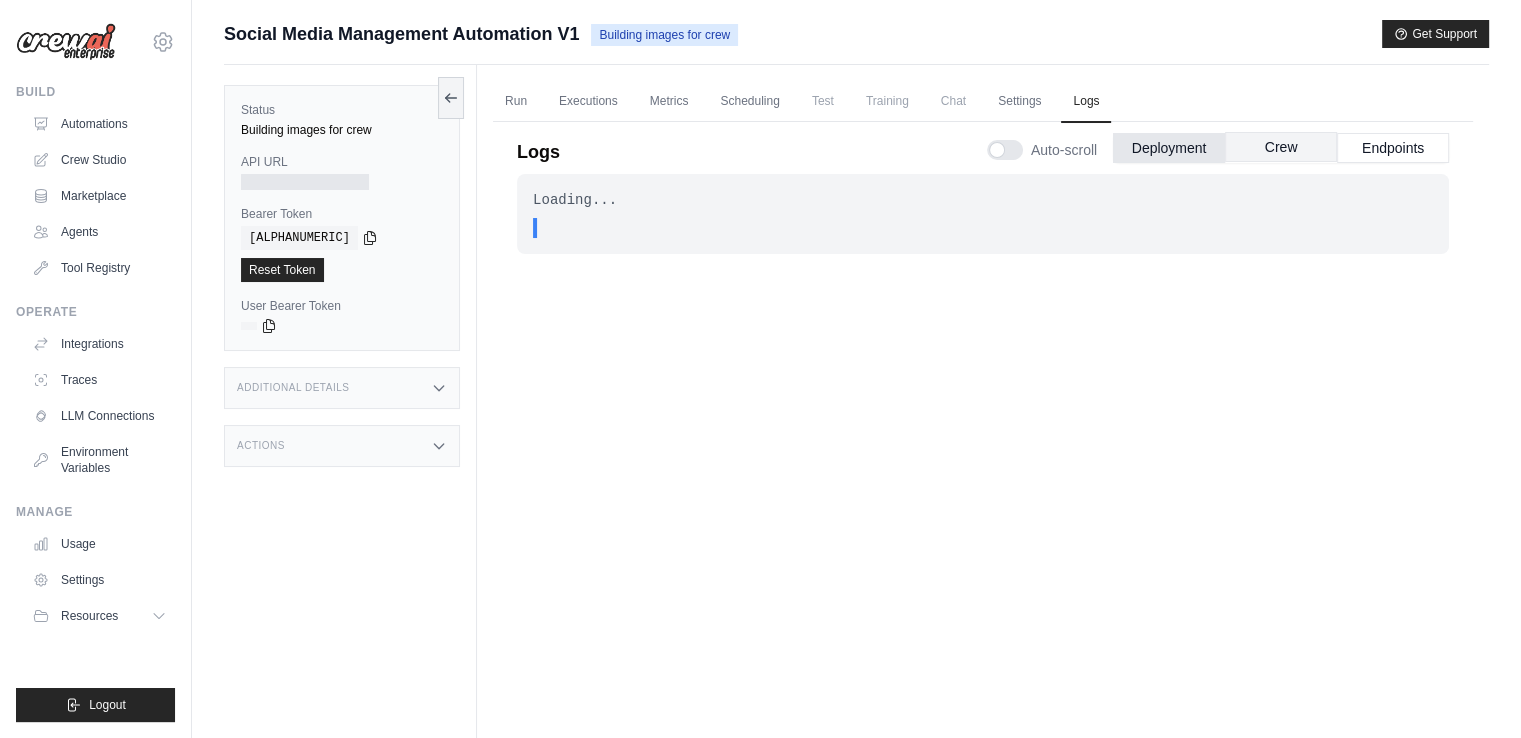 click on "Crew" at bounding box center [1281, 147] 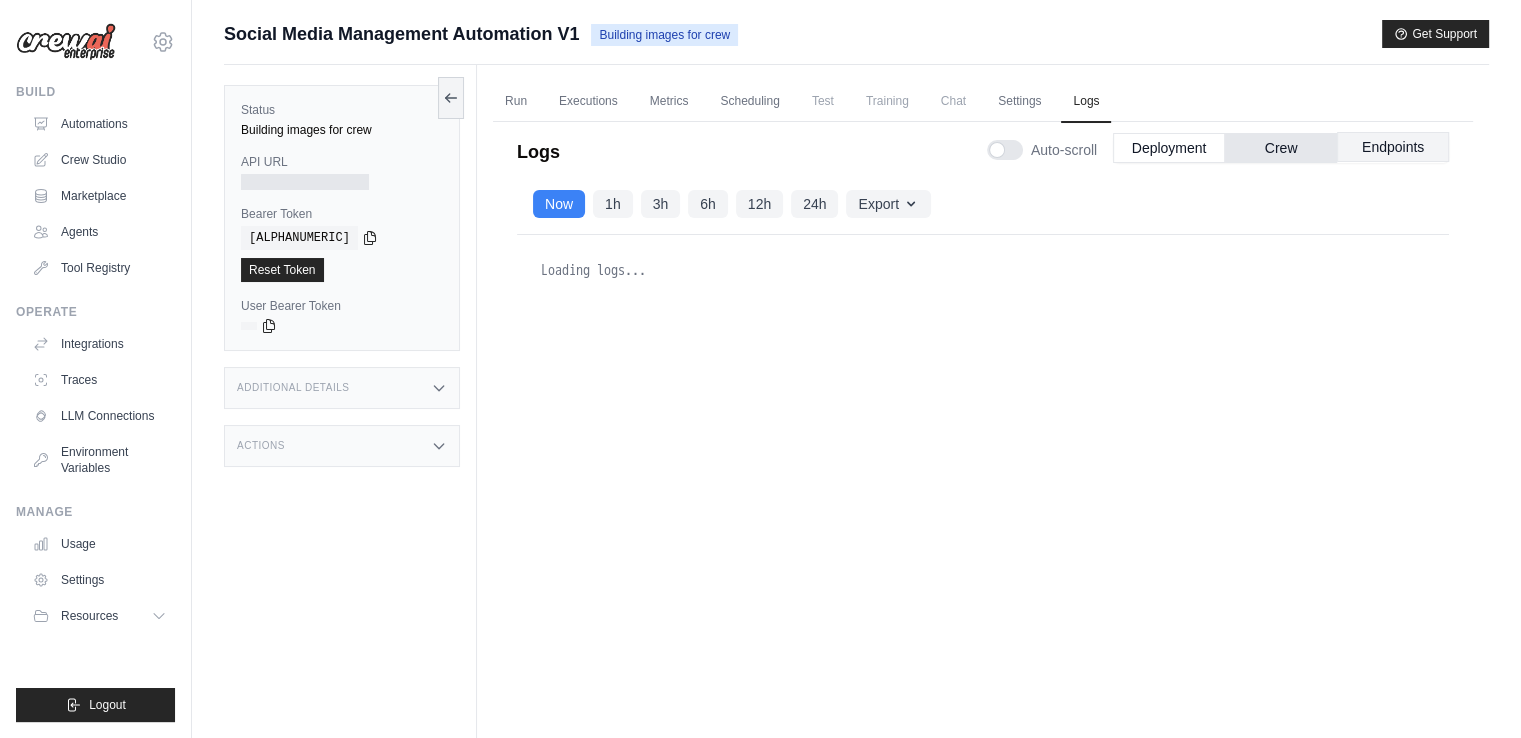 click on "Endpoints" at bounding box center (1393, 147) 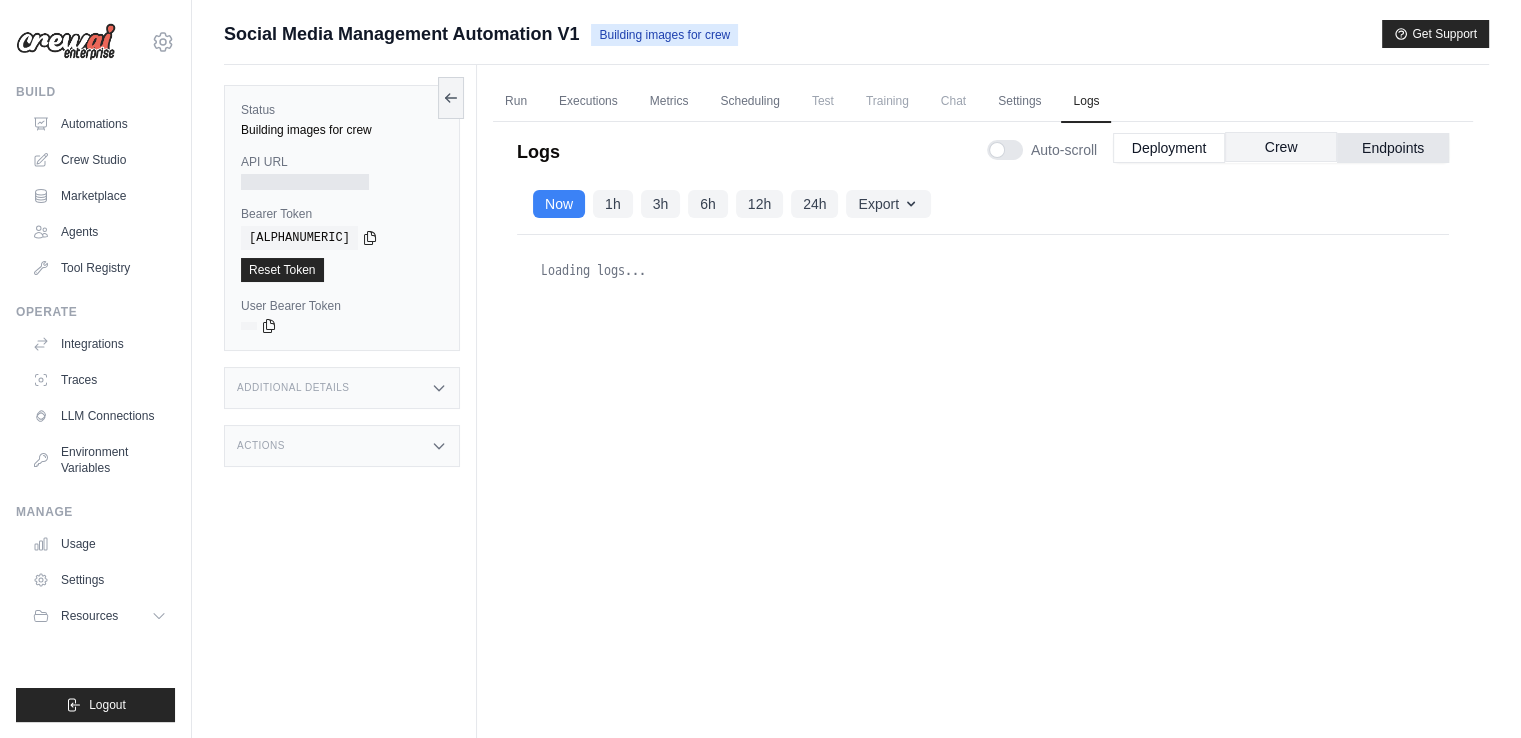 click on "Crew" at bounding box center [1281, 147] 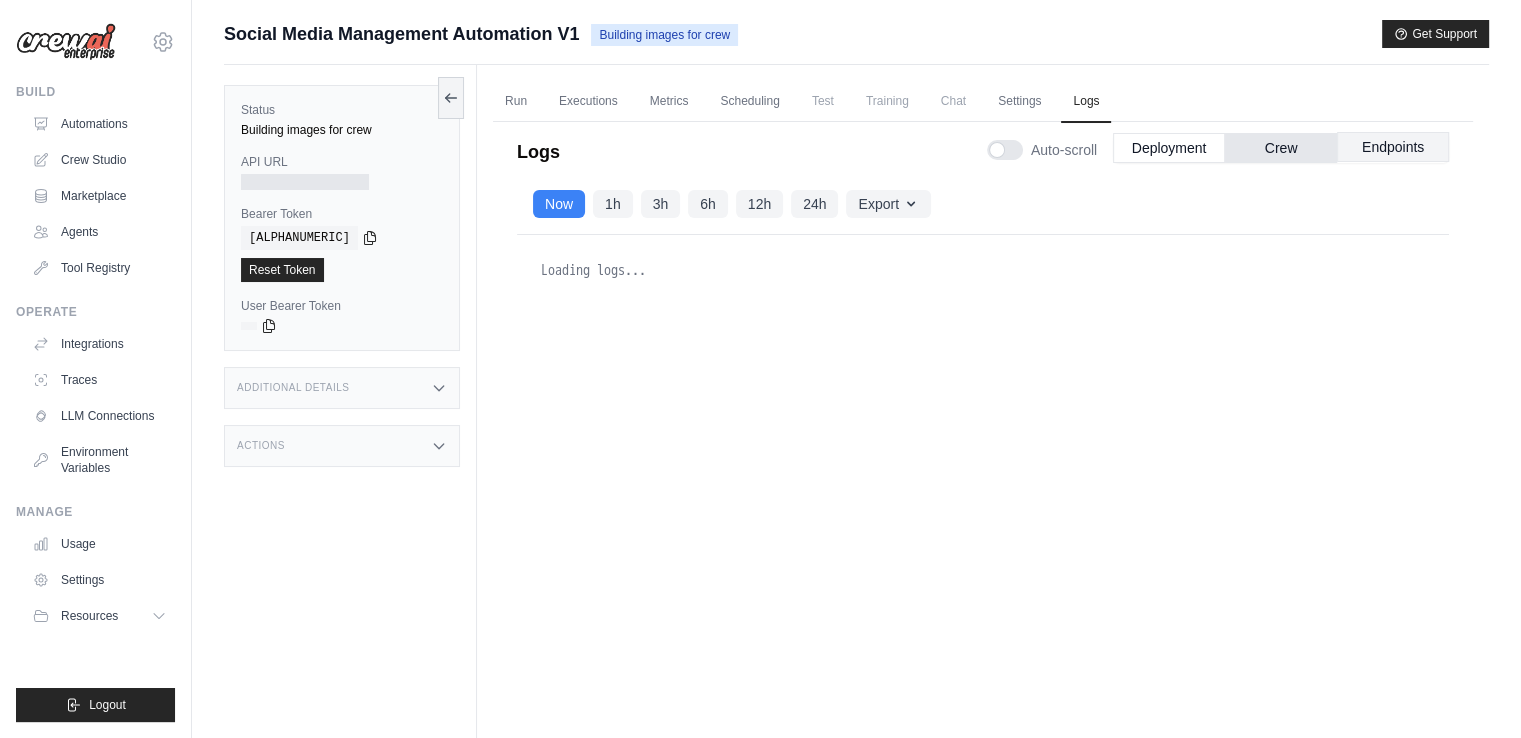 click on "Endpoints" at bounding box center [1393, 147] 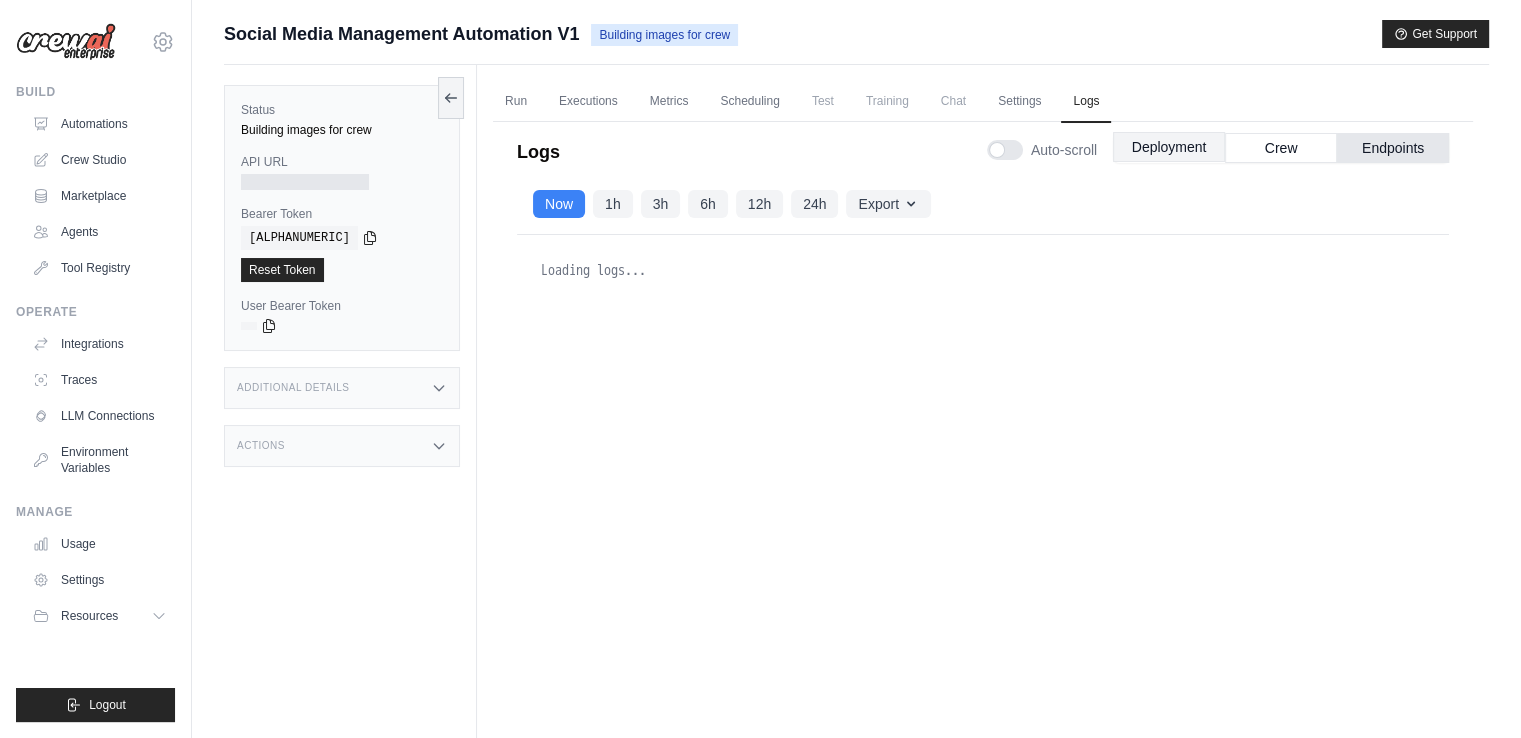 click on "Deployment" at bounding box center [1169, 147] 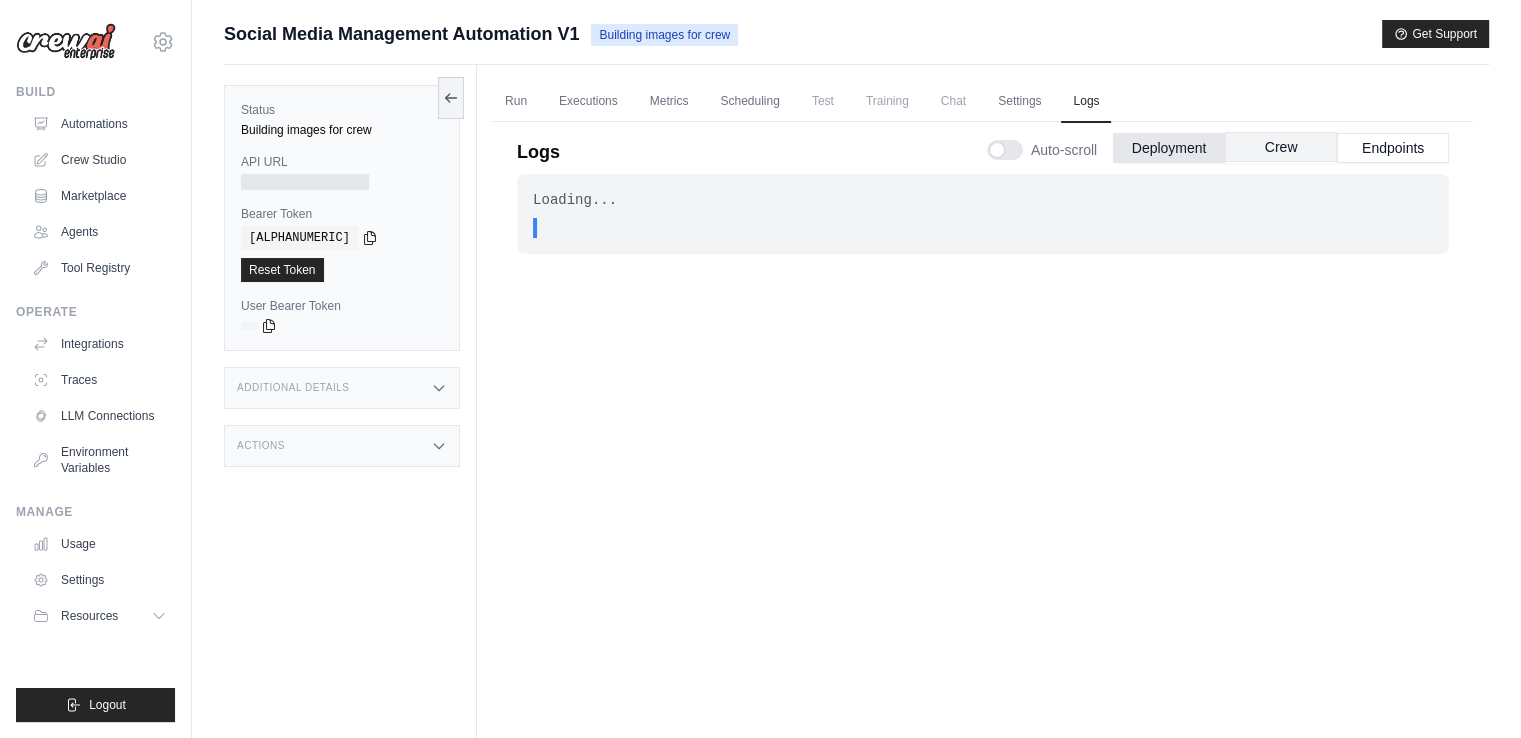 click on "Crew" at bounding box center (1281, 147) 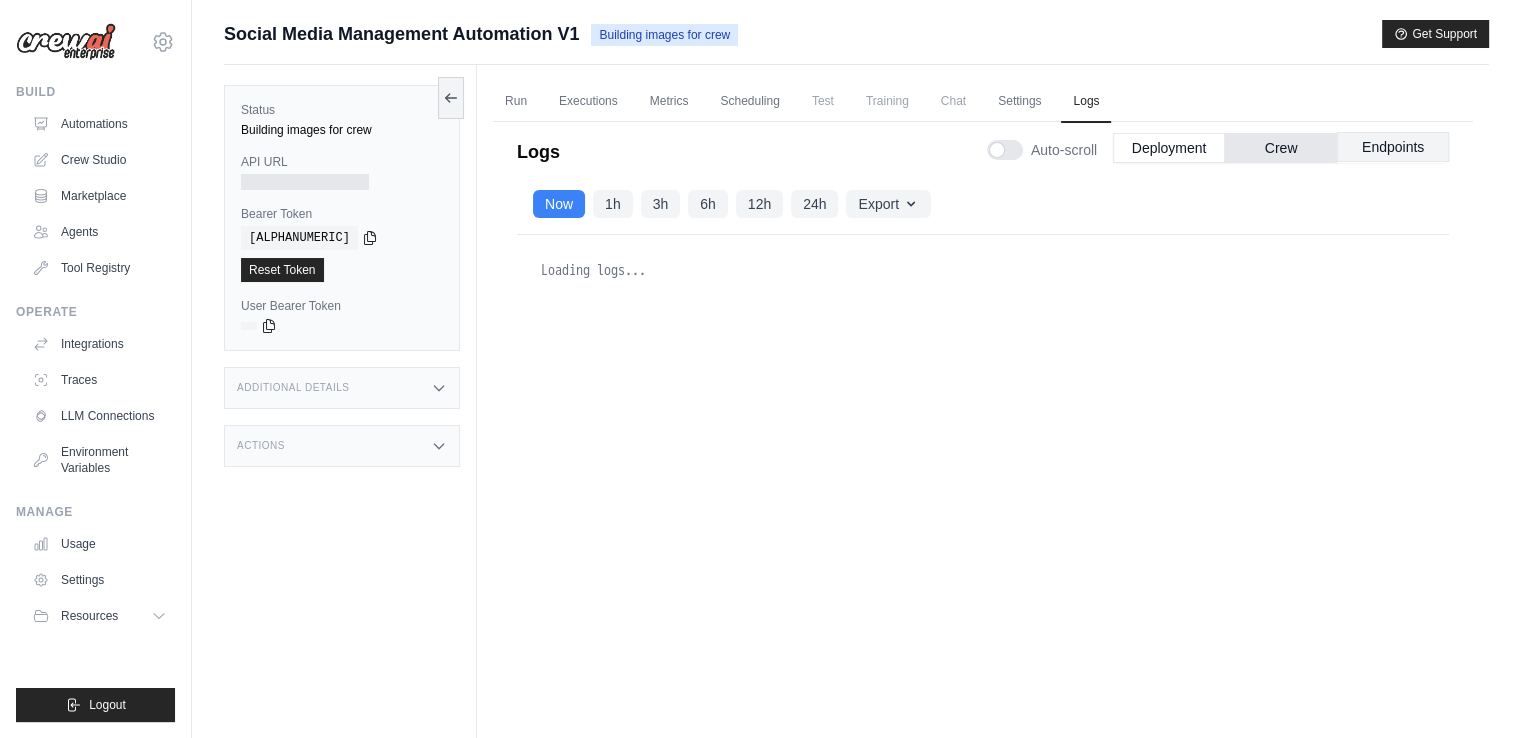click on "Endpoints" at bounding box center (1393, 147) 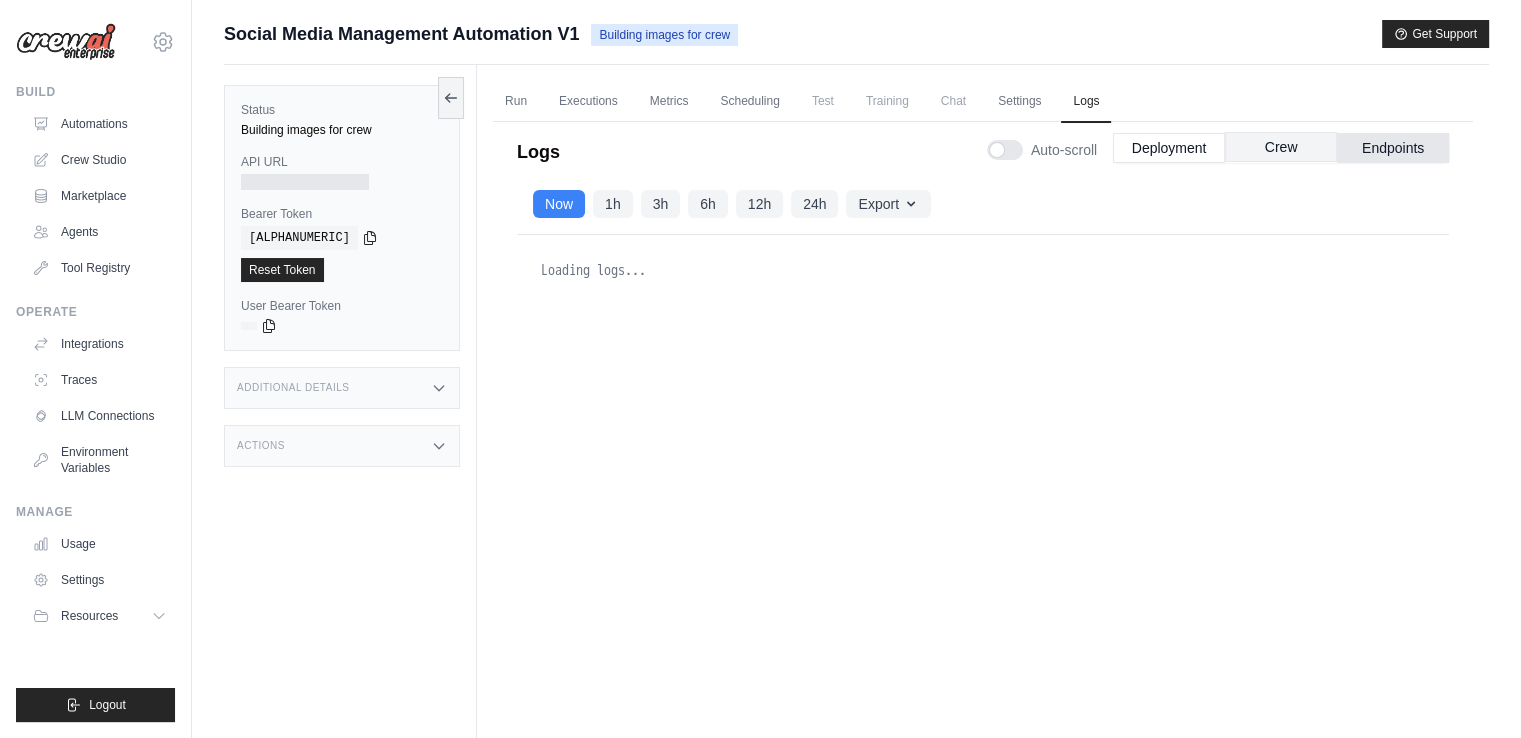 click on "Crew" at bounding box center [1281, 147] 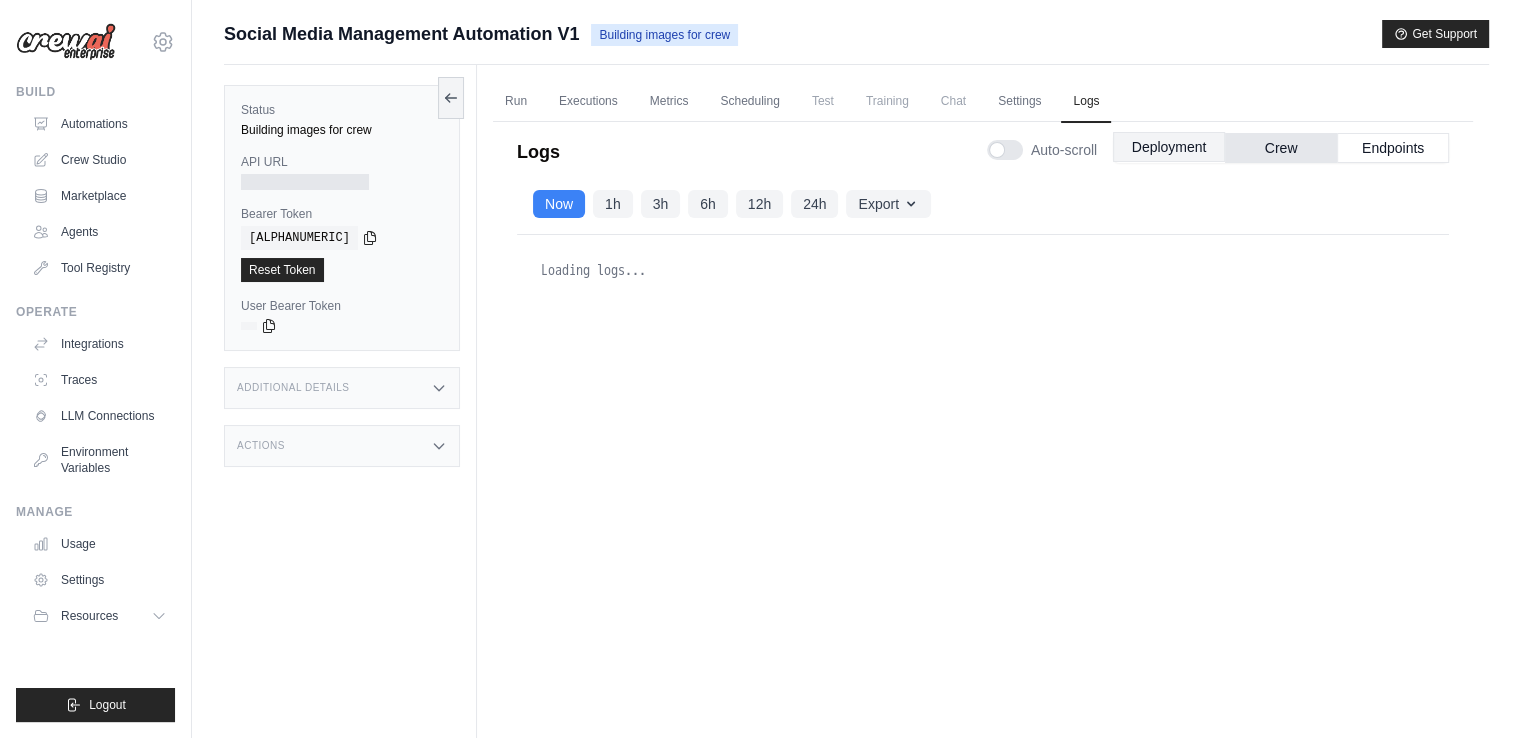 click on "Deployment" at bounding box center (1169, 147) 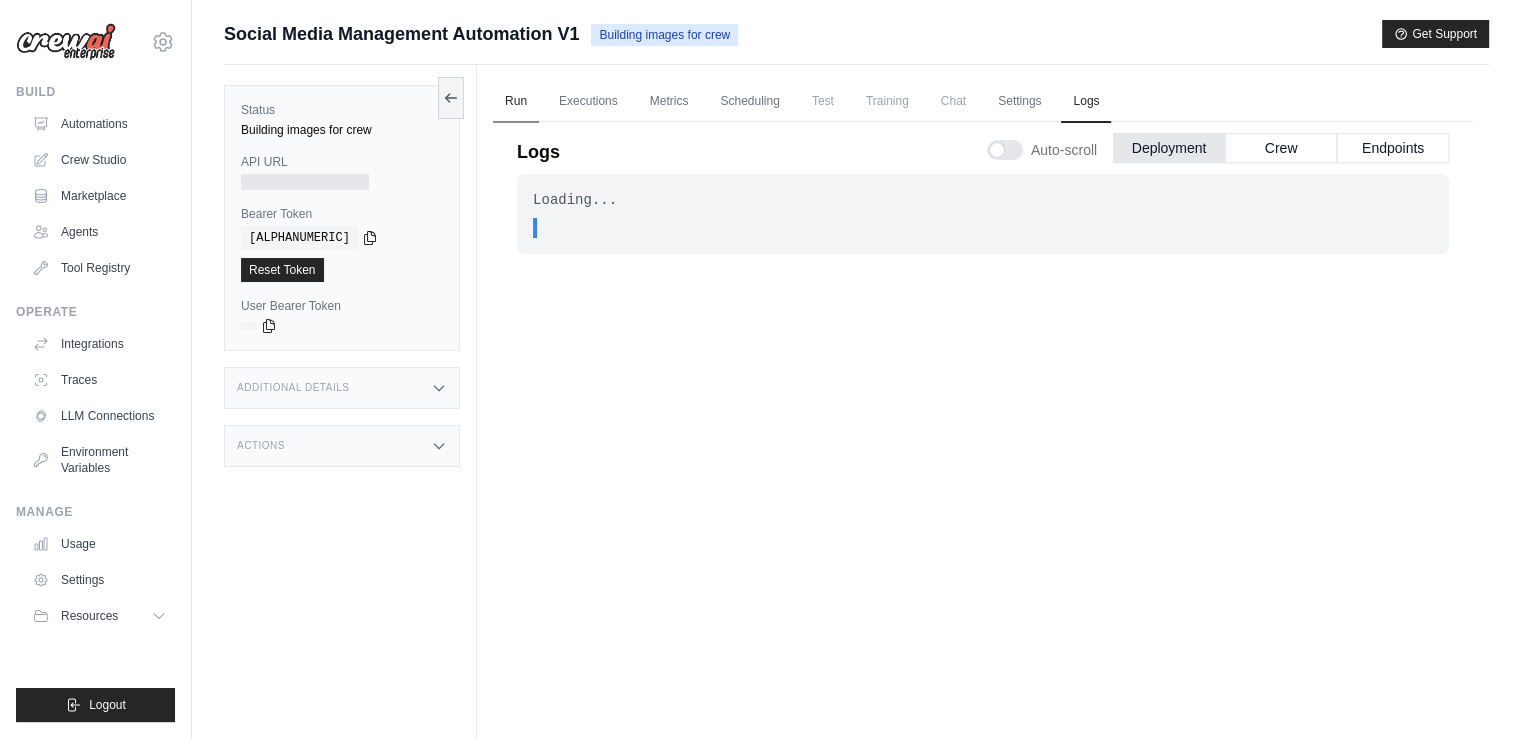 click on "Run" at bounding box center (516, 102) 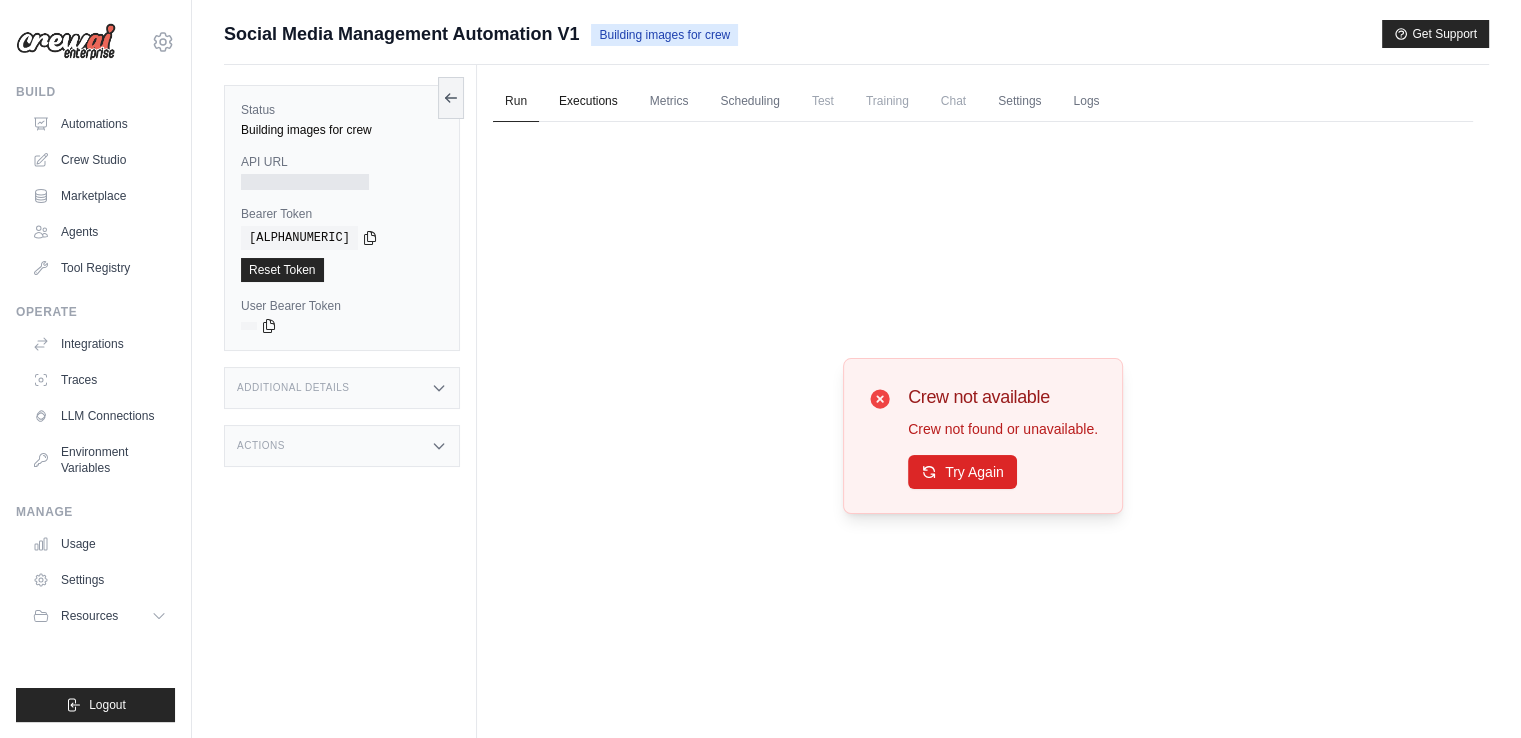 click on "Executions" at bounding box center [588, 102] 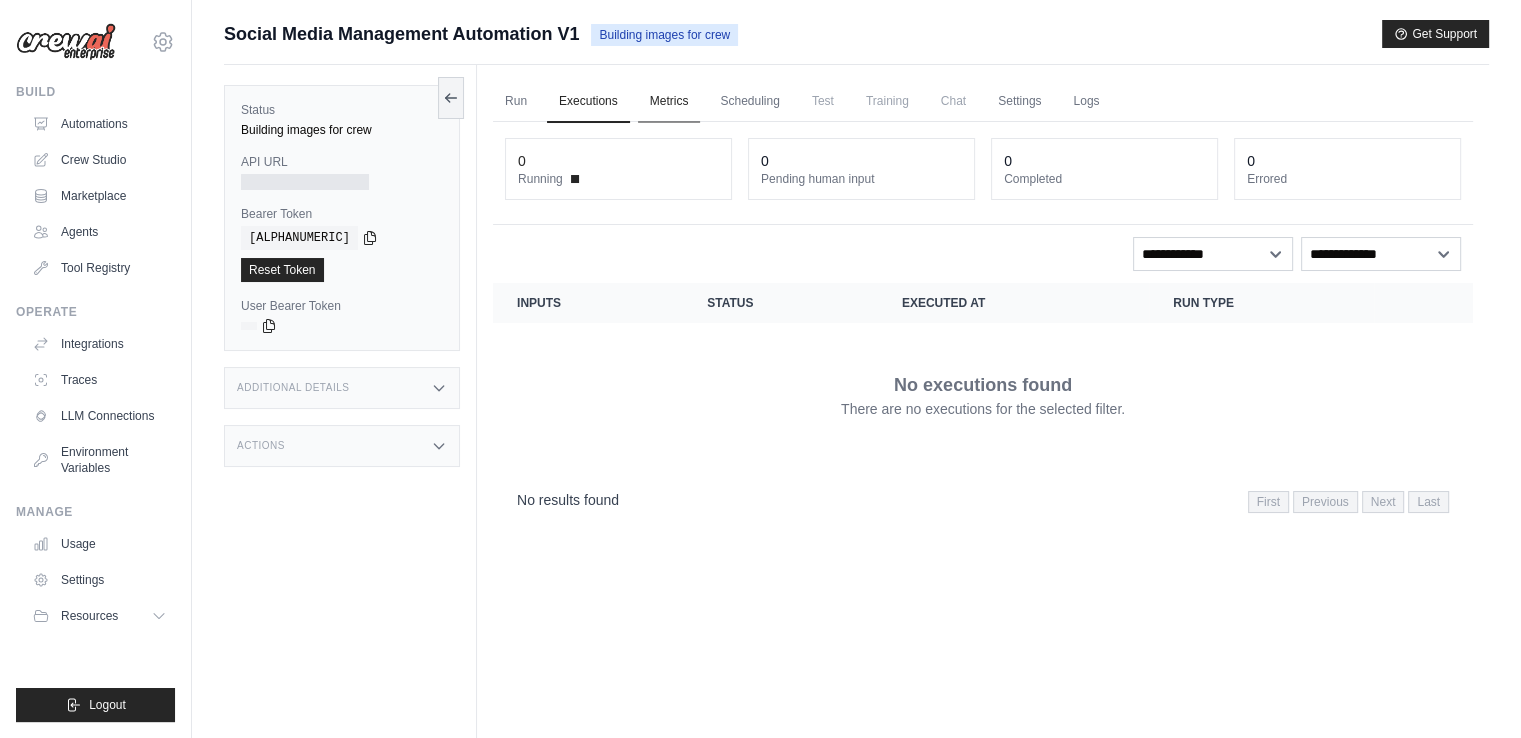 click on "Metrics" at bounding box center (669, 102) 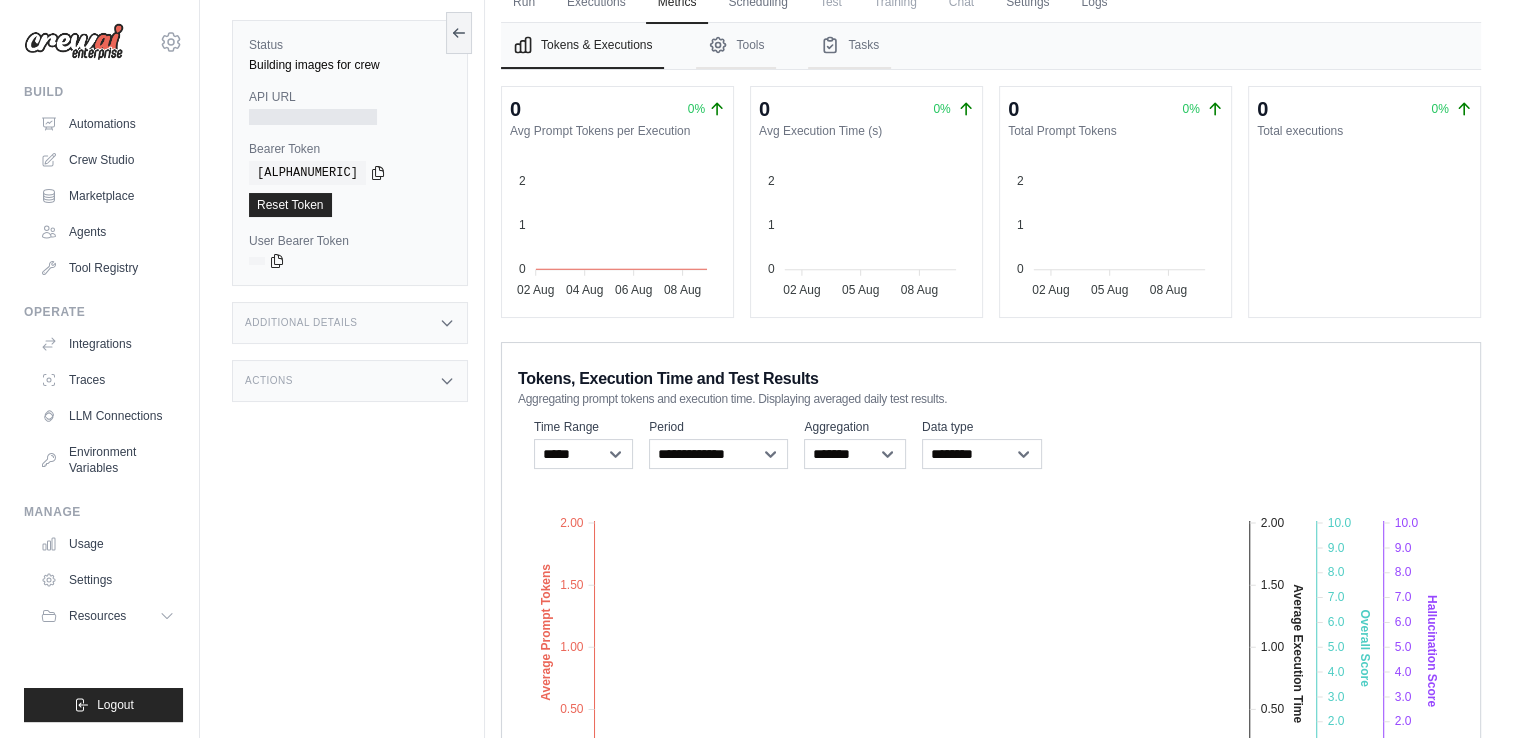 scroll, scrollTop: 0, scrollLeft: 0, axis: both 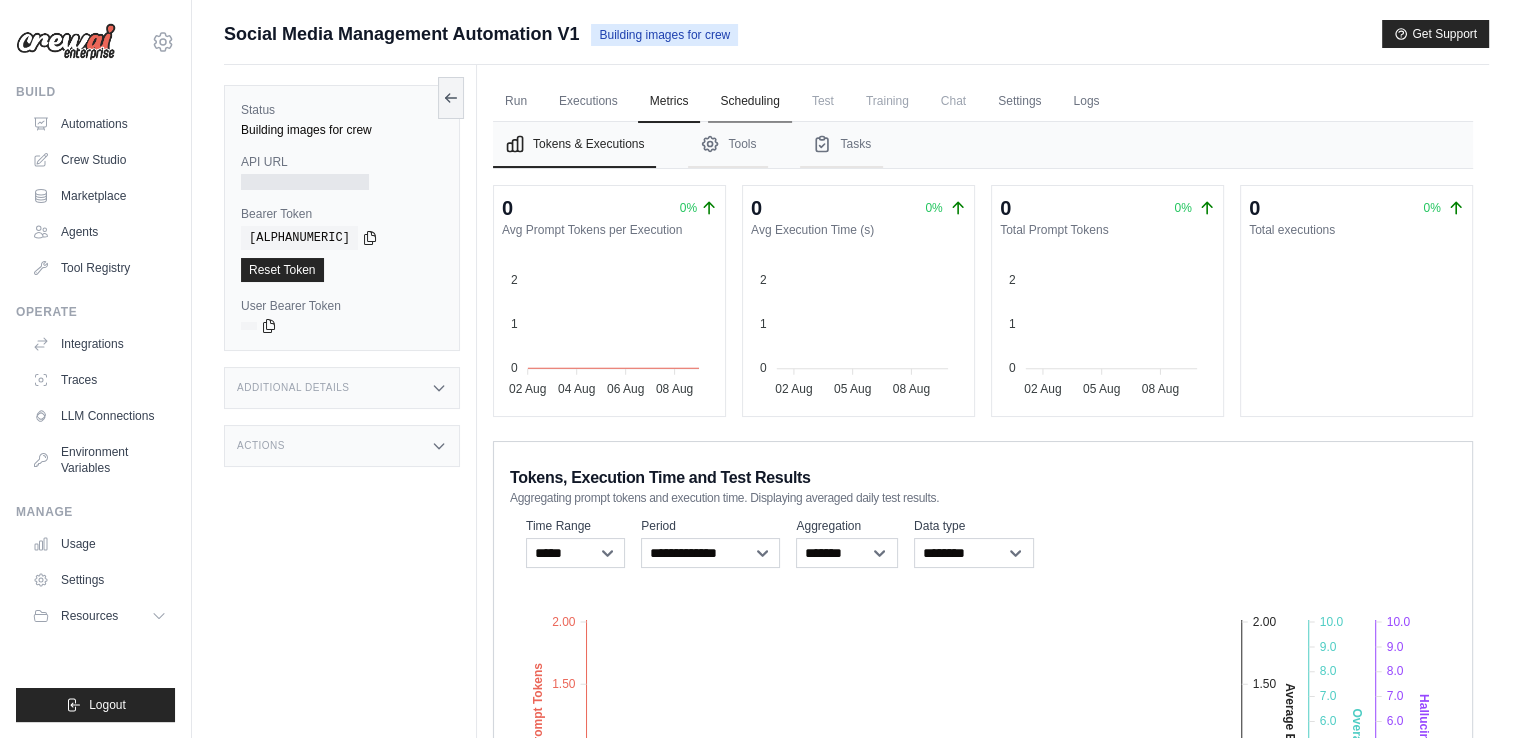 click on "Scheduling" at bounding box center [749, 102] 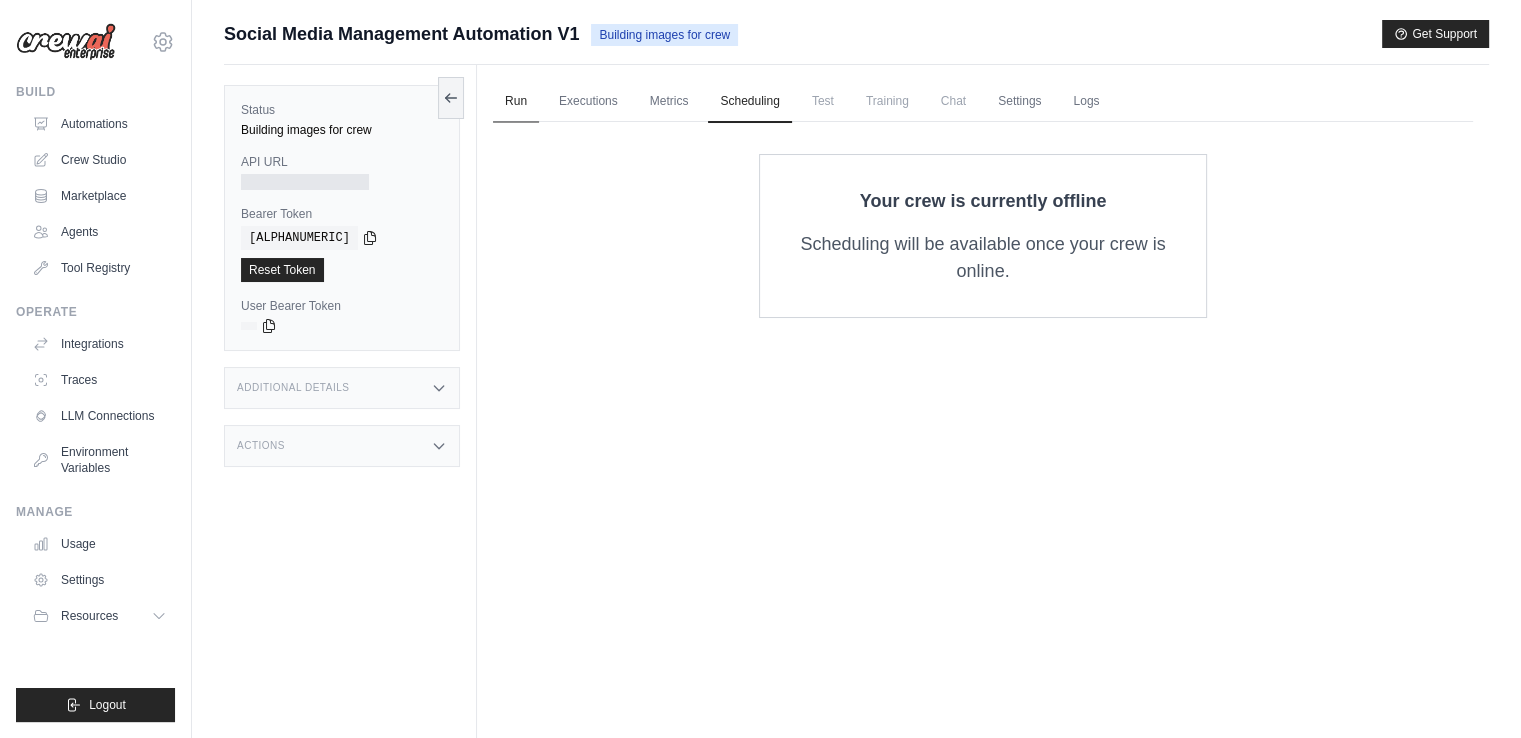 click on "Run" at bounding box center (516, 102) 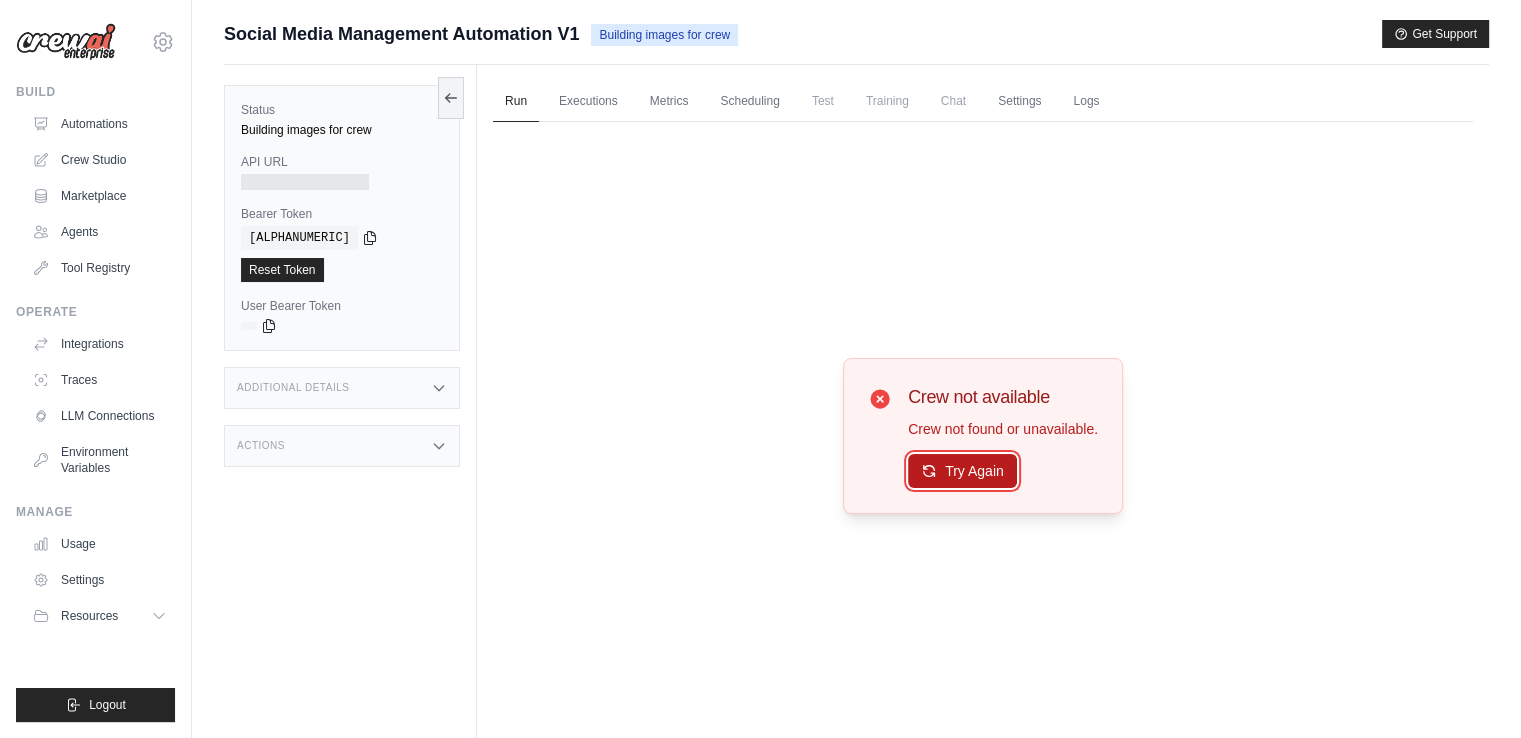 click on "Try Again" at bounding box center [962, 471] 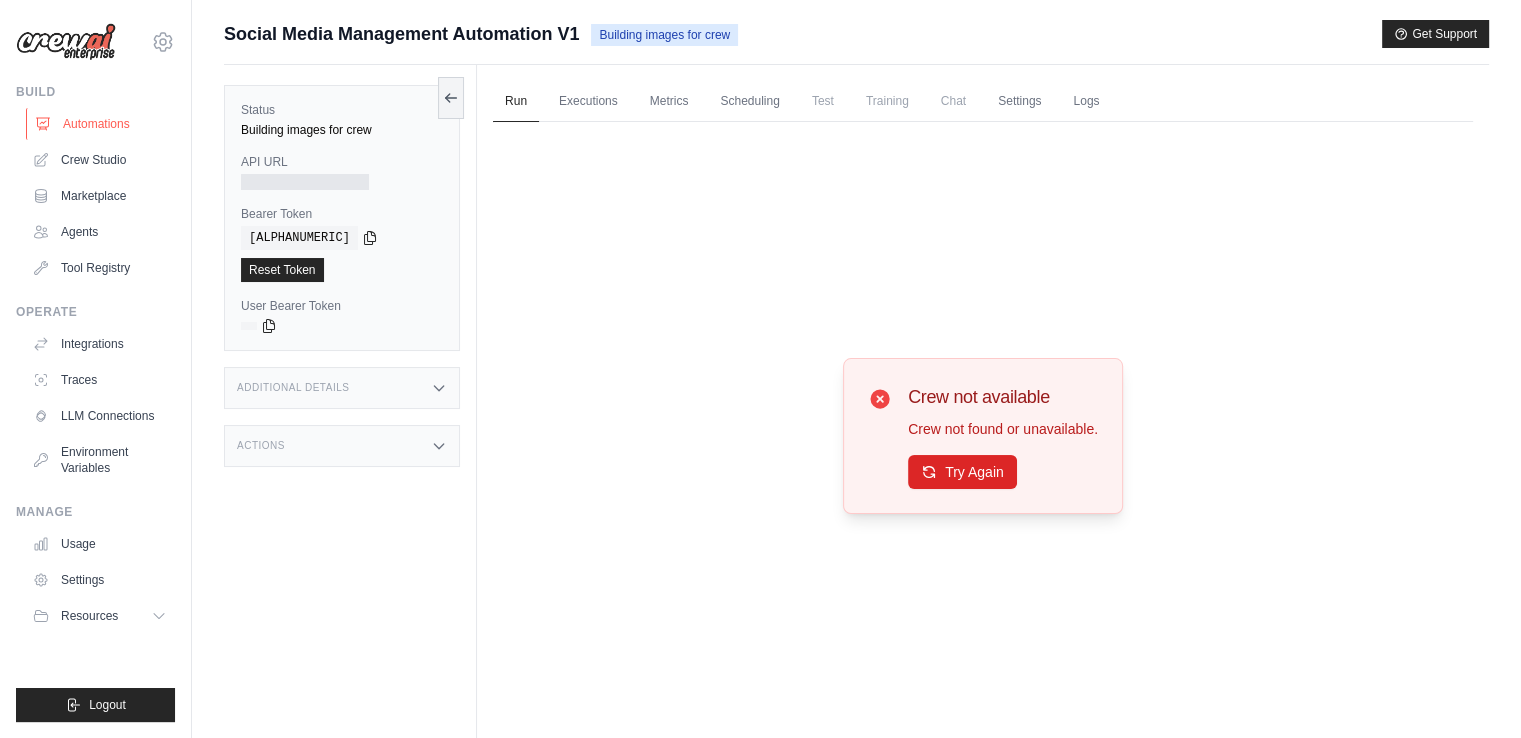 click on "Automations" at bounding box center [101, 124] 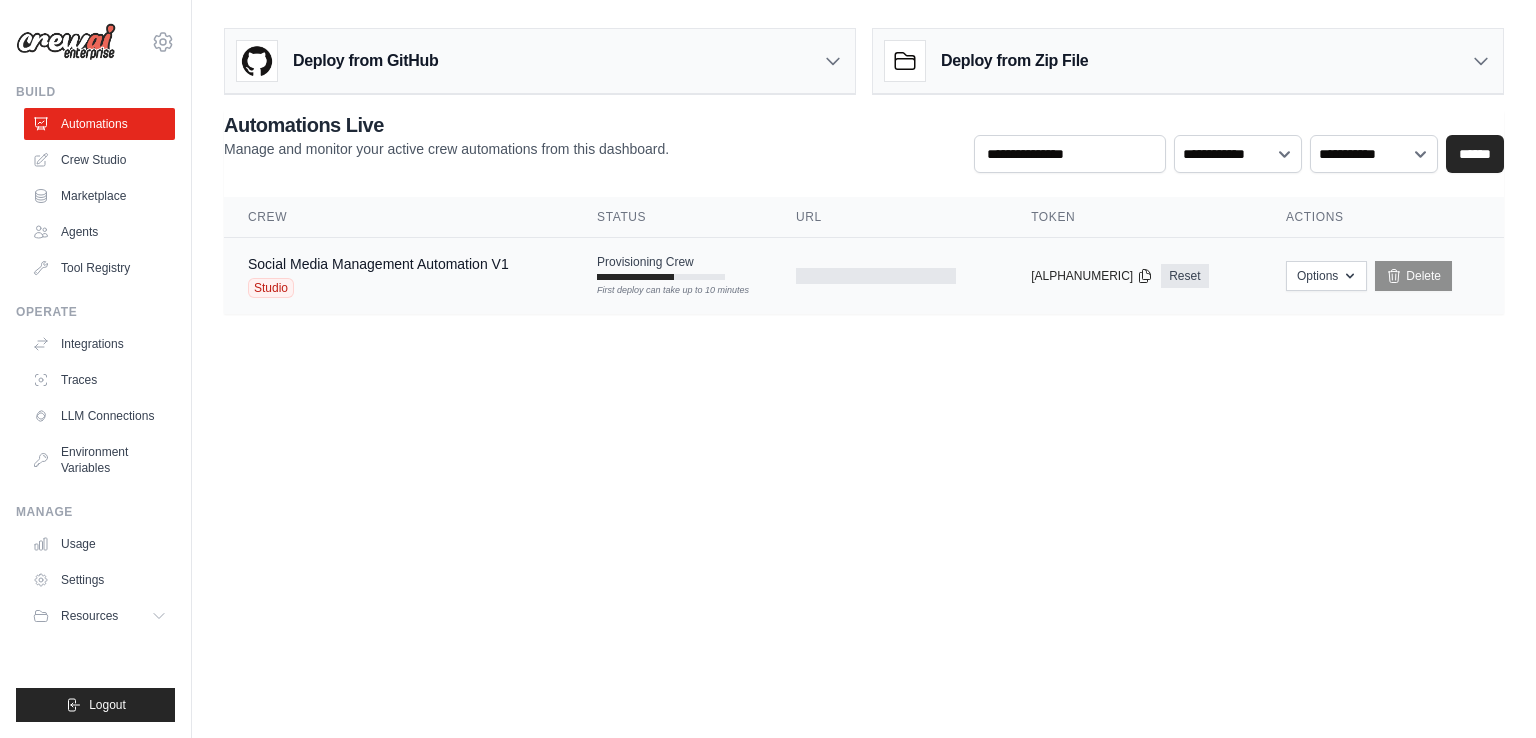 click on "Provisioning Crew
First deploy can take up to 10 minutes" at bounding box center [672, 267] 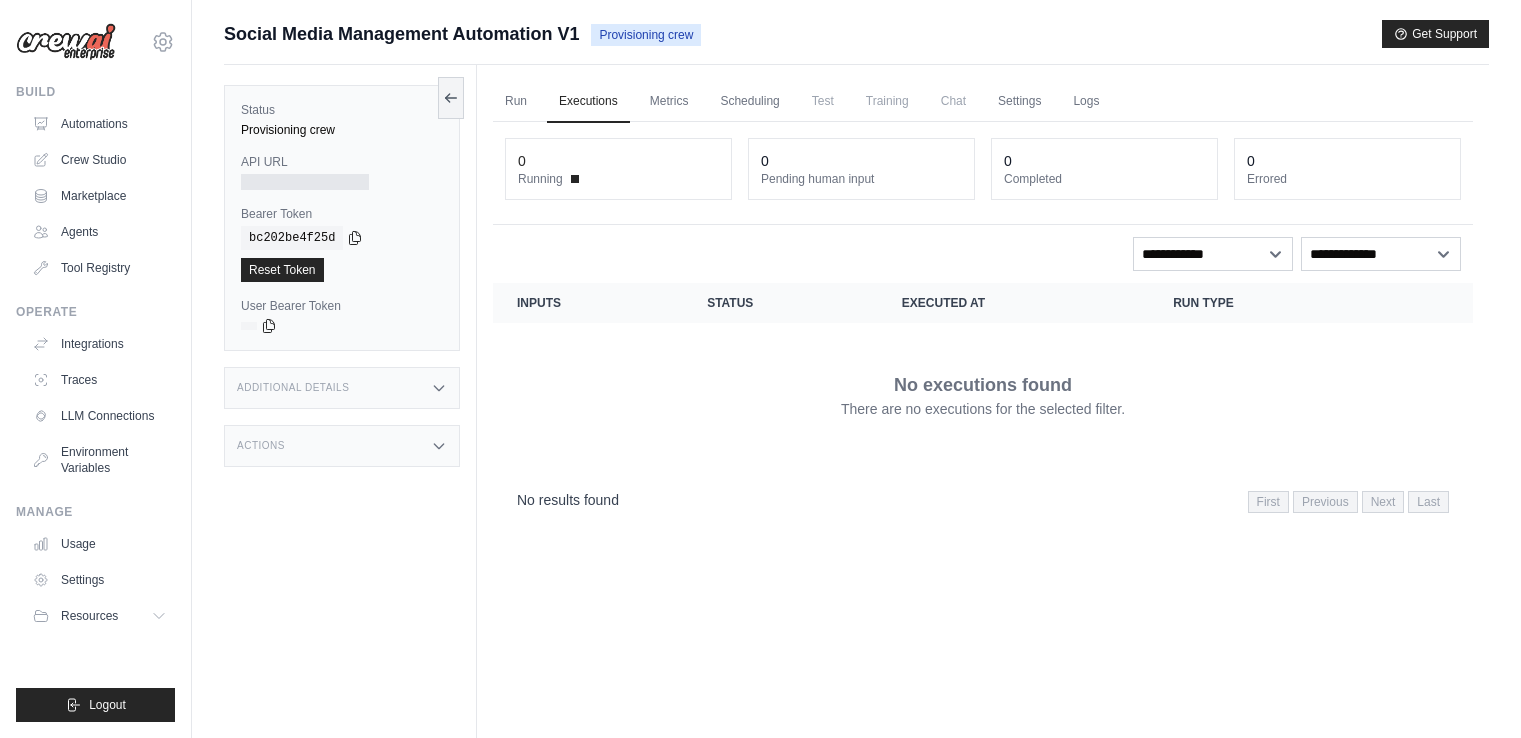 scroll, scrollTop: 0, scrollLeft: 0, axis: both 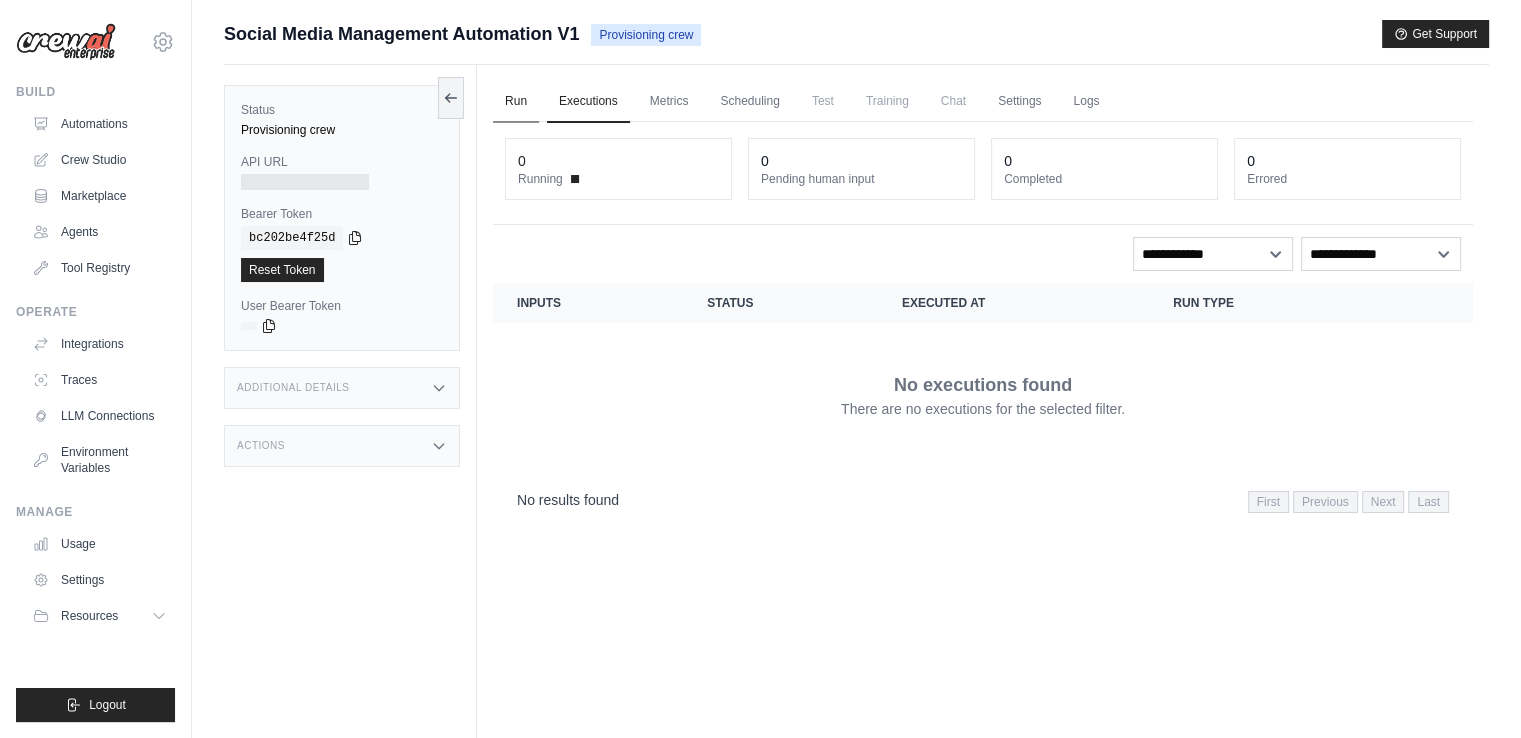 click on "Run" at bounding box center (516, 102) 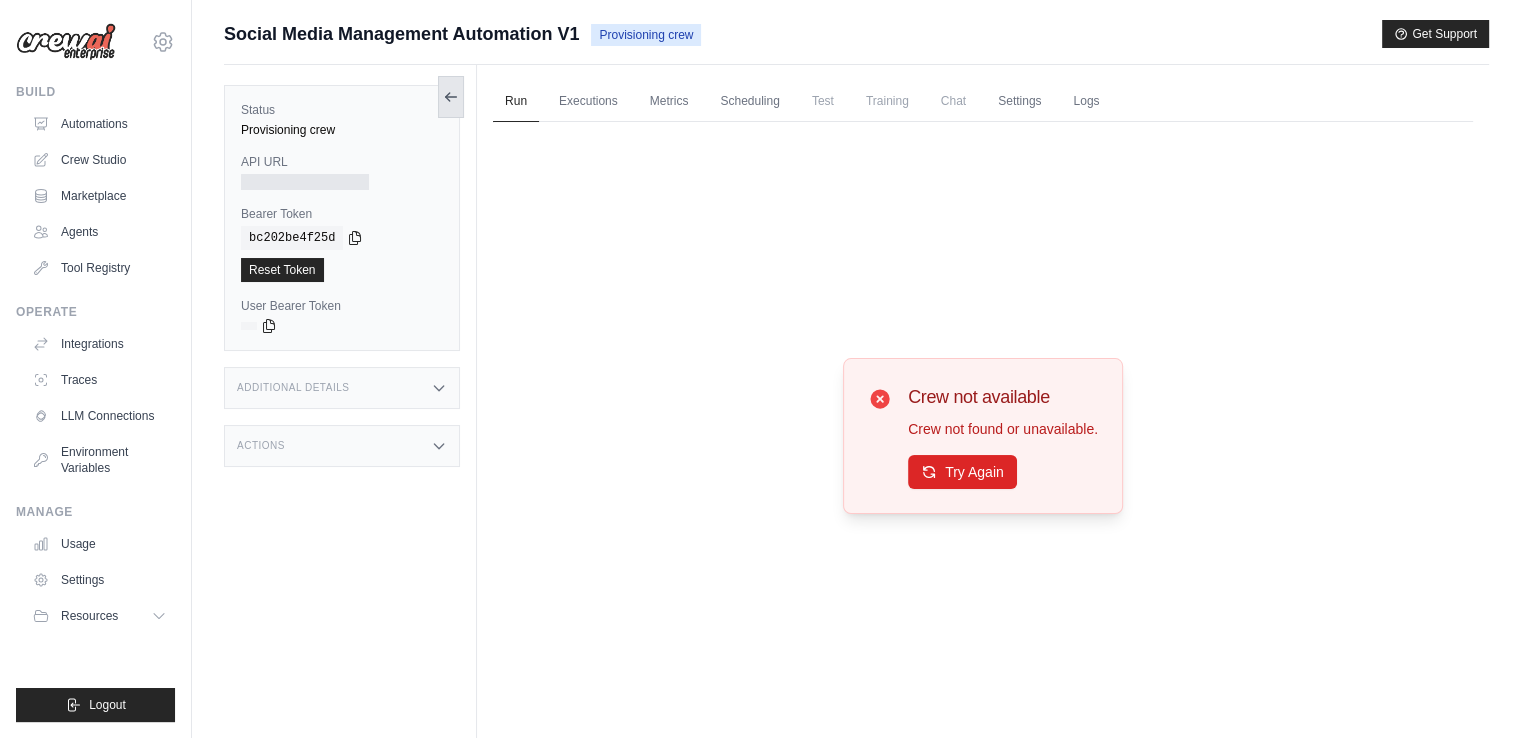 click at bounding box center (451, 97) 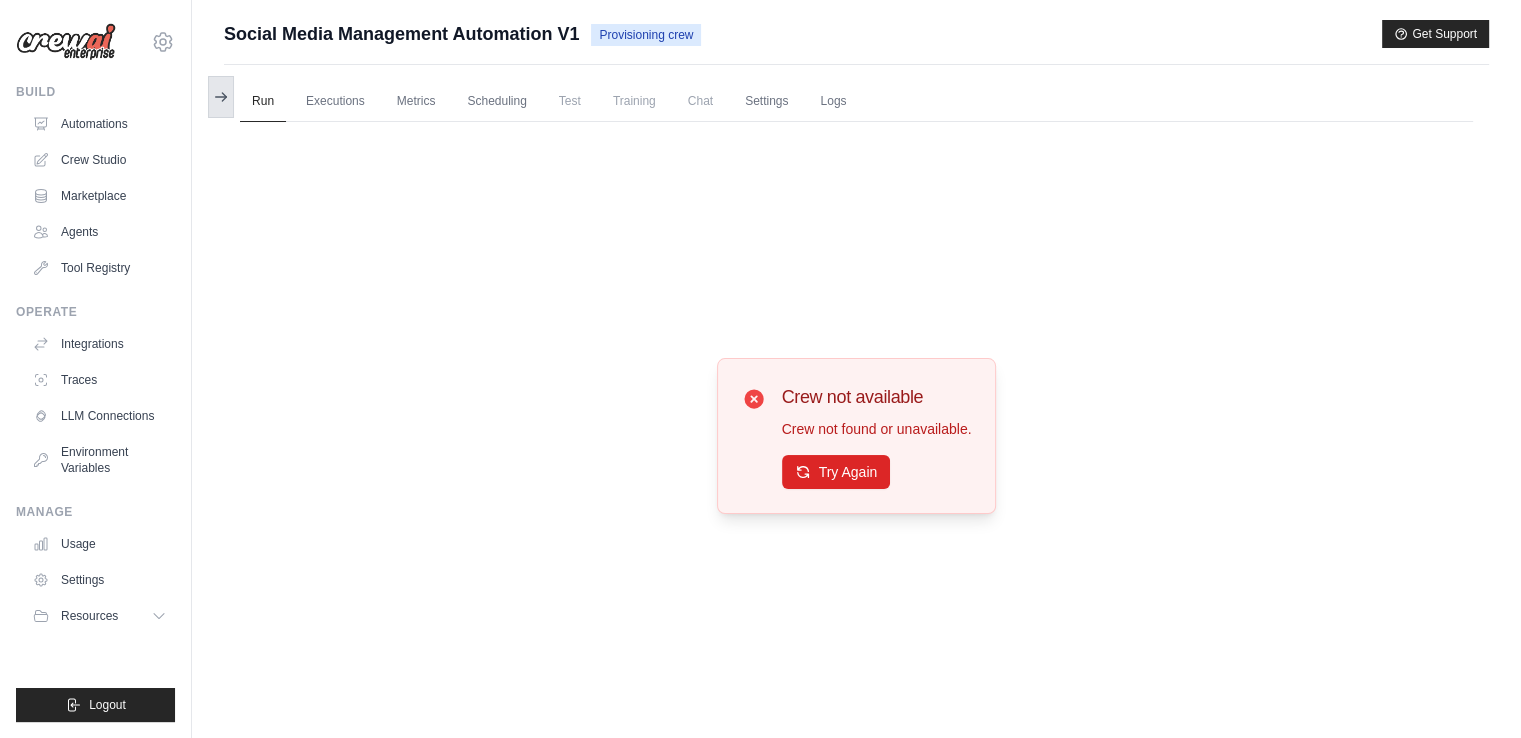 click 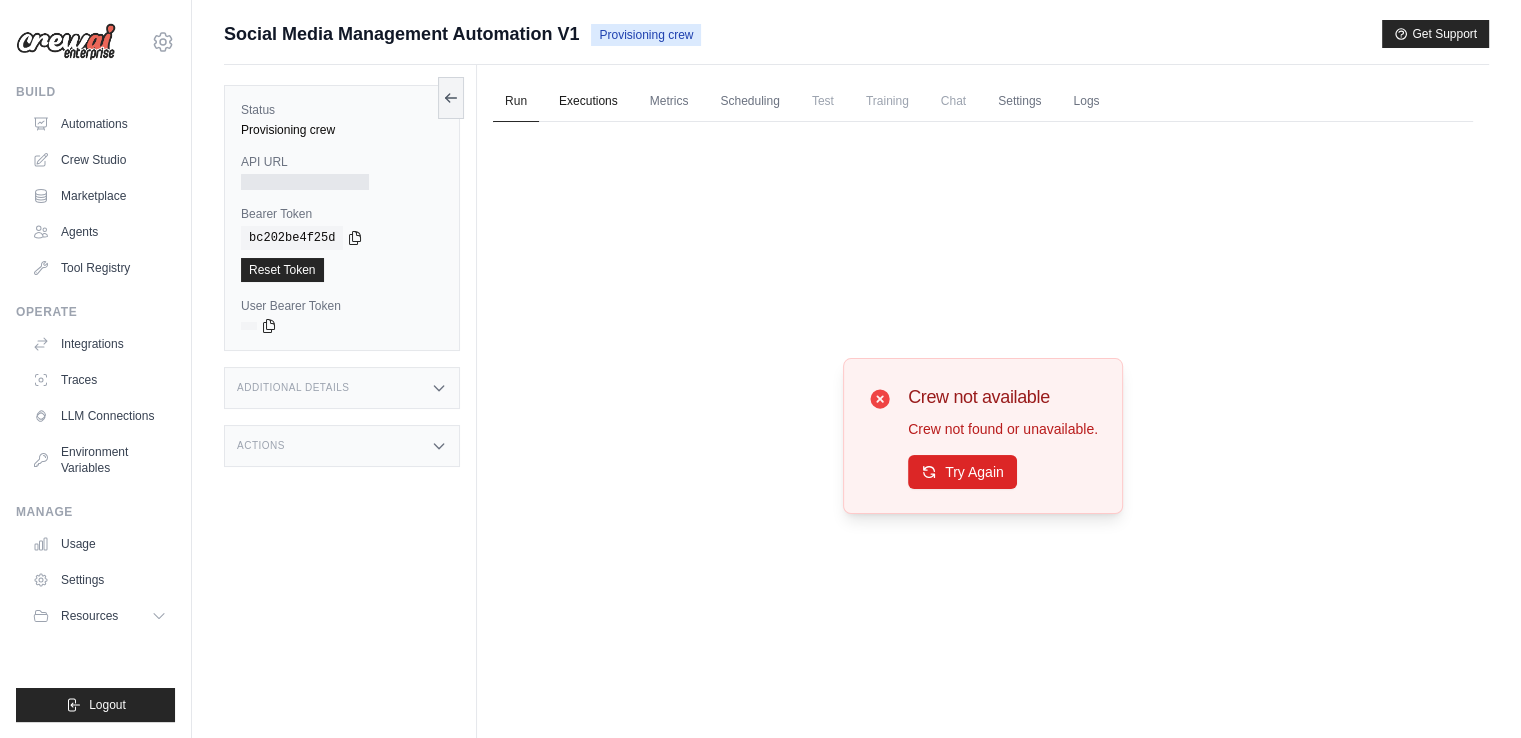 click on "Executions" at bounding box center (588, 102) 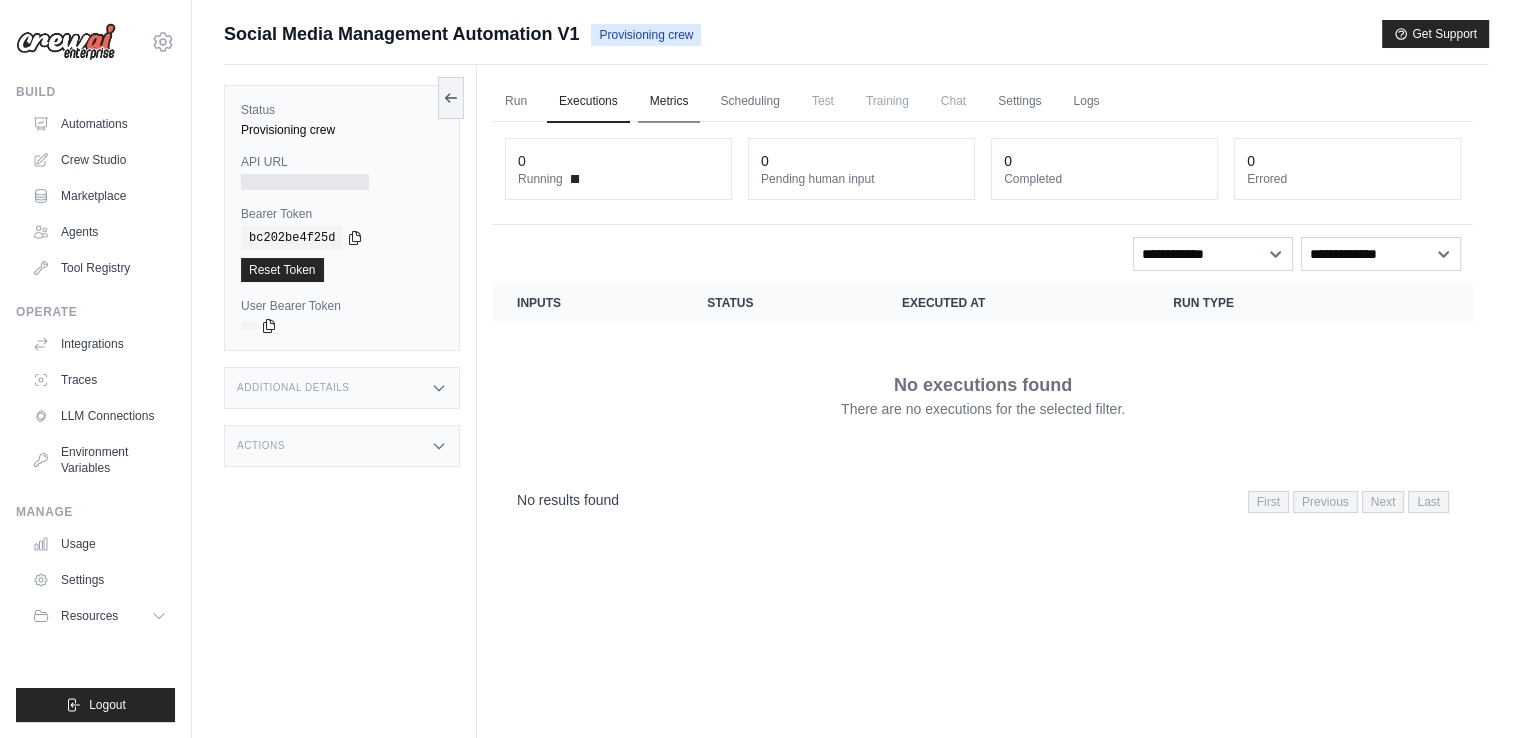 click on "Metrics" at bounding box center [669, 102] 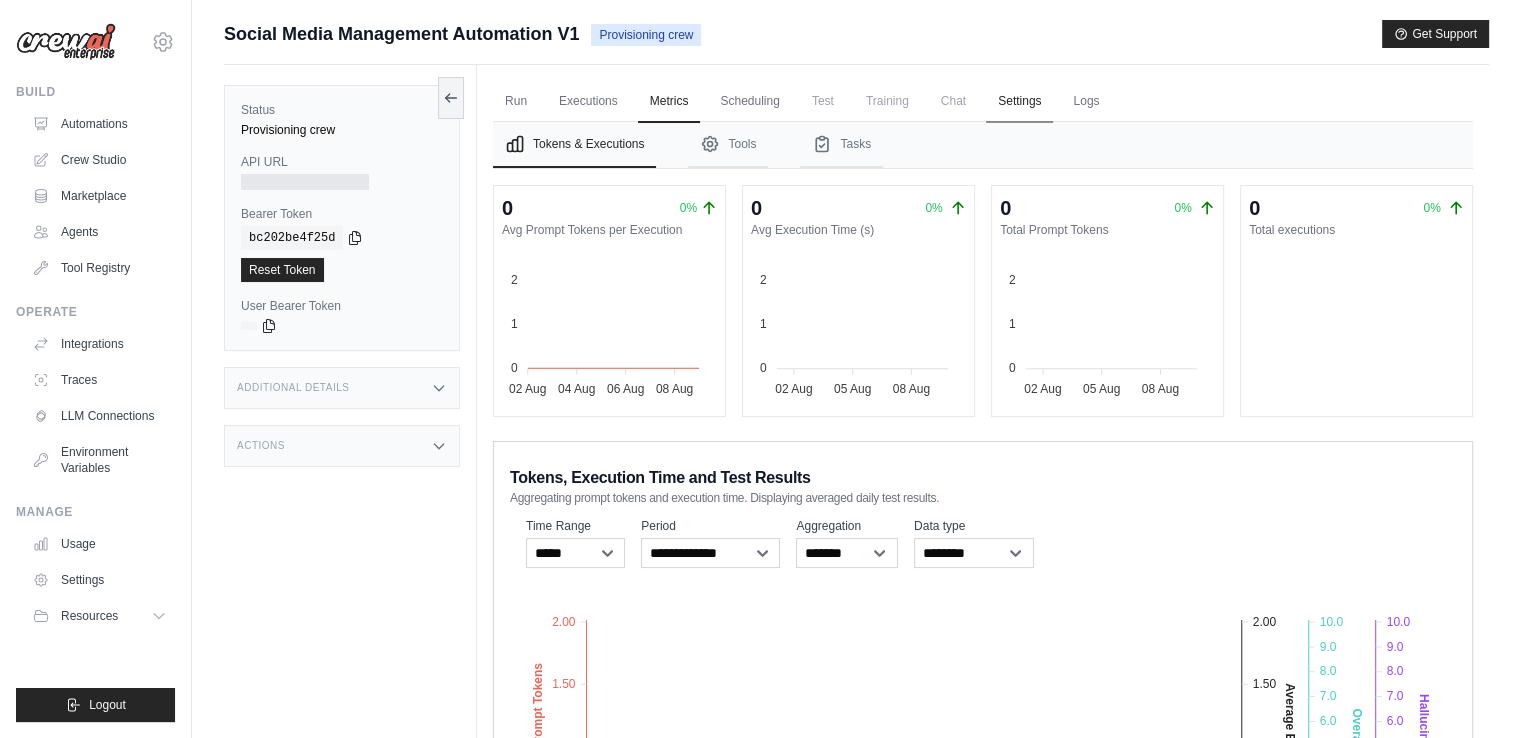 click on "Settings" at bounding box center (1019, 102) 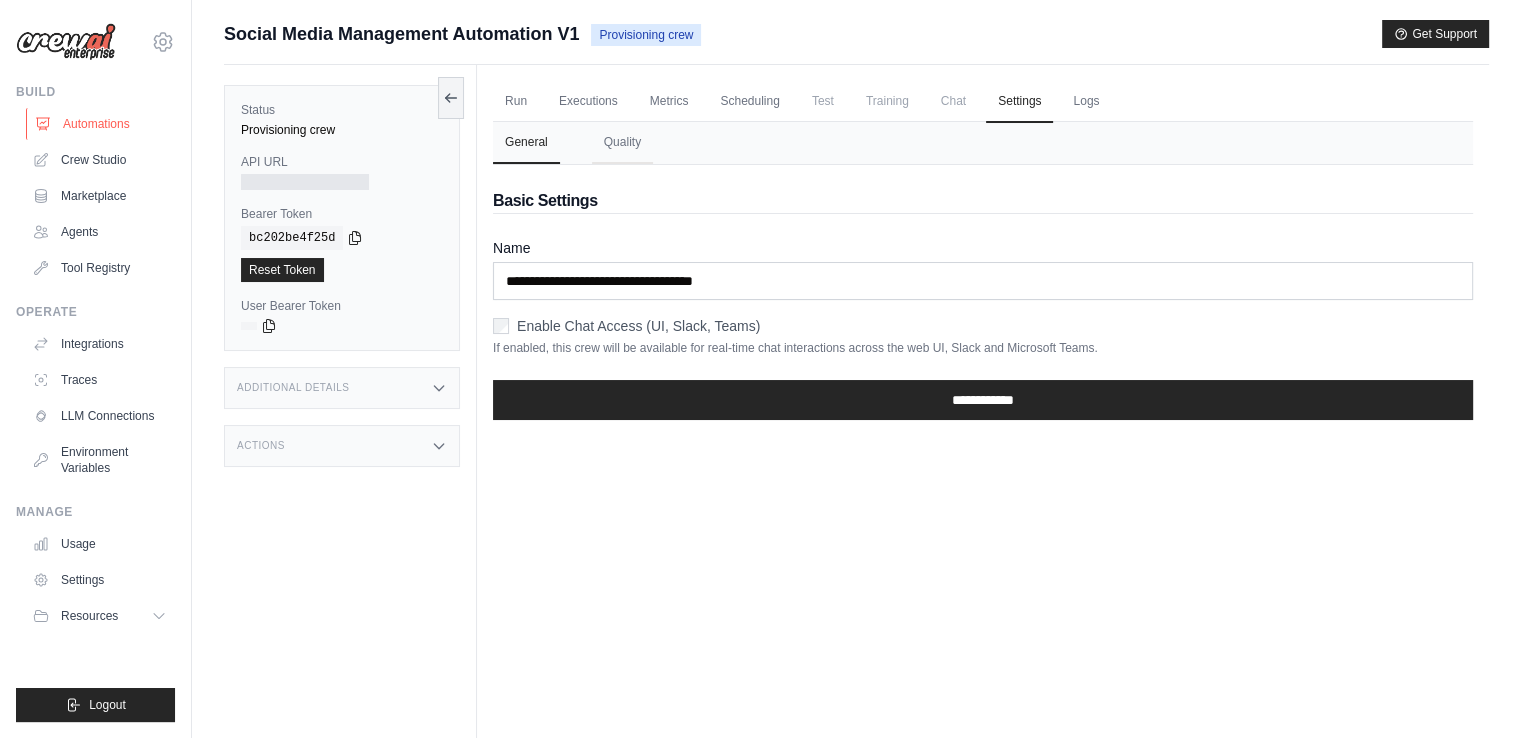 click on "Automations" at bounding box center (101, 124) 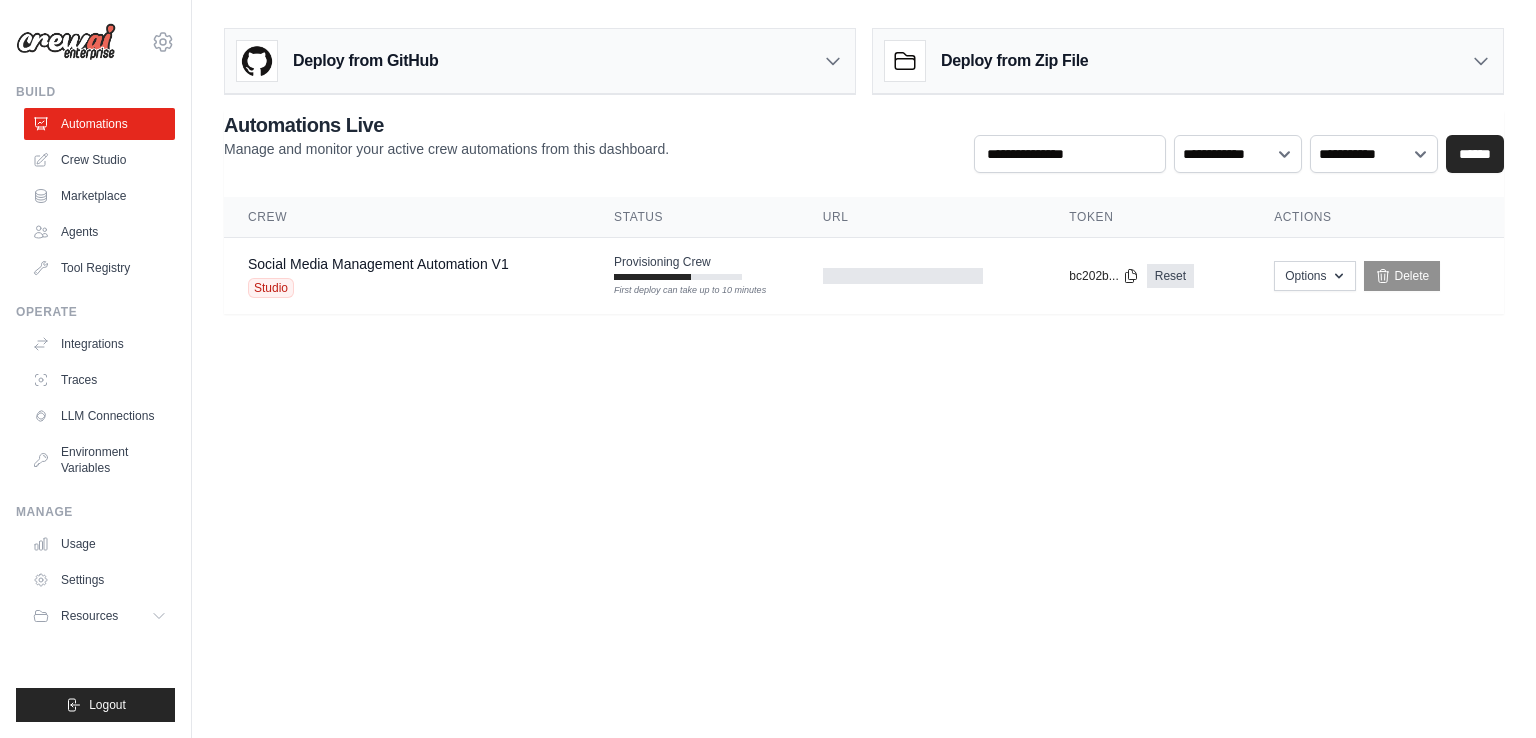 click 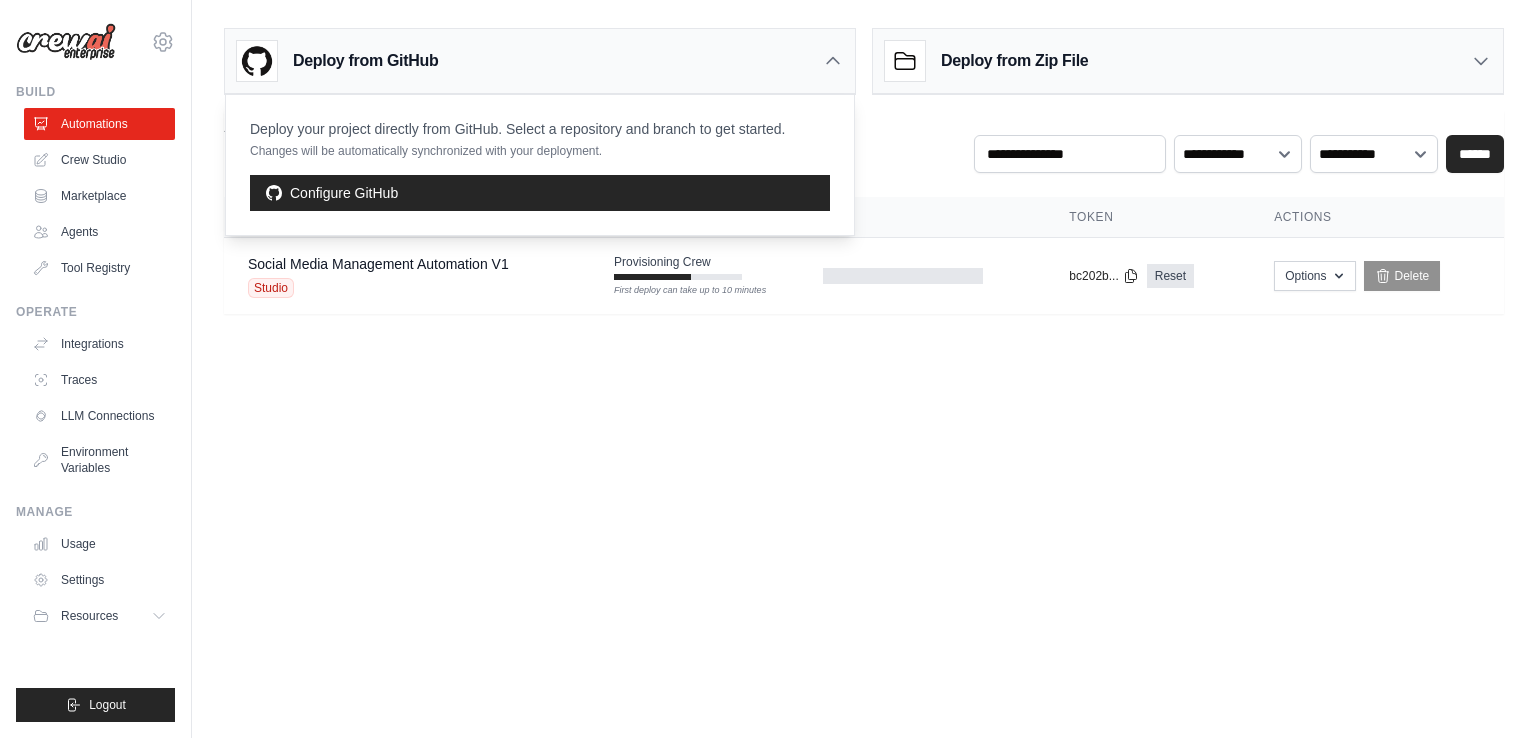 click 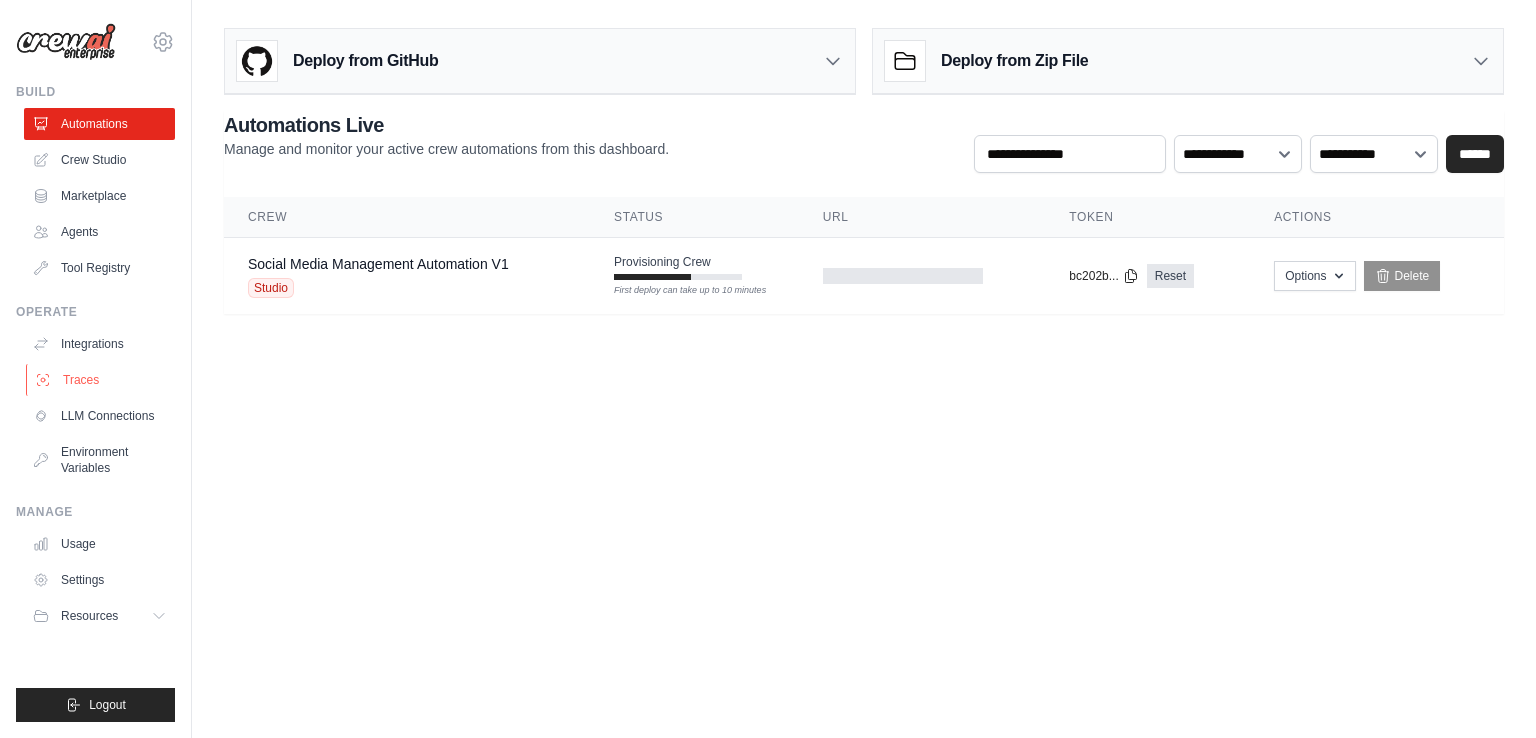 click on "Traces" at bounding box center [101, 380] 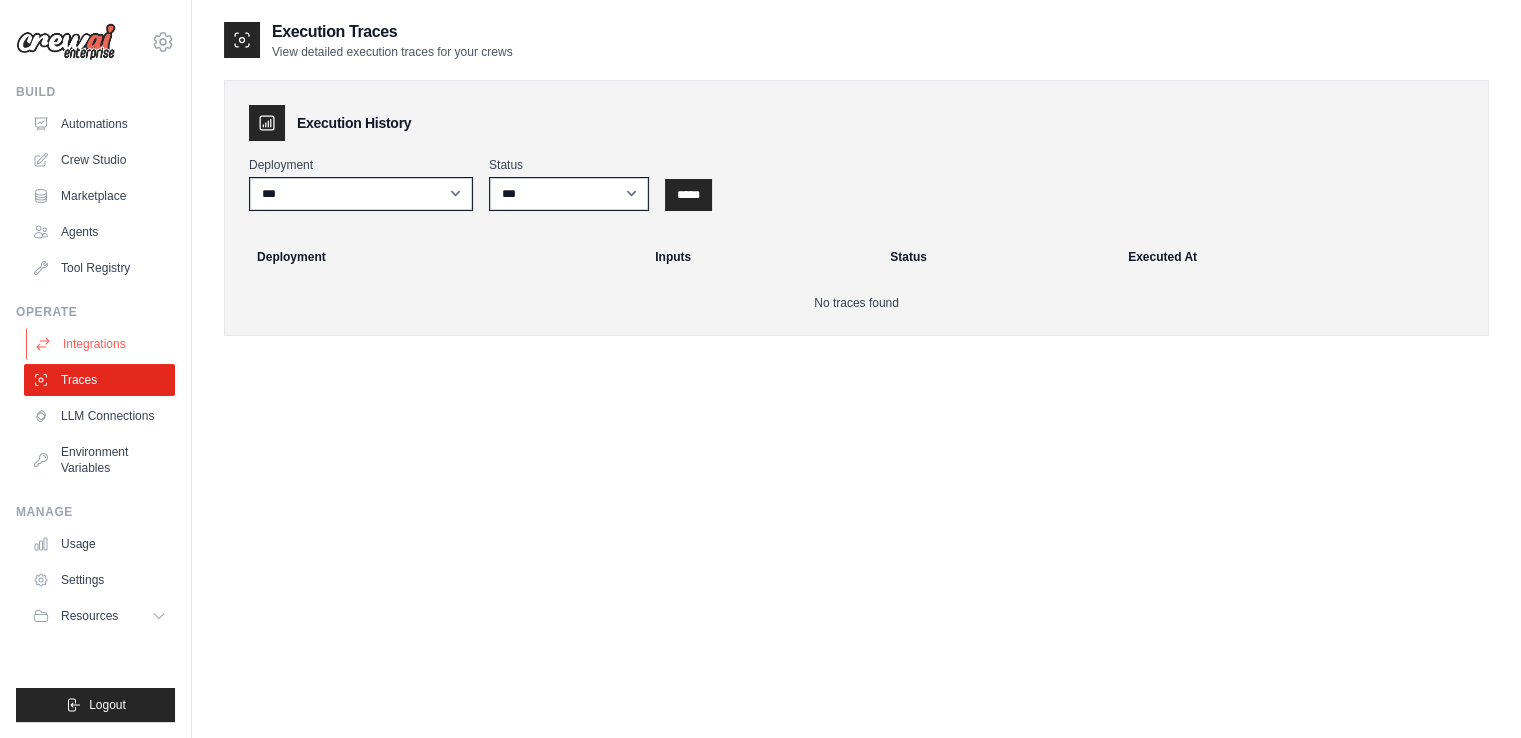 click on "Integrations" at bounding box center (101, 344) 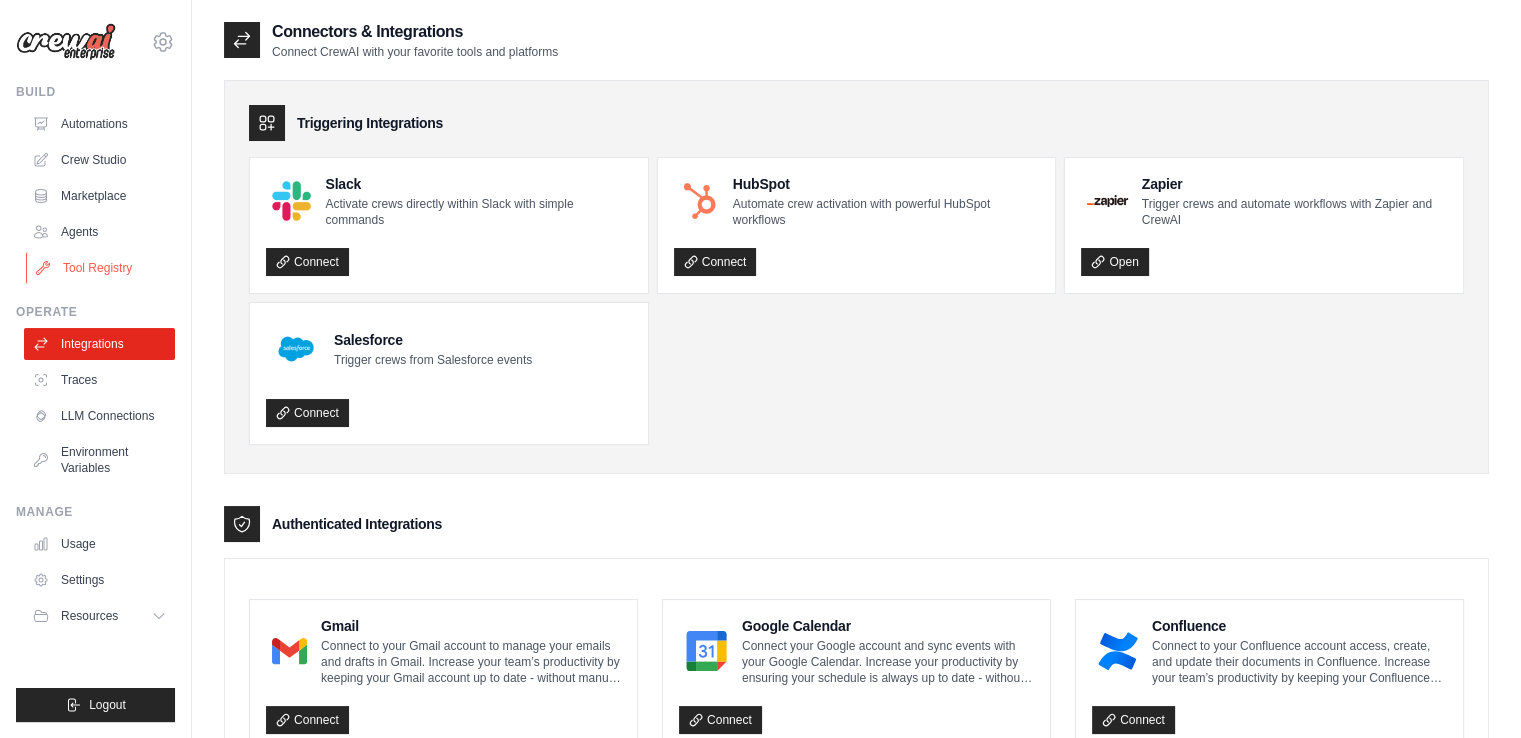 click on "Tool Registry" at bounding box center [101, 268] 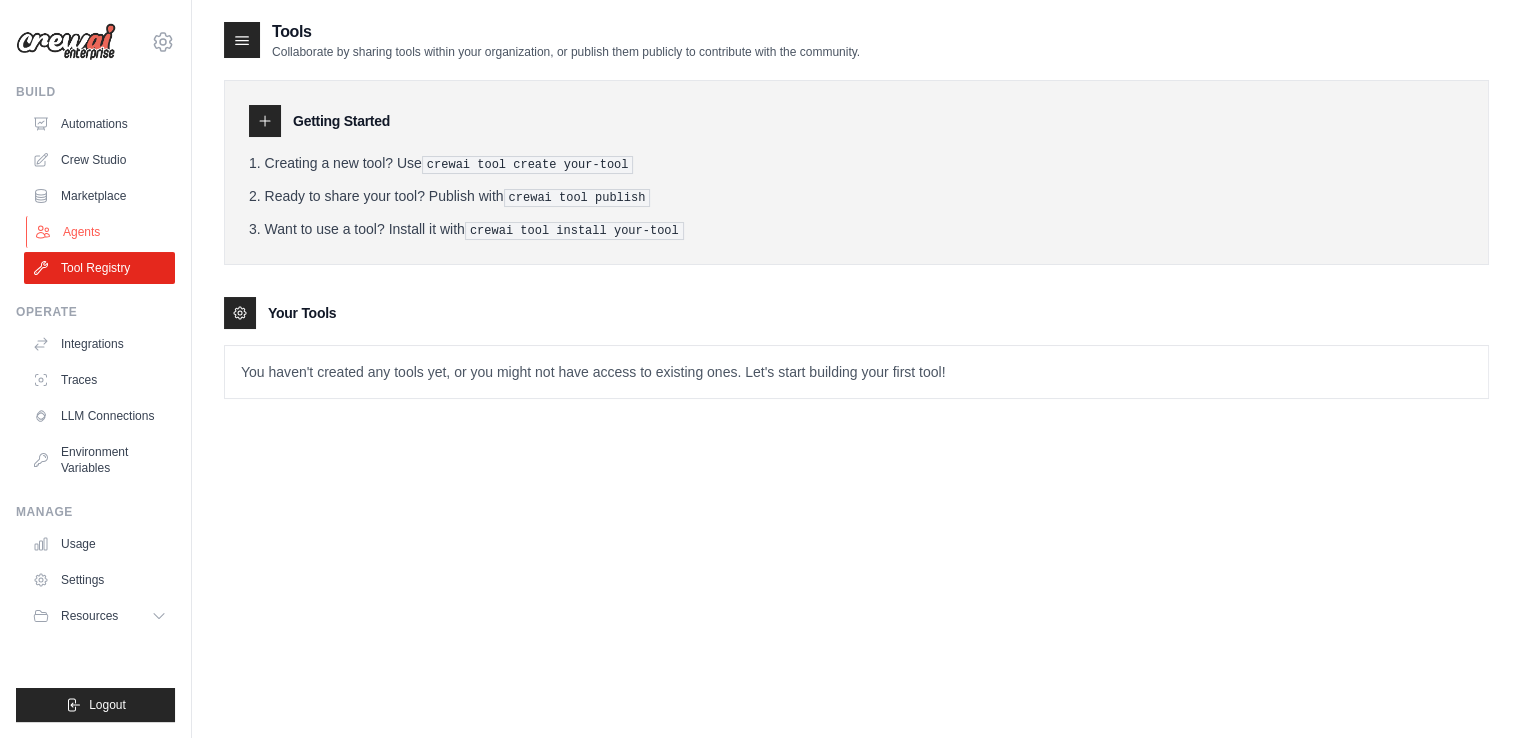click on "Agents" at bounding box center (101, 232) 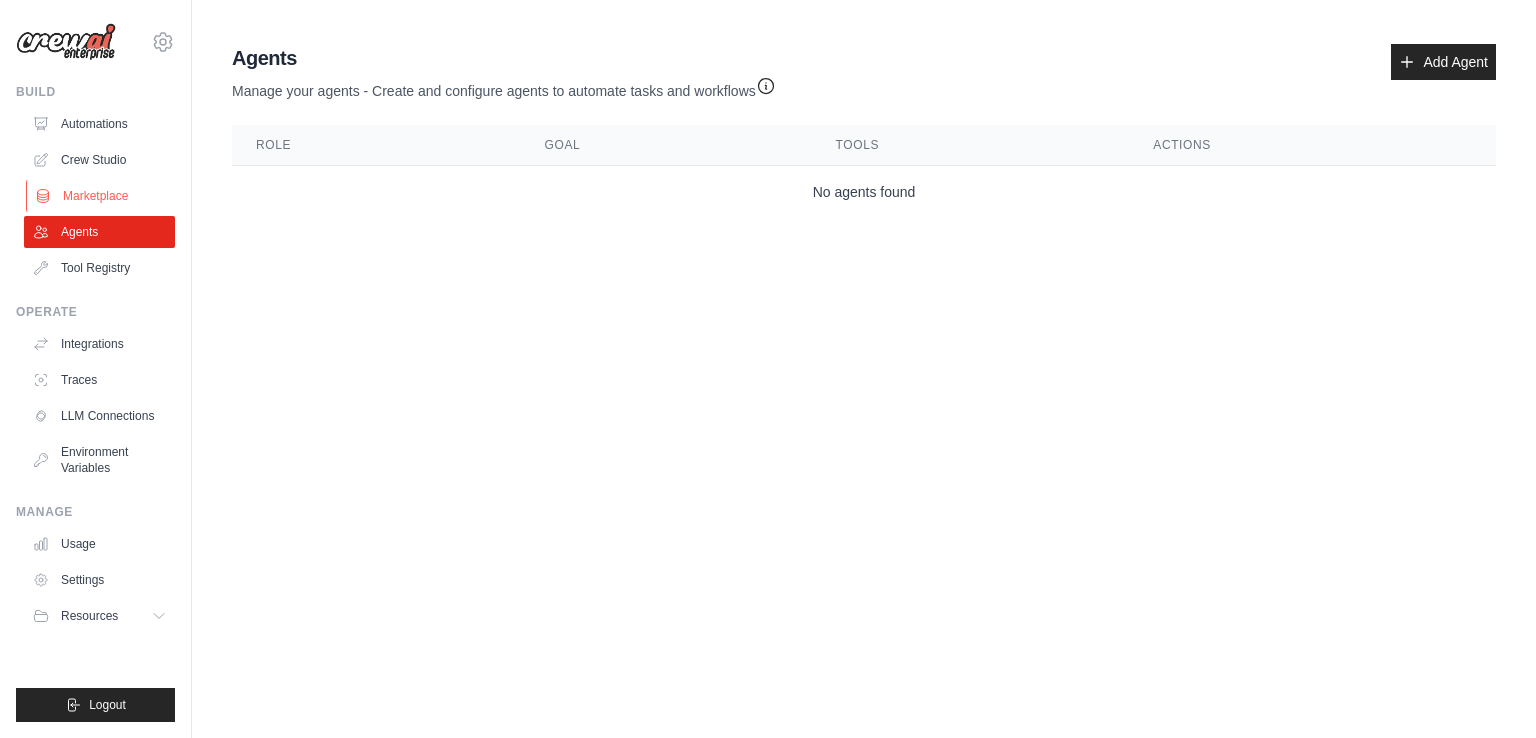 click on "Marketplace" at bounding box center (101, 196) 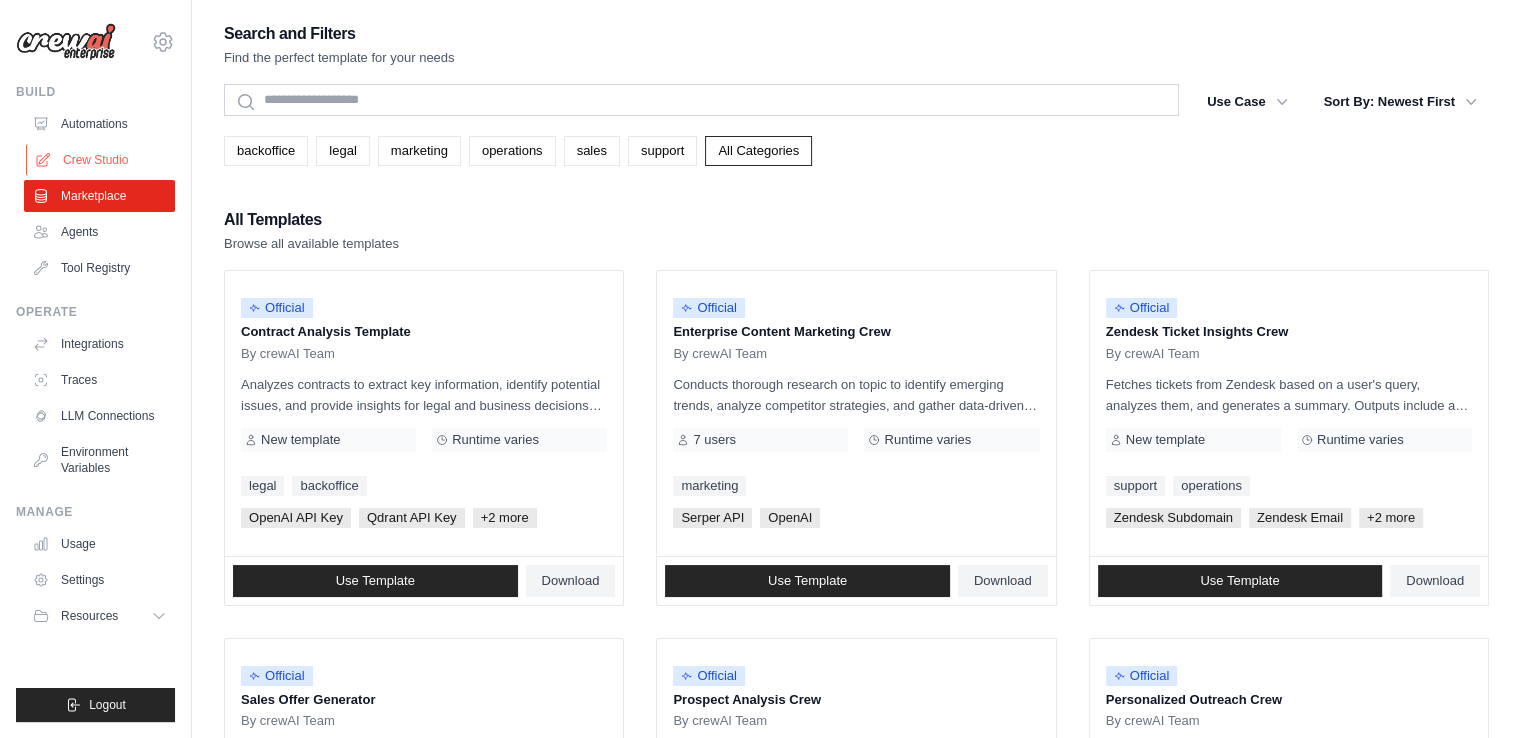 click on "Crew Studio" at bounding box center [101, 160] 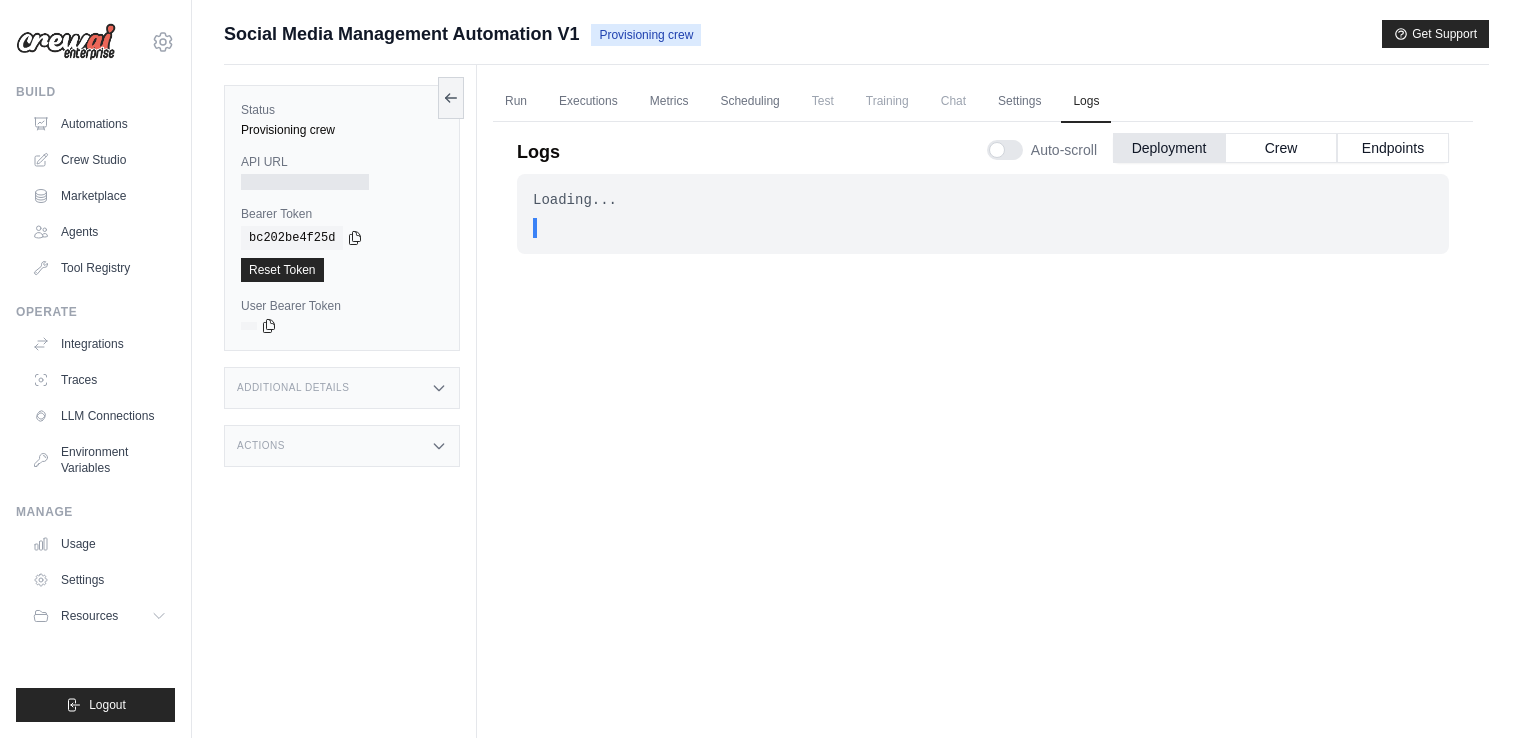 scroll, scrollTop: 84, scrollLeft: 0, axis: vertical 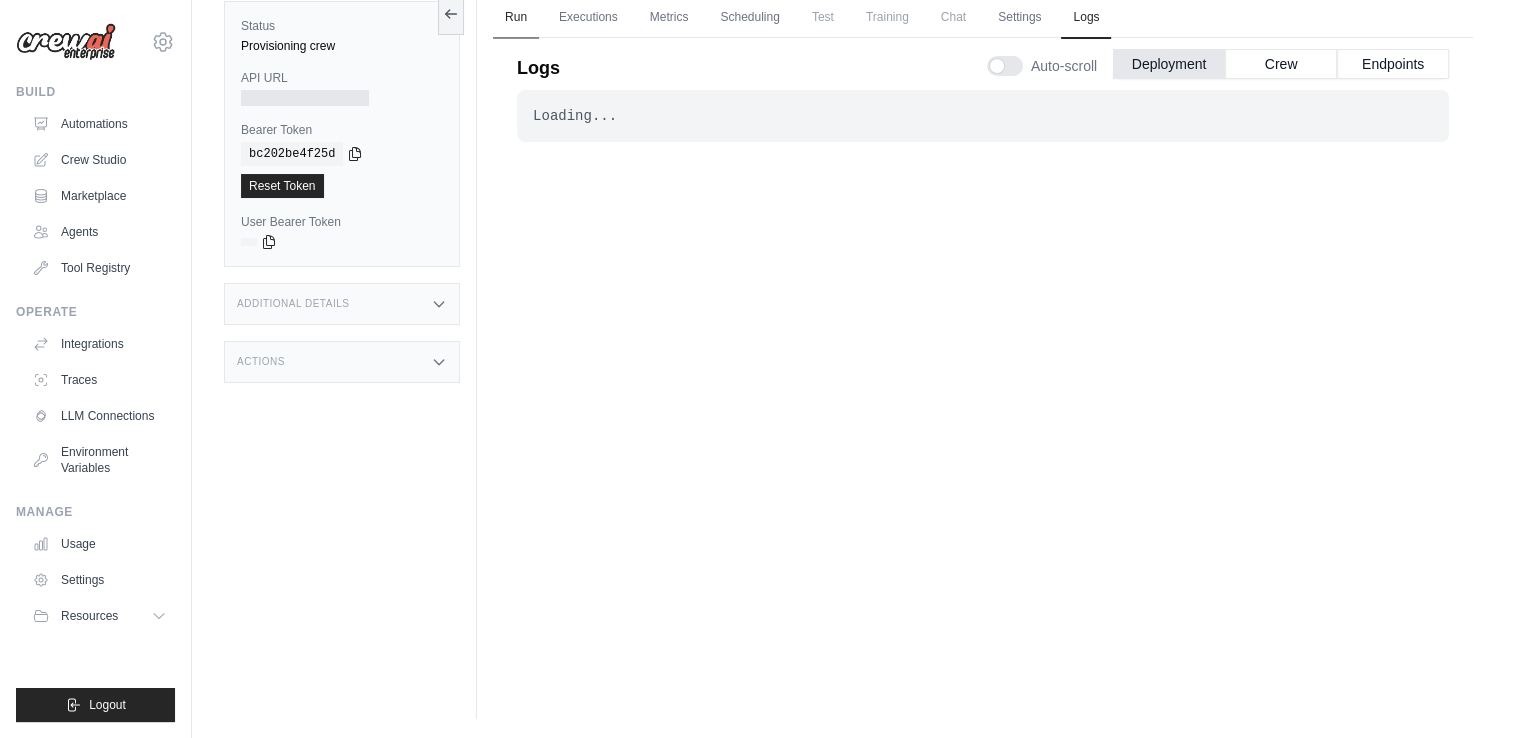 click on "Run" at bounding box center (516, 18) 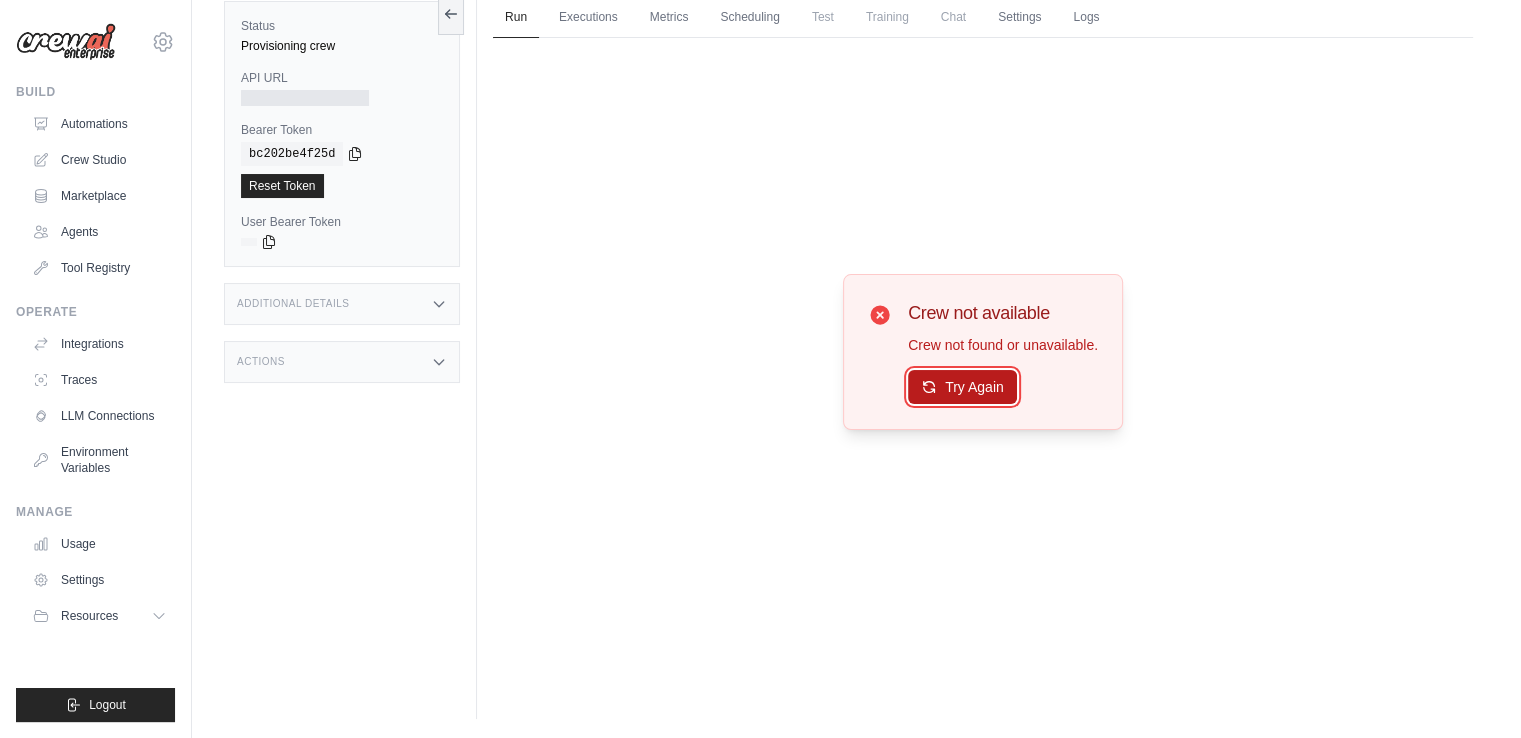 click on "Try Again" at bounding box center [962, 387] 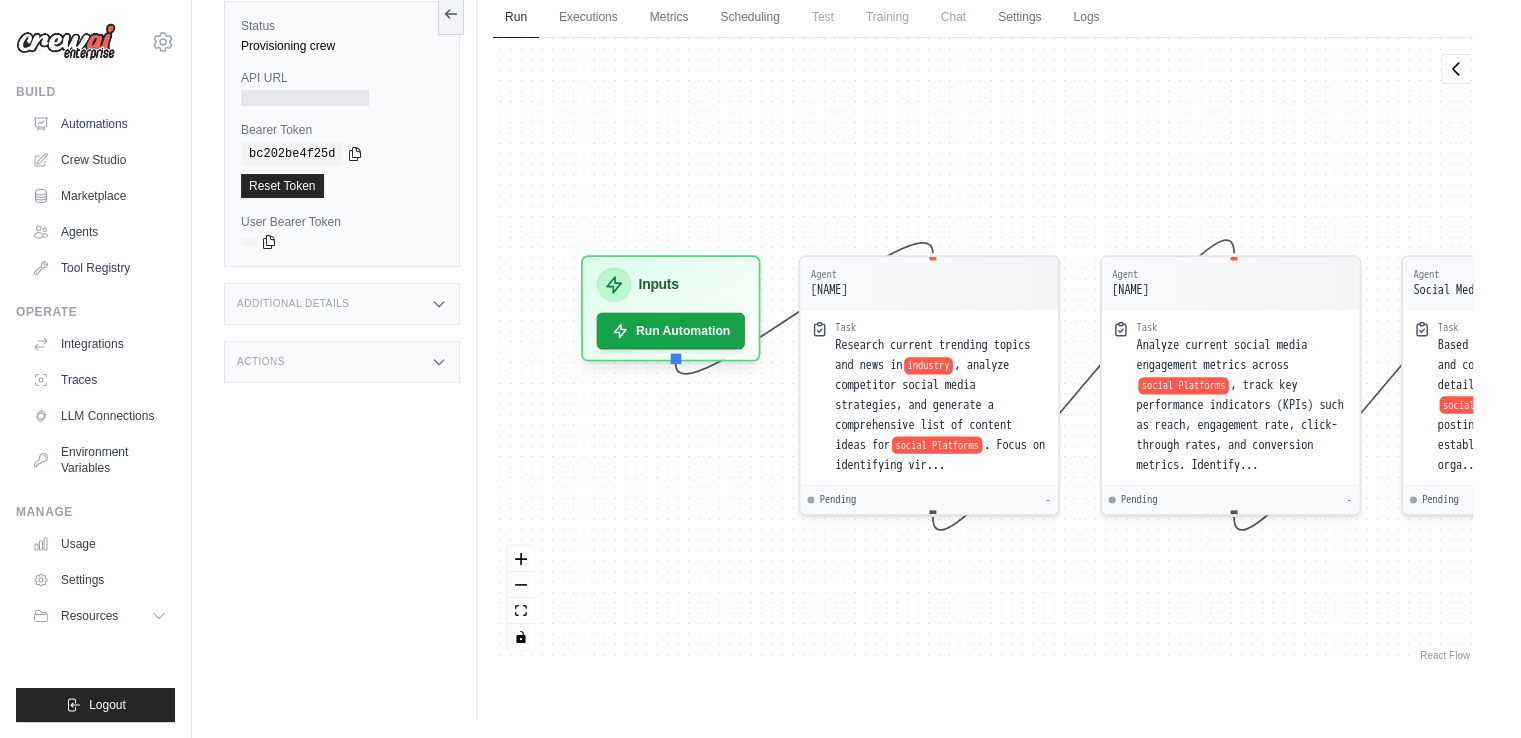 drag, startPoint x: 698, startPoint y: 433, endPoint x: 921, endPoint y: 584, distance: 269.31393 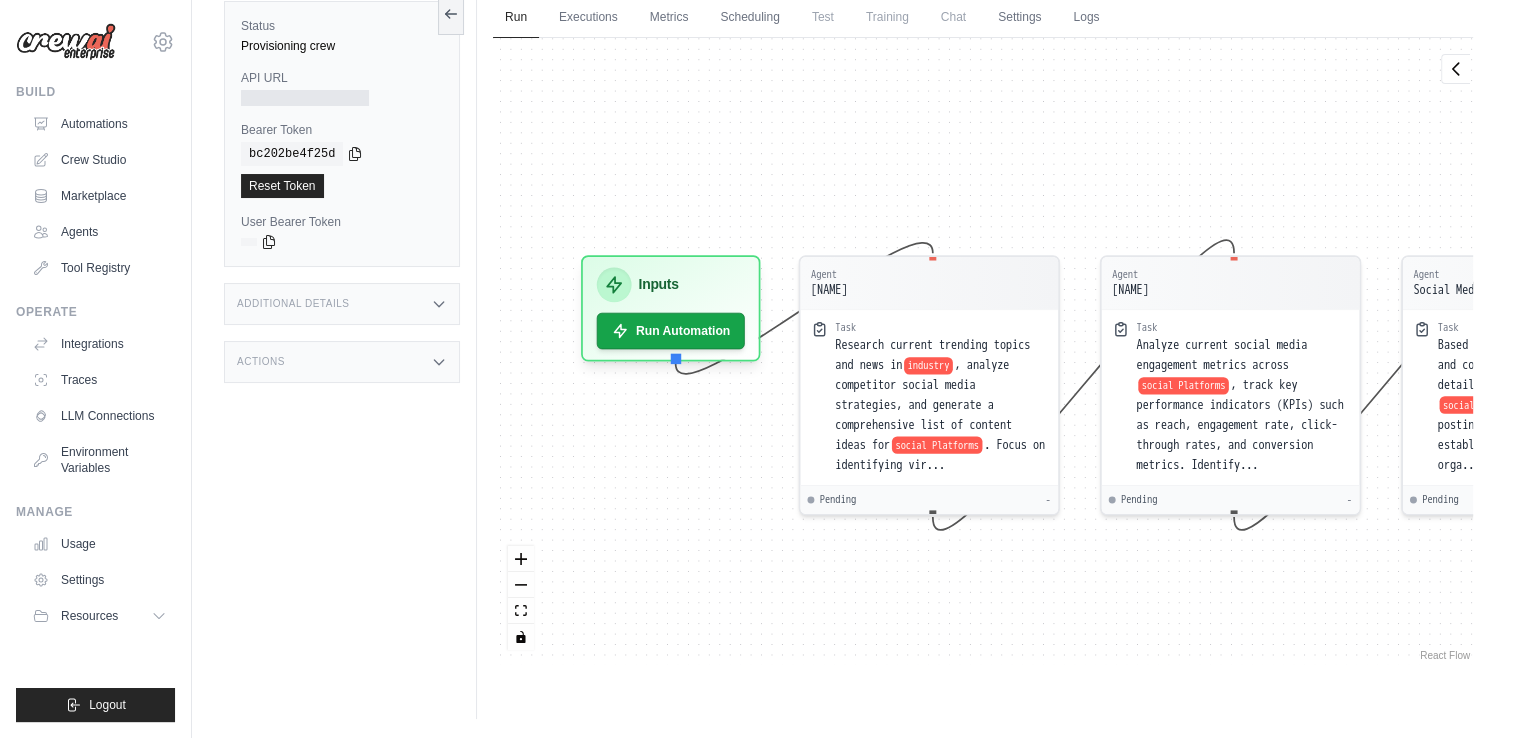 click on "Agent [NAME]... Task Research current trending topics and news in  industry , analyze competitor social media strategies, and generate a comprehensive list of content ideas for  social Platforms . Focus on identifying vir... Pending - Agent [NAME] Task Analyze current social media engagement metrics across  social Platforms , track key performance indicators (KPIs) such as reach, engagement rate, click-through rates, and conversion metrics. Identify... Pending - Agent [NAME] Task Based on the engagement analytics and content ideas, create a detailed posting schedule for  social Platforms . Determine optimal posting times for each platform, establish posting frequency, and orga... Pending - Agent [NAME] Task Implement the content publishing strategy by coordinating the scheduling and distribution of social media content across  social Platforms . Ensure brand consistency, proper formatting for each platfo... Pending - Inputs" at bounding box center [983, 351] 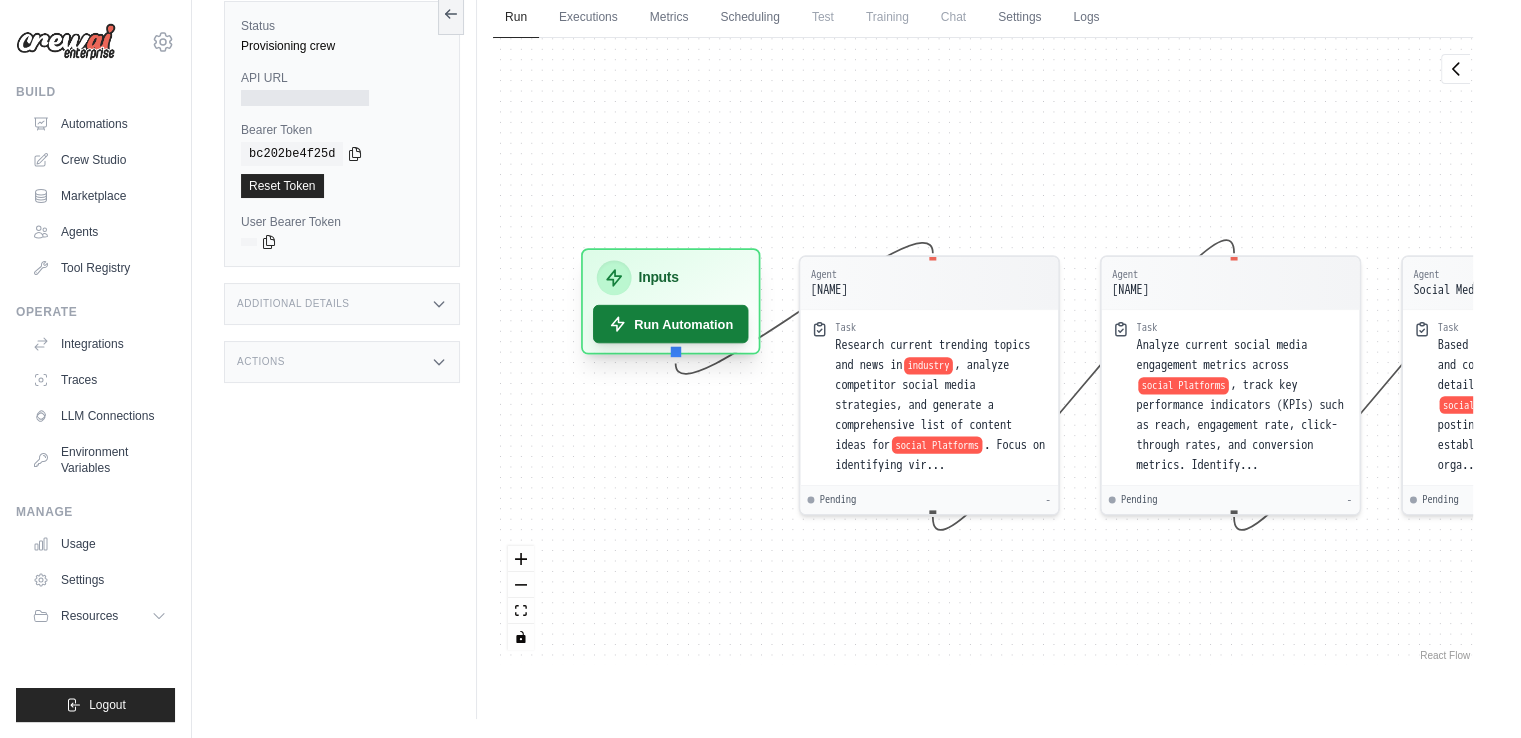 click on "Run Automation" at bounding box center (671, 324) 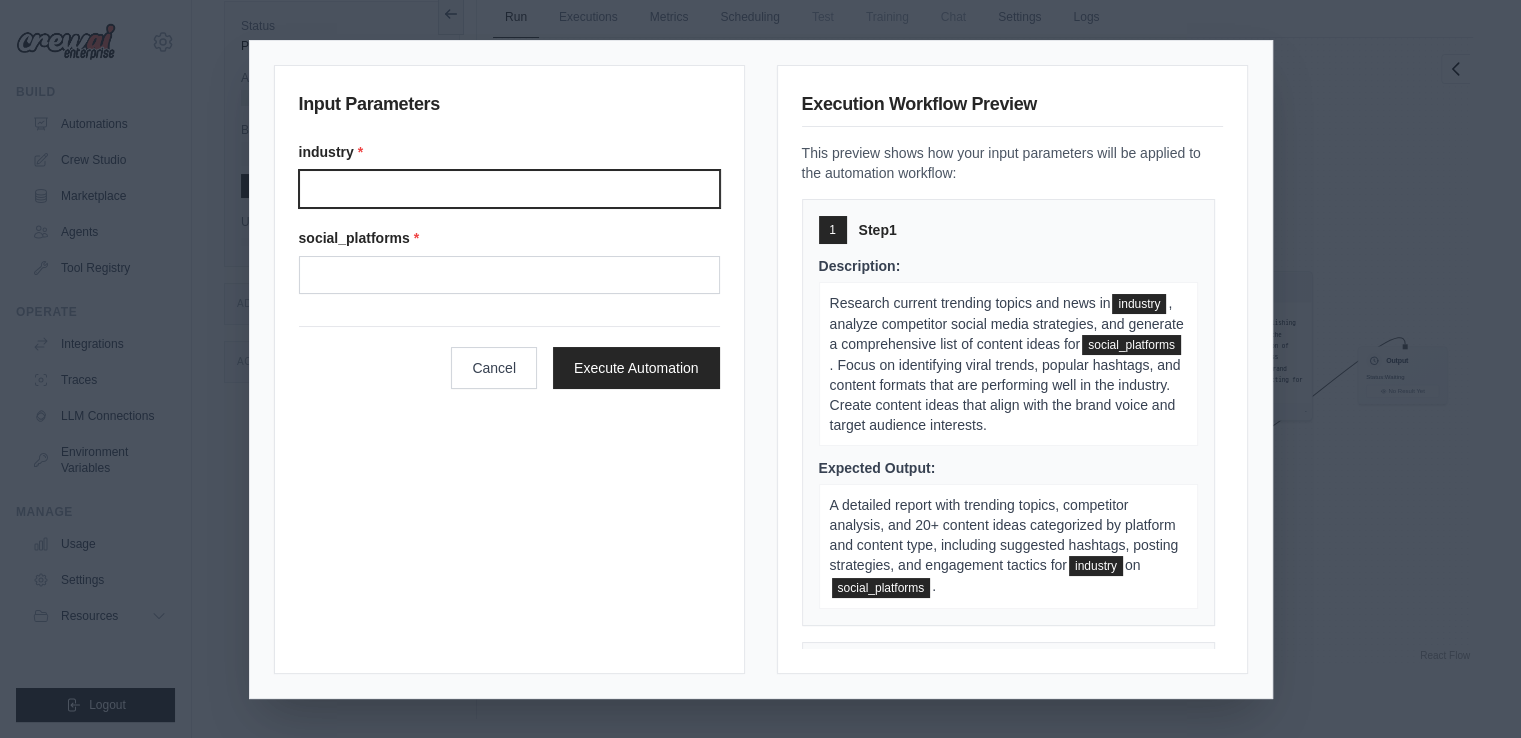 click on "industry   *" at bounding box center [509, 189] 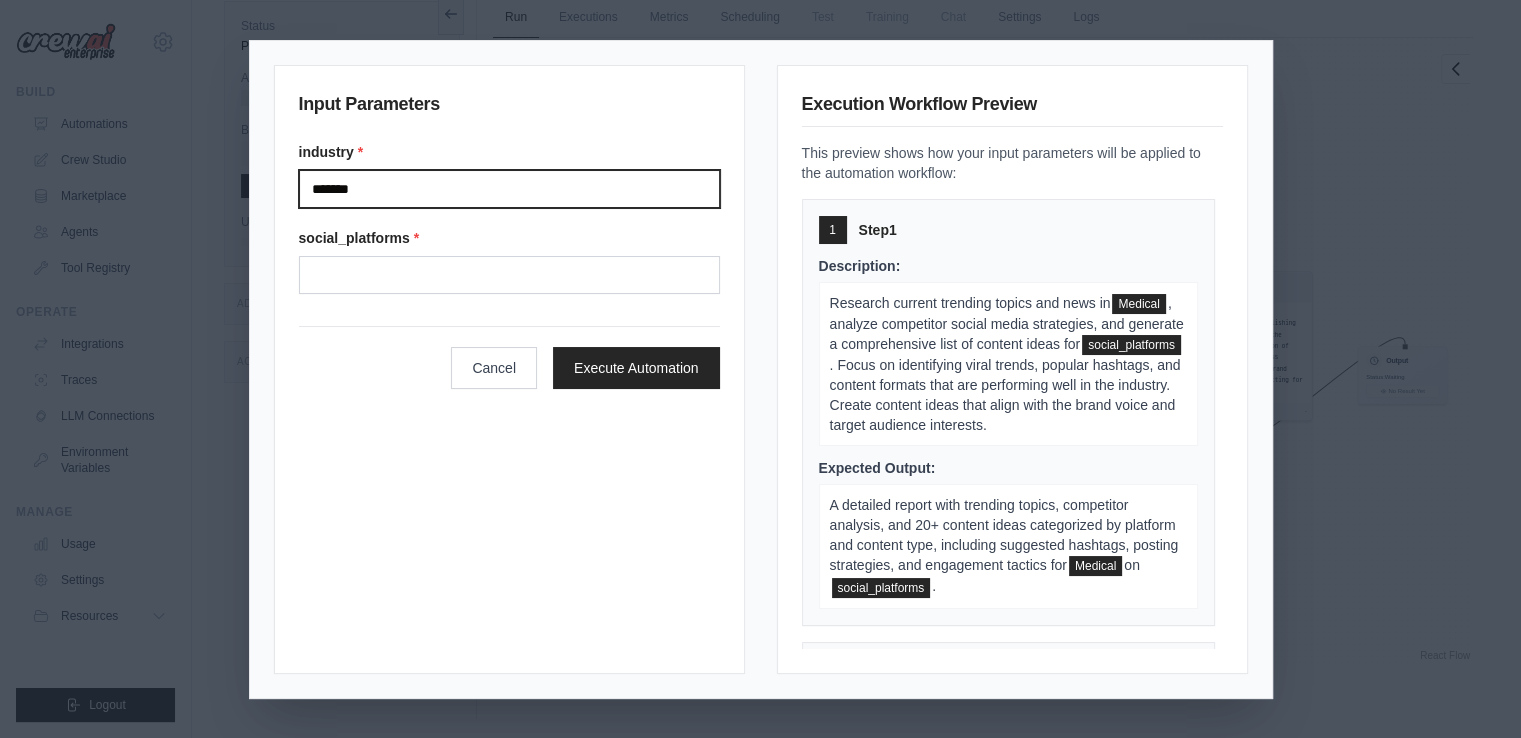 type on "*******" 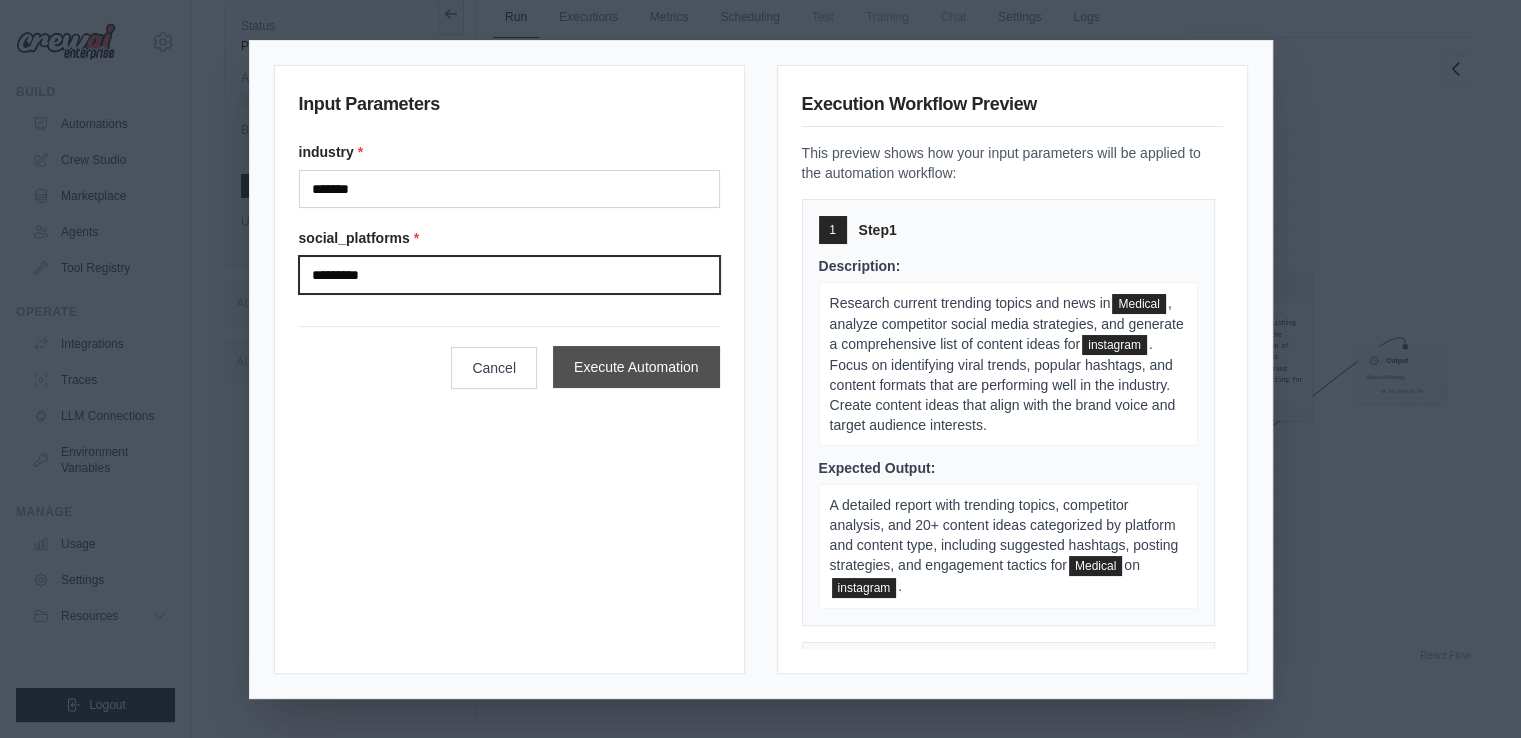 type on "*********" 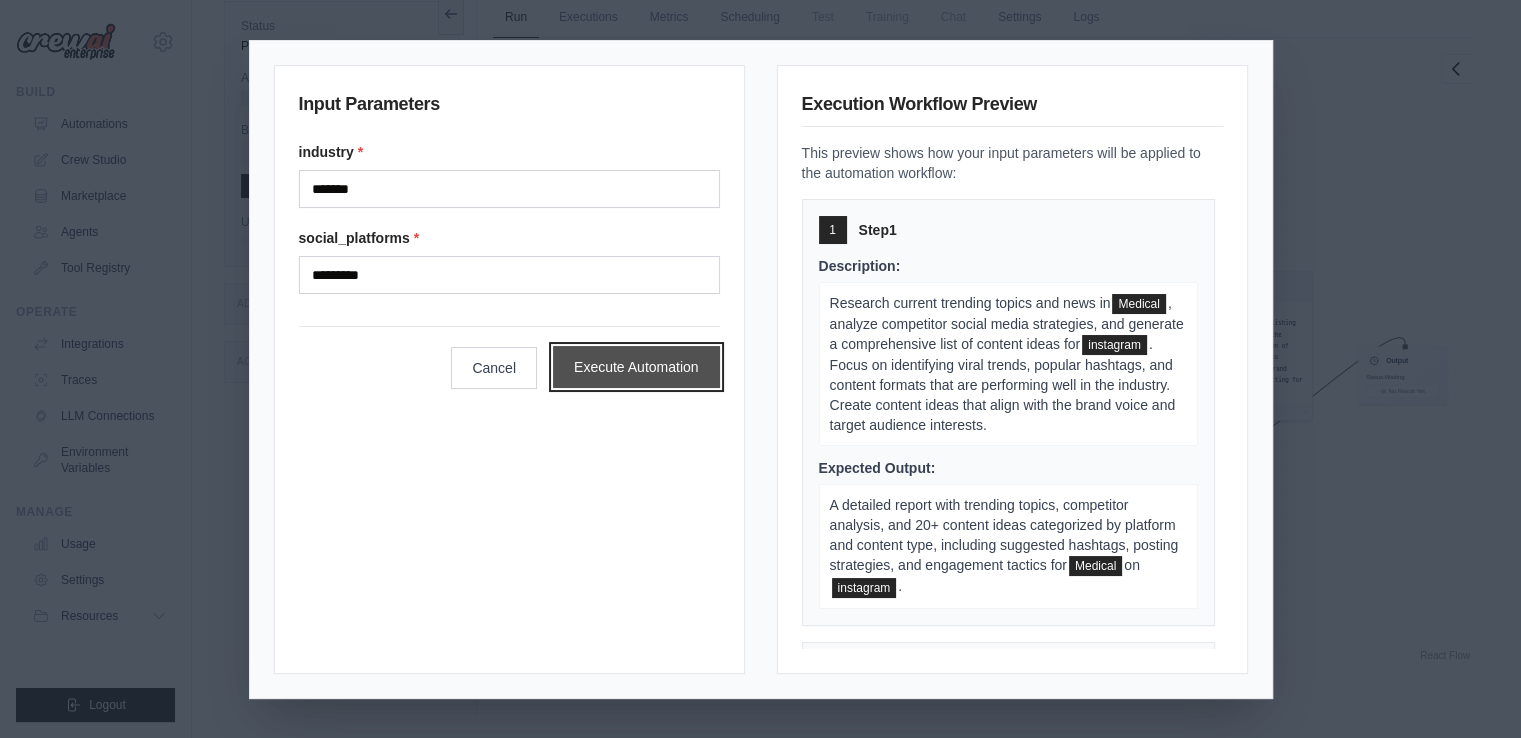 click on "Execute Automation" at bounding box center (636, 367) 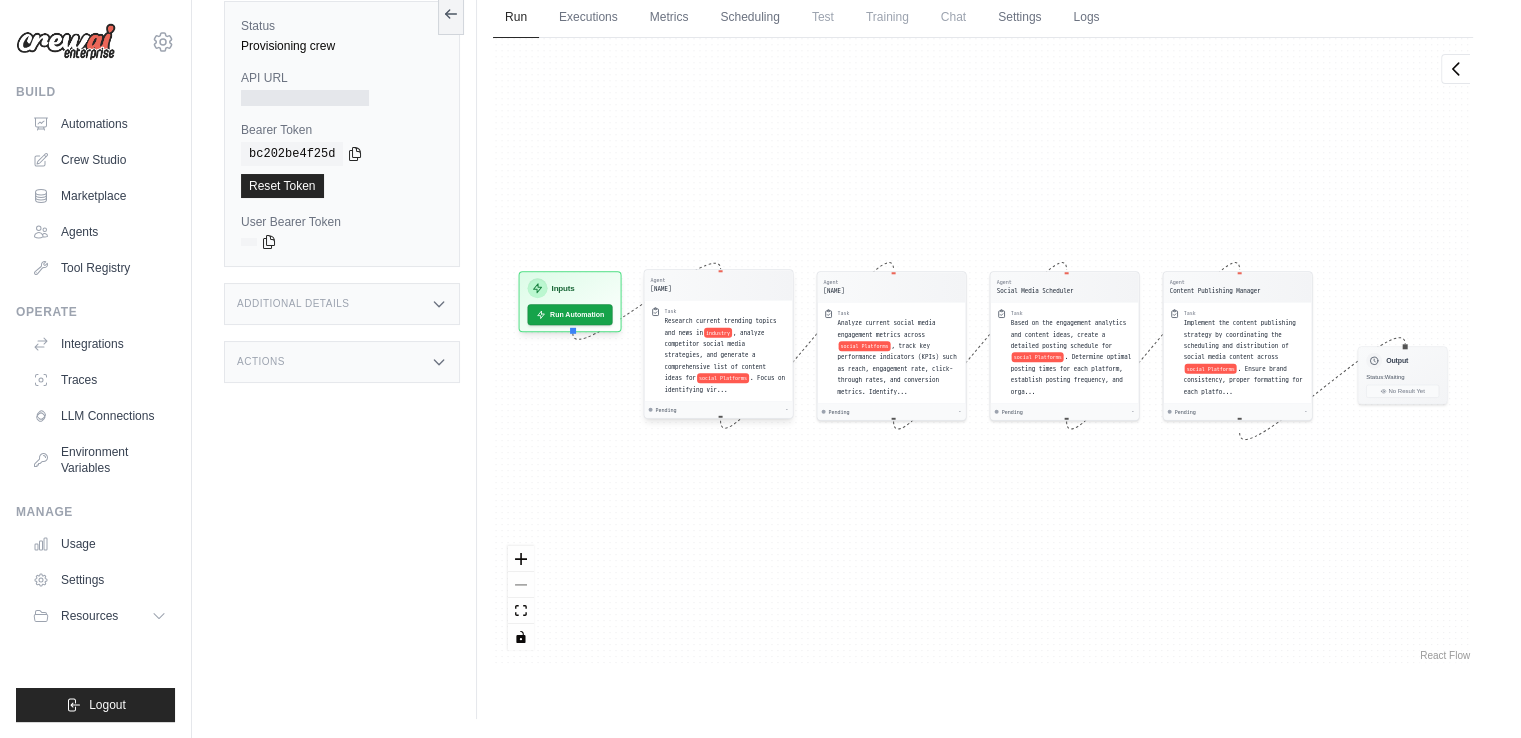 click on "Research current trending topics and news in industry , analyze competitor social media strategies, and generate a comprehensive list of content ideas for social Platforms . Focus on identifying vir..." at bounding box center (726, 356) 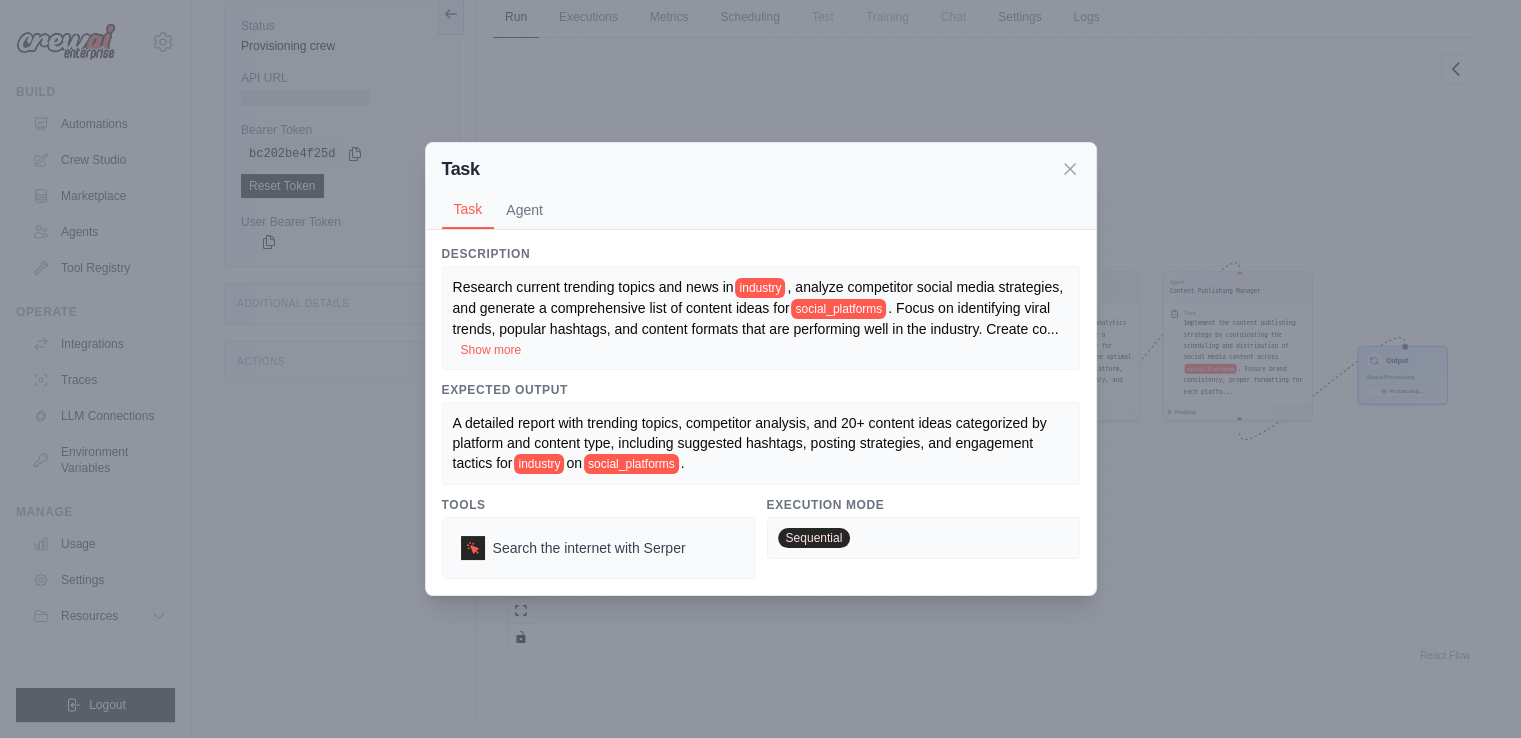 scroll, scrollTop: 48, scrollLeft: 0, axis: vertical 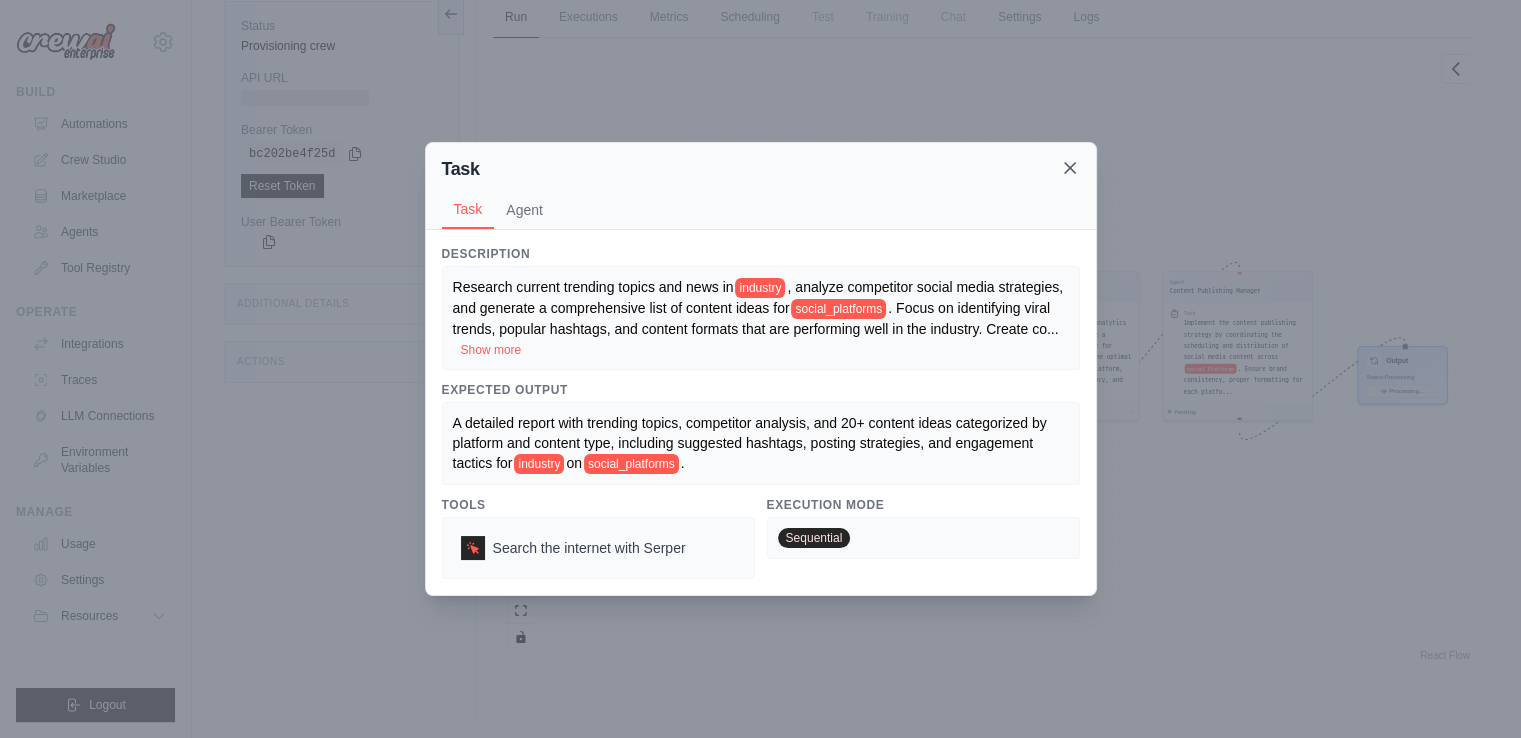 click 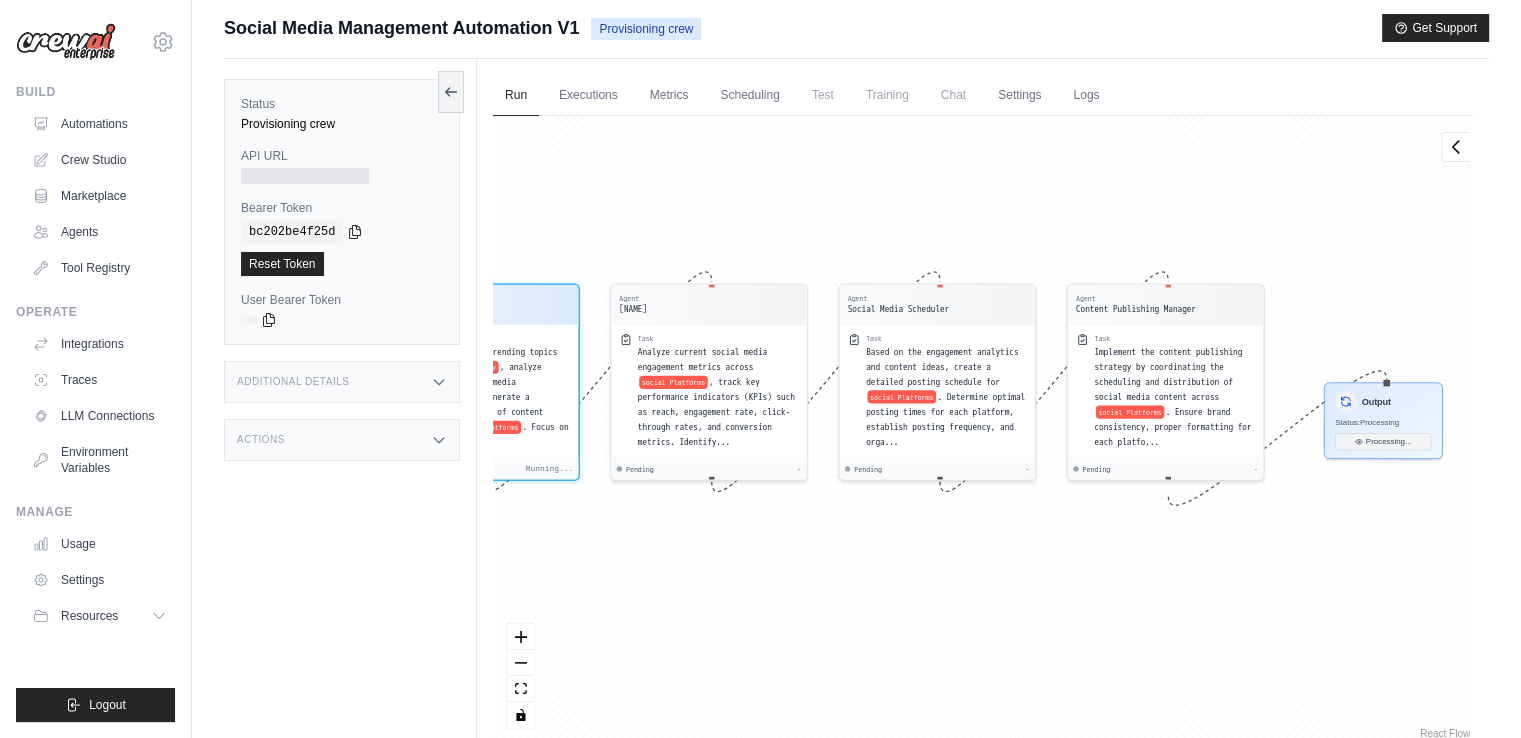 scroll, scrollTop: 0, scrollLeft: 0, axis: both 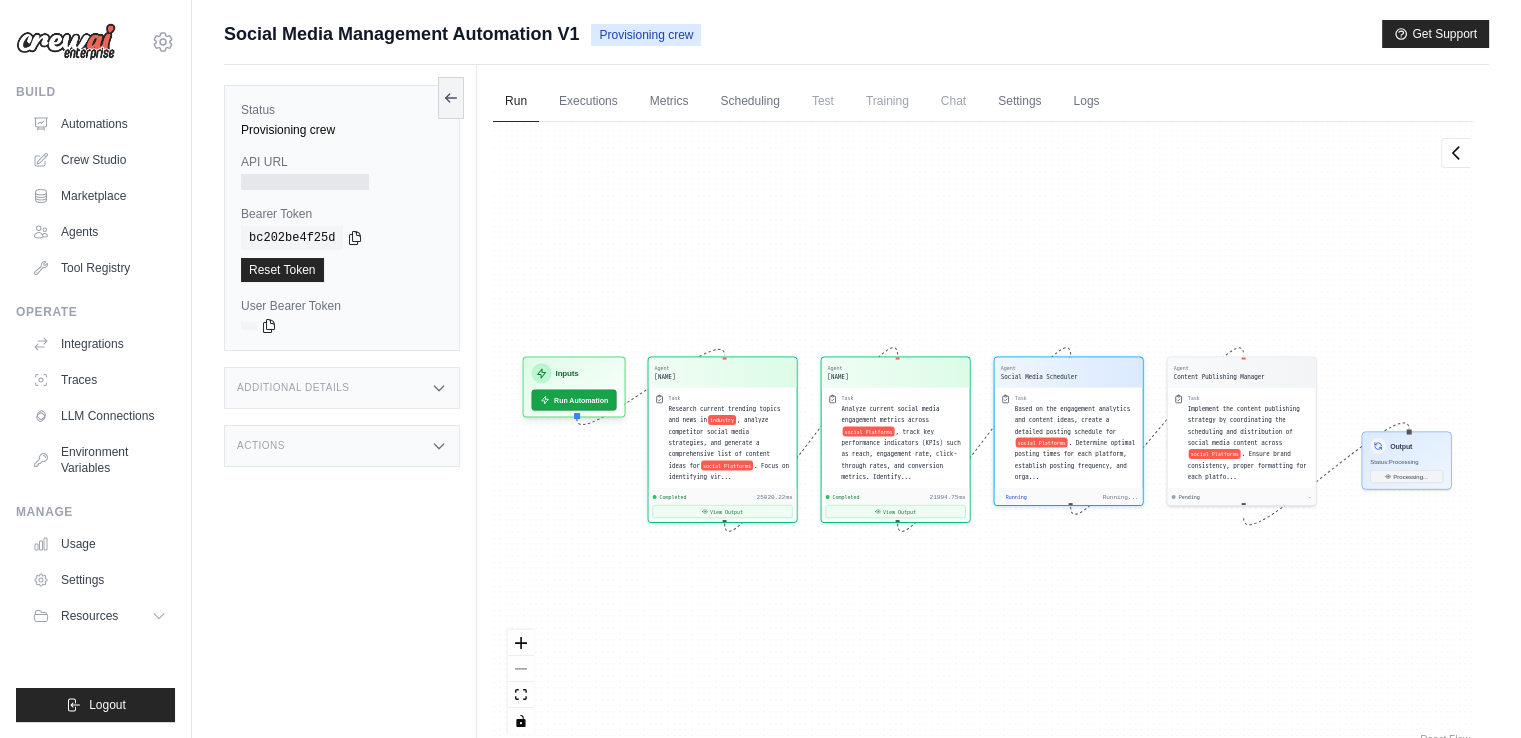 drag, startPoint x: 683, startPoint y: 523, endPoint x: 999, endPoint y: 609, distance: 327.4935 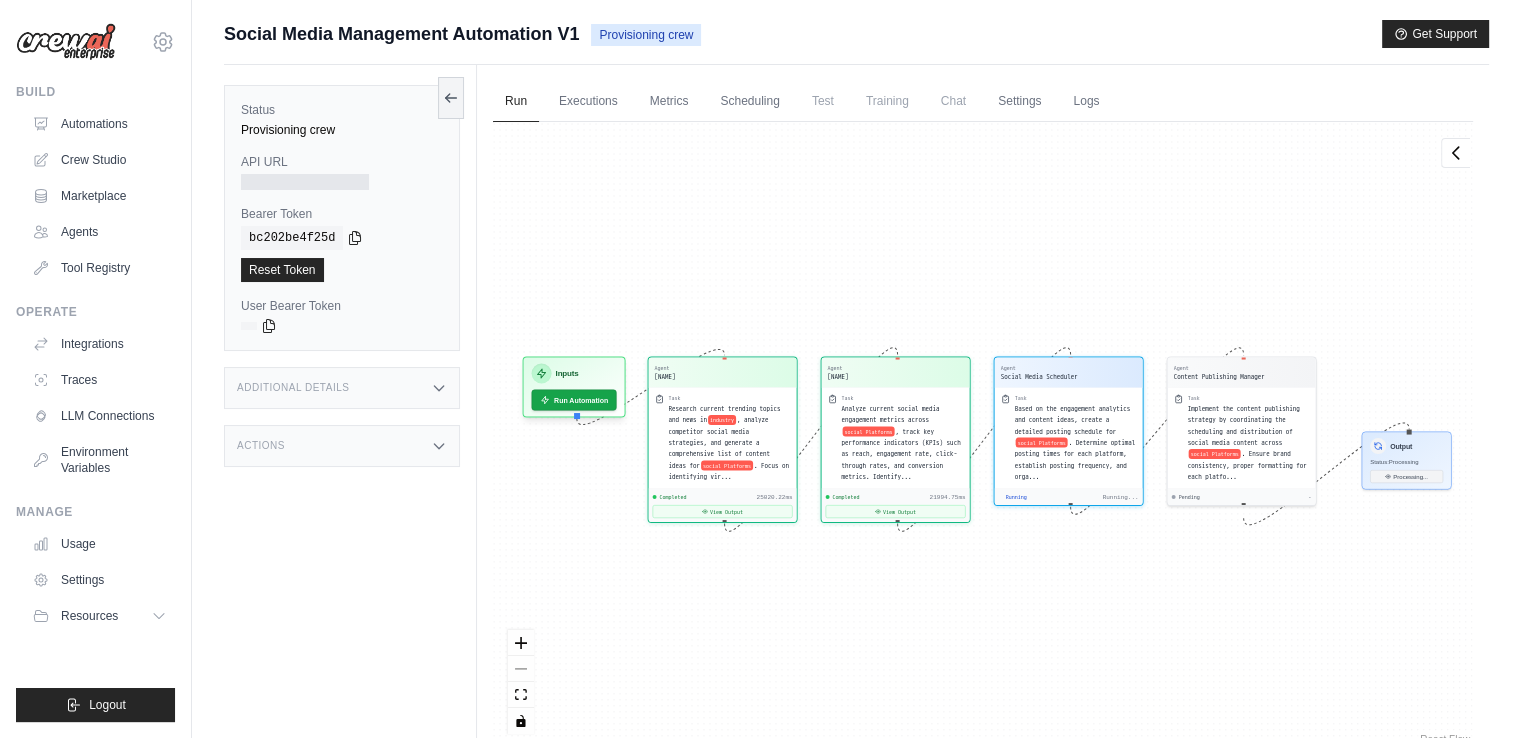 click on "Agent [NAME] Task Research current trending topics and news in  industry , analyze competitor social media strategies, and generate a comprehensive list of content ideas for  social Platforms . Focus on identifying vir... Completed 25020.22ms View Output Agent [NAME] Task Analyze current social media engagement metrics across  social Platforms , track key performance indicators (KPIs) such as reach, engagement rate, click-through rates, and conversion metrics. Identify... Completed 21994.75ms View Output Agent [NAME] Task Based on the engagement analytics and content ideas, create a detailed posting schedule for  social Platforms . Determine optimal posting times for each platform, establish posting frequency, and orga... Running Running... Agent [NAME] Task Implement the content publishing strategy by coordinating the scheduling and distribution of social media content across  social Platforms Pending - Inputs Output" at bounding box center (983, 435) 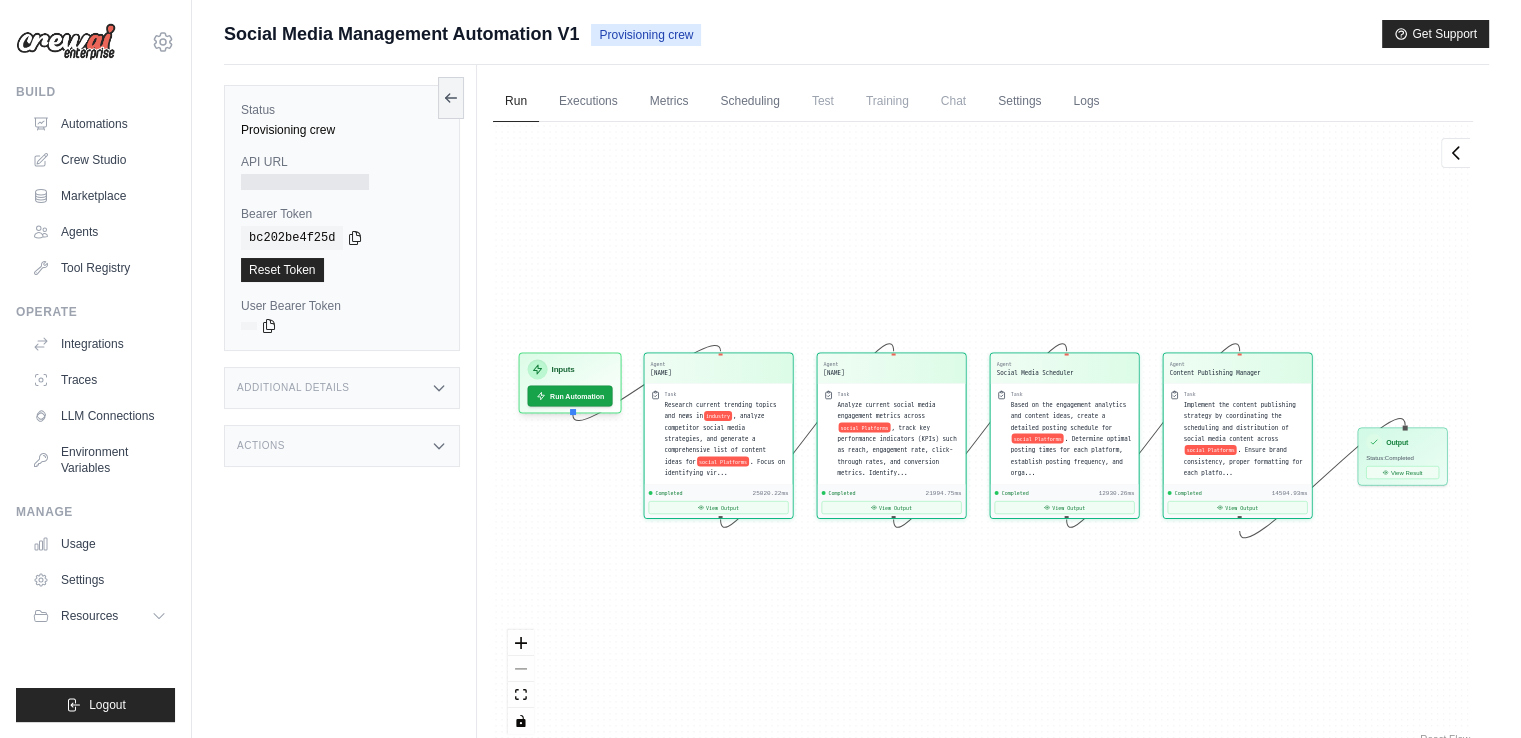 scroll, scrollTop: 13923, scrollLeft: 0, axis: vertical 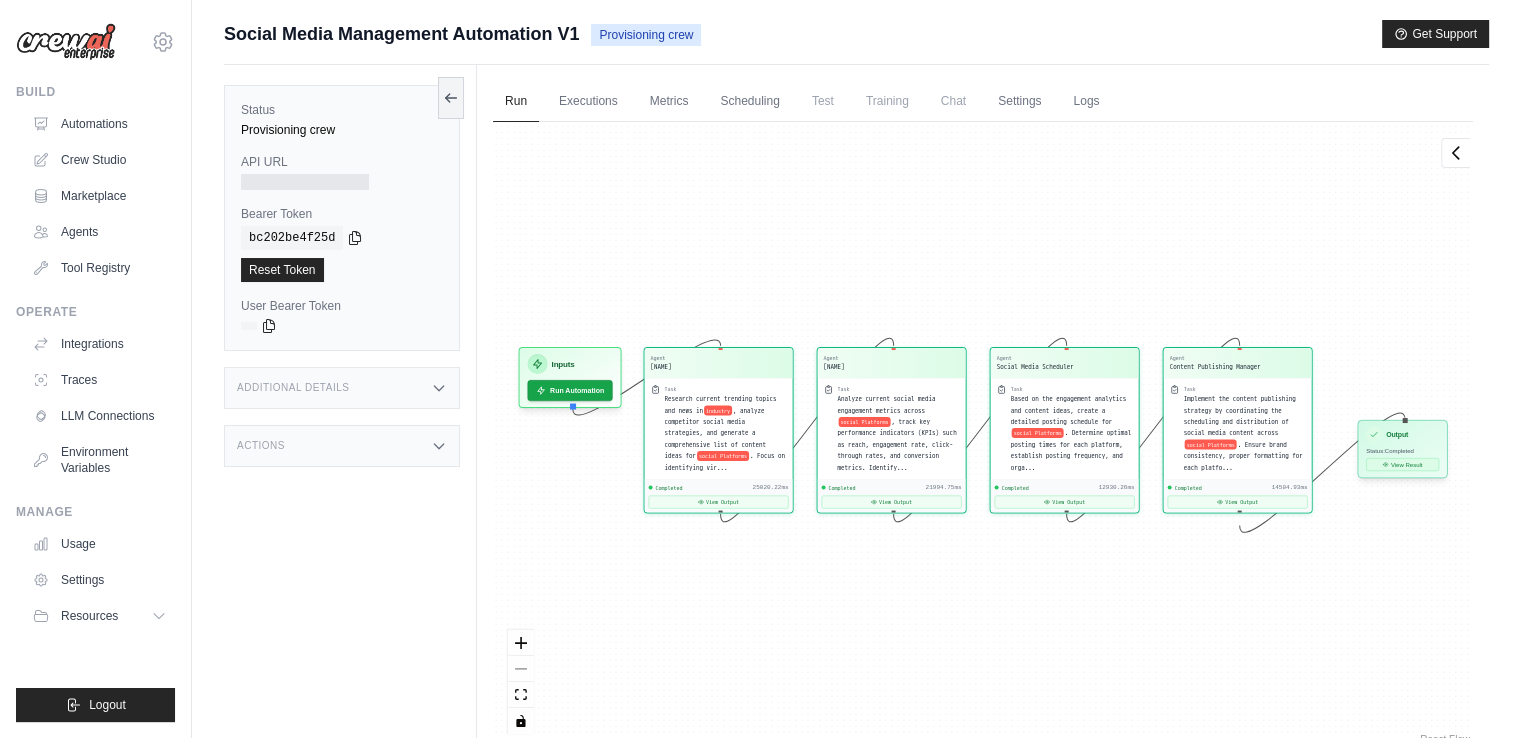 click on "View Result" at bounding box center [1402, 464] 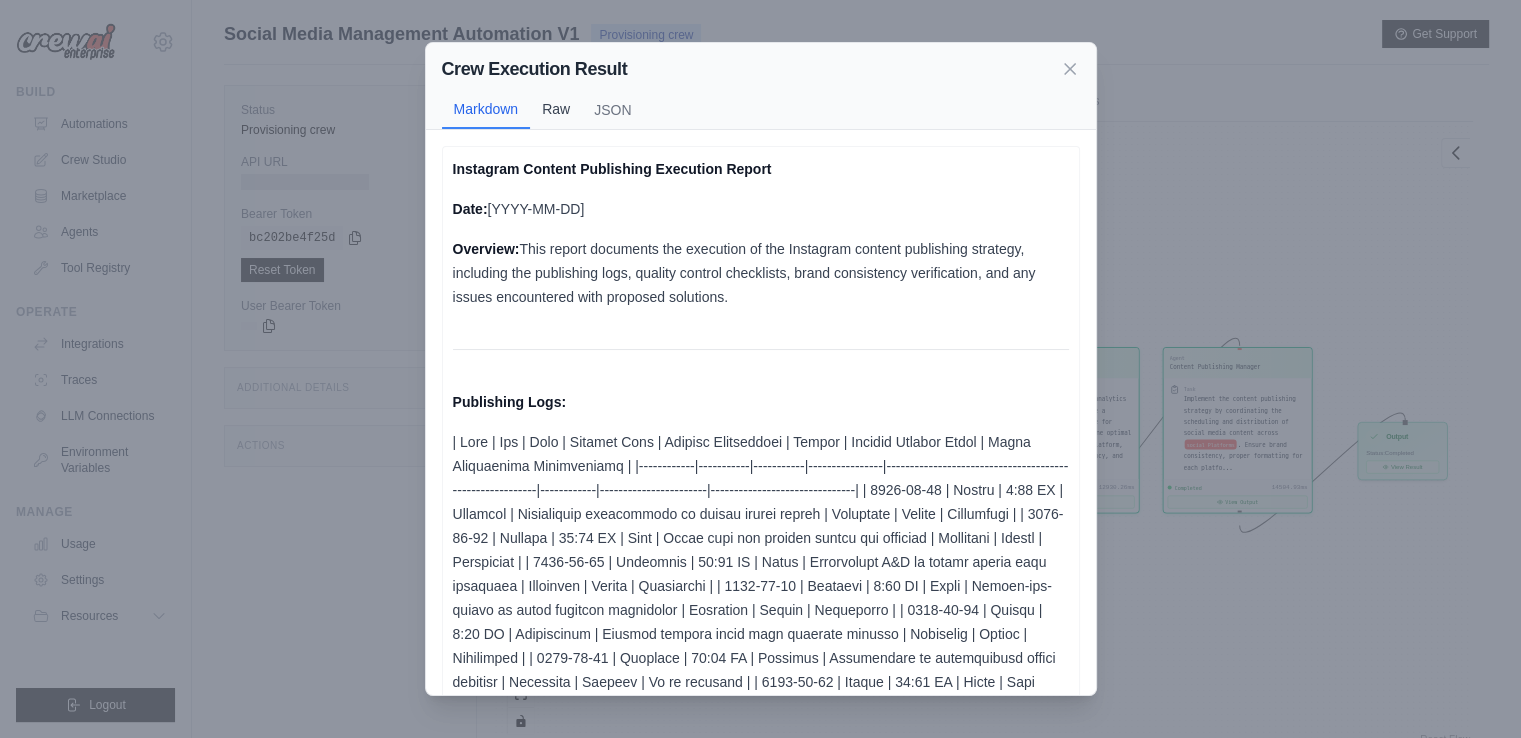 click on "Raw" at bounding box center (556, 109) 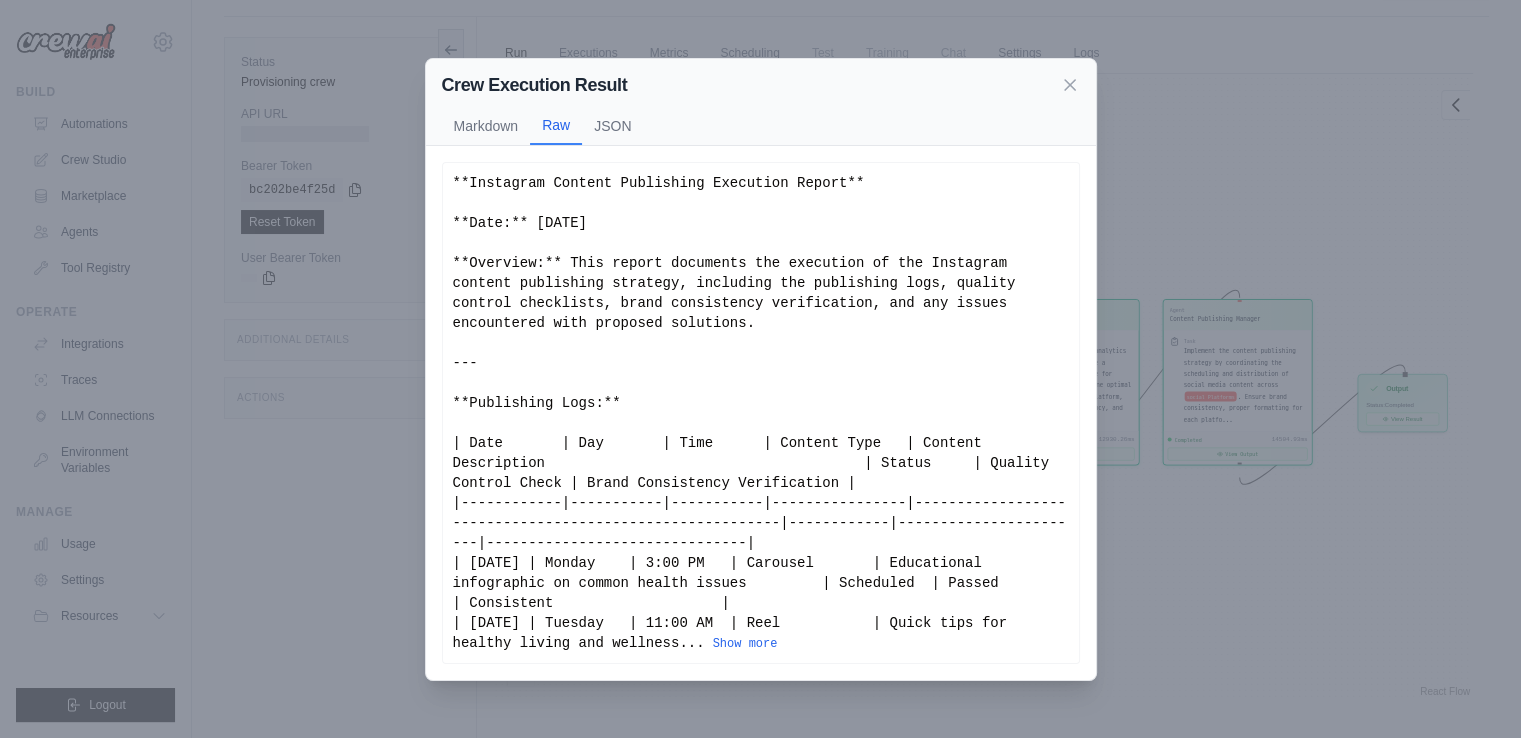 scroll, scrollTop: 84, scrollLeft: 0, axis: vertical 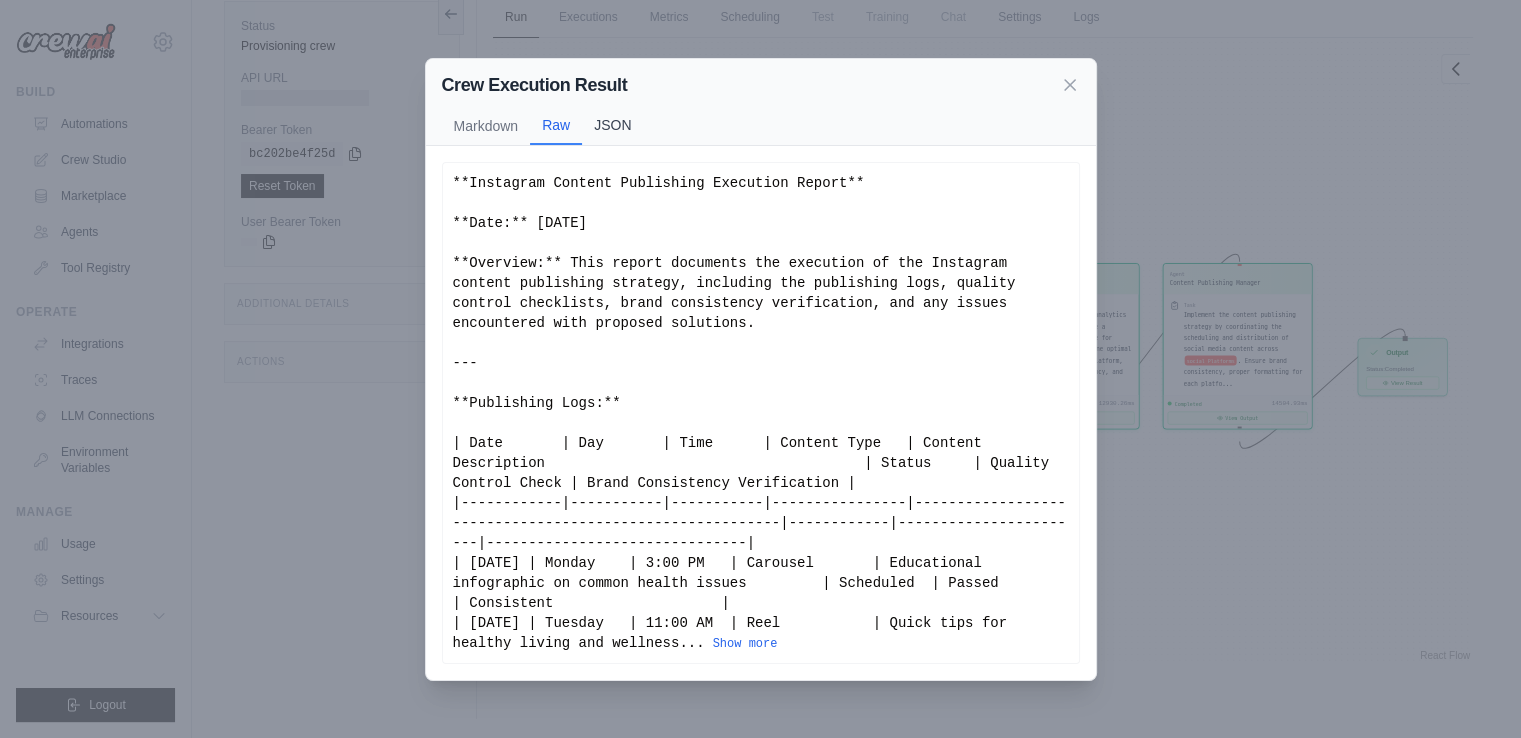 click on "JSON" at bounding box center [612, 125] 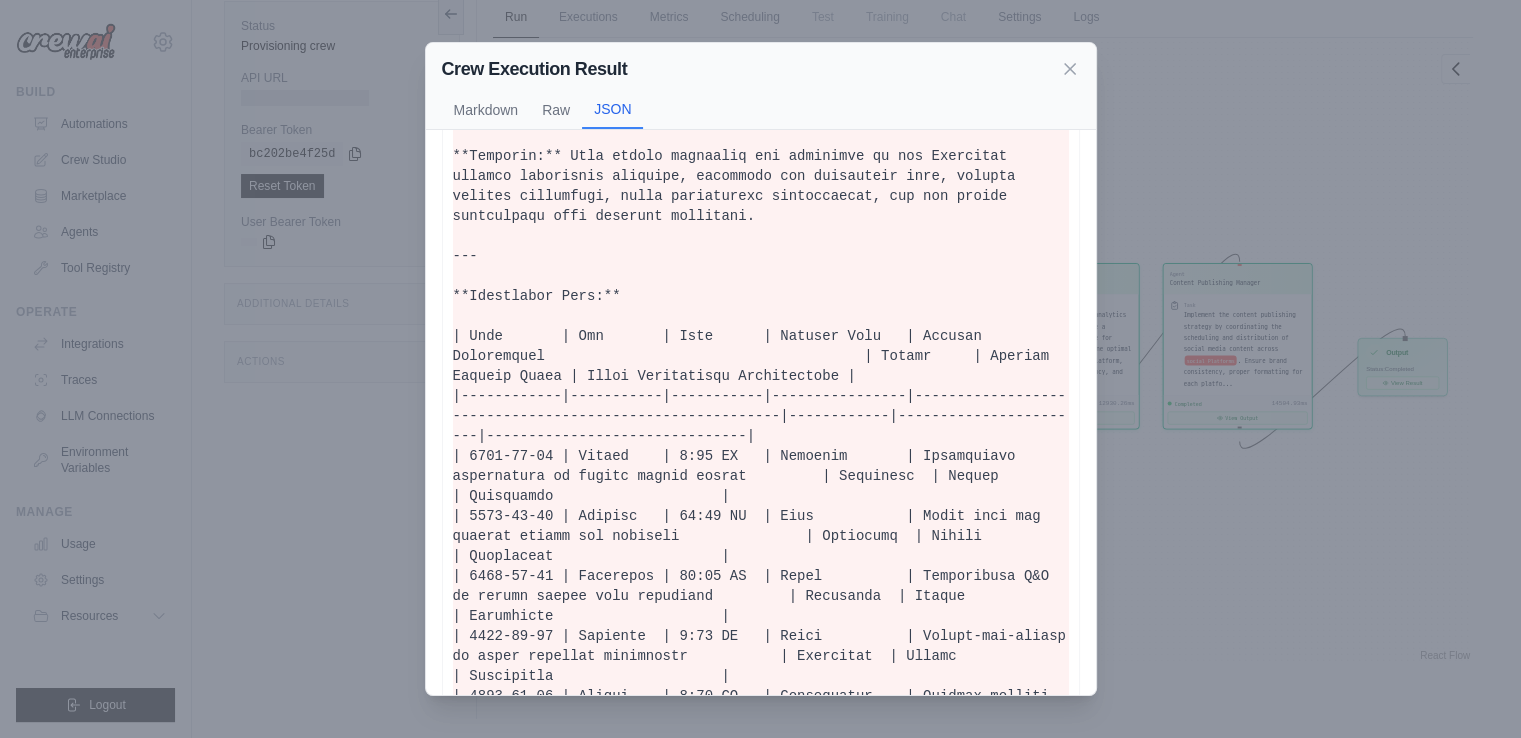 scroll, scrollTop: 0, scrollLeft: 0, axis: both 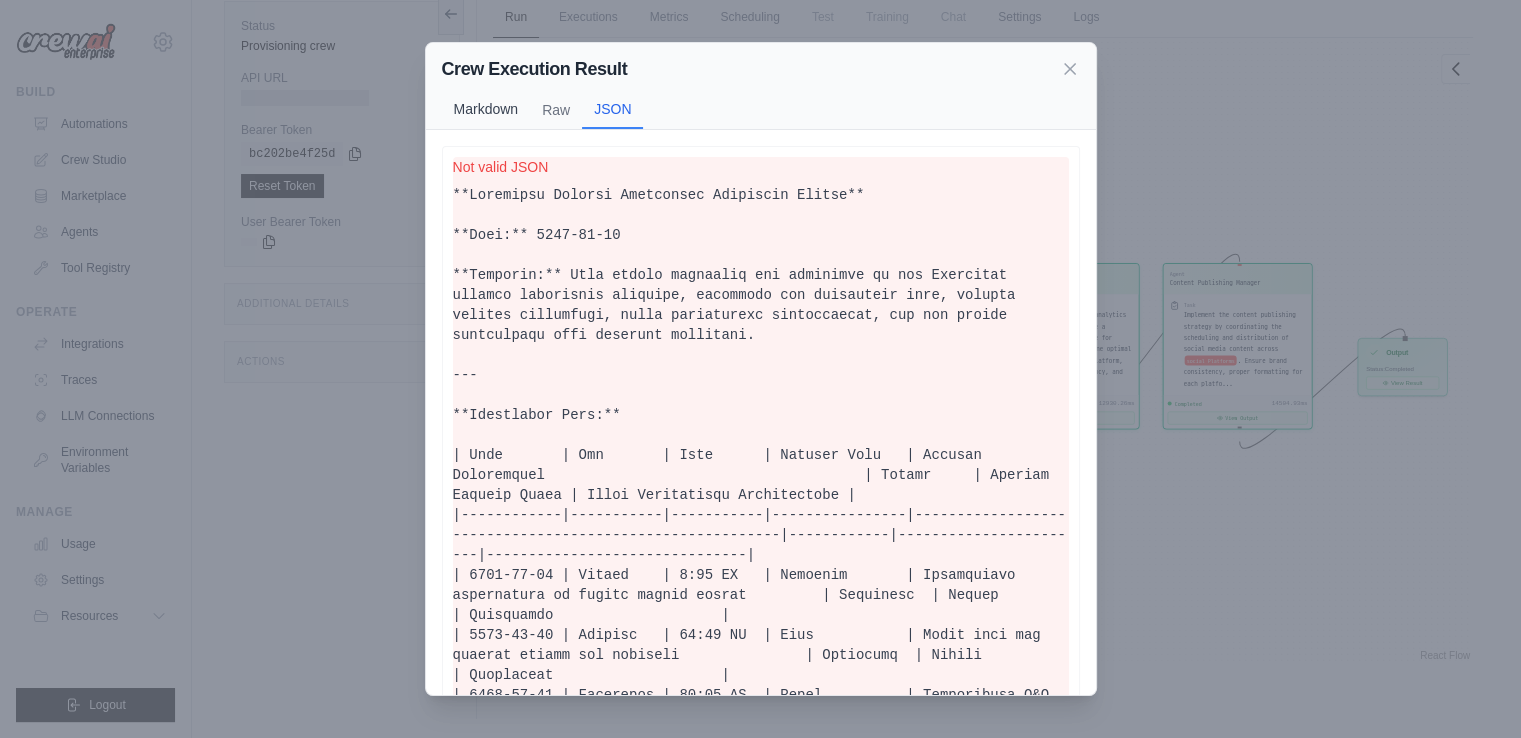 click on "Markdown" at bounding box center (486, 109) 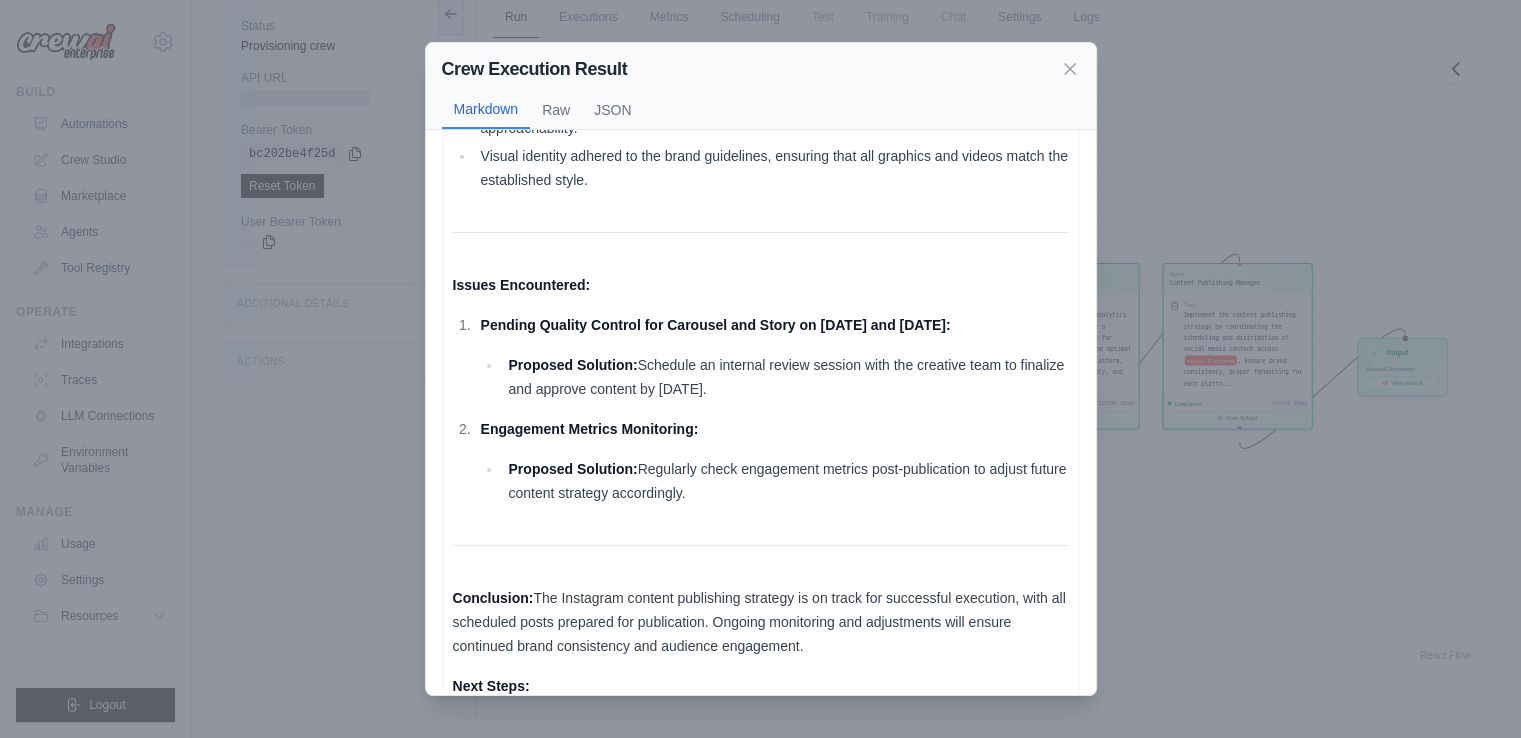 scroll, scrollTop: 1149, scrollLeft: 0, axis: vertical 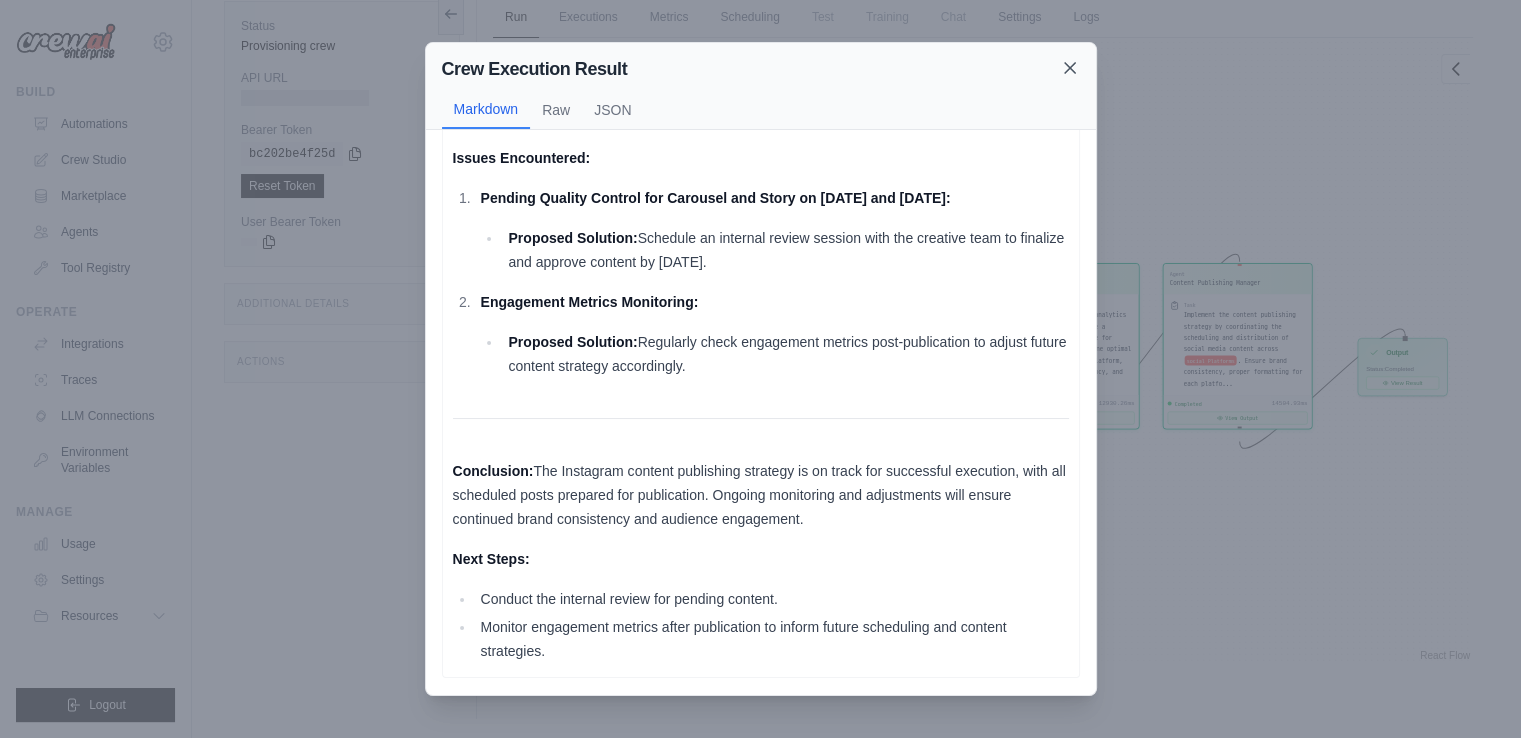 click 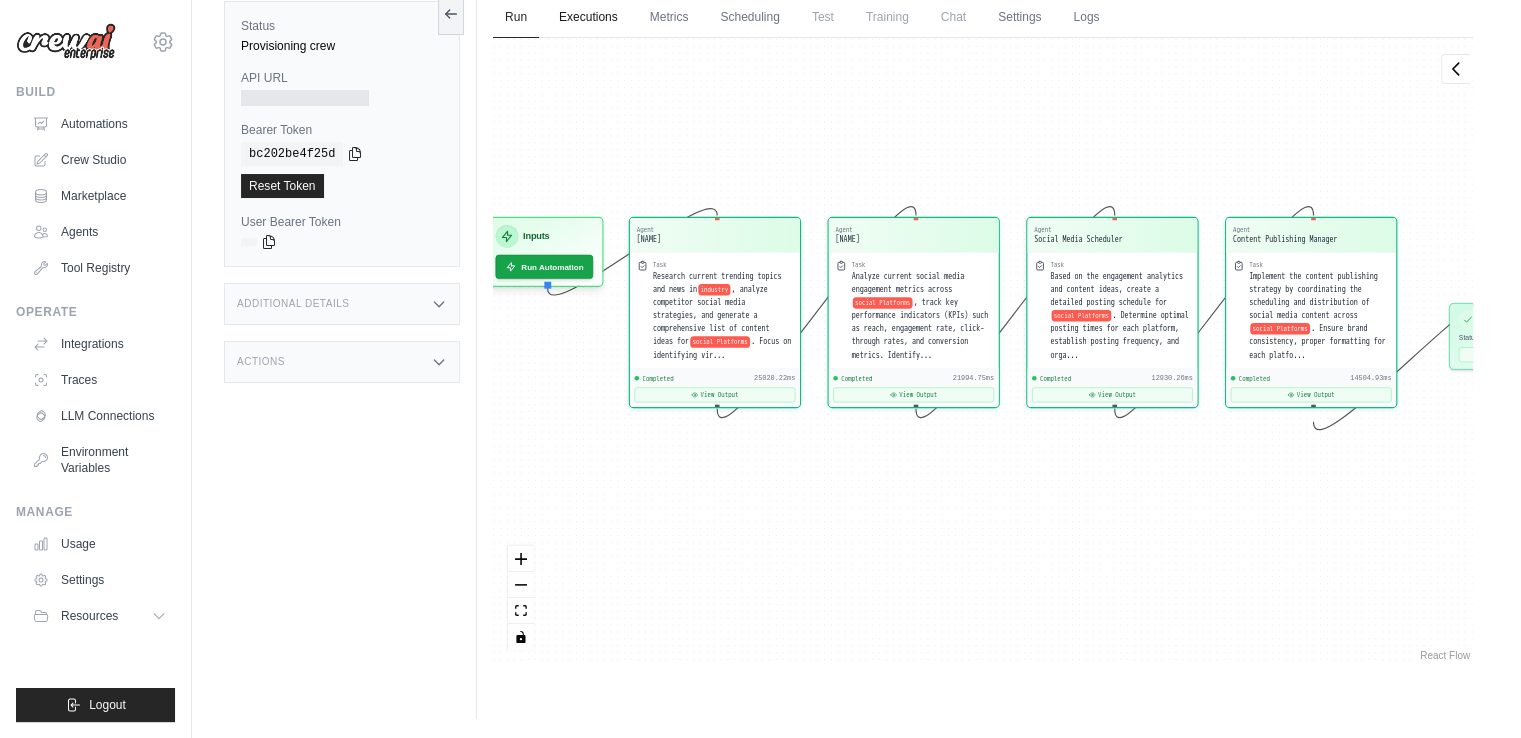 click on "Executions" at bounding box center [588, 18] 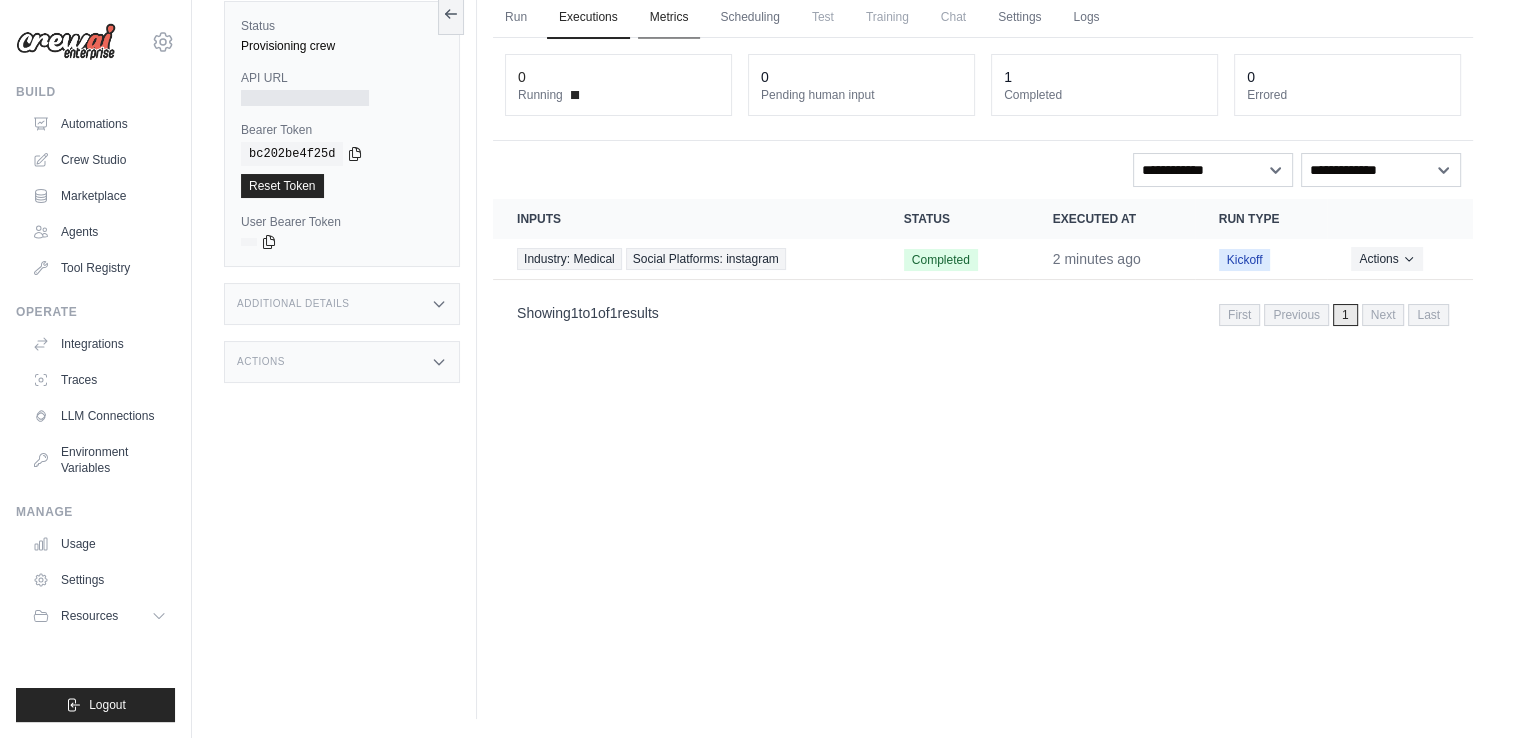click on "Metrics" at bounding box center (669, 18) 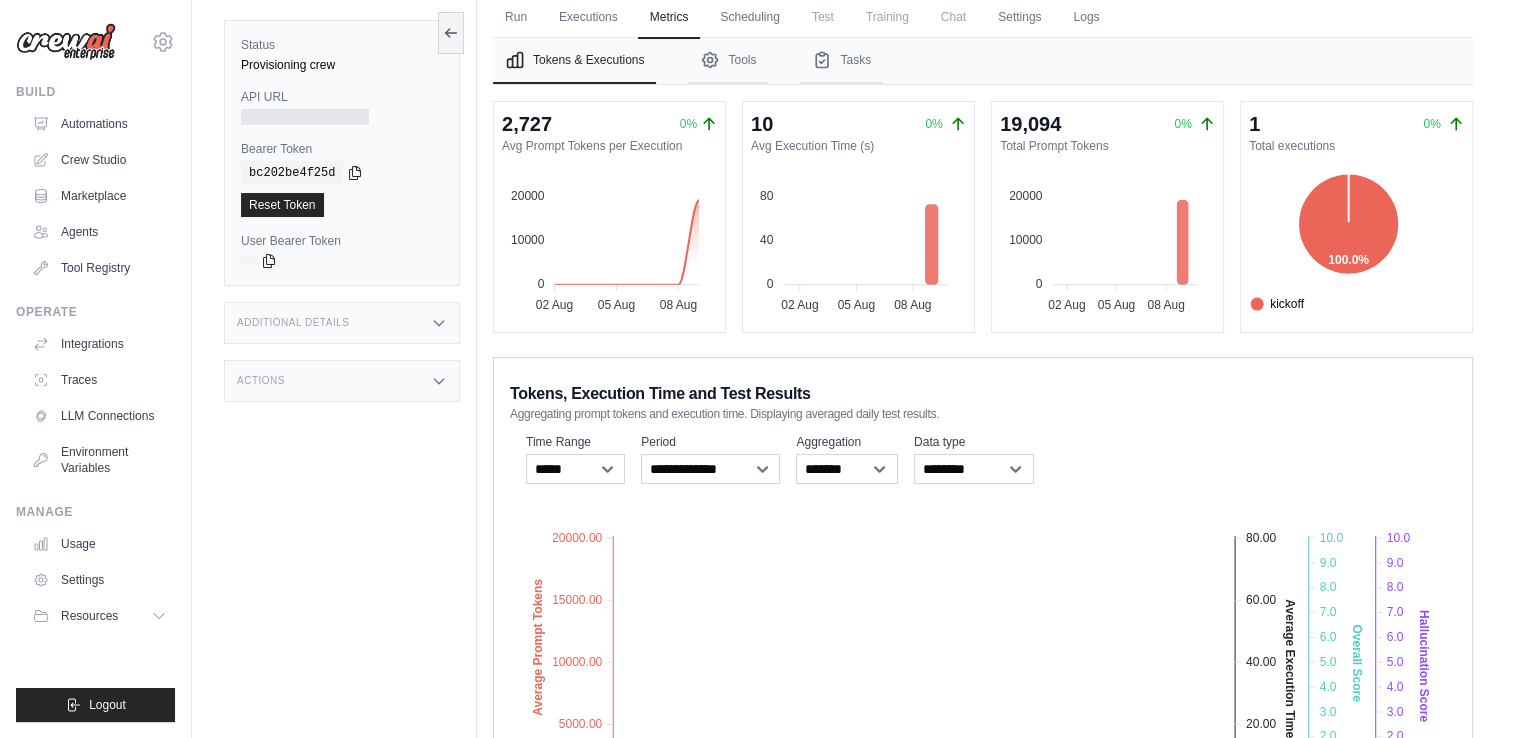 drag, startPoint x: 1020, startPoint y: 598, endPoint x: 940, endPoint y: 553, distance: 91.787796 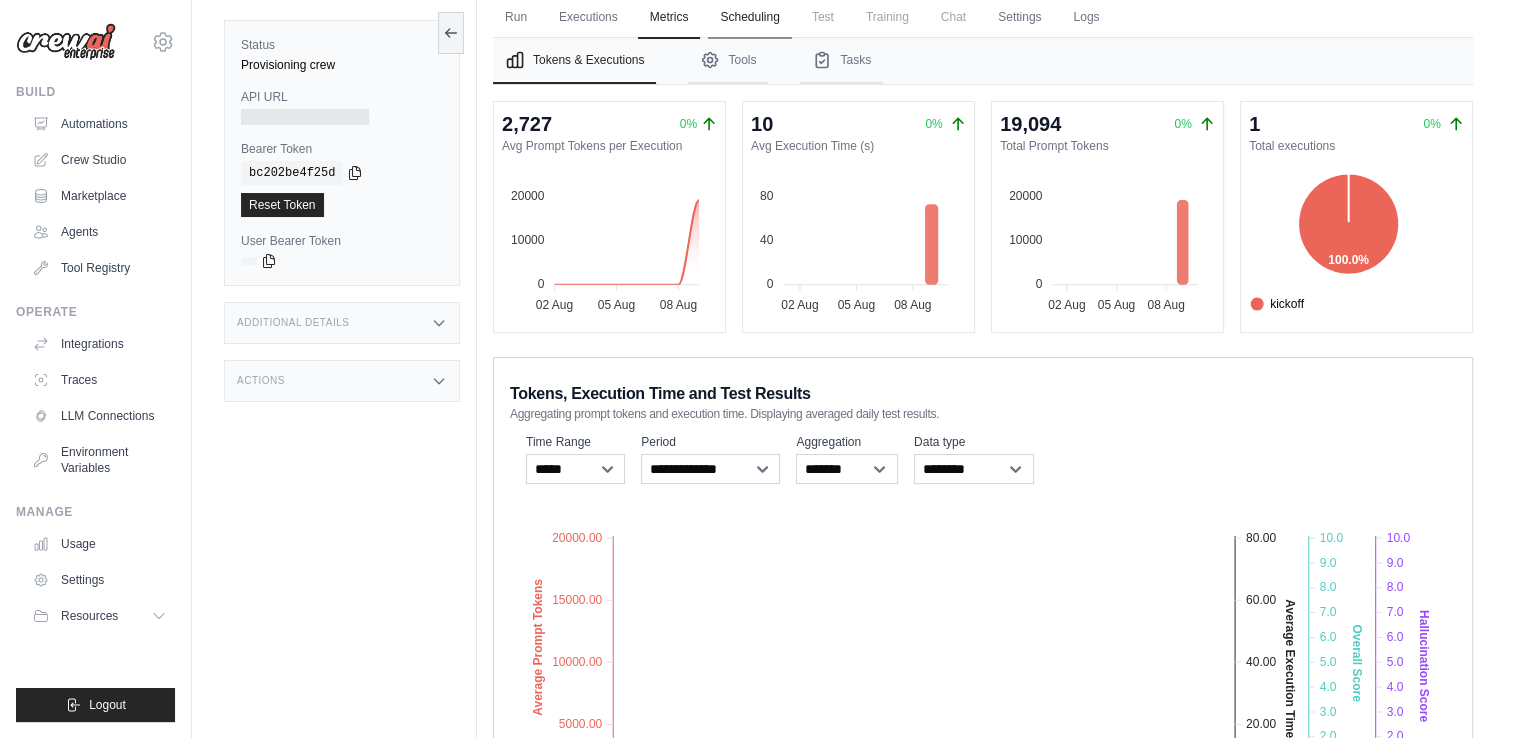click on "Scheduling" at bounding box center [749, 18] 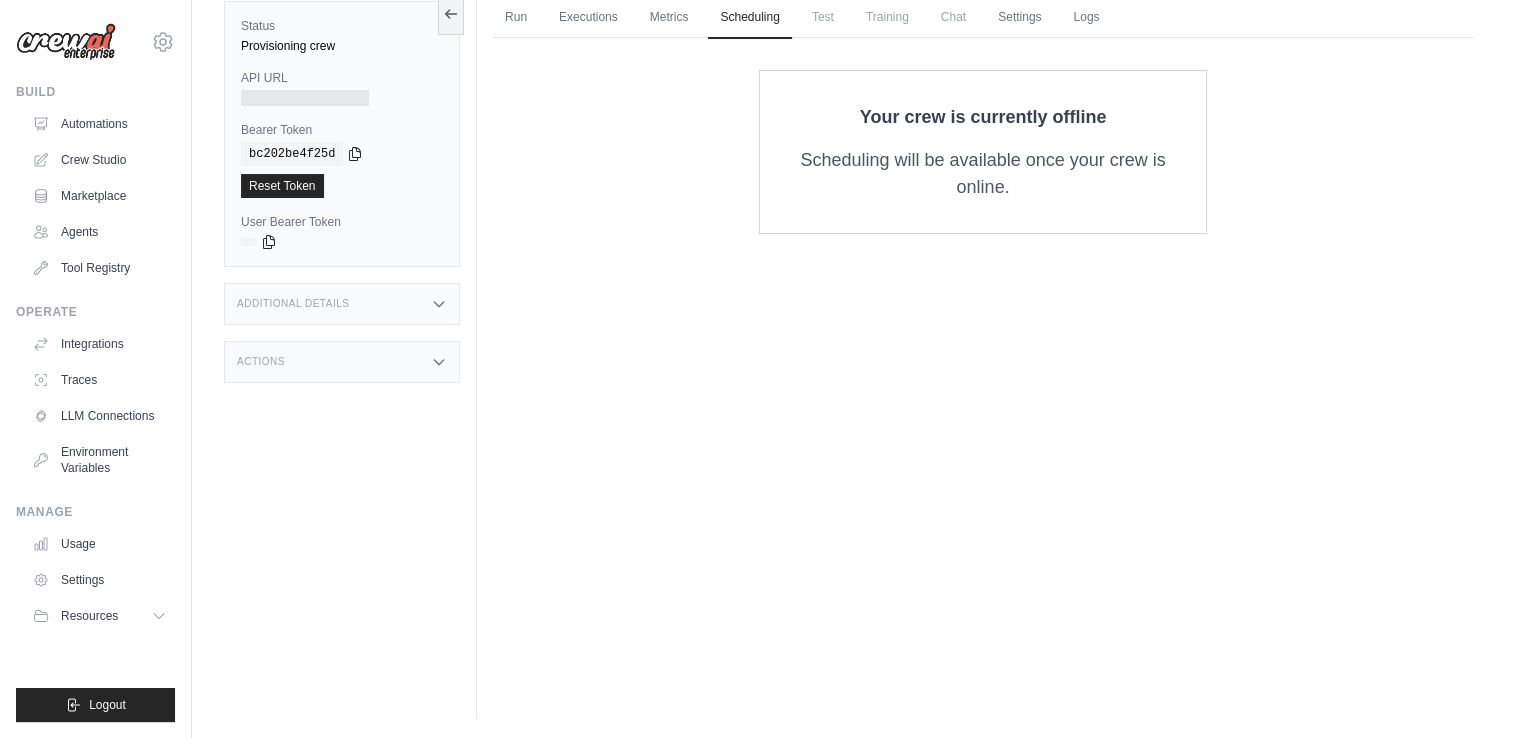 scroll, scrollTop: 0, scrollLeft: 0, axis: both 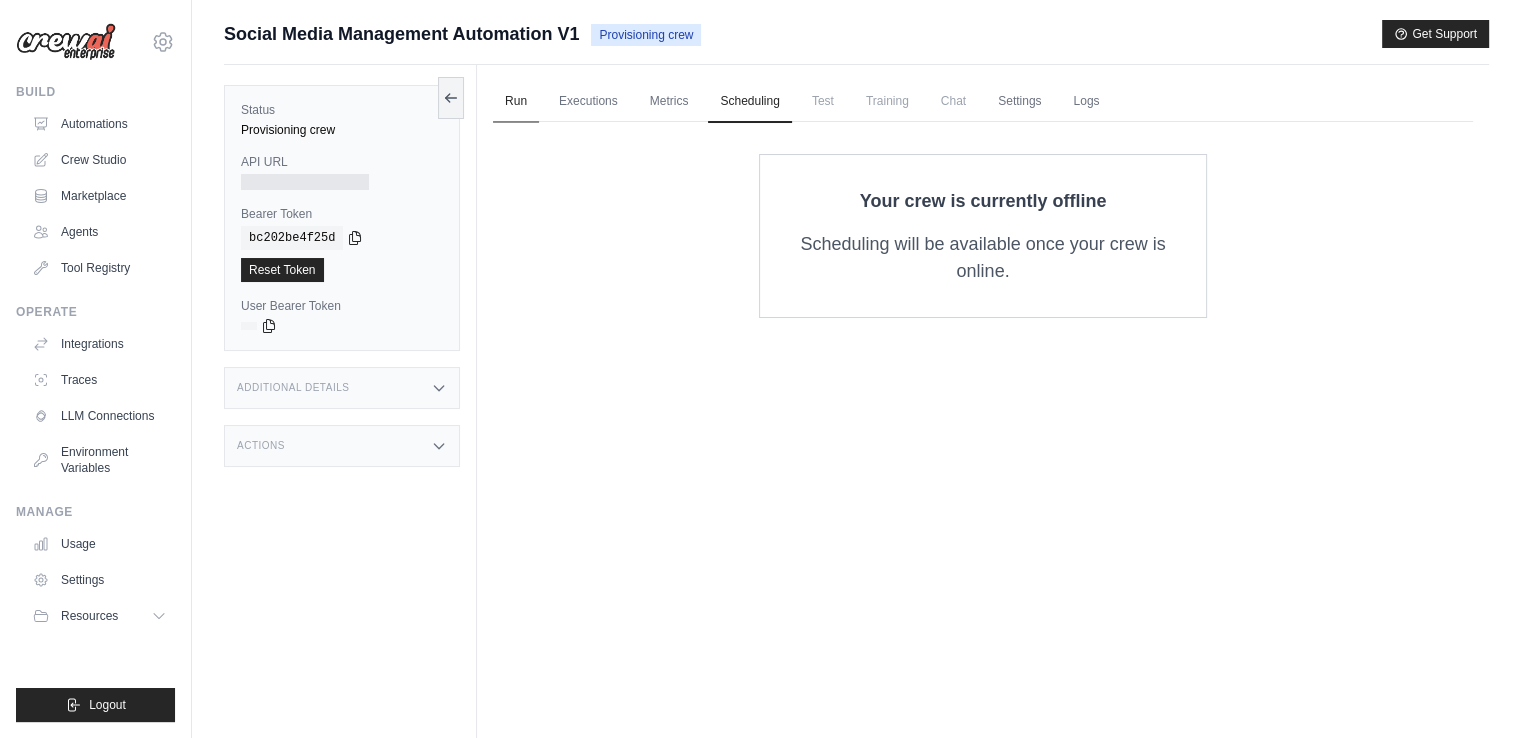 click on "Run" at bounding box center [516, 102] 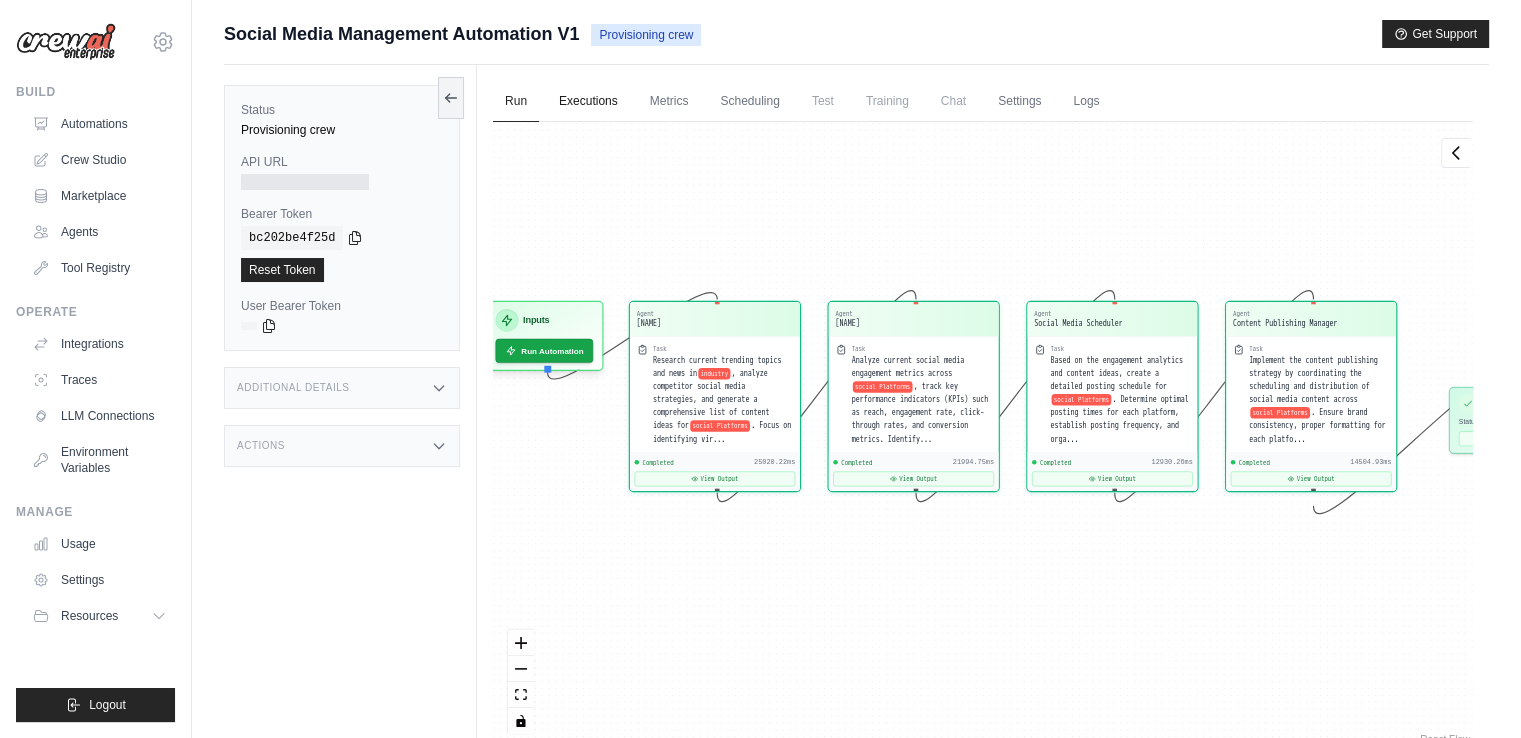 click on "Executions" at bounding box center [588, 102] 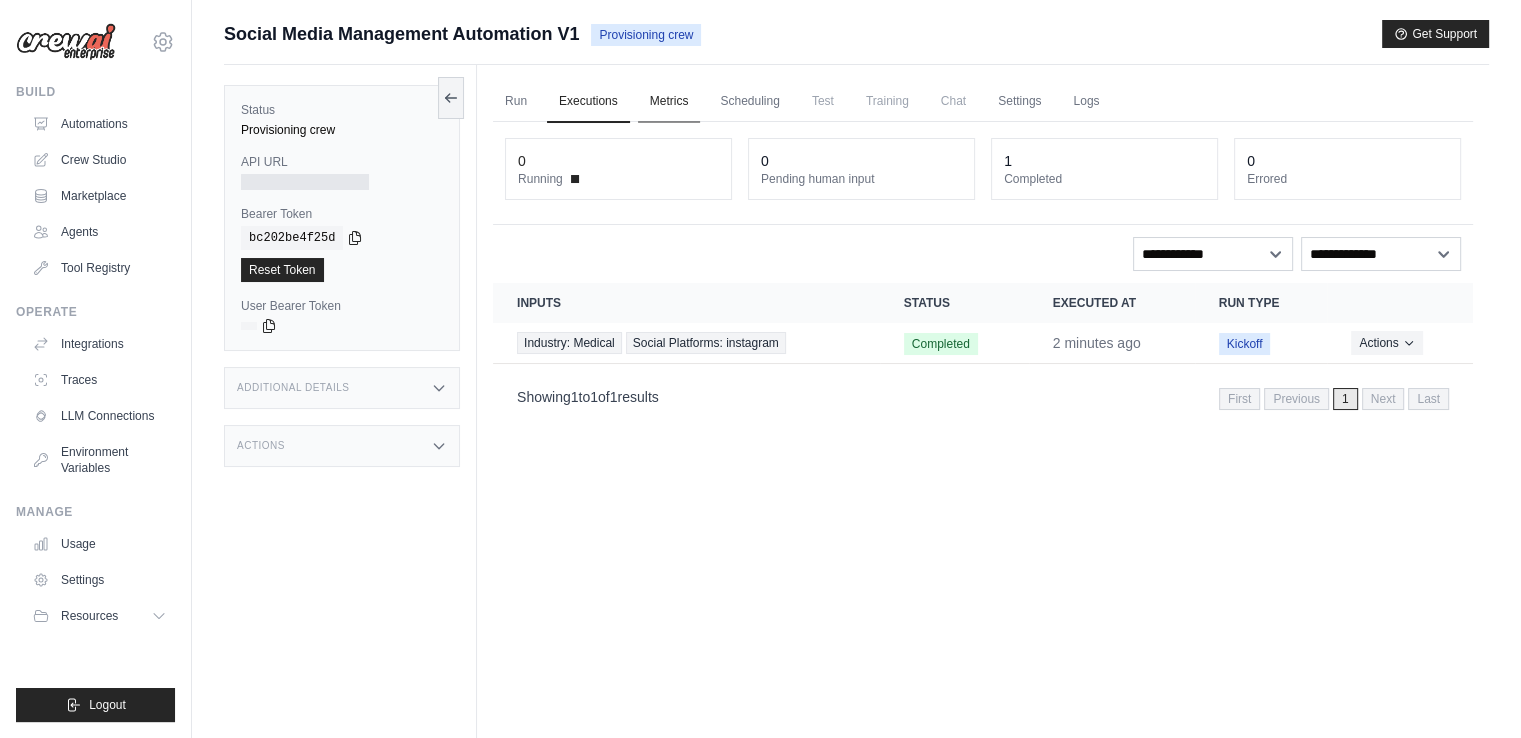 click on "Metrics" at bounding box center [669, 102] 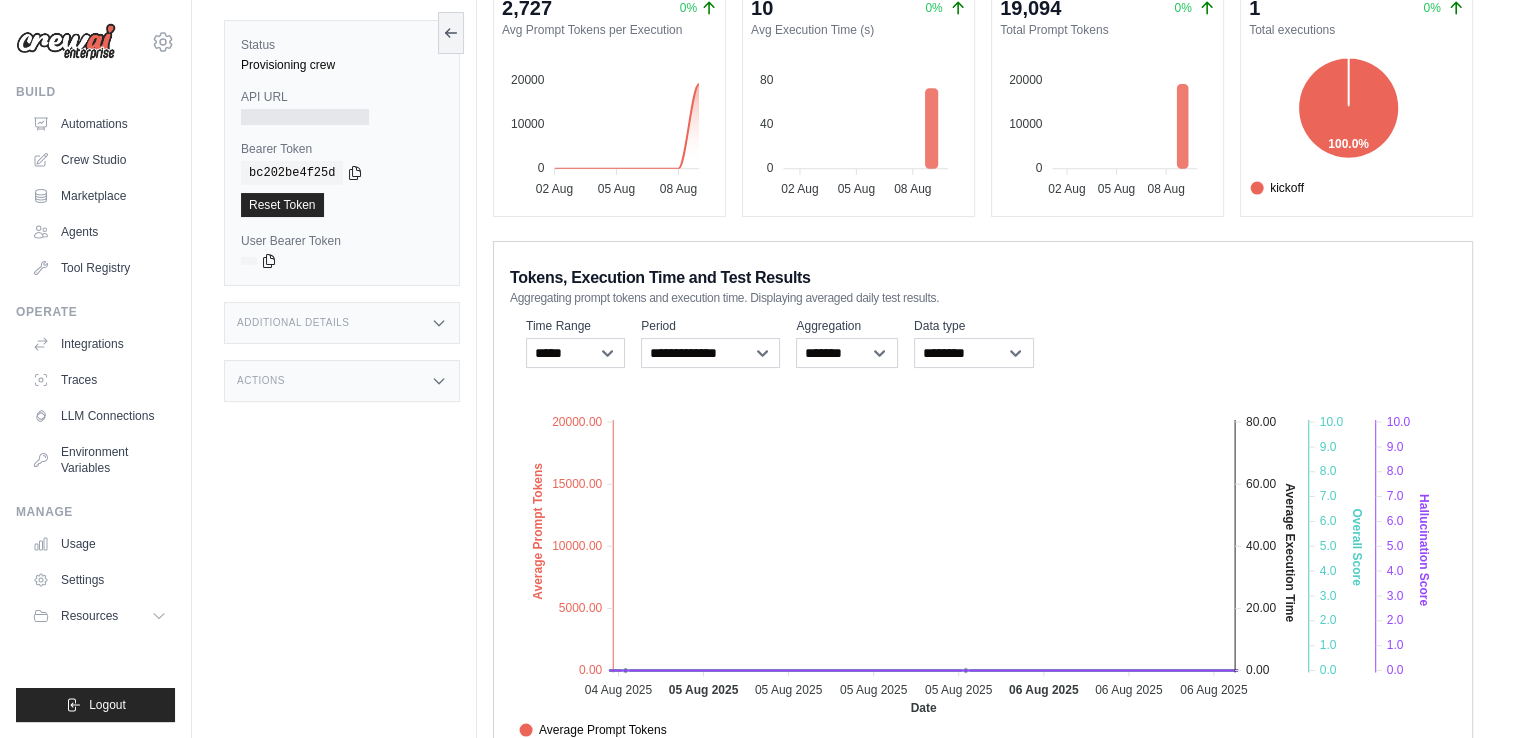 scroll, scrollTop: 269, scrollLeft: 0, axis: vertical 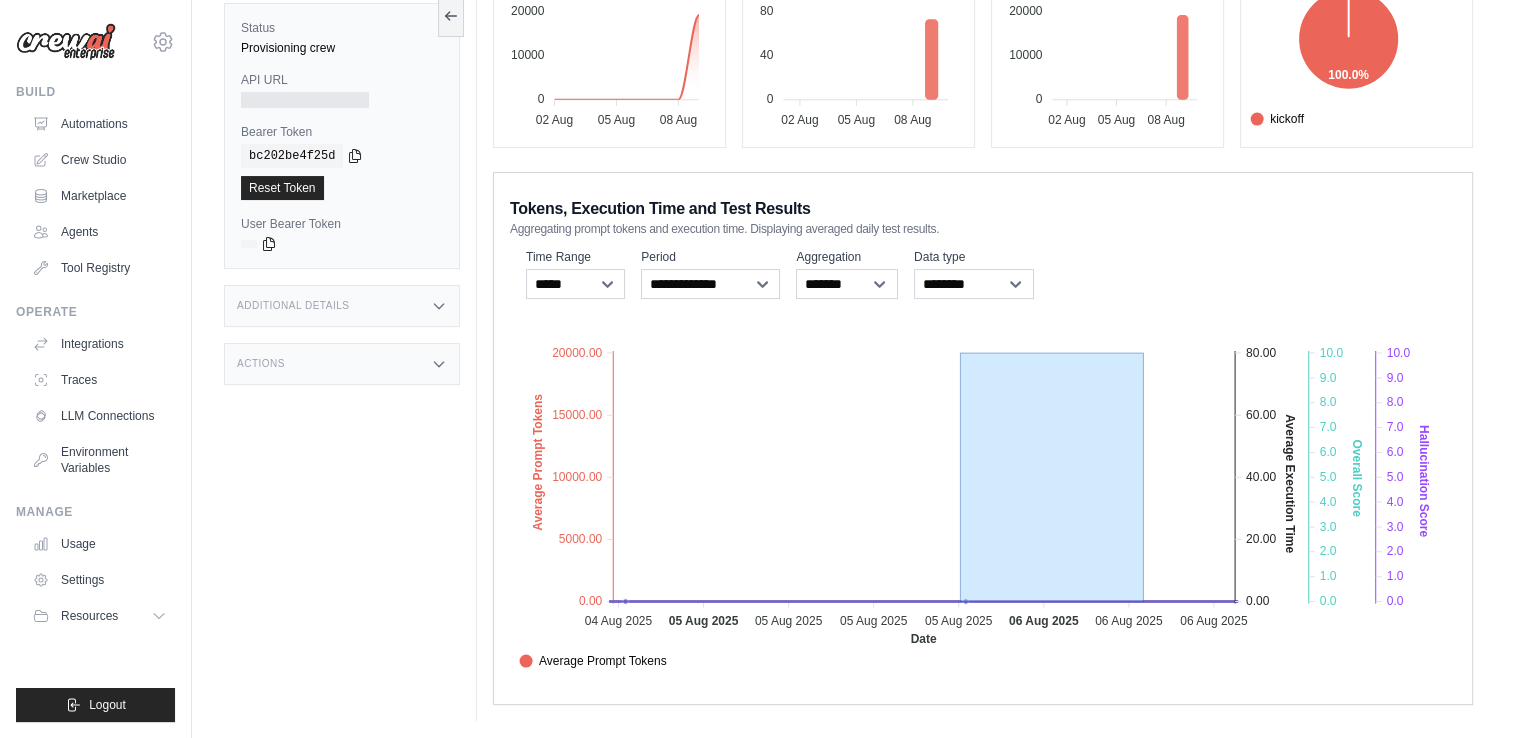 drag, startPoint x: 1105, startPoint y: 493, endPoint x: 960, endPoint y: 493, distance: 145 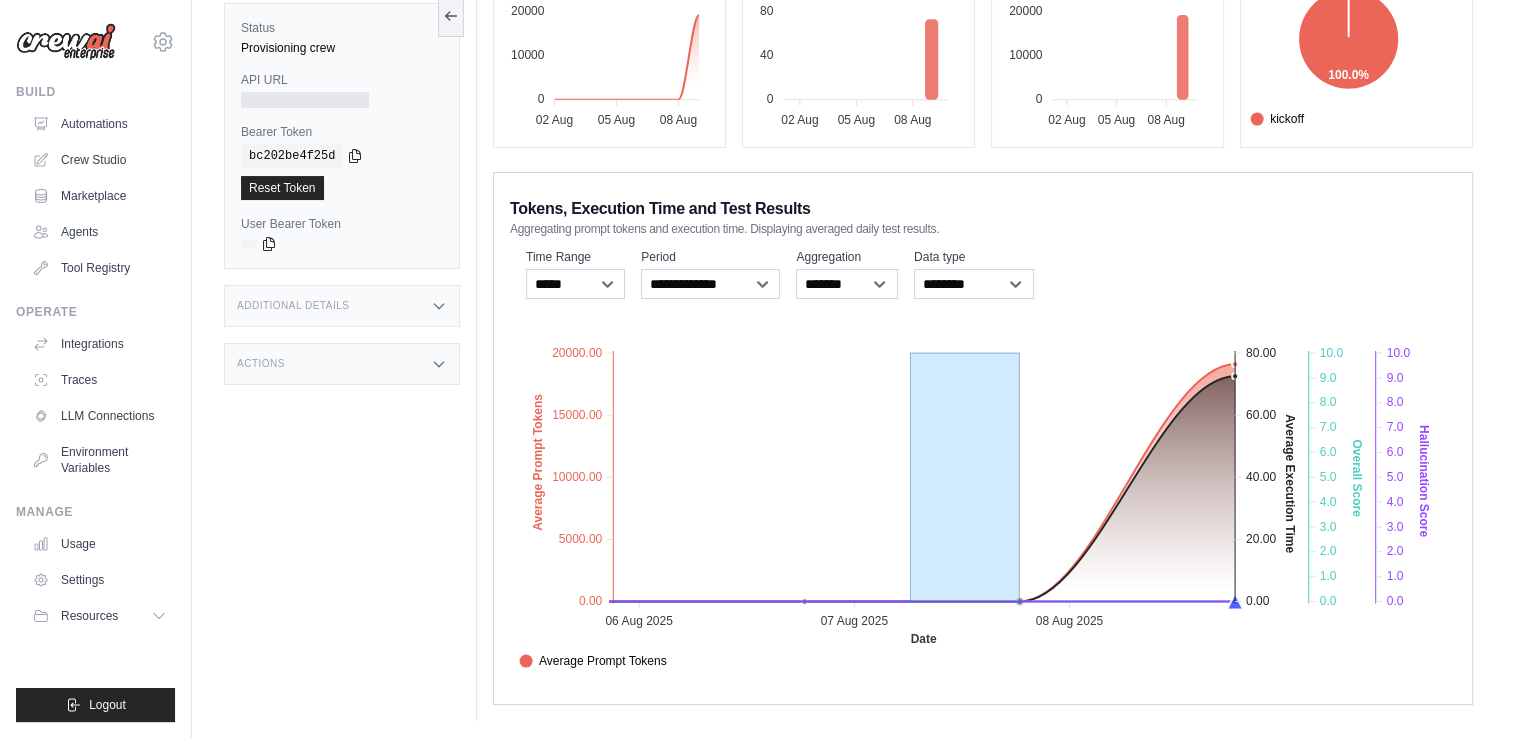 drag, startPoint x: 1020, startPoint y: 597, endPoint x: 895, endPoint y: 578, distance: 126.43575 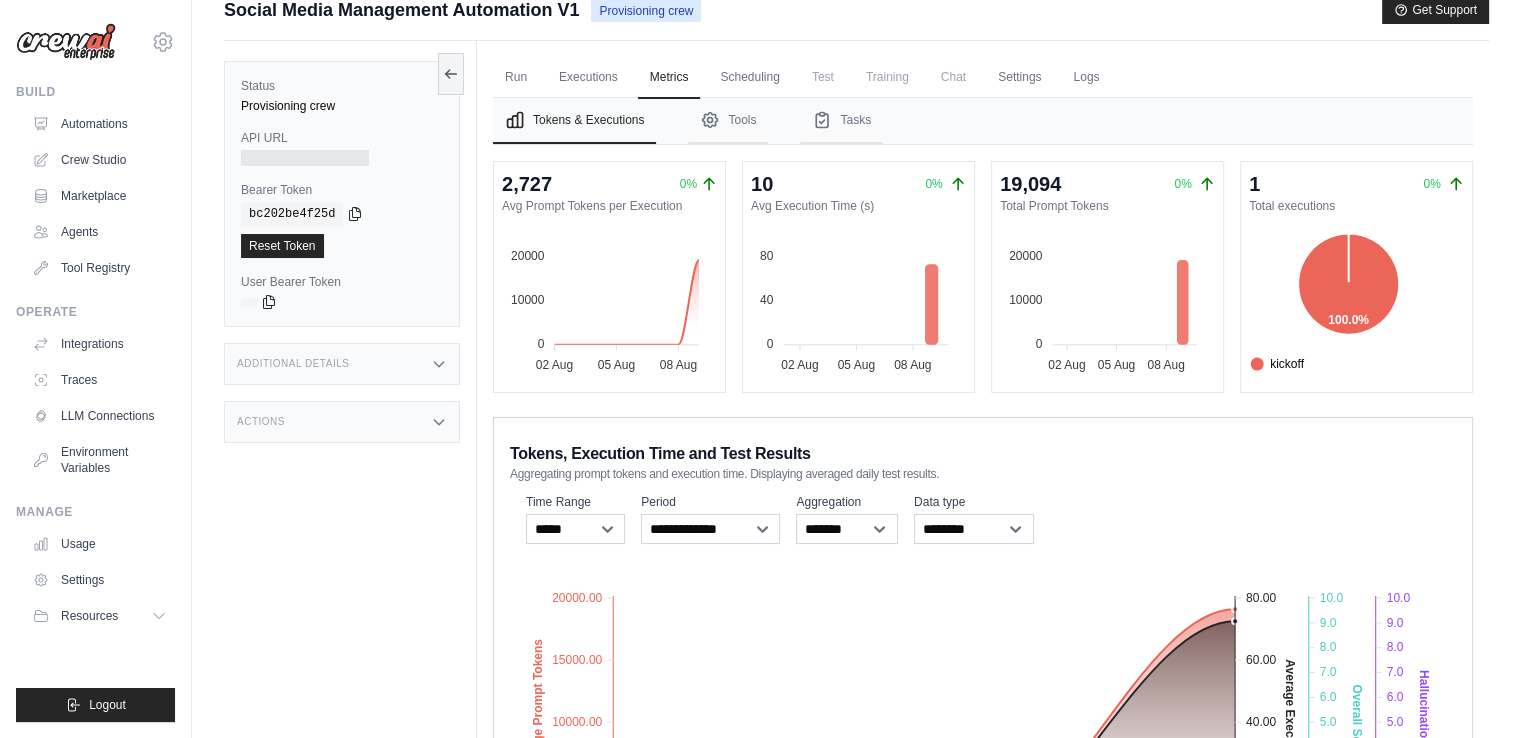 scroll, scrollTop: 0, scrollLeft: 0, axis: both 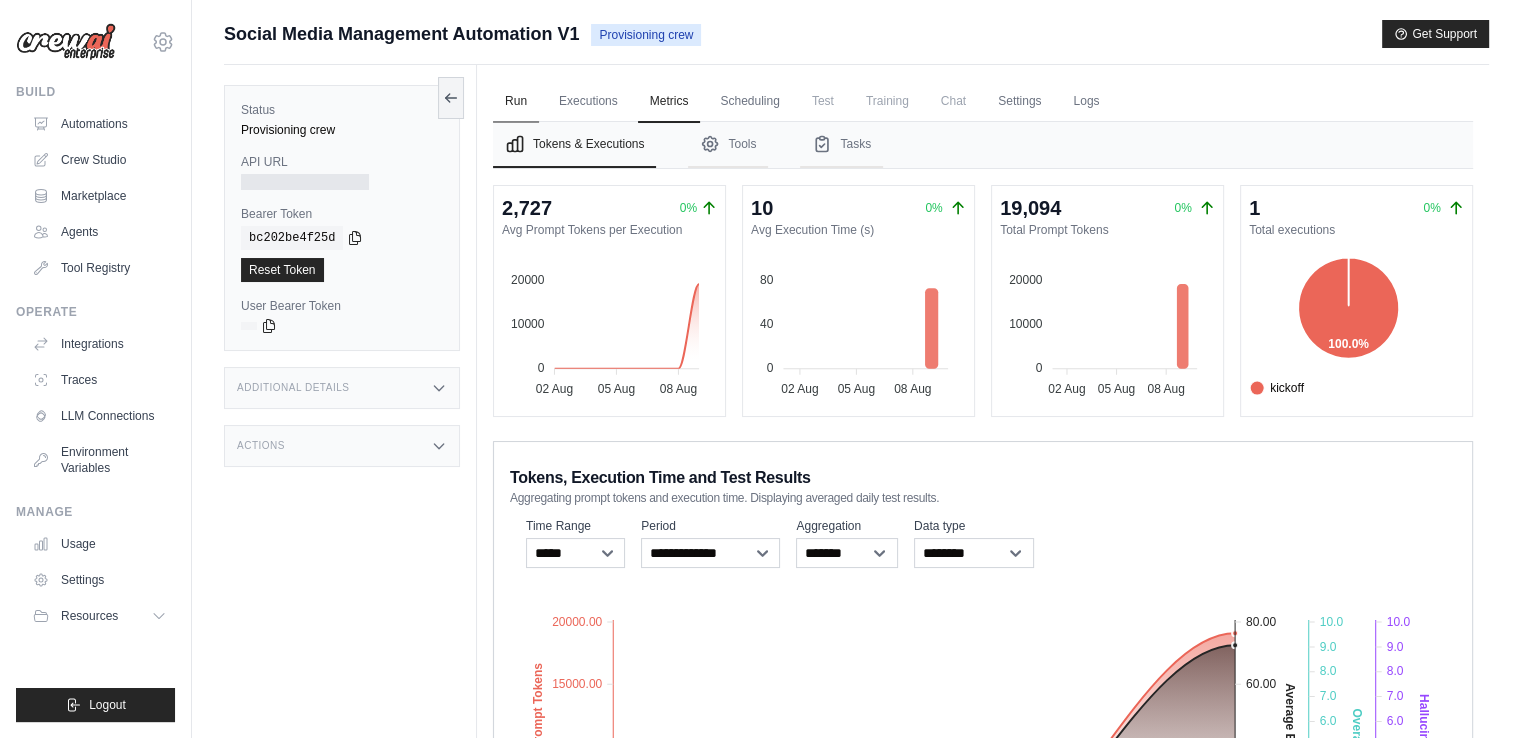 click on "Run" at bounding box center [516, 102] 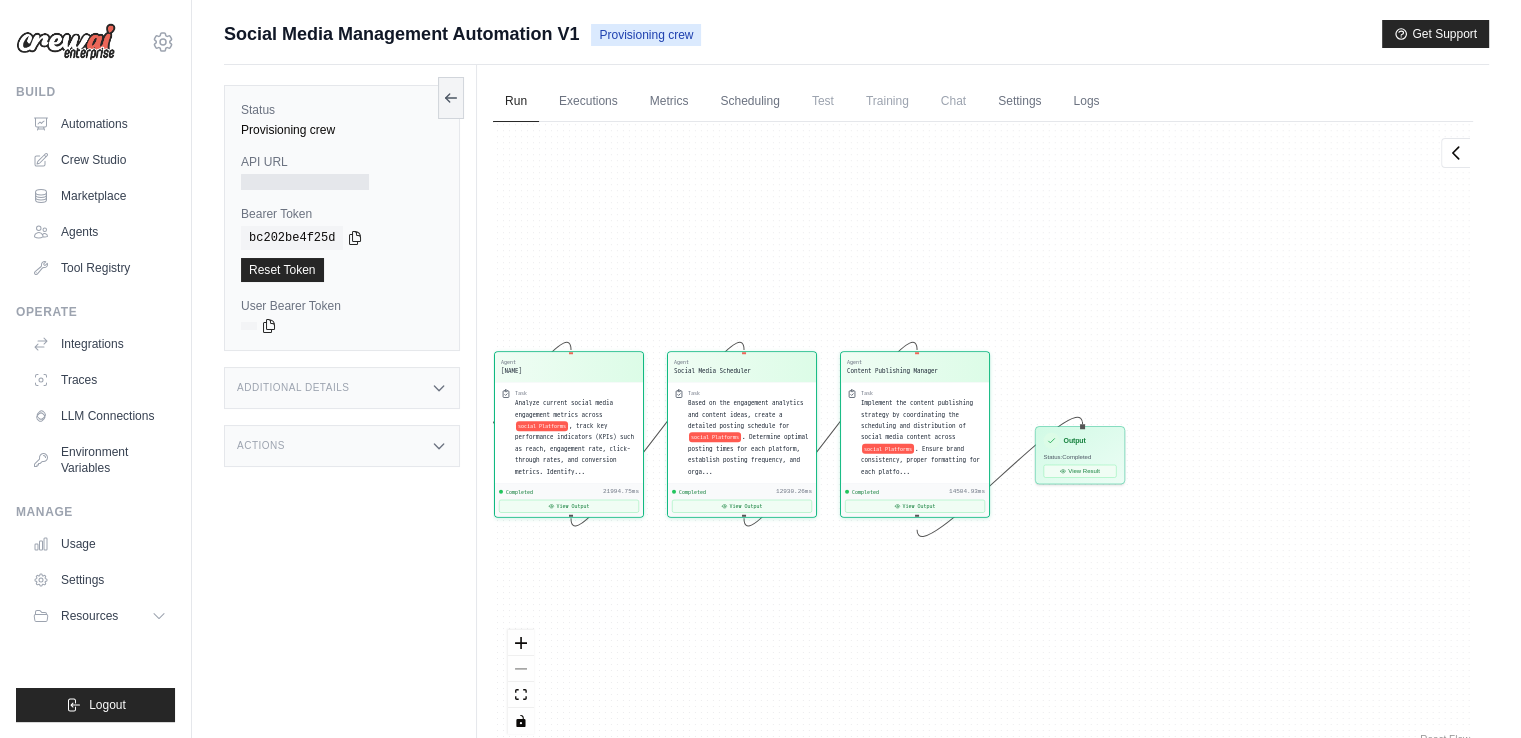 drag, startPoint x: 1046, startPoint y: 613, endPoint x: 948, endPoint y: 603, distance: 98.50888 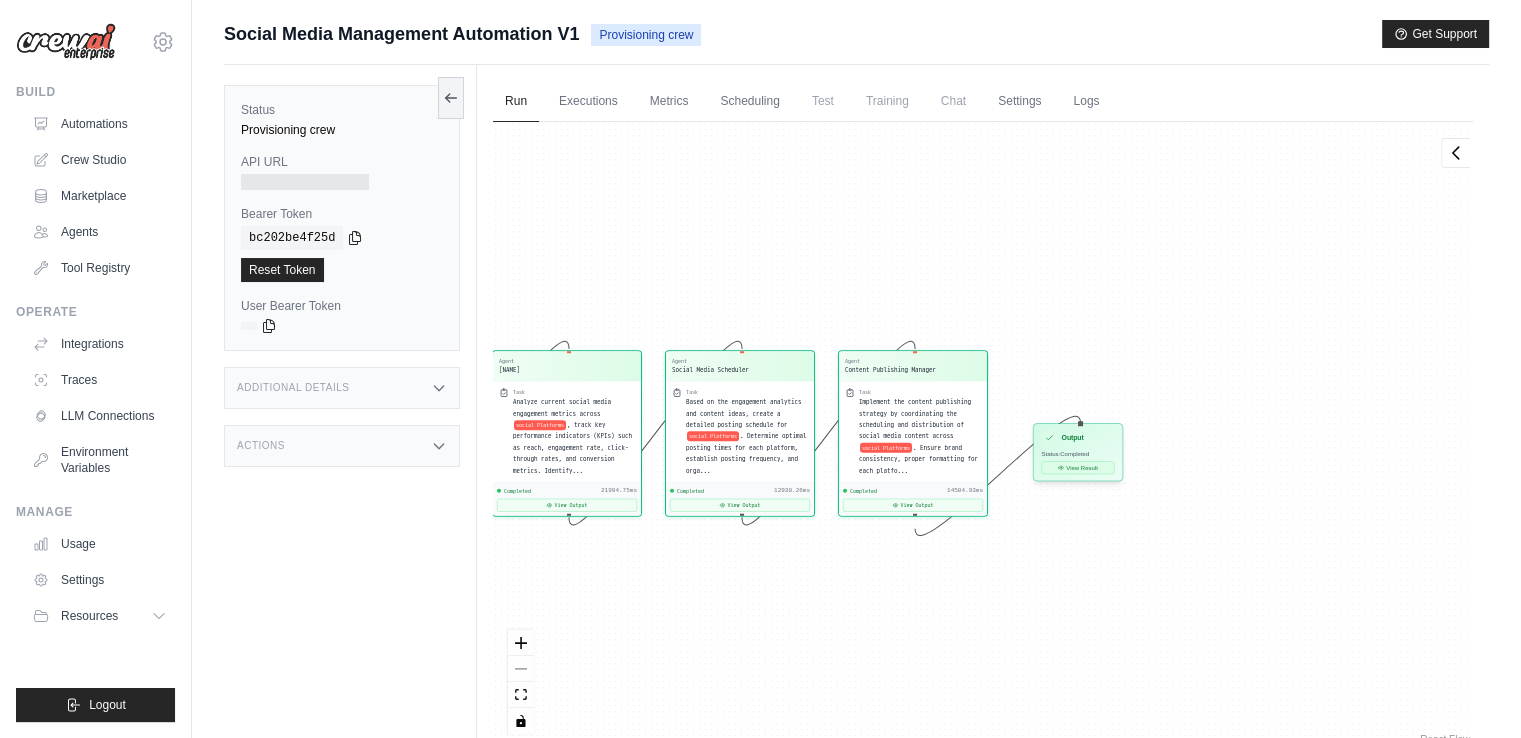 click on "View Result" at bounding box center (1077, 467) 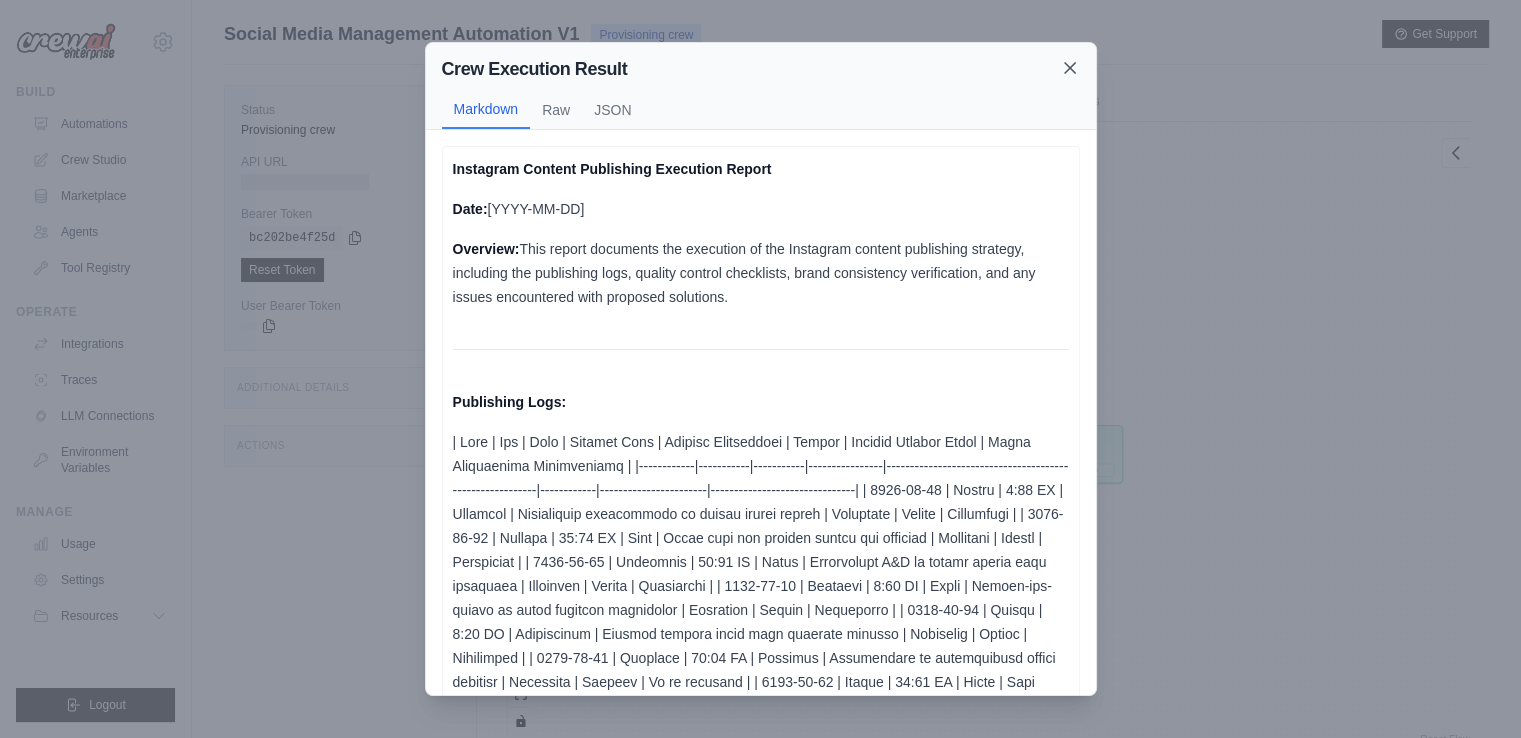 click 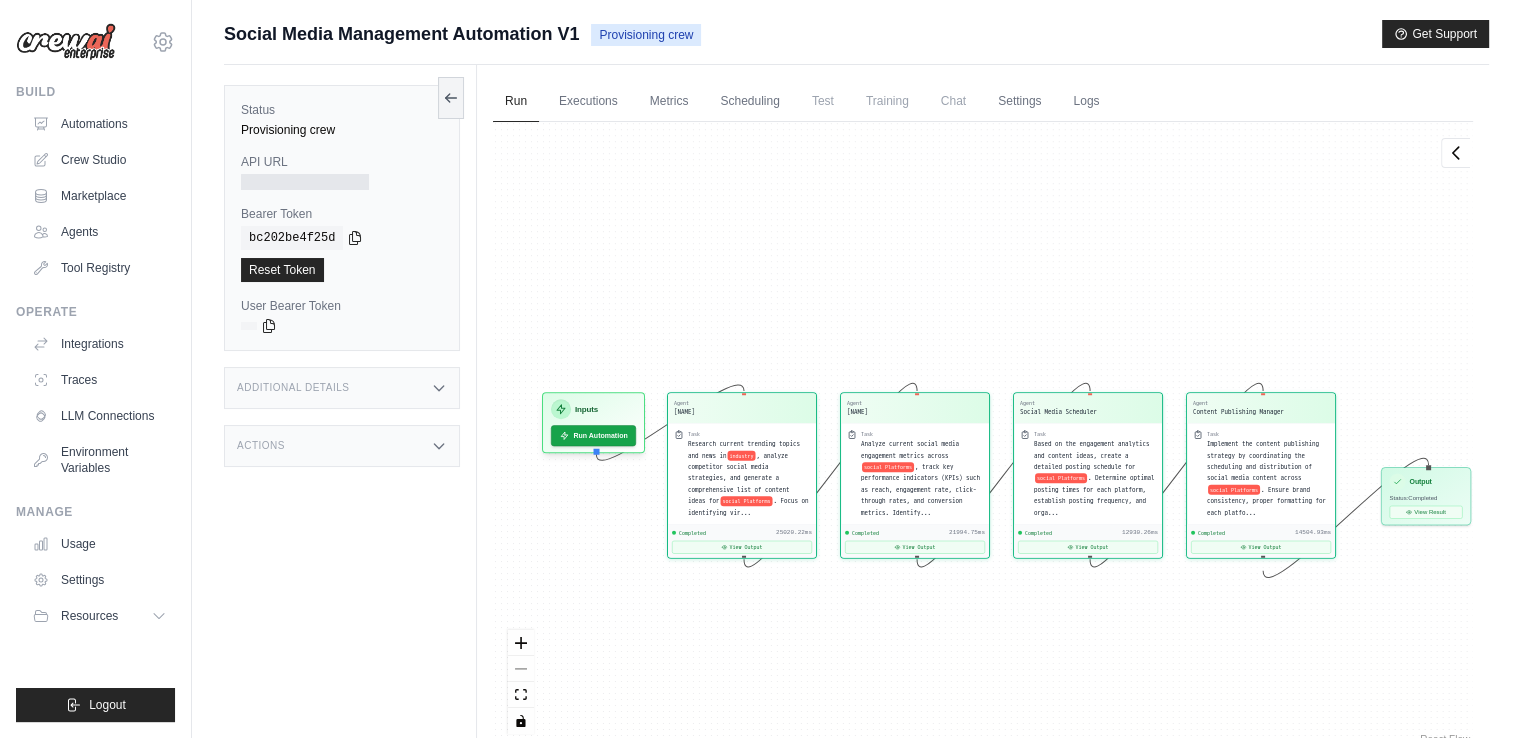 drag, startPoint x: 780, startPoint y: 615, endPoint x: 1128, endPoint y: 657, distance: 350.52533 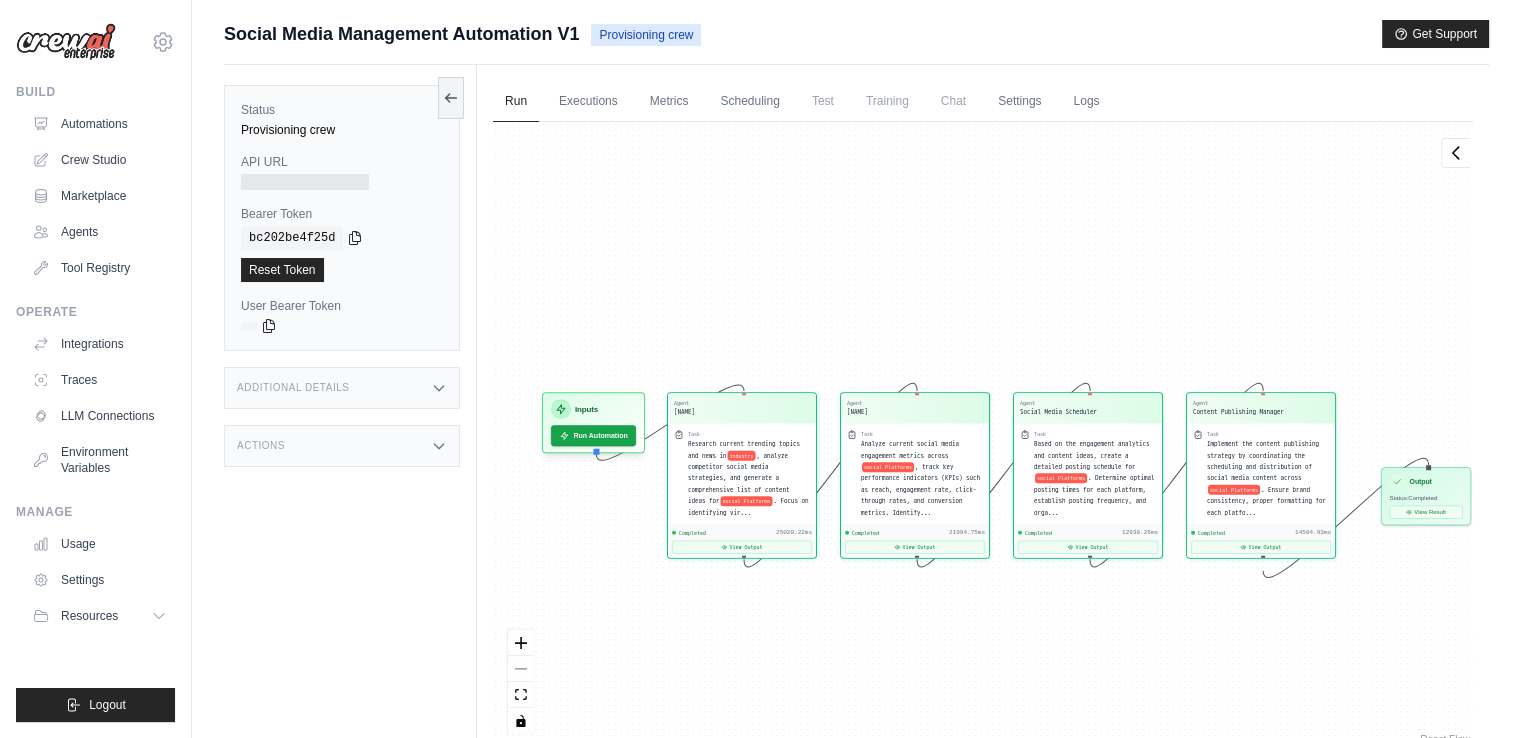 click on "Agent Social Media Content Strategis... Task Research current trending topics and news in  industry , analyze competitor social media strategies, and generate a comprehensive list of content ideas for  social Platforms . Focus on identifying vir... Completed 25020.22ms View Output Agent Social Media Analytics Special... Task Analyze current social media engagement metrics across  social Platforms , track key performance indicators (KPIs) such as reach, engagement rate, click-through rates, and conversion metrics. Identify... Completed 21994.75ms View Output Agent Social Media Scheduler Task Based on the engagement analytics and content ideas, create a detailed posting schedule for  social Platforms . Determine optimal posting times for each platform, establish posting frequency, and orga... Completed 12930.26ms View Output Agent Content Publishing Manager Task Implement the content publishing strategy by coordinating the scheduling and distribution of social media content across  social Platforms Completed" at bounding box center [983, 435] 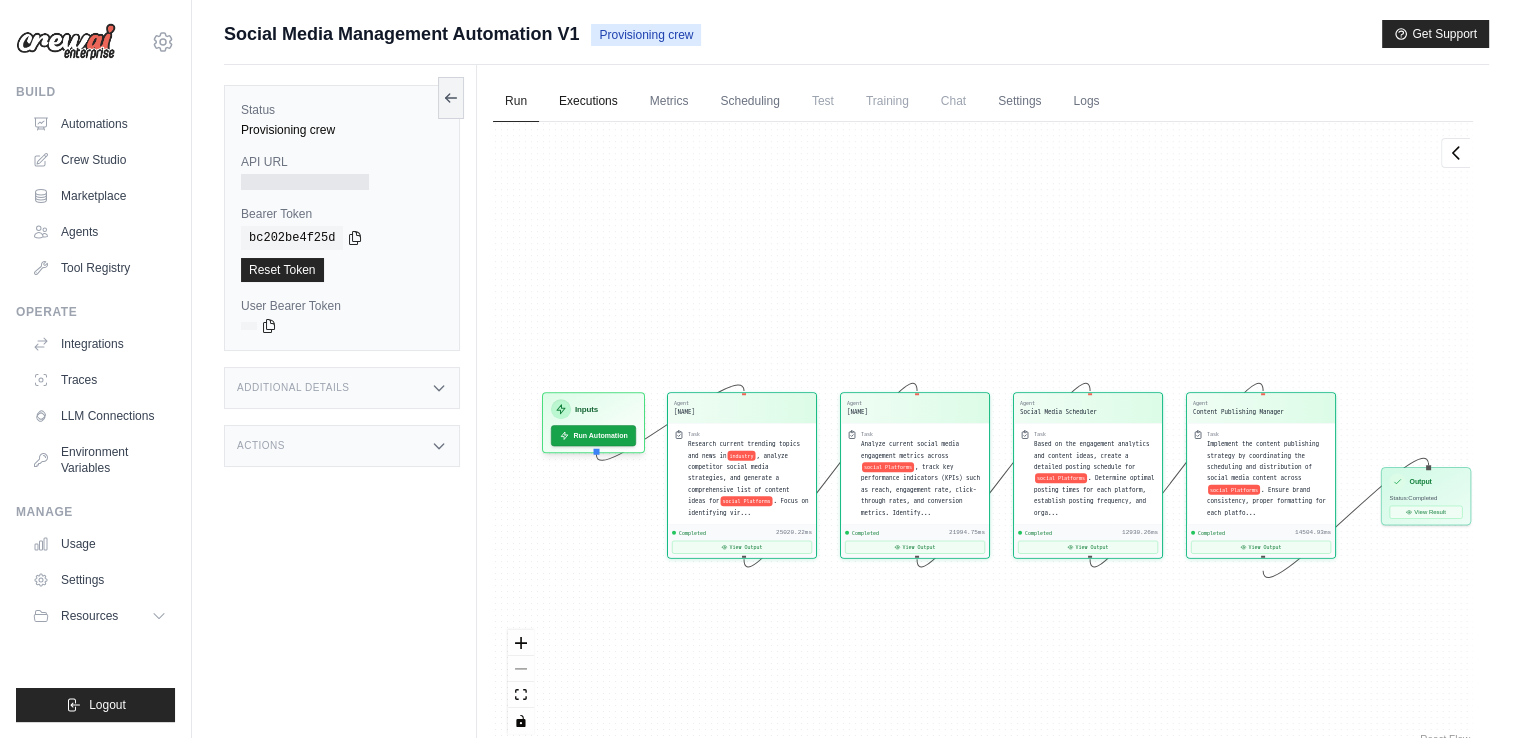 click on "Executions" at bounding box center (588, 102) 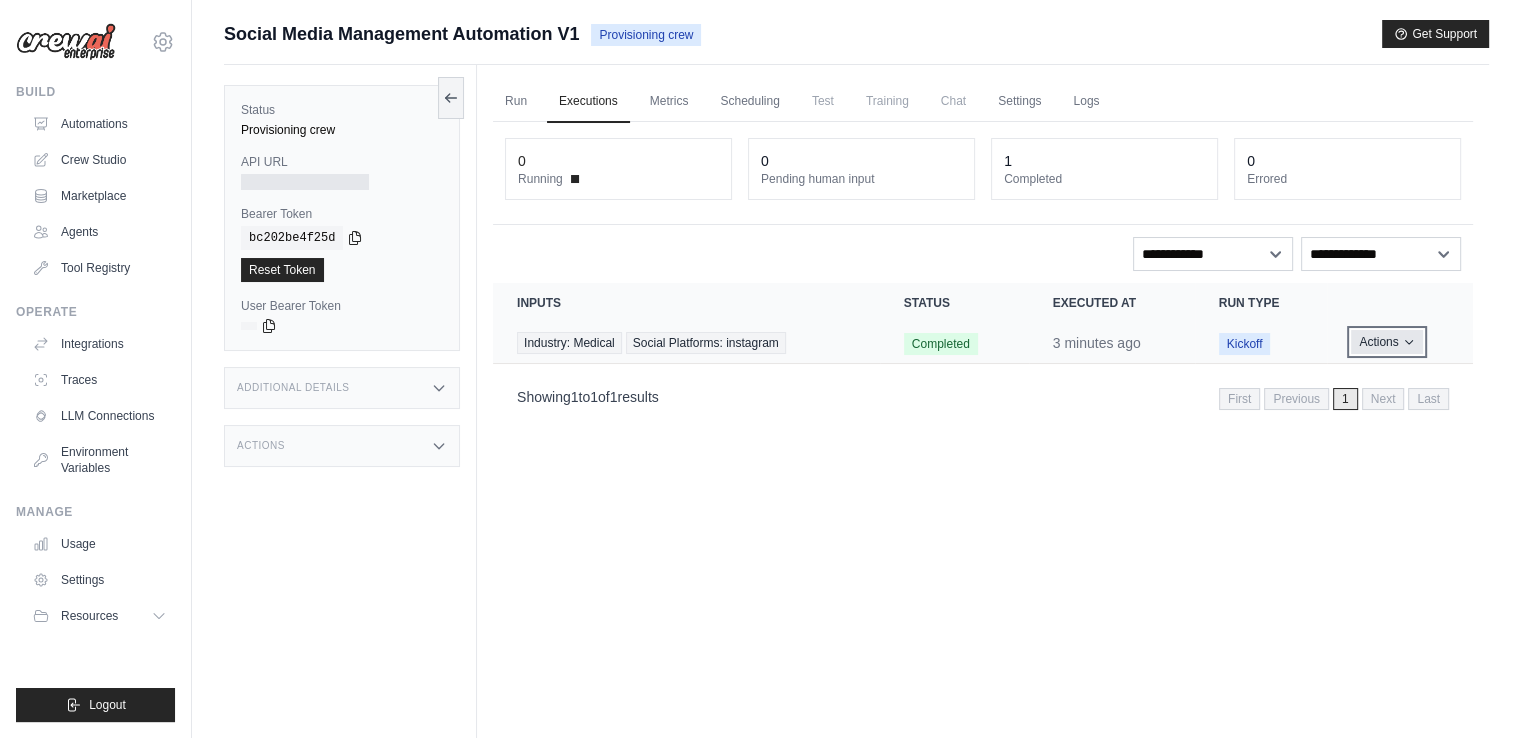 click on "Actions" at bounding box center [1386, 342] 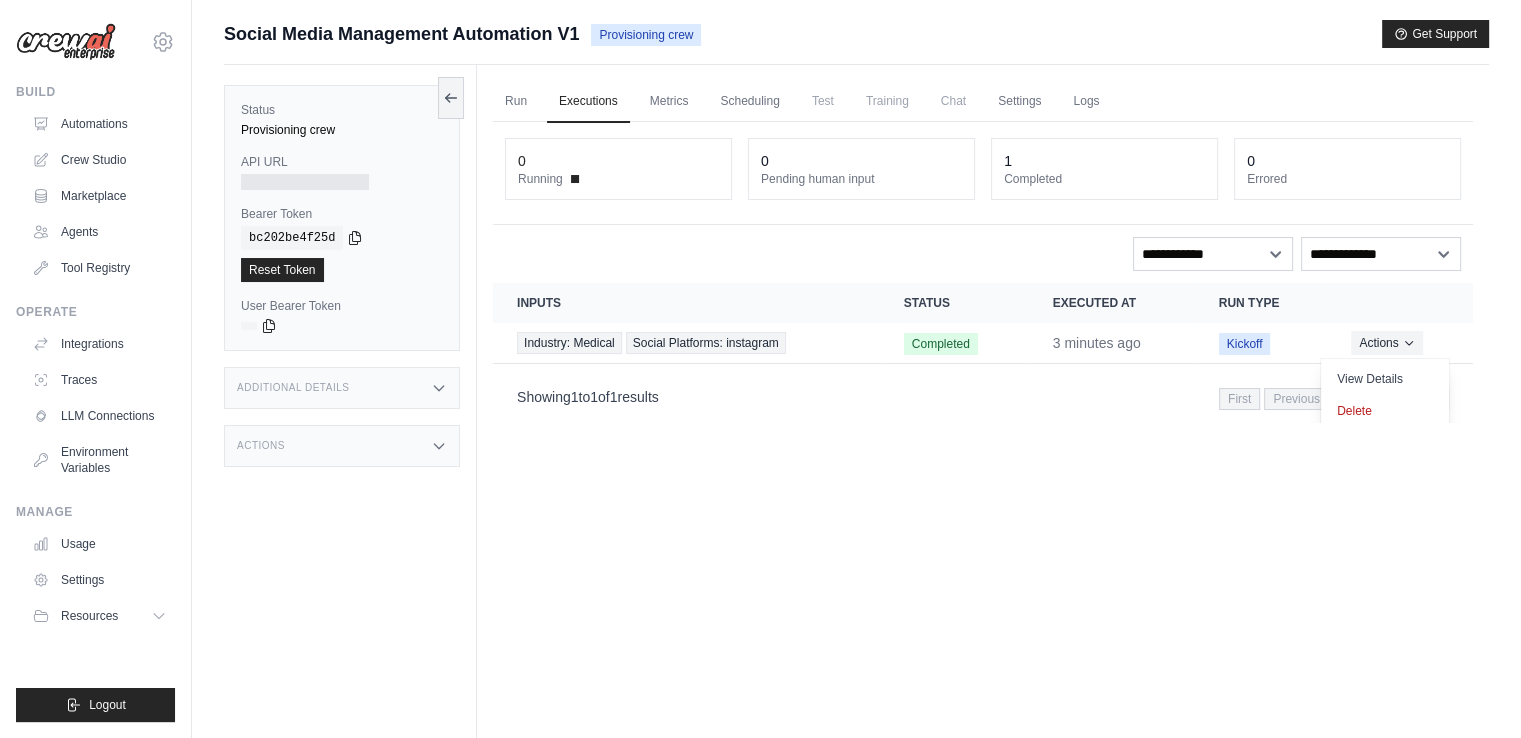 click on "Run
Executions
Metrics
Scheduling
Test
Training
Chat
Settings
Logs
0
Running
0
Pending human input
1" at bounding box center [983, 434] 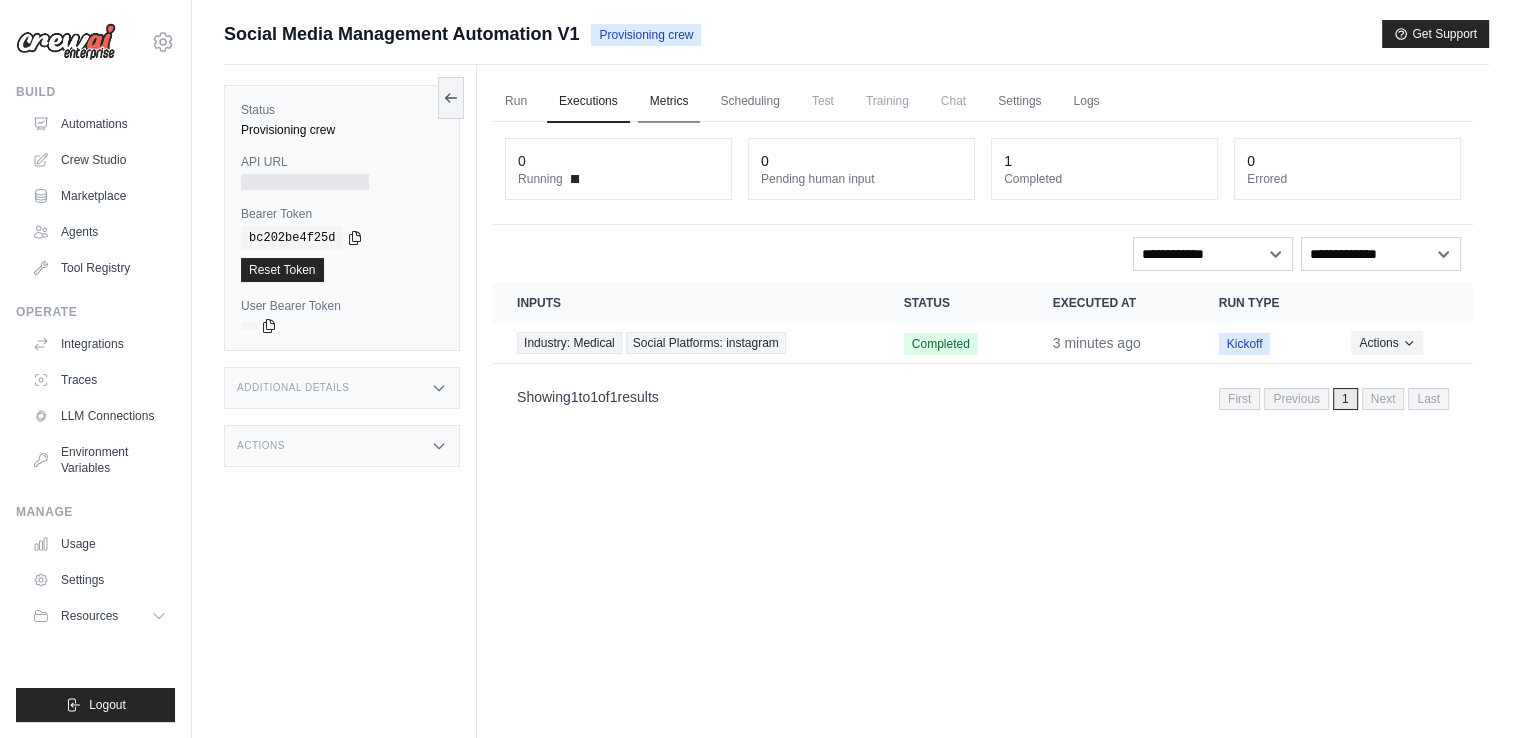 click on "Metrics" at bounding box center [669, 102] 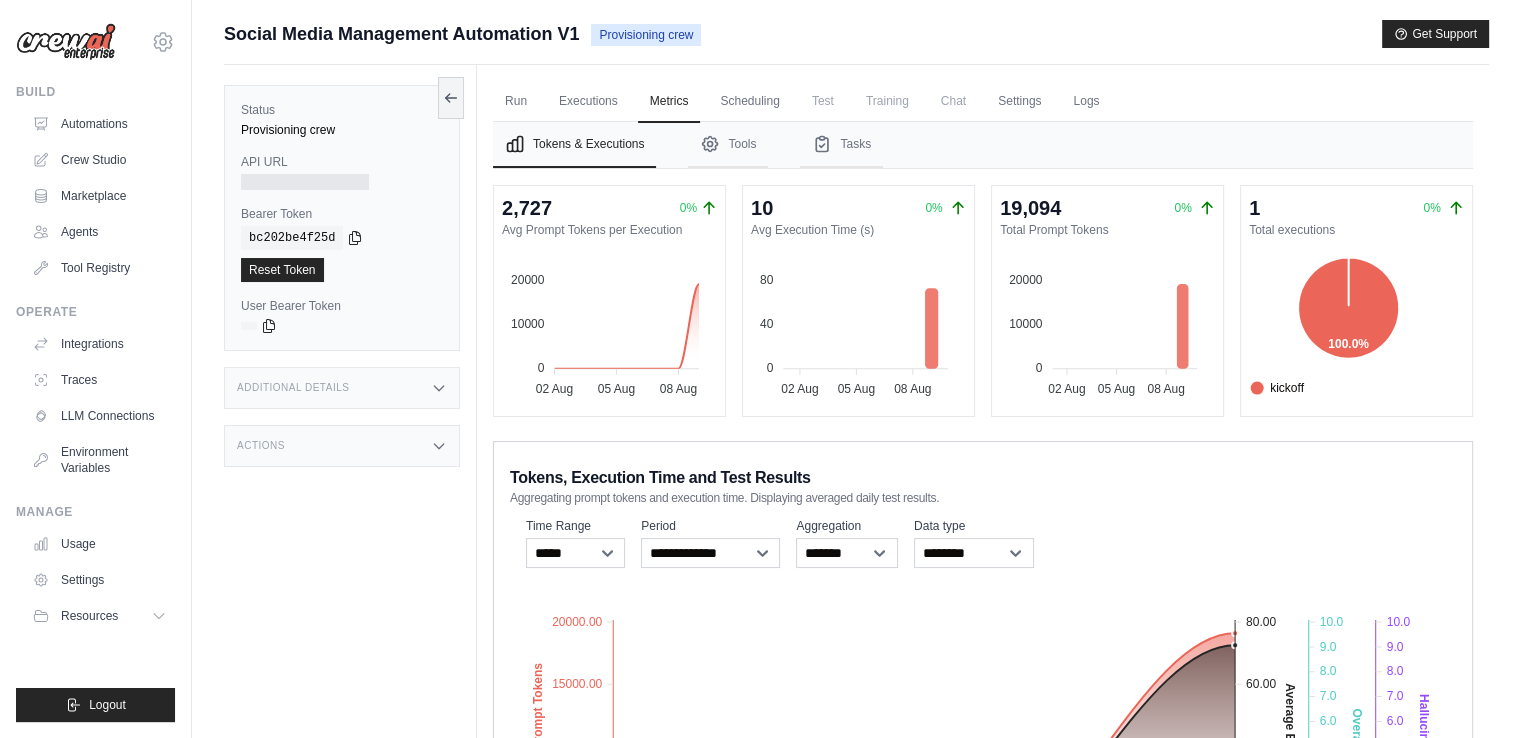 scroll, scrollTop: 0, scrollLeft: 0, axis: both 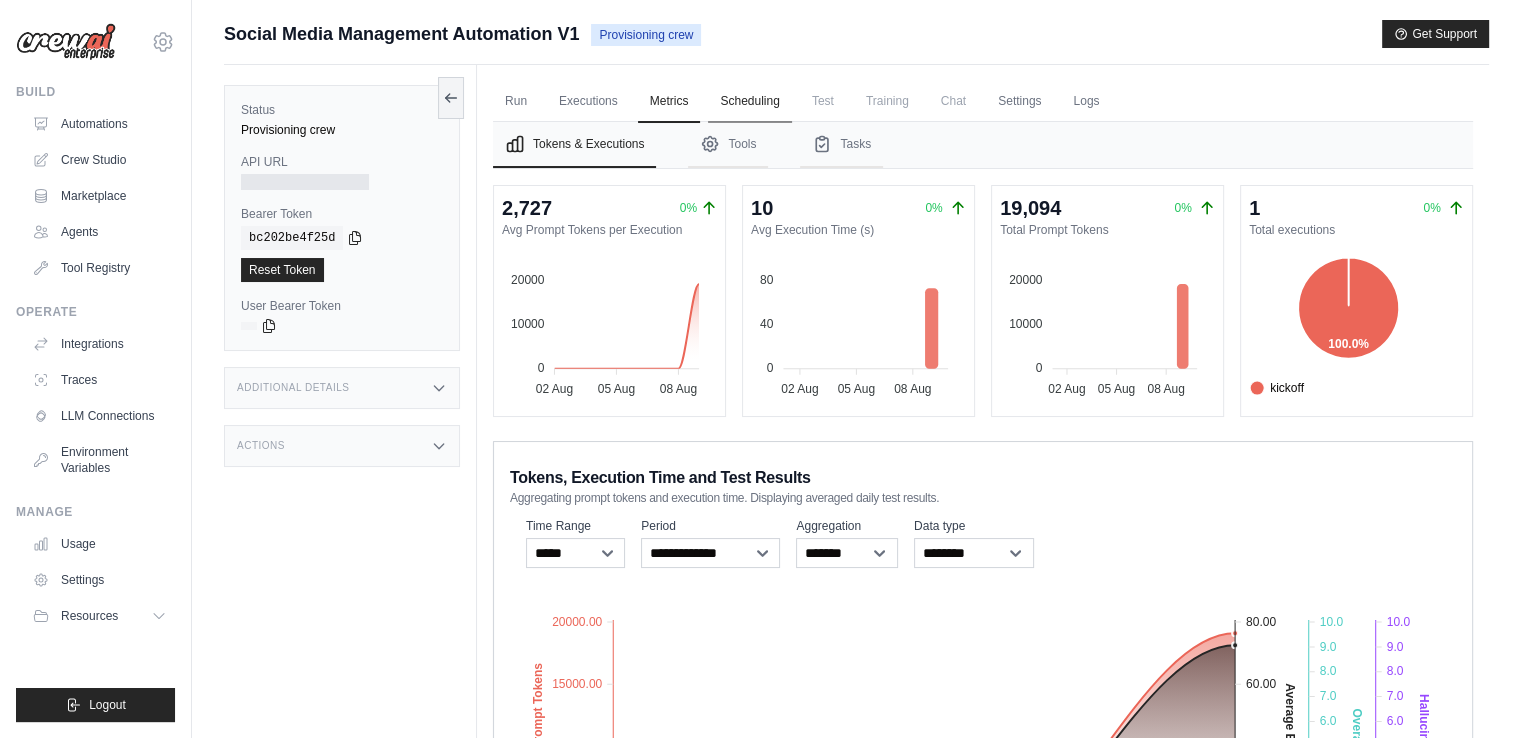 click on "Scheduling" at bounding box center [749, 102] 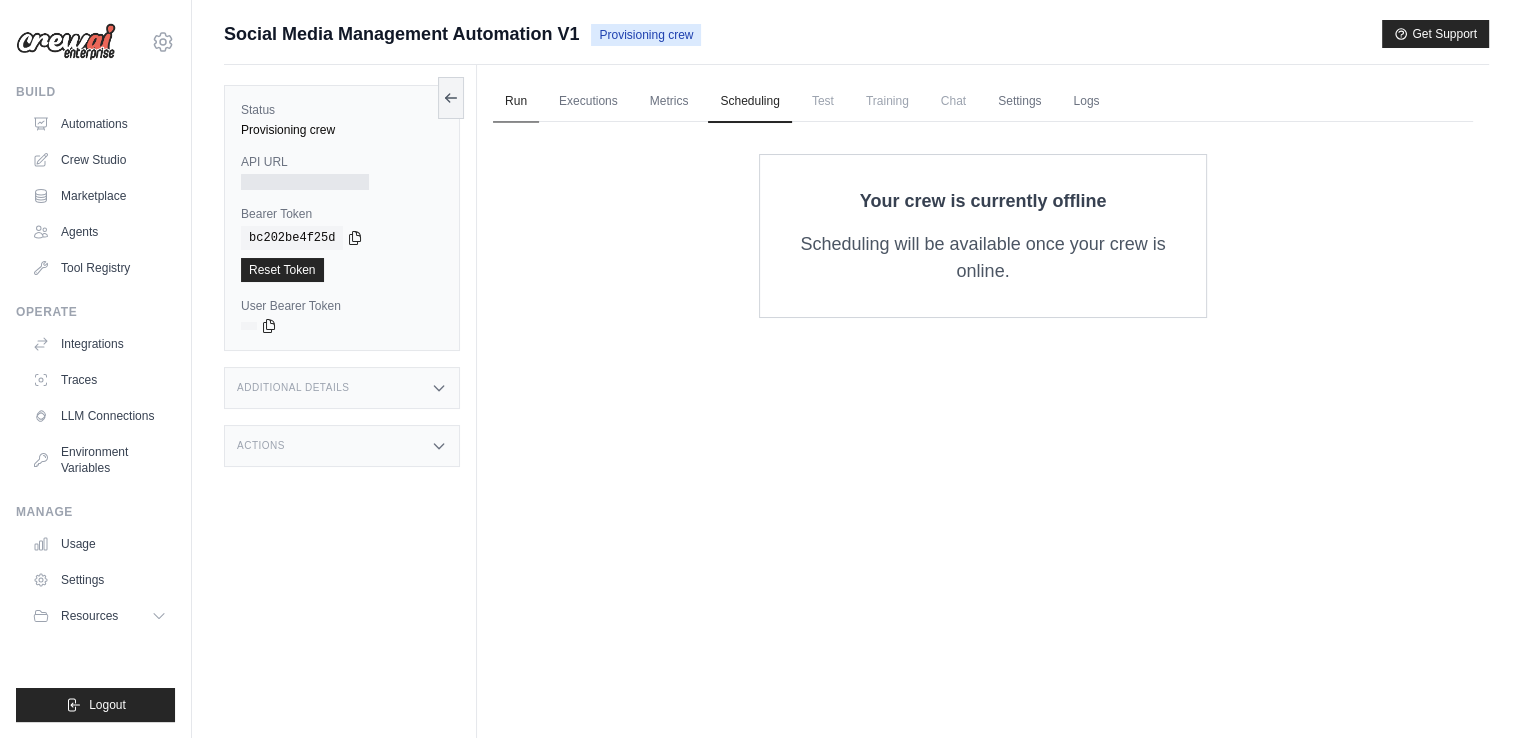 click on "Run" at bounding box center [516, 102] 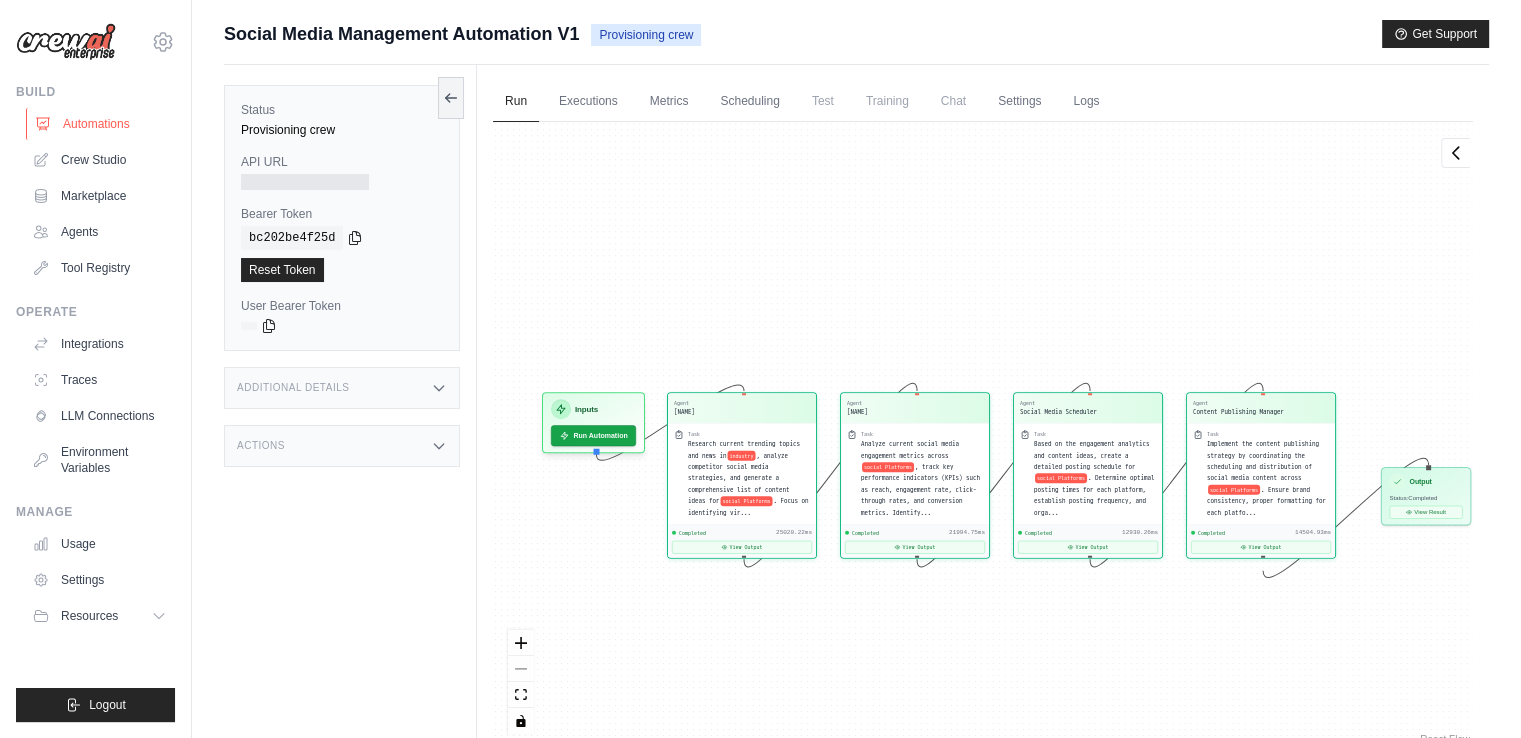 click on "Automations" at bounding box center [101, 124] 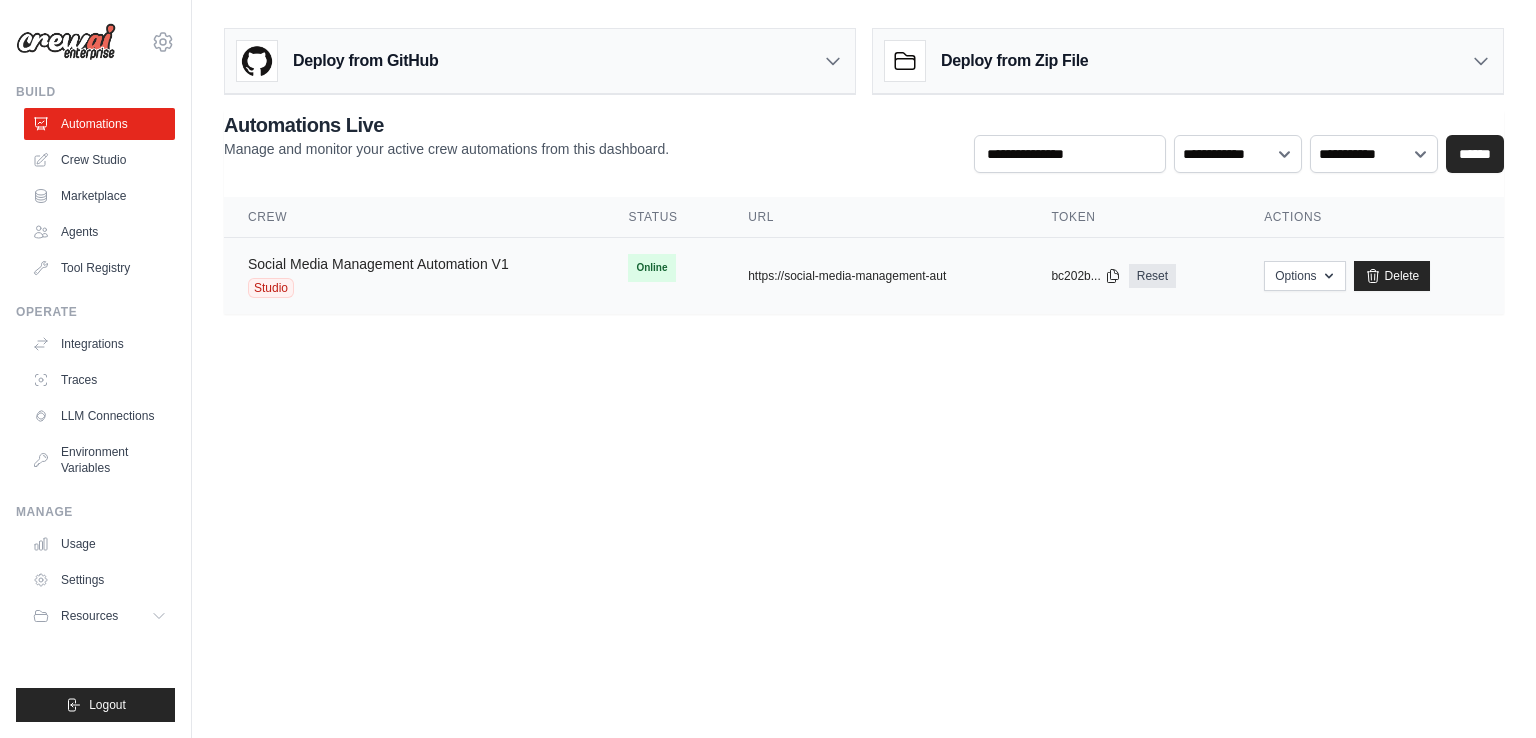 click on "Social Media Management Automation V1" at bounding box center (378, 264) 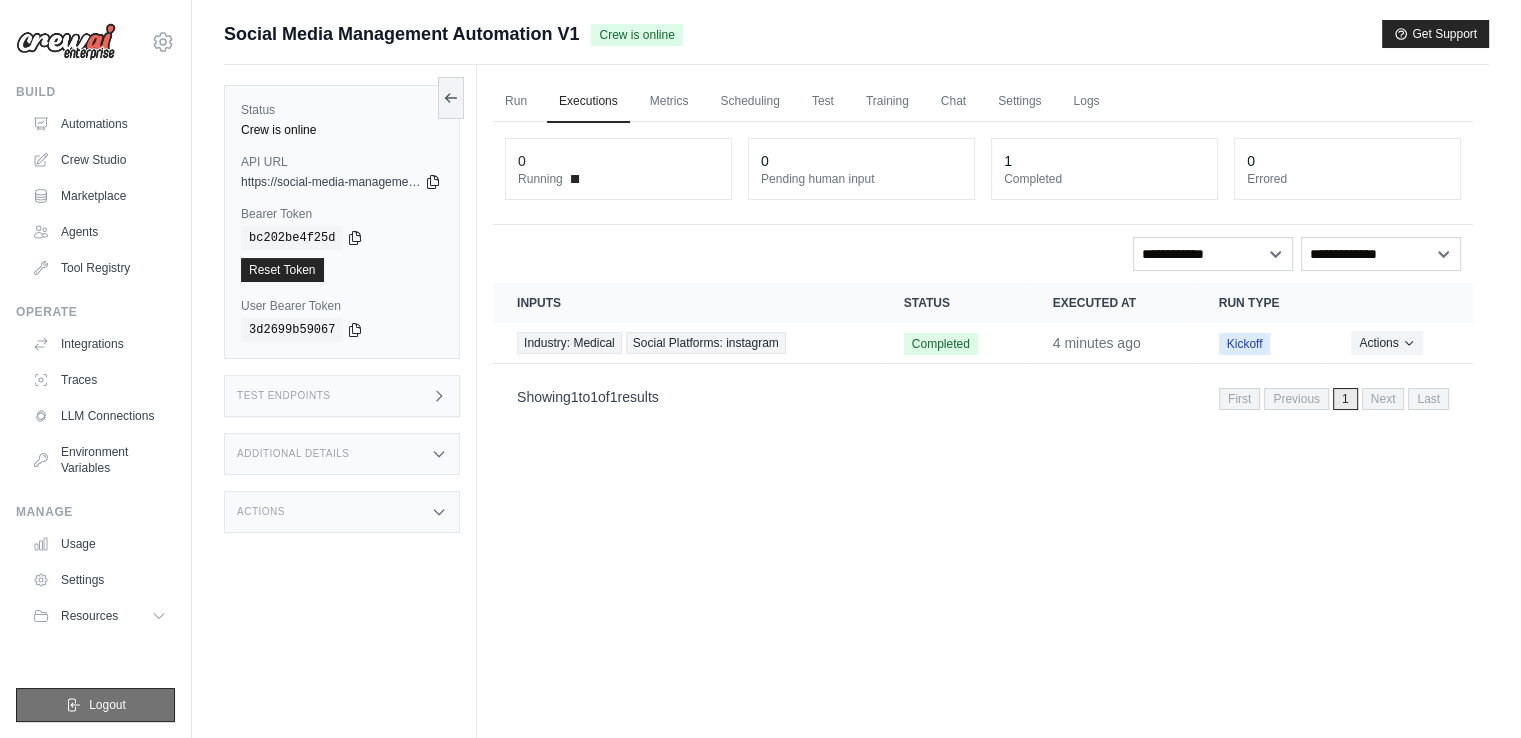 click on "Logout" at bounding box center [107, 705] 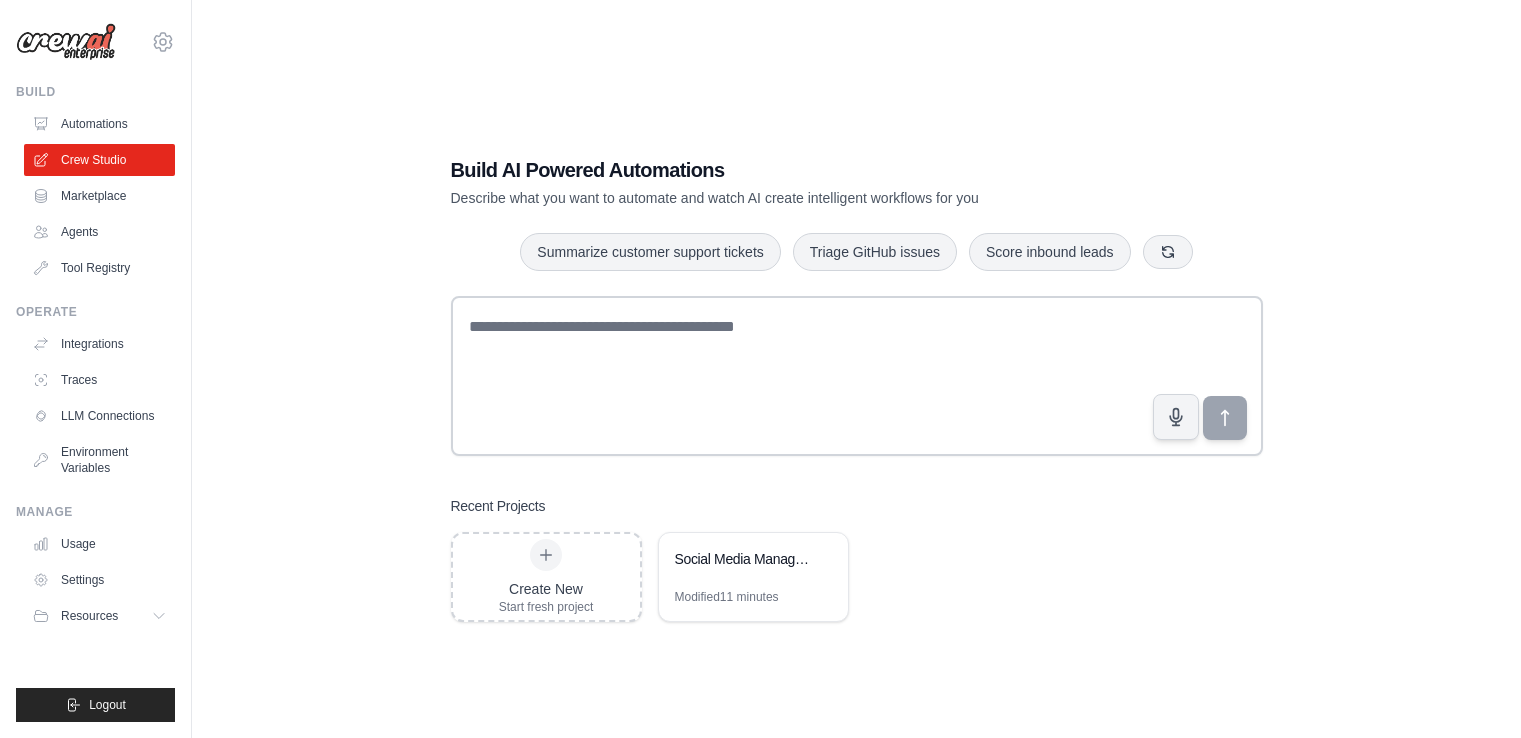 scroll, scrollTop: 0, scrollLeft: 0, axis: both 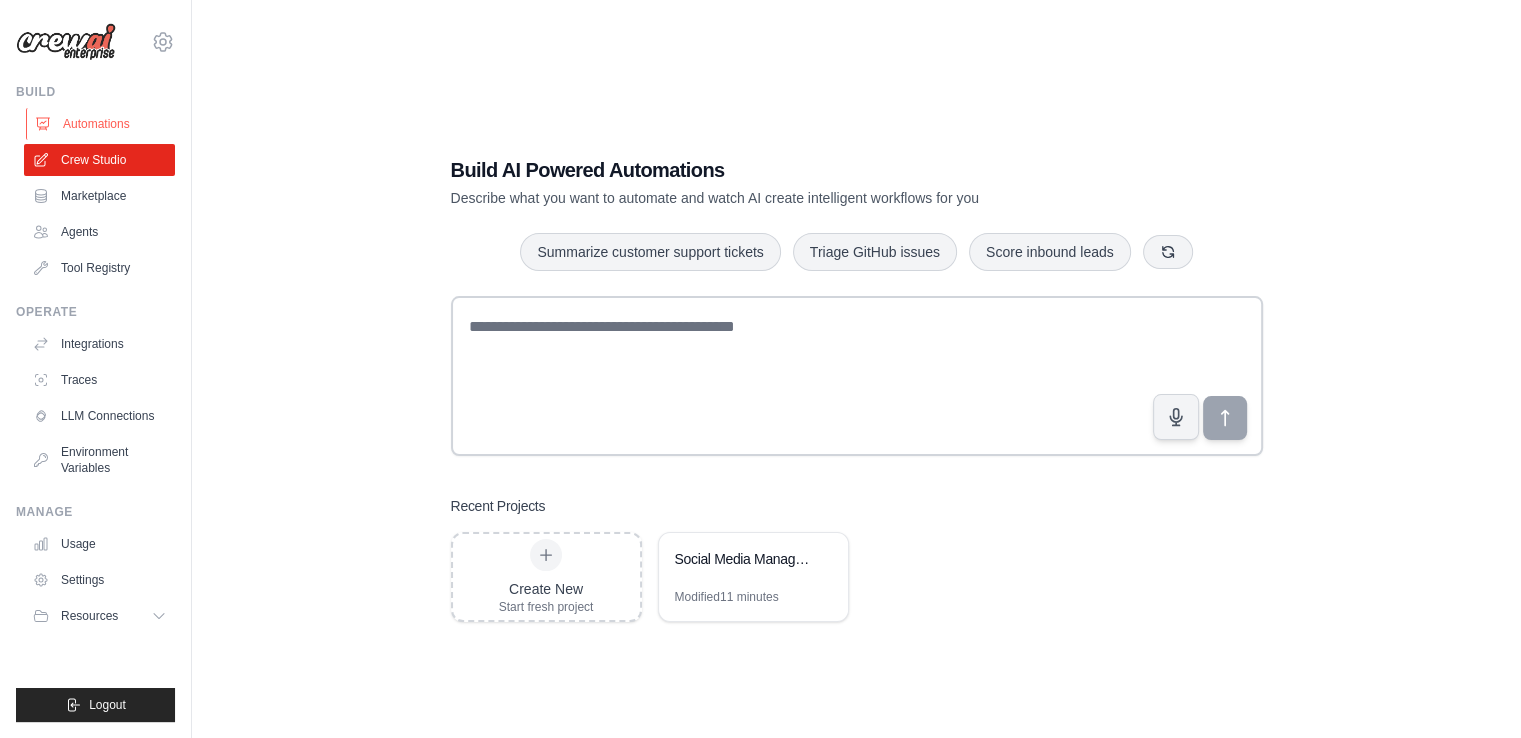 click on "Automations" at bounding box center (101, 124) 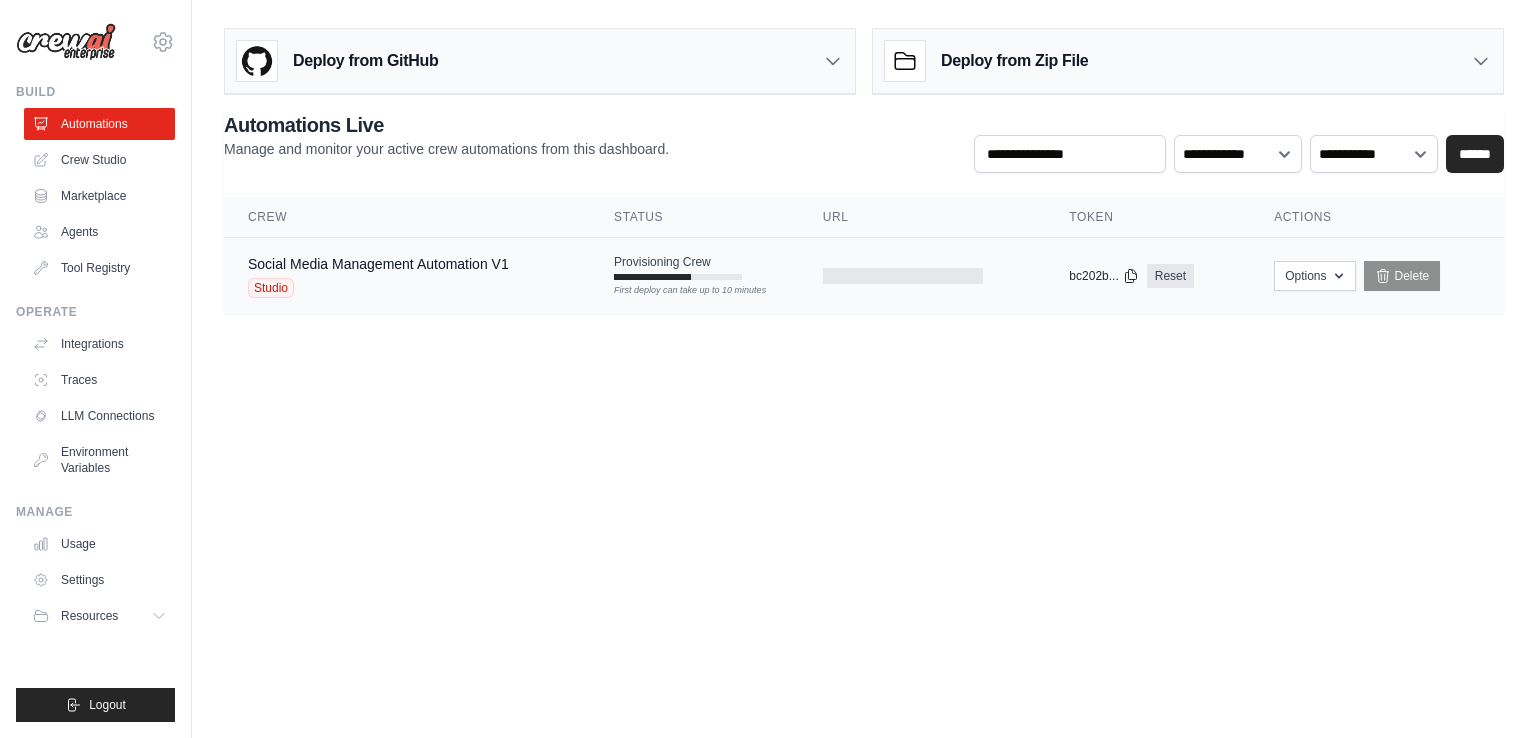 click on "Studio" at bounding box center (378, 288) 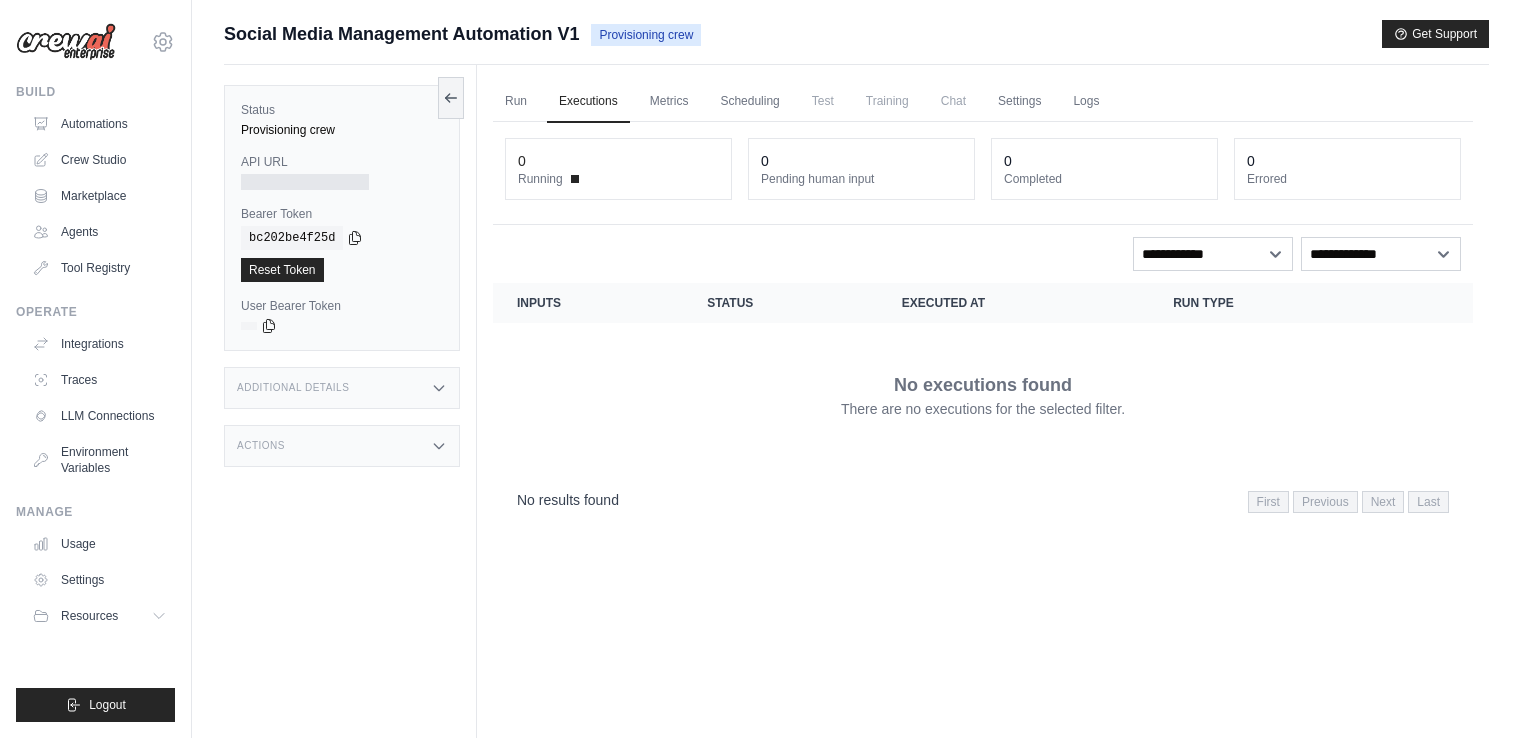 scroll, scrollTop: 0, scrollLeft: 0, axis: both 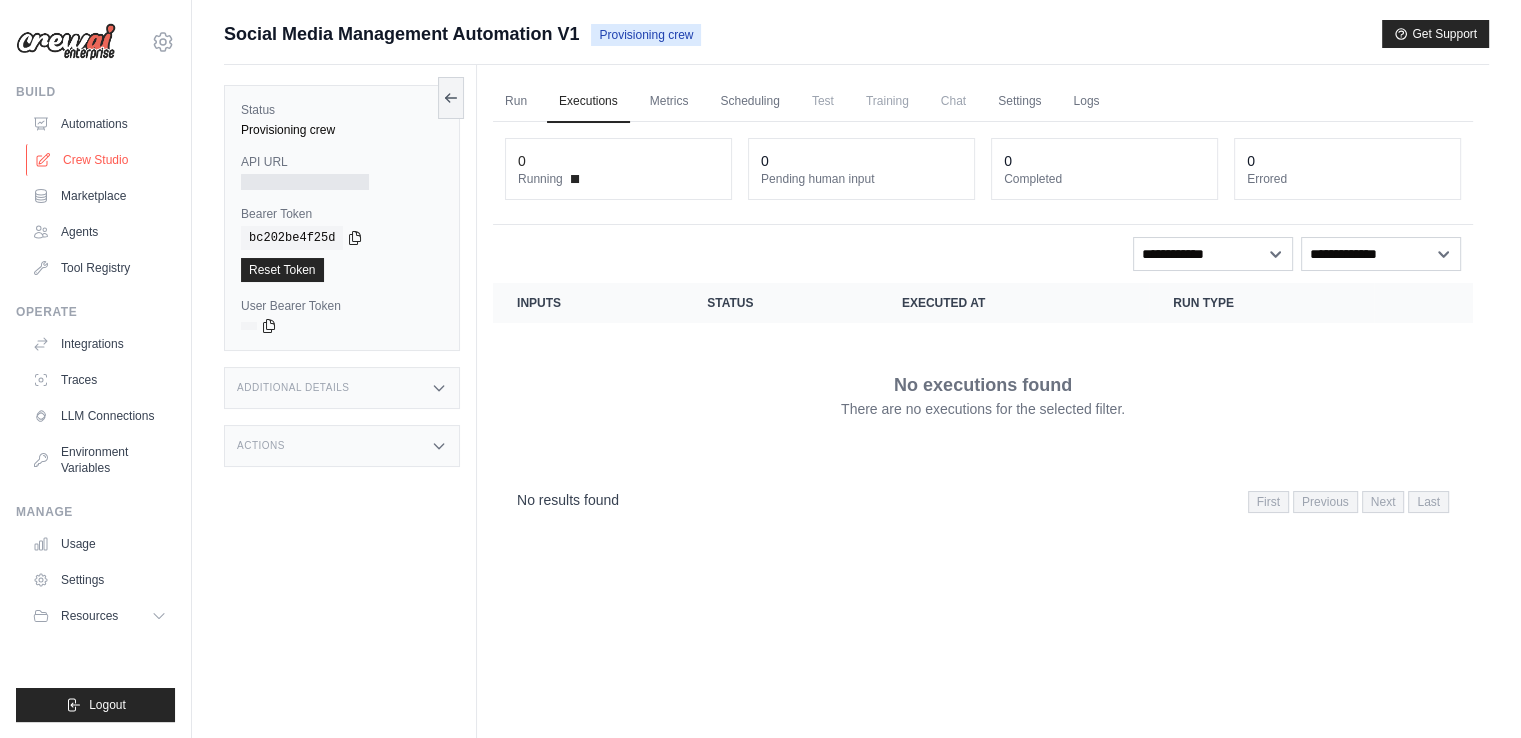 click on "Crew Studio" at bounding box center (101, 160) 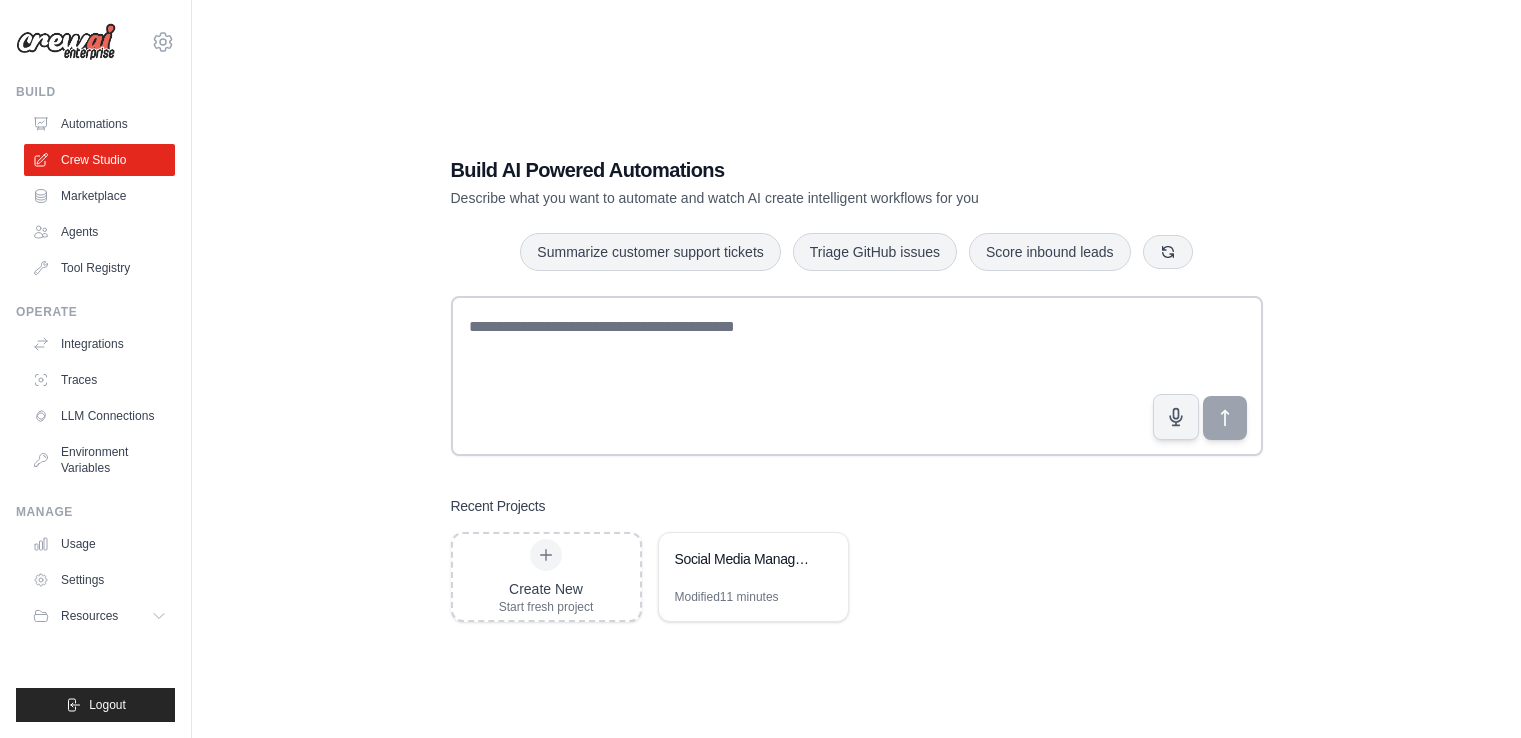 scroll, scrollTop: 0, scrollLeft: 0, axis: both 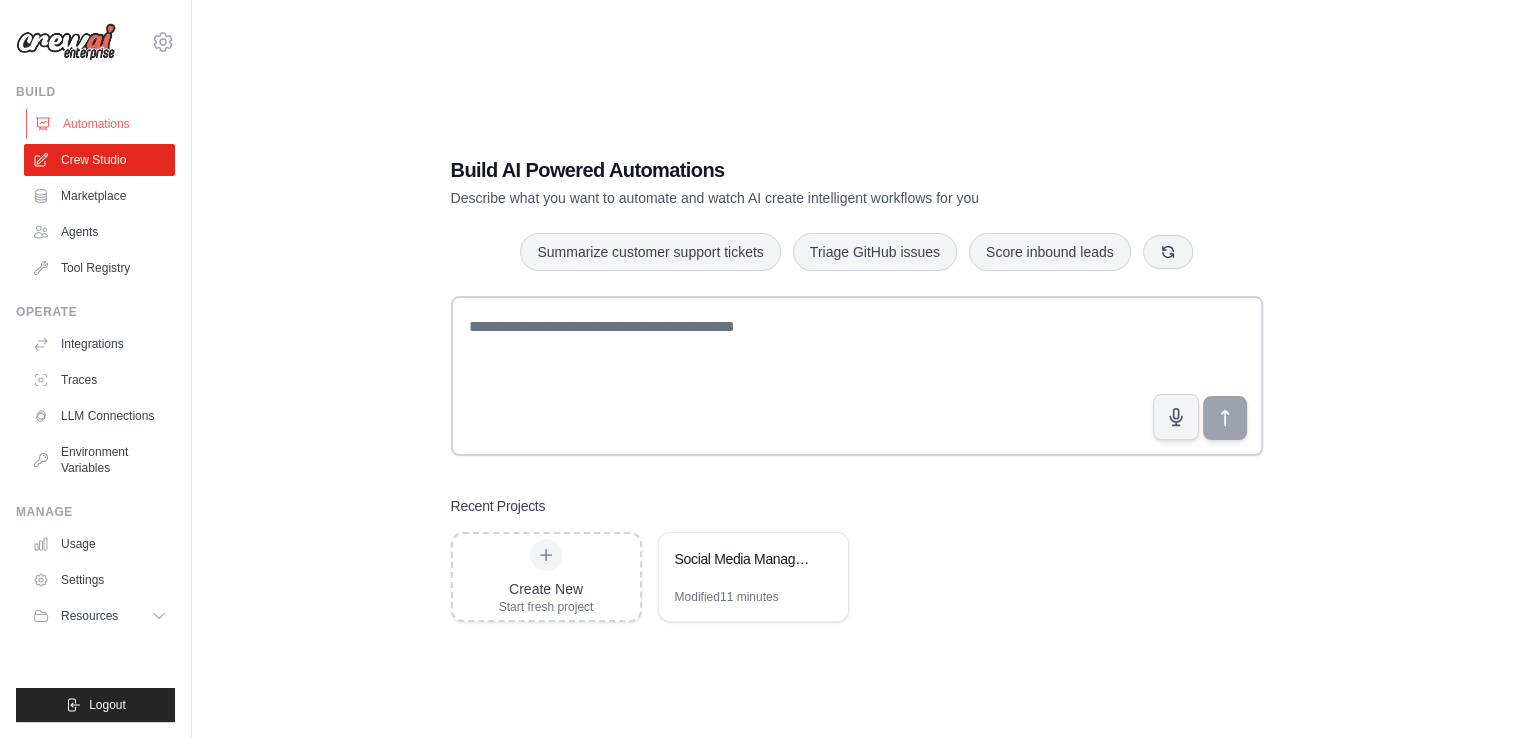 click on "Automations" at bounding box center (101, 124) 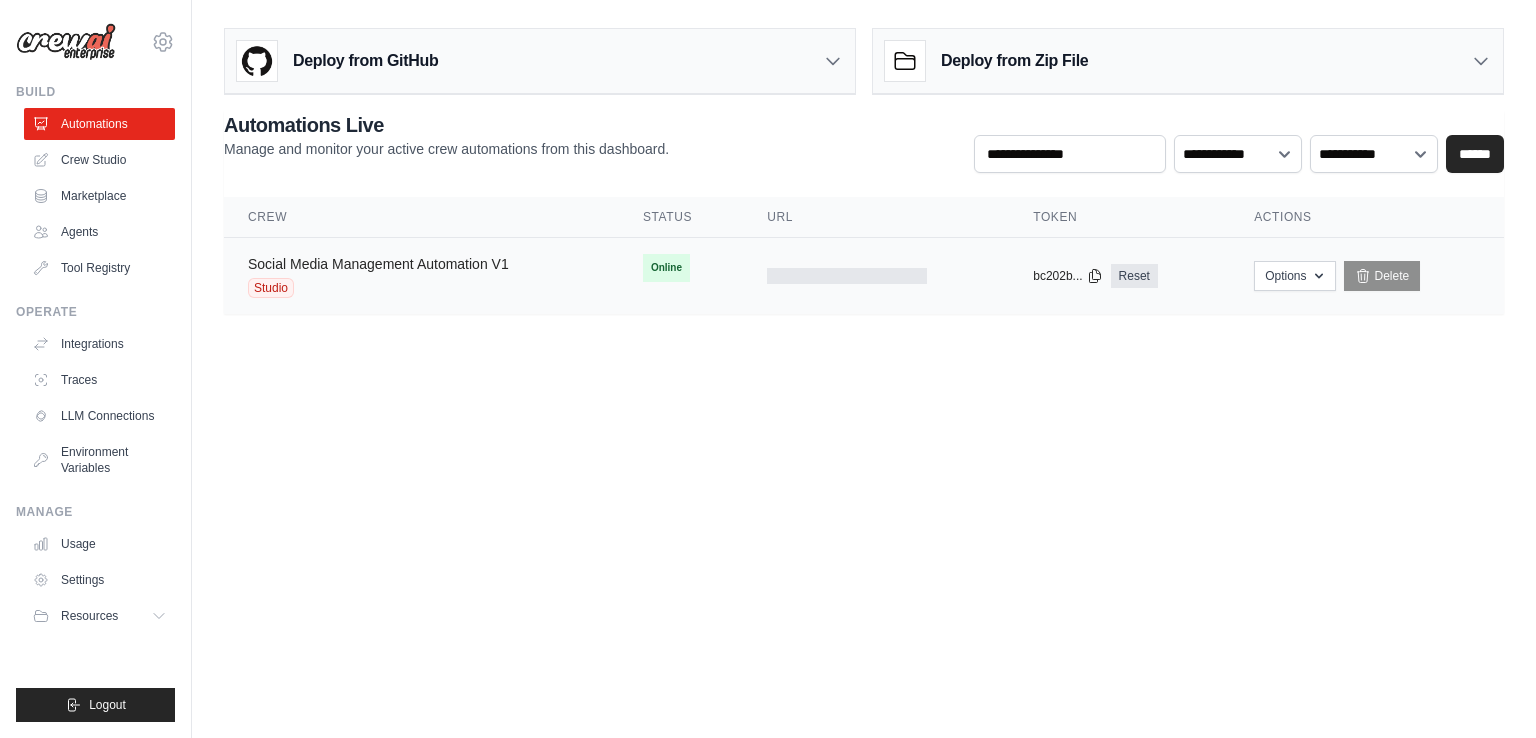 click on "Social Media Management Automation V1" at bounding box center [378, 264] 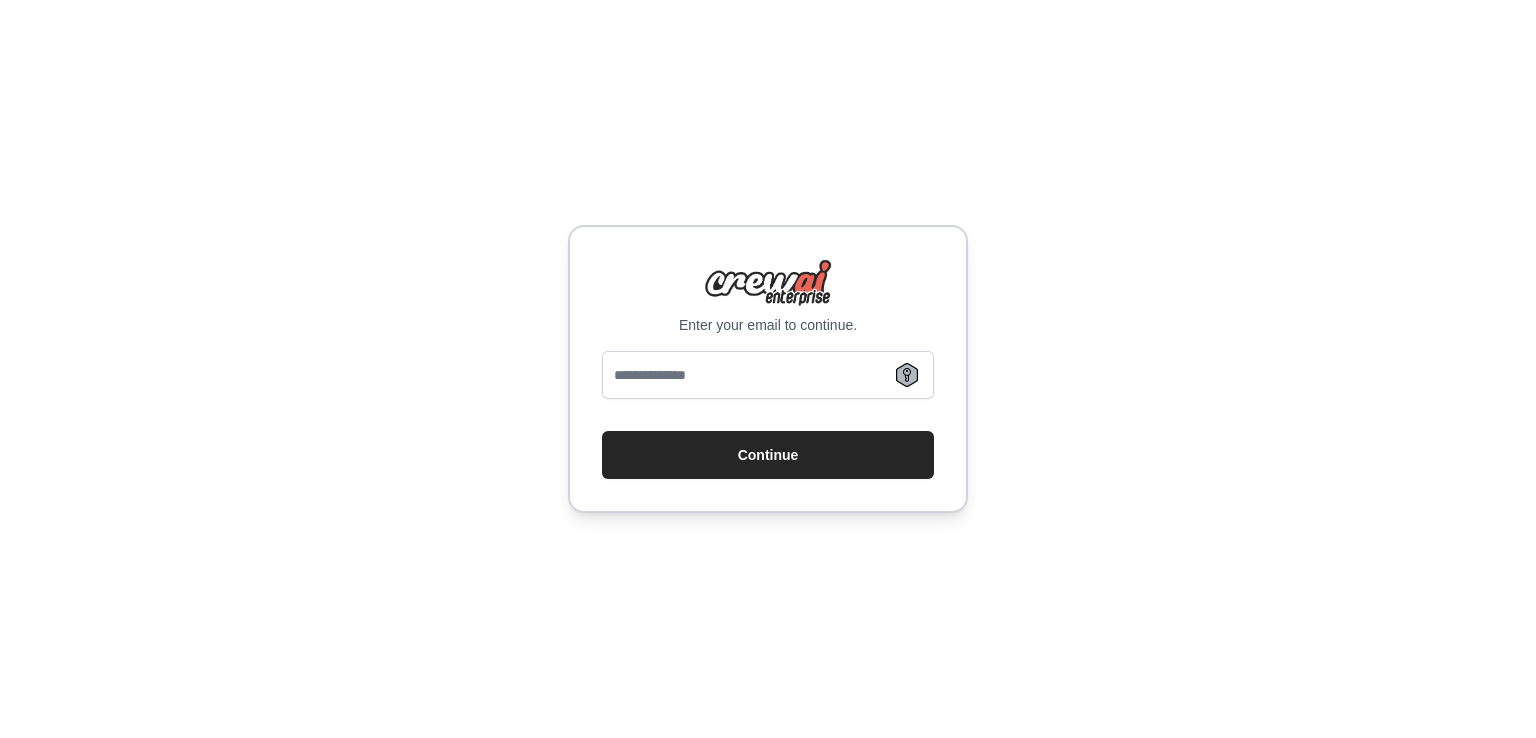 scroll, scrollTop: 0, scrollLeft: 0, axis: both 